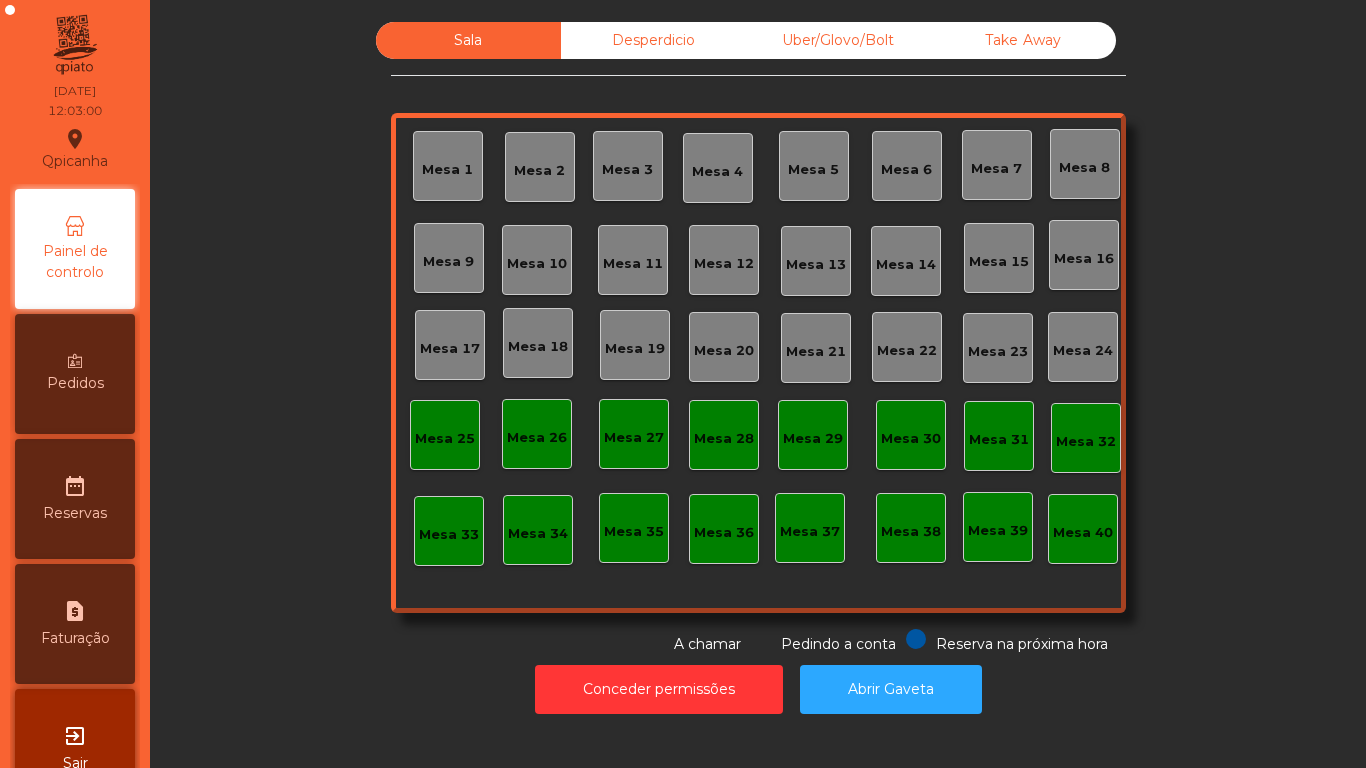 scroll, scrollTop: 0, scrollLeft: 0, axis: both 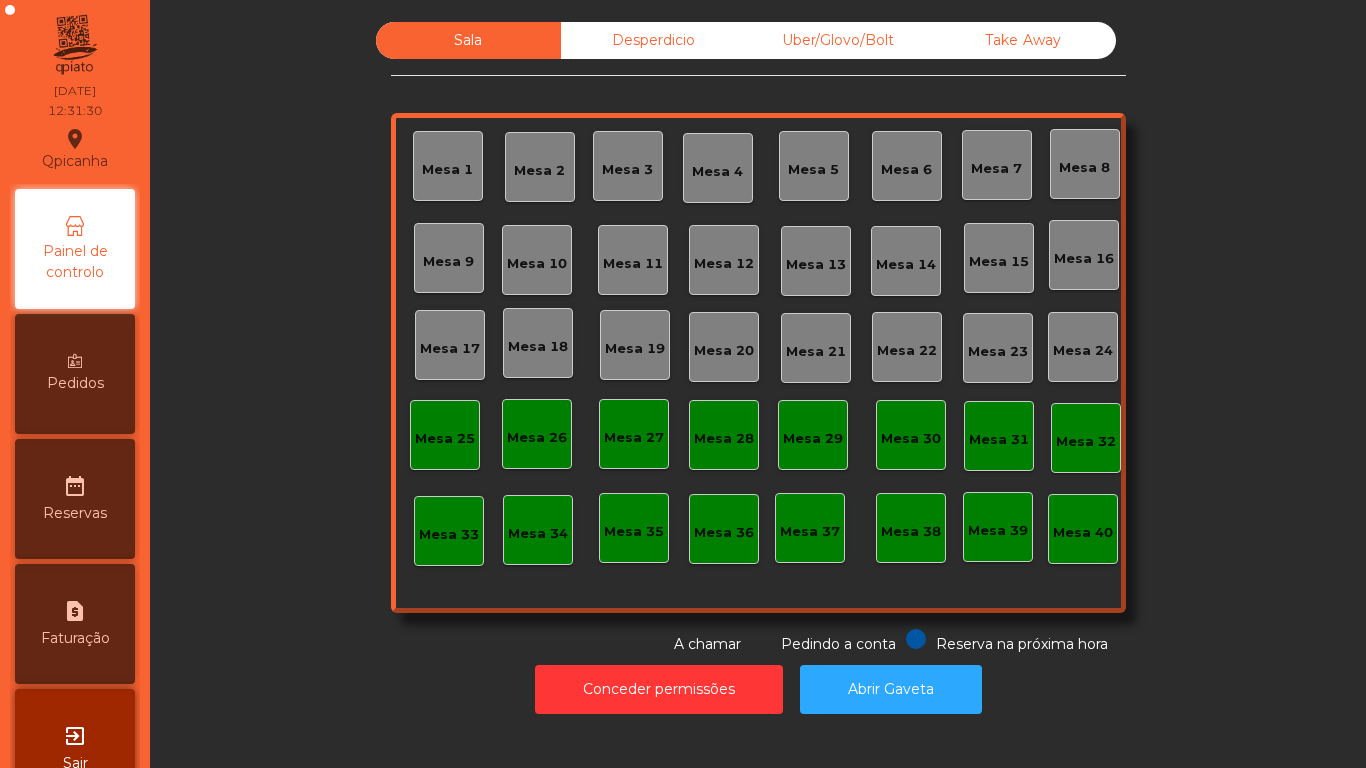 click on "Mesa 3" 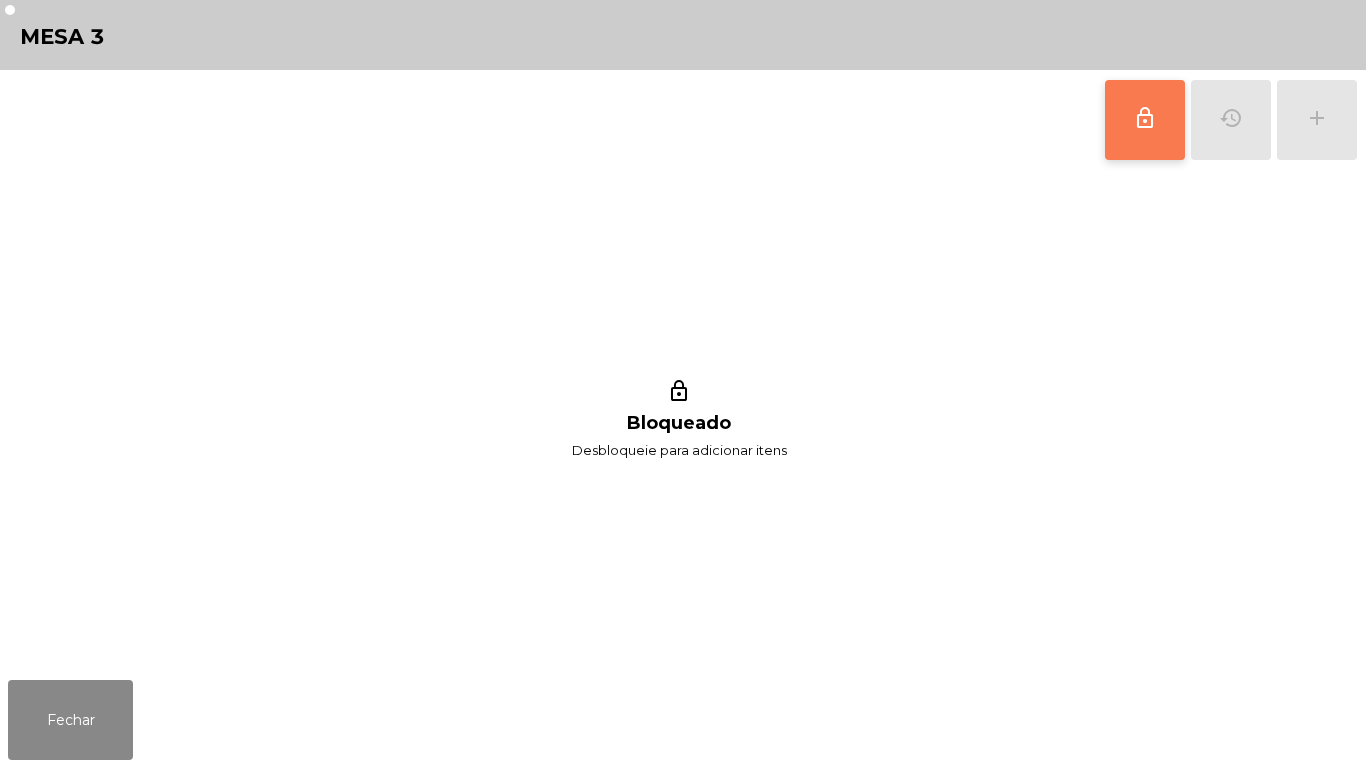 click on "lock_outline" 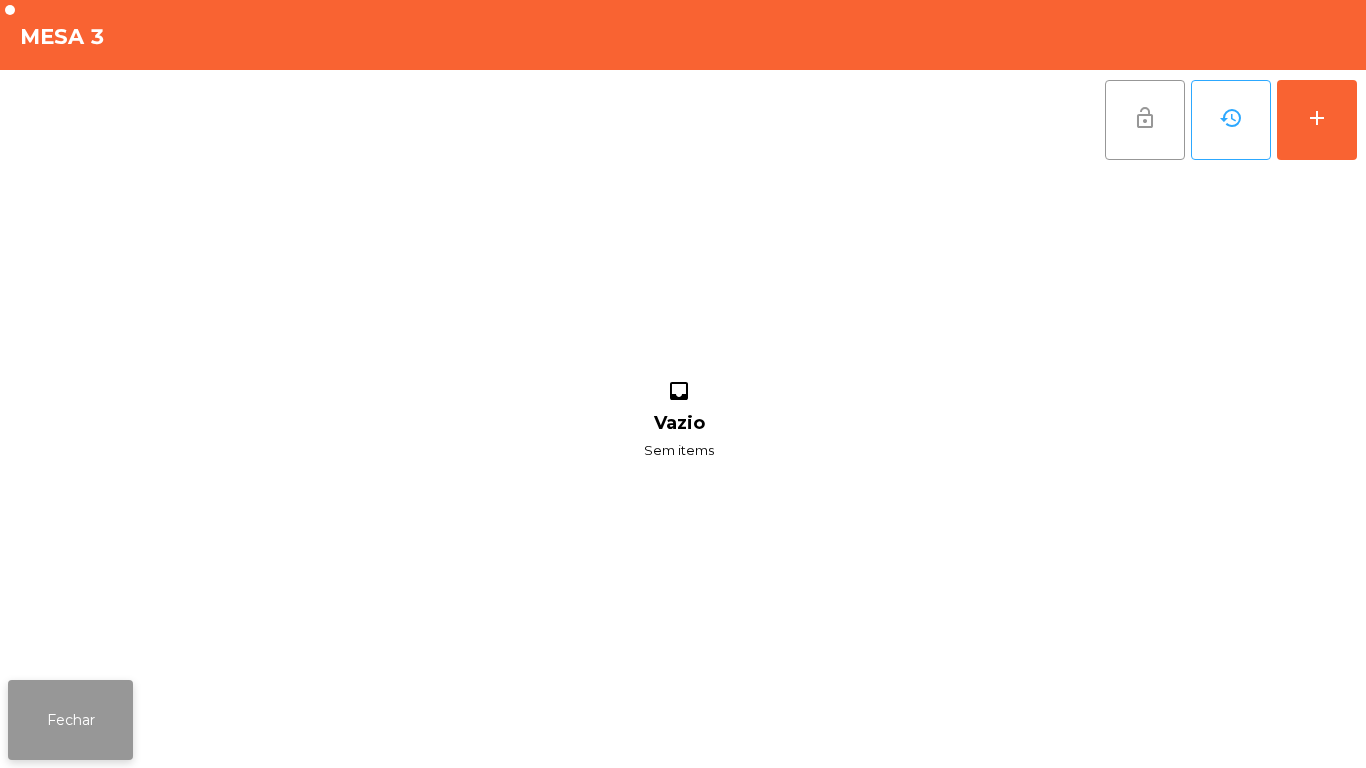click on "Fechar" 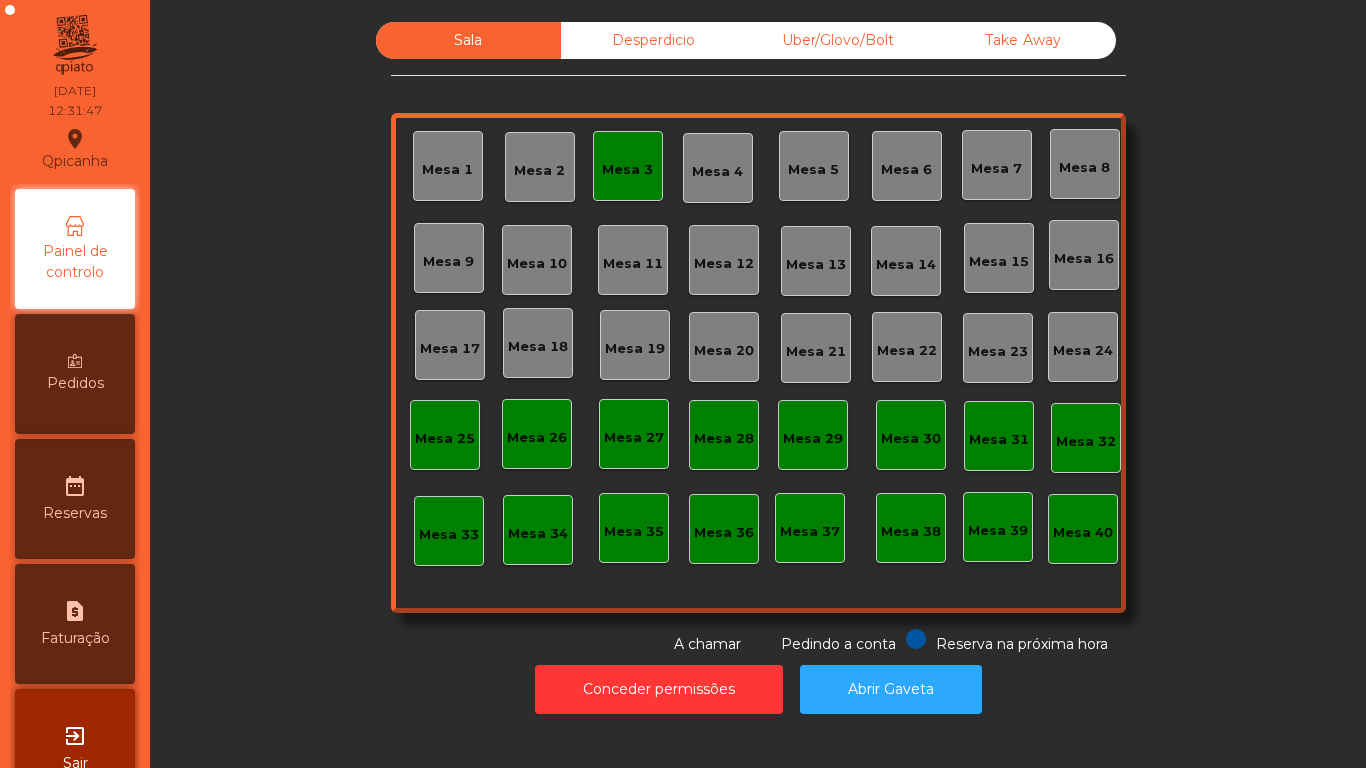 click on "Mesa 3" 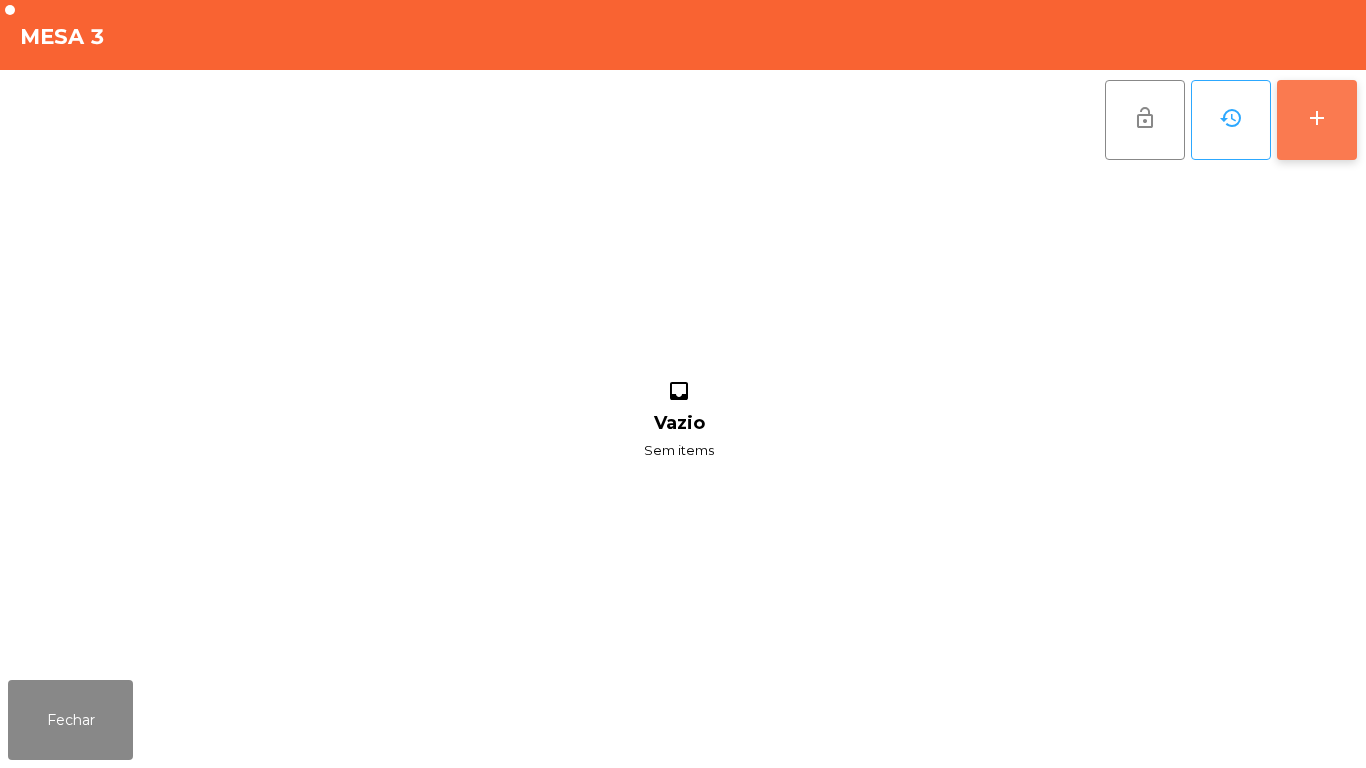 click on "add" 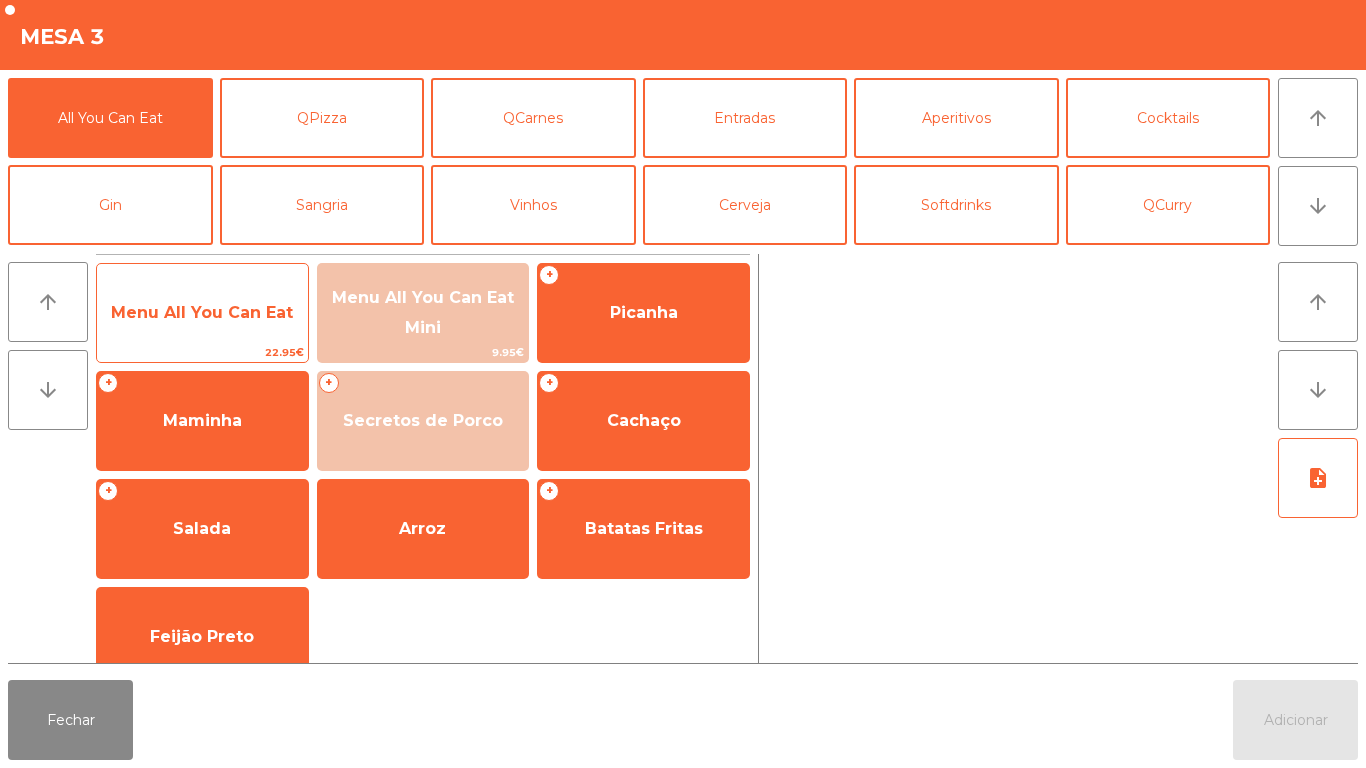 click on "Menu All You Can Eat" 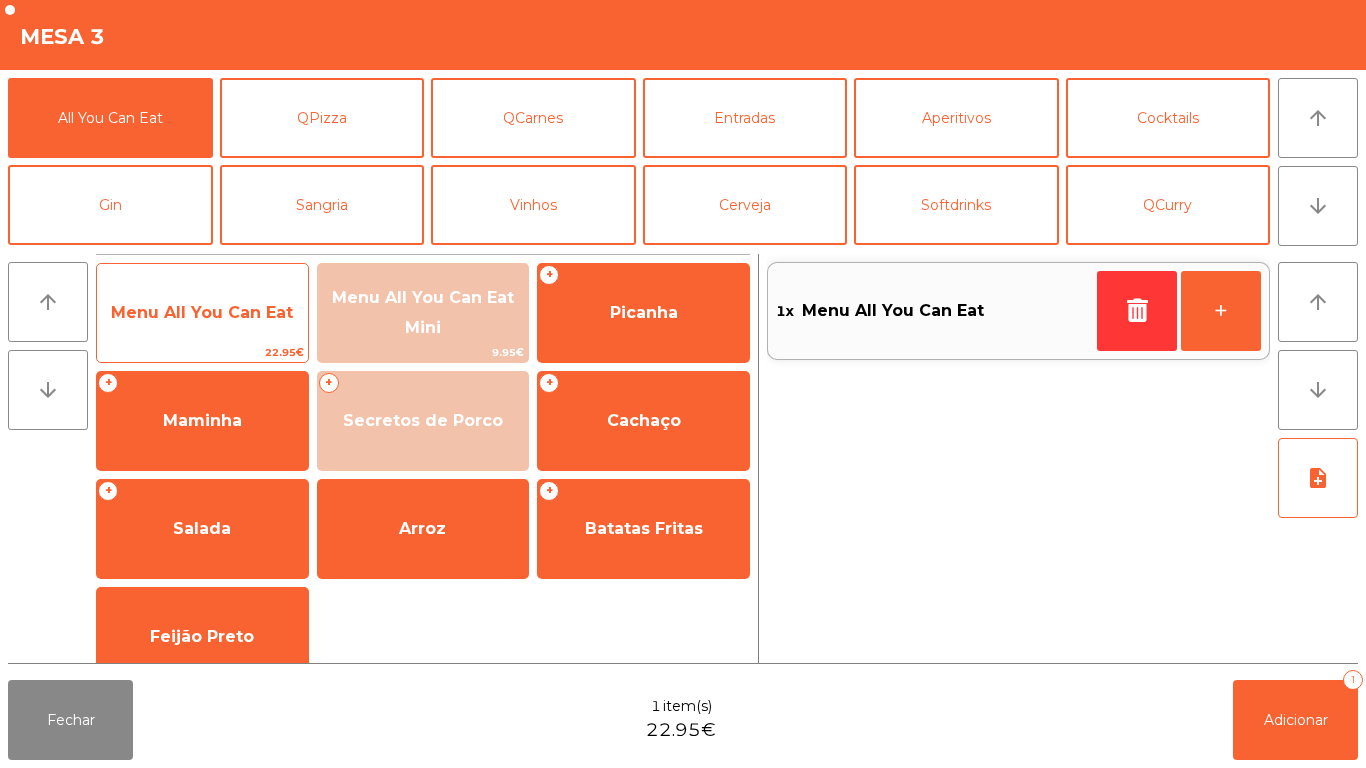 click on "Menu All You Can Eat" 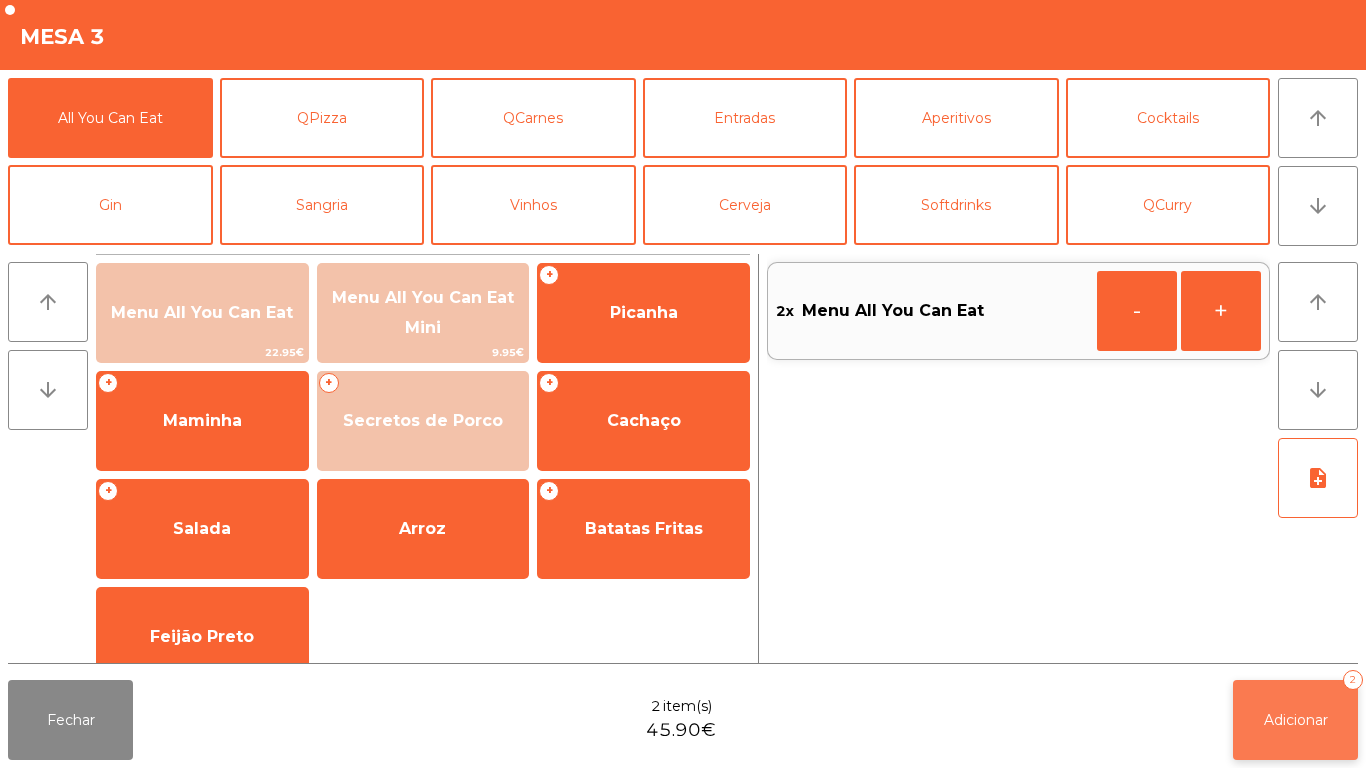 click on "Adicionar   2" 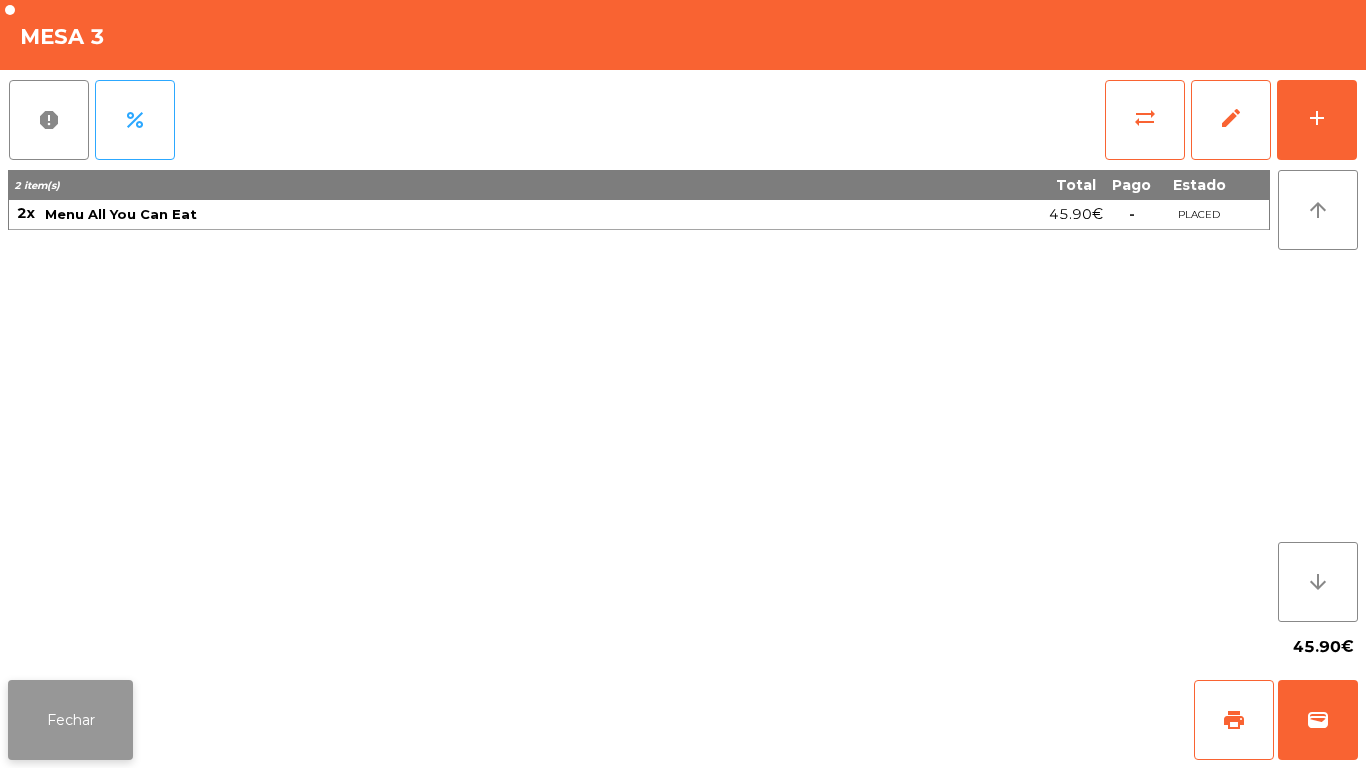 click on "Fechar" 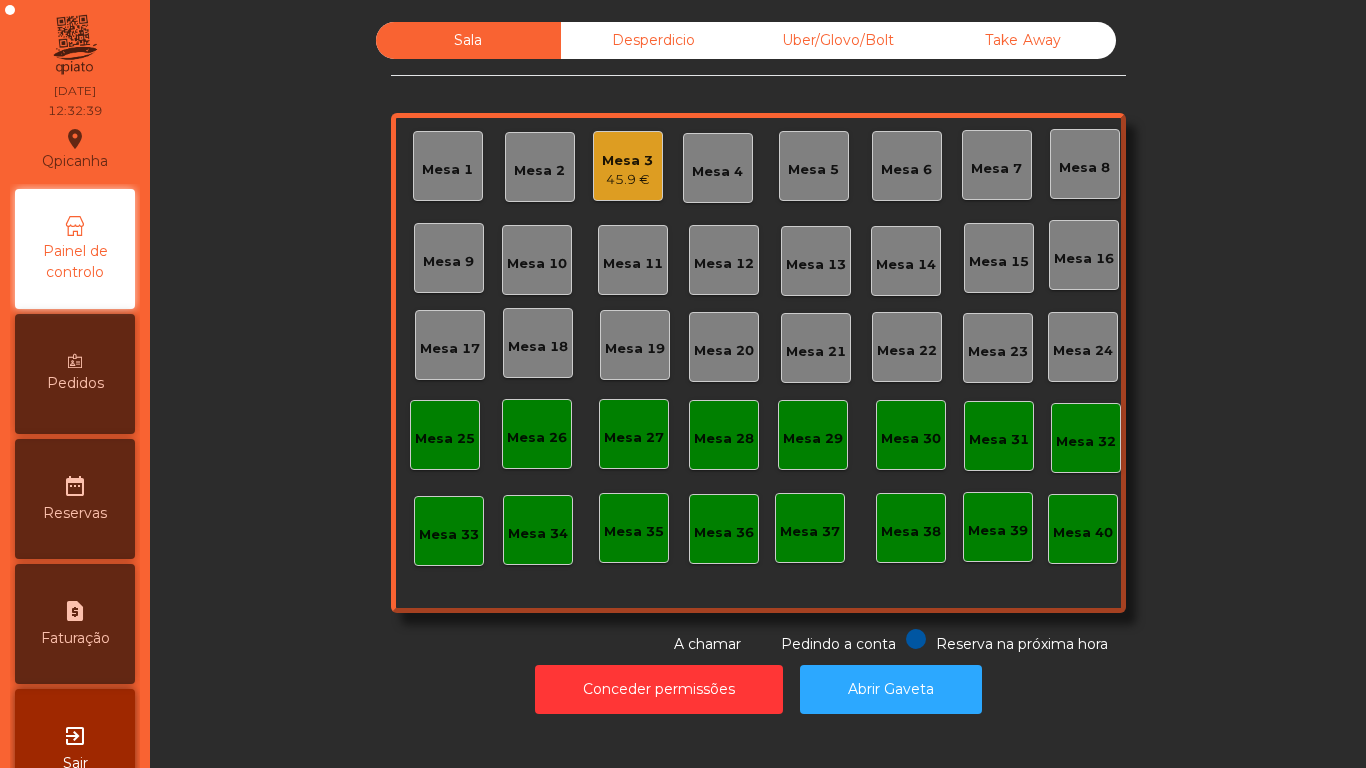 click on "45.9 €" 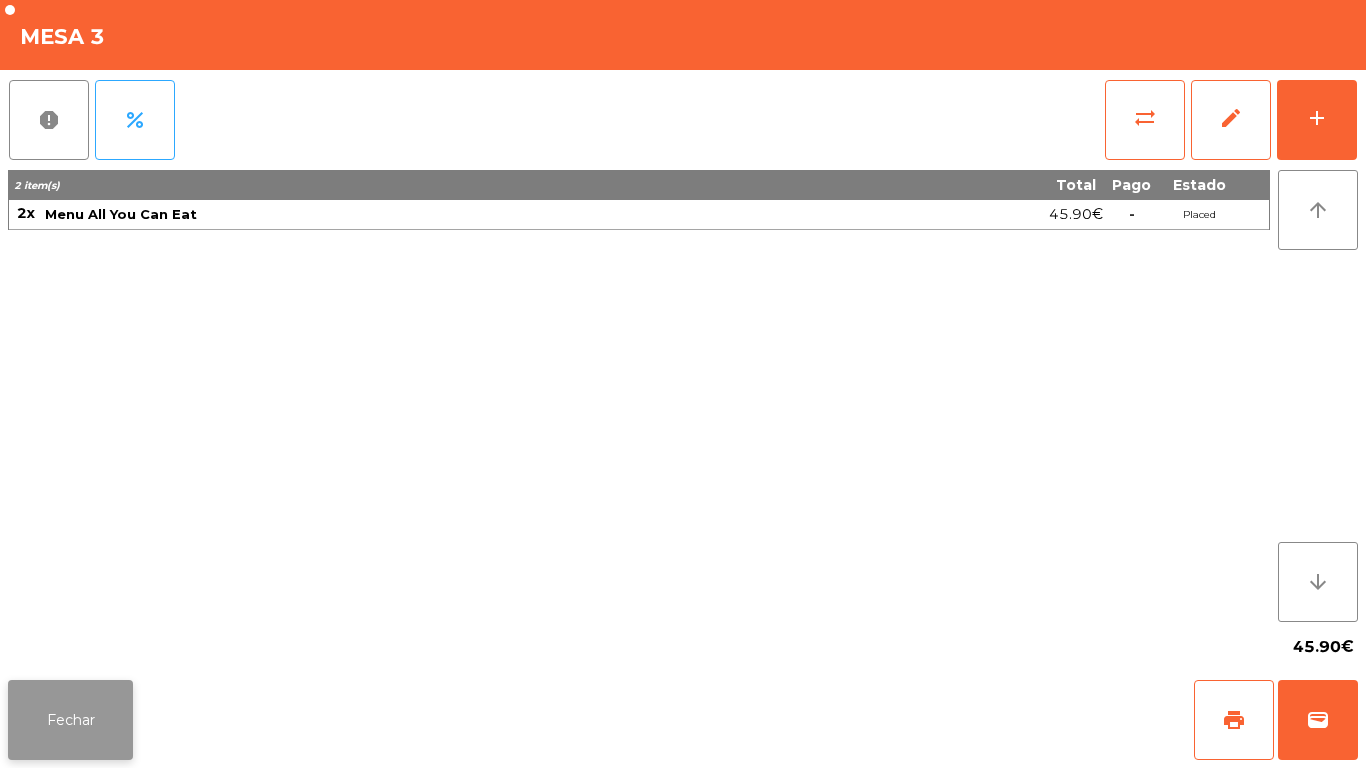 click on "Fechar" 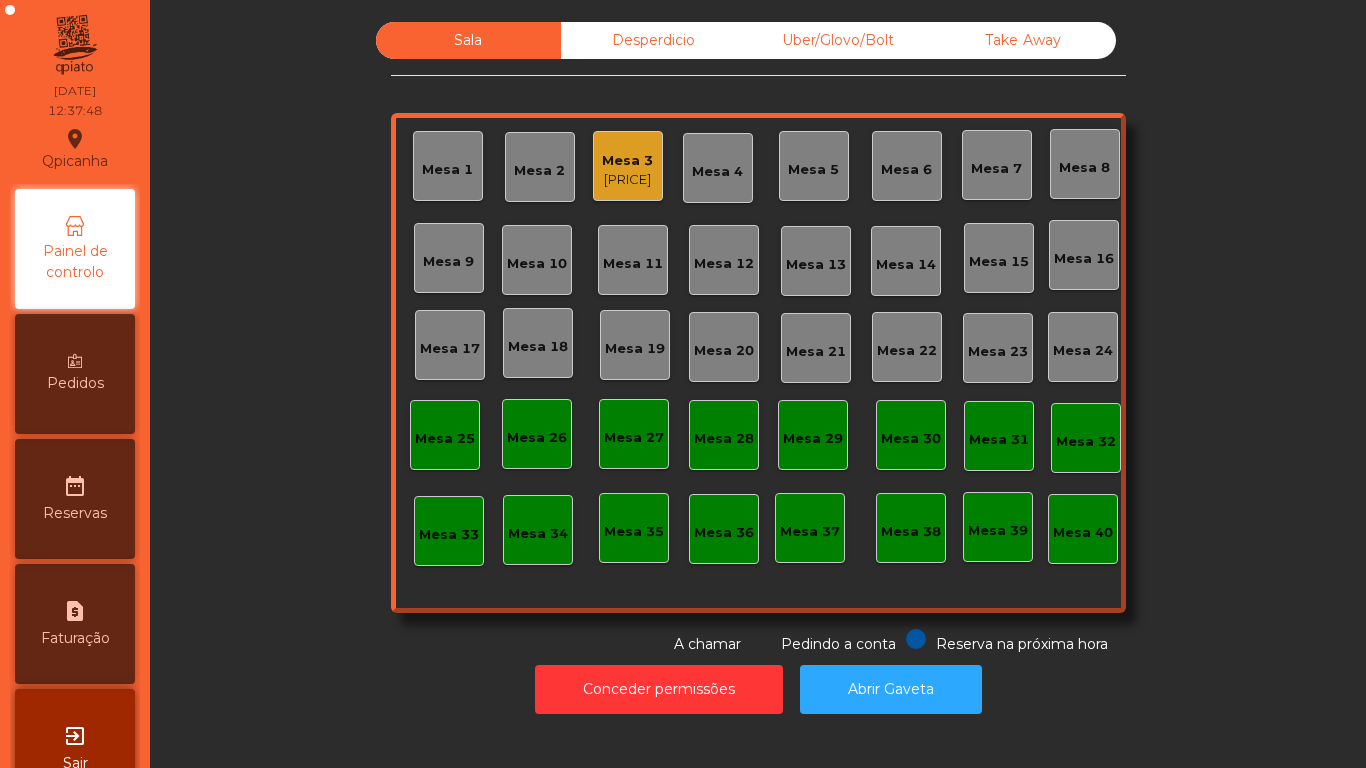 click on "Pedidos" at bounding box center [75, 374] 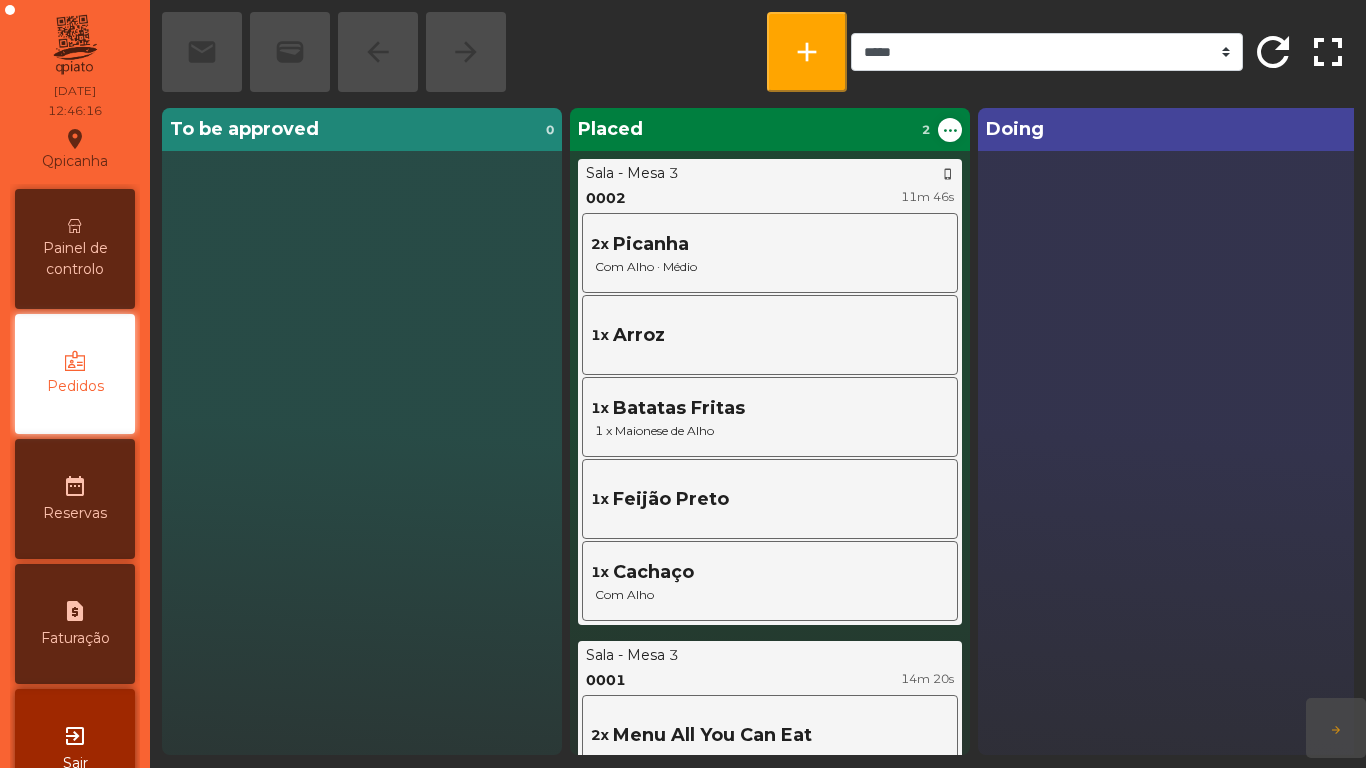 click on "Painel de controlo" at bounding box center [75, 249] 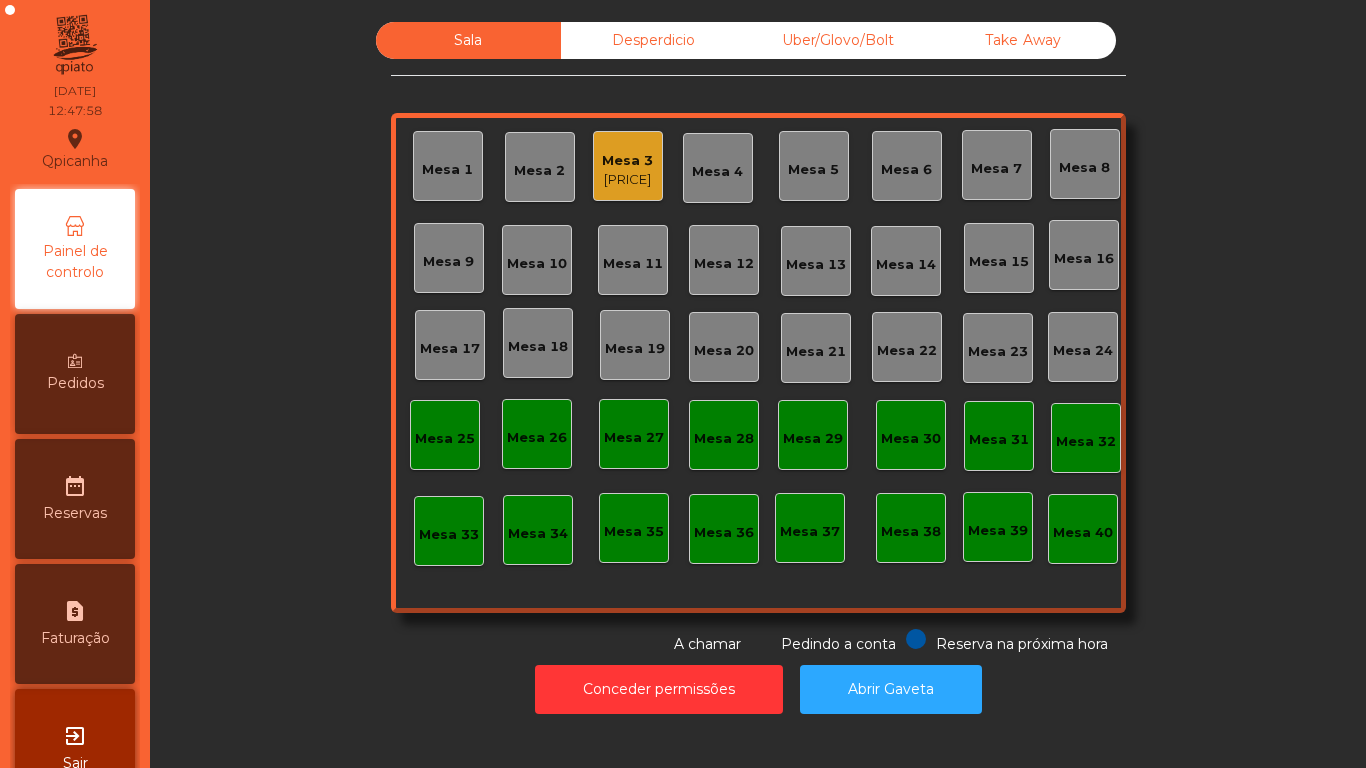 click on "[PRICE]" 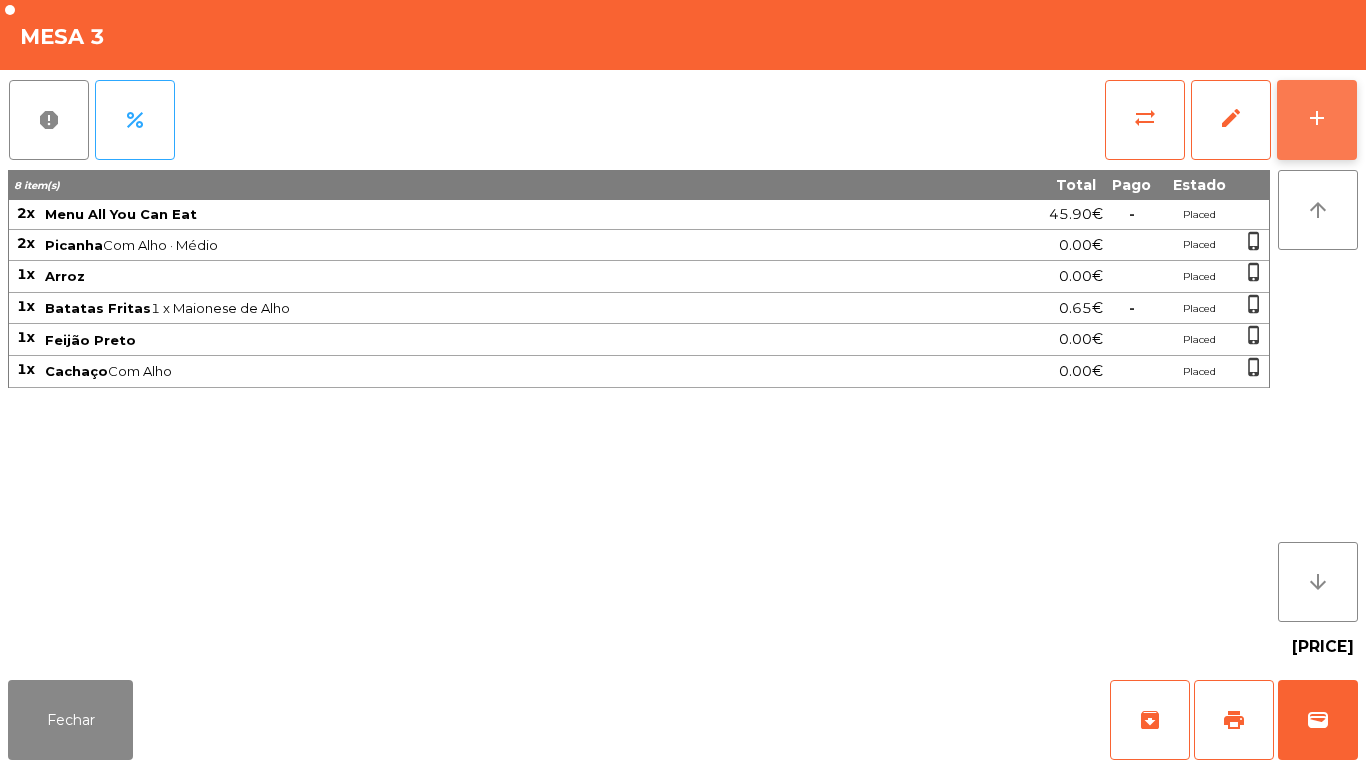 click on "add" 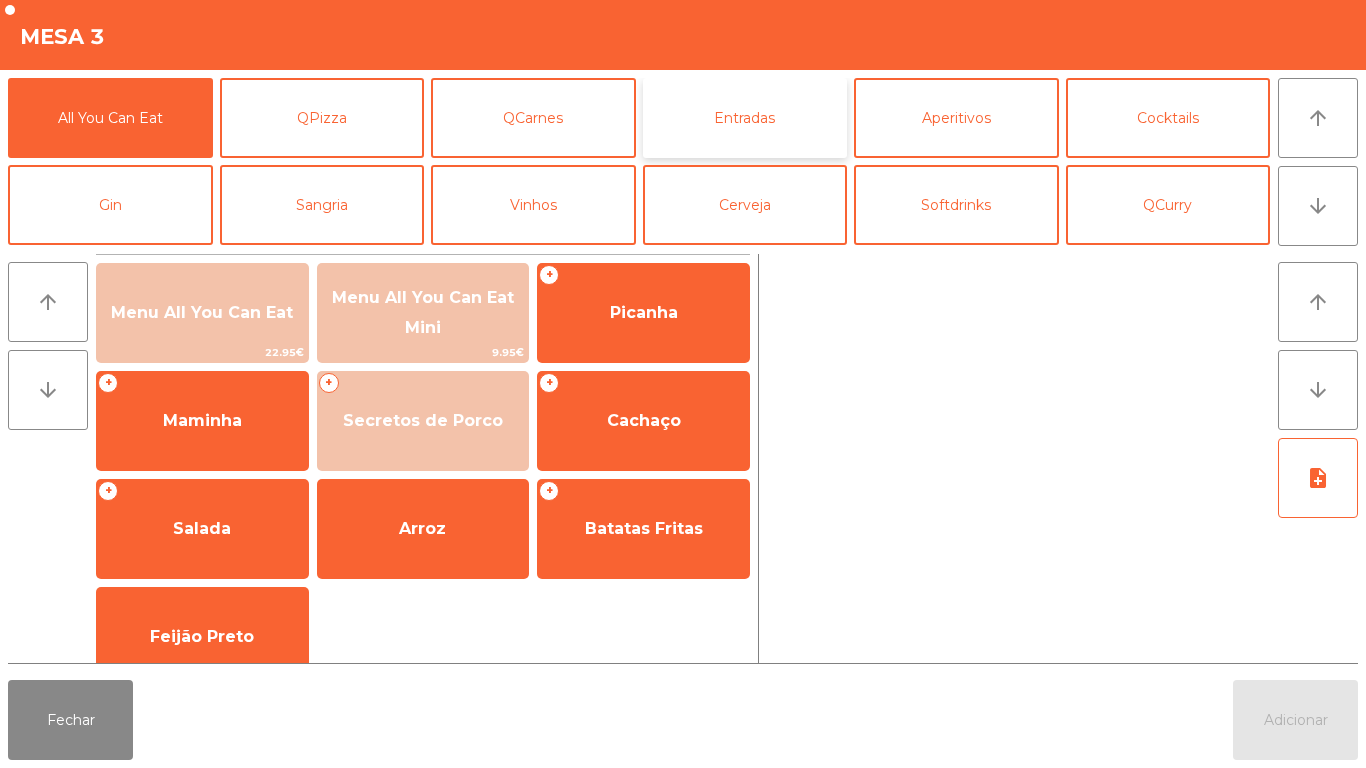 click on "Entradas" 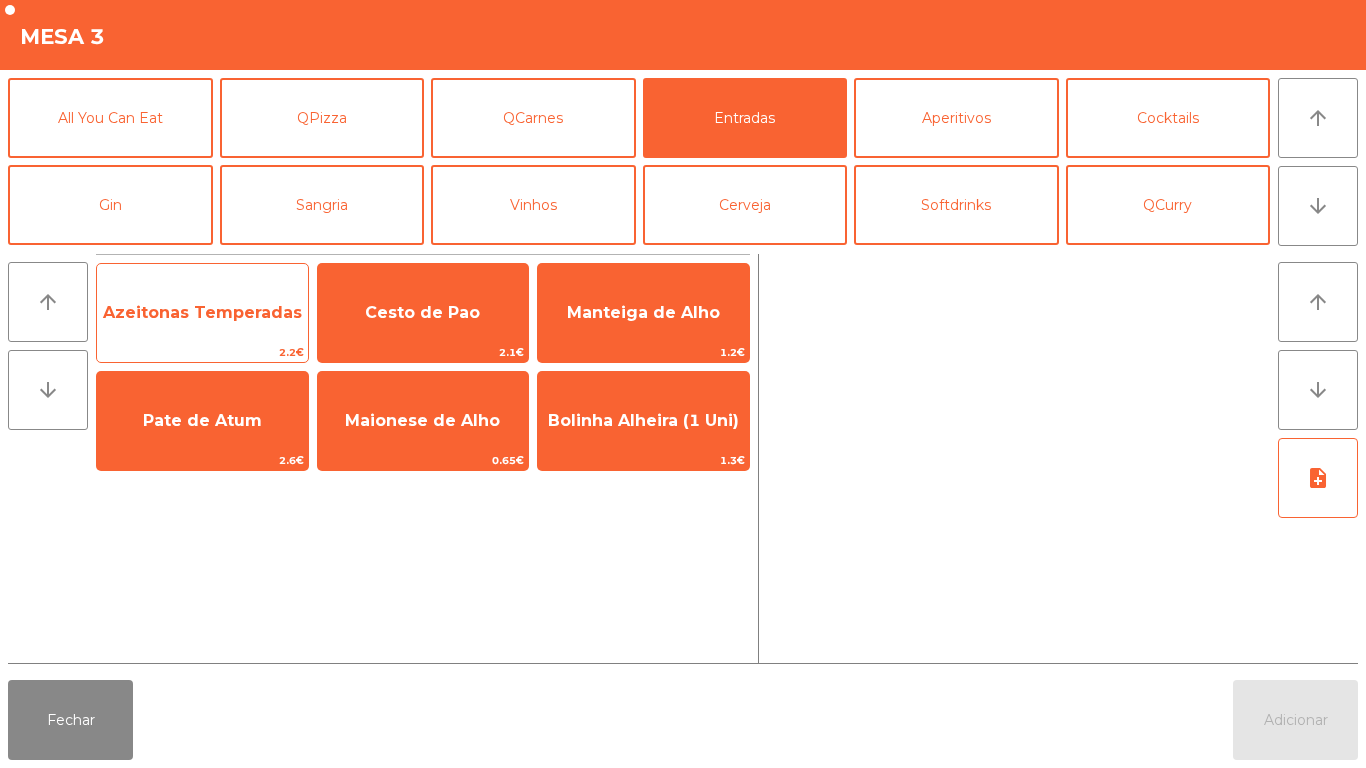 click on "Azeitonas Temperadas" 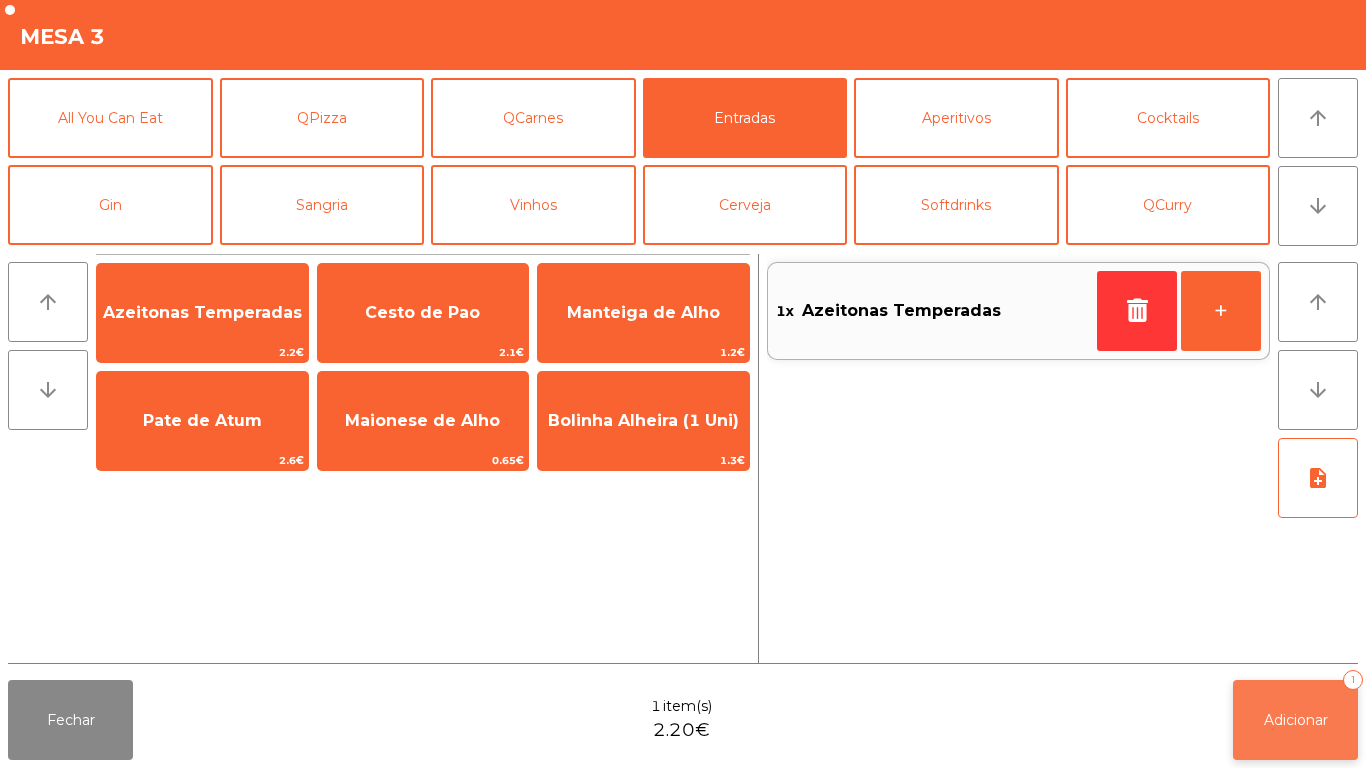 click on "Adicionar   1" 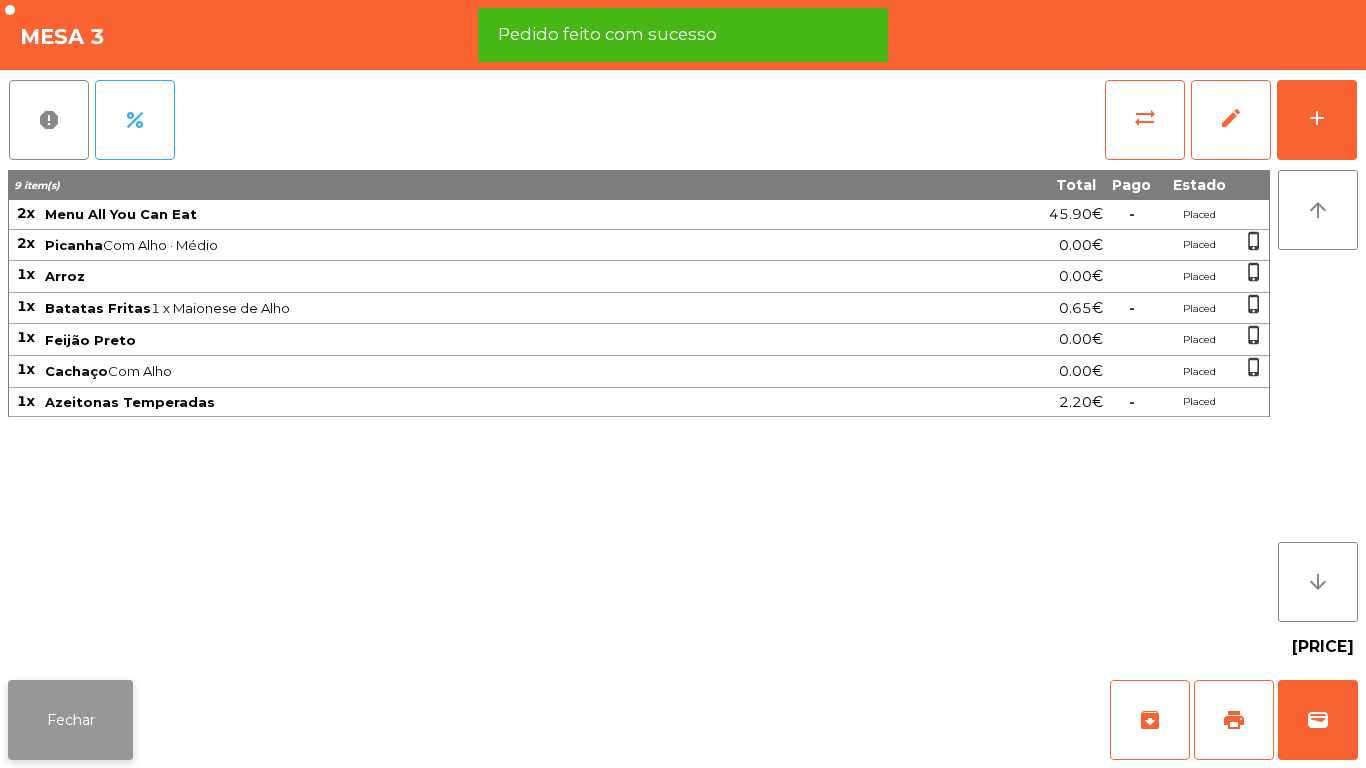 click on "Fechar" 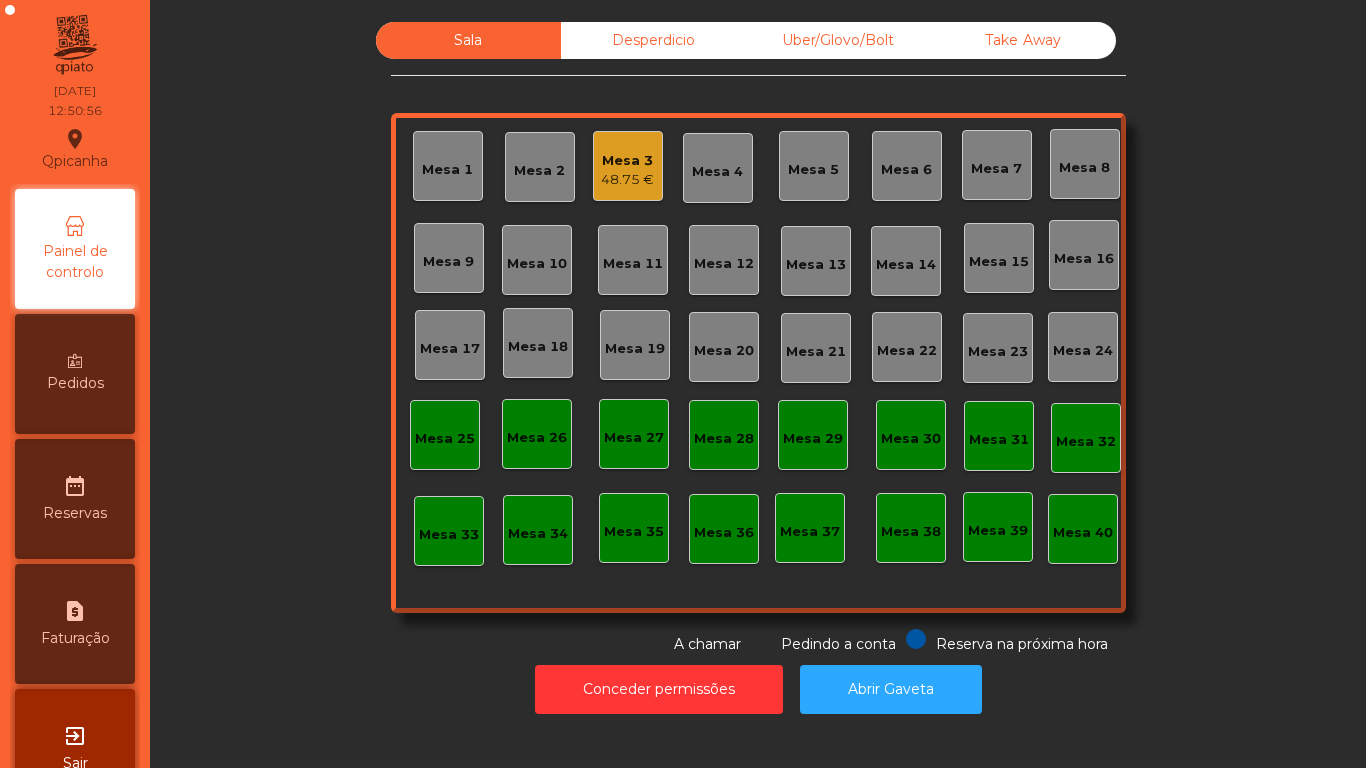 click on "Mesa 2" 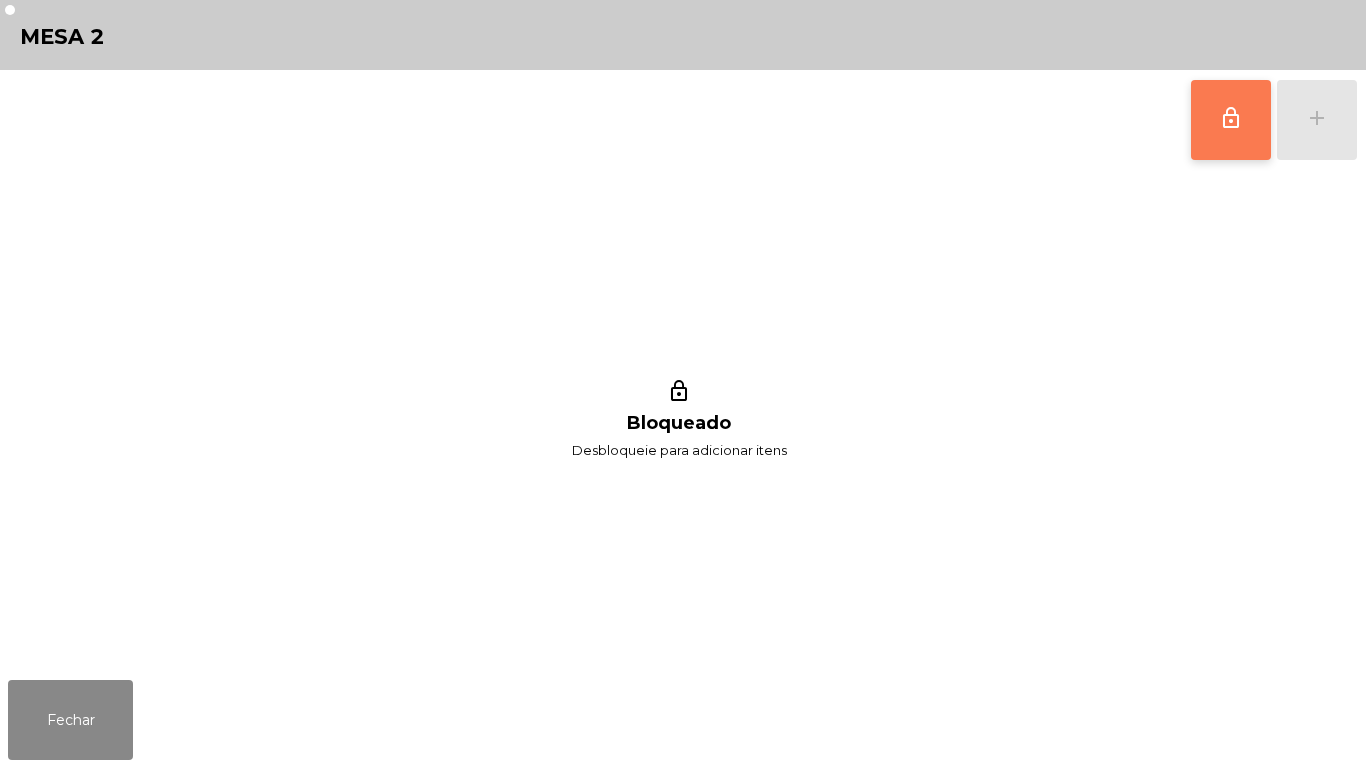 click on "lock_outline" 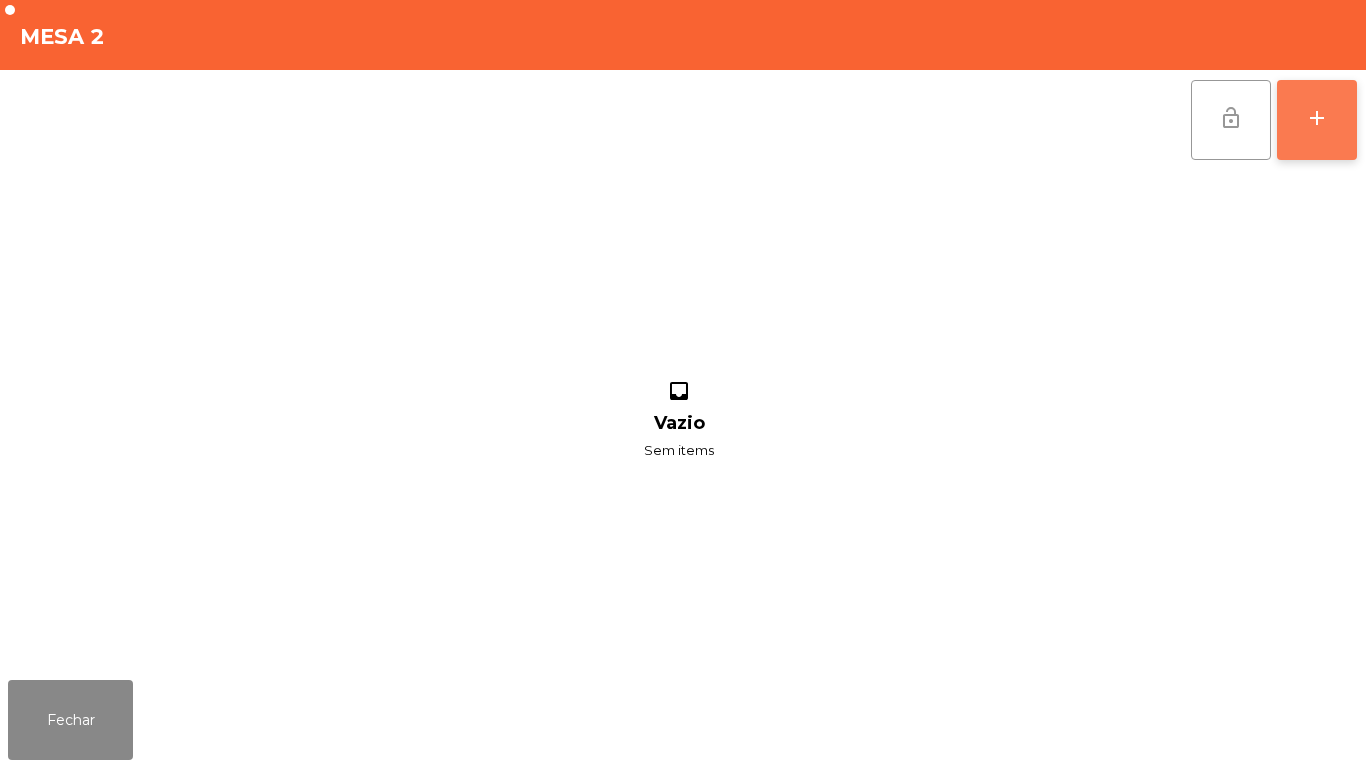click on "add" 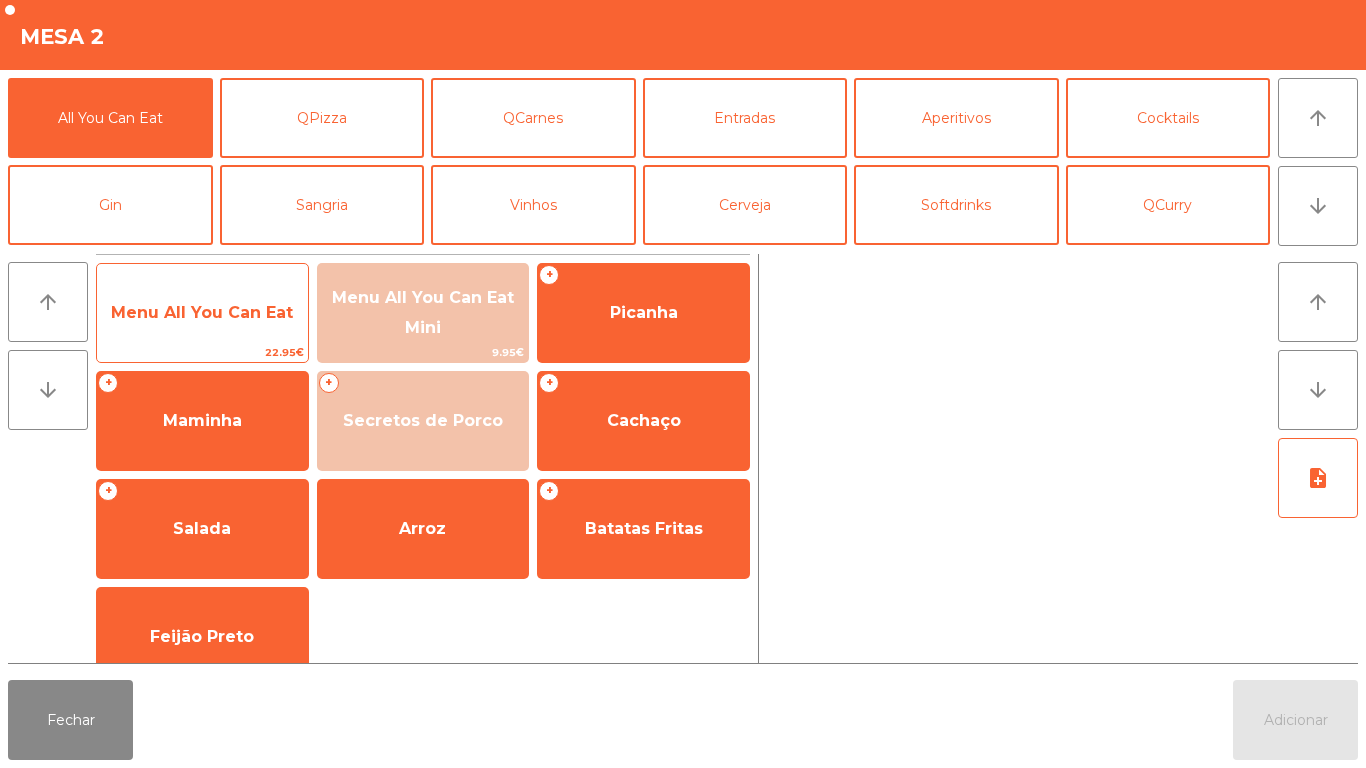 click on "Menu All You Can Eat" 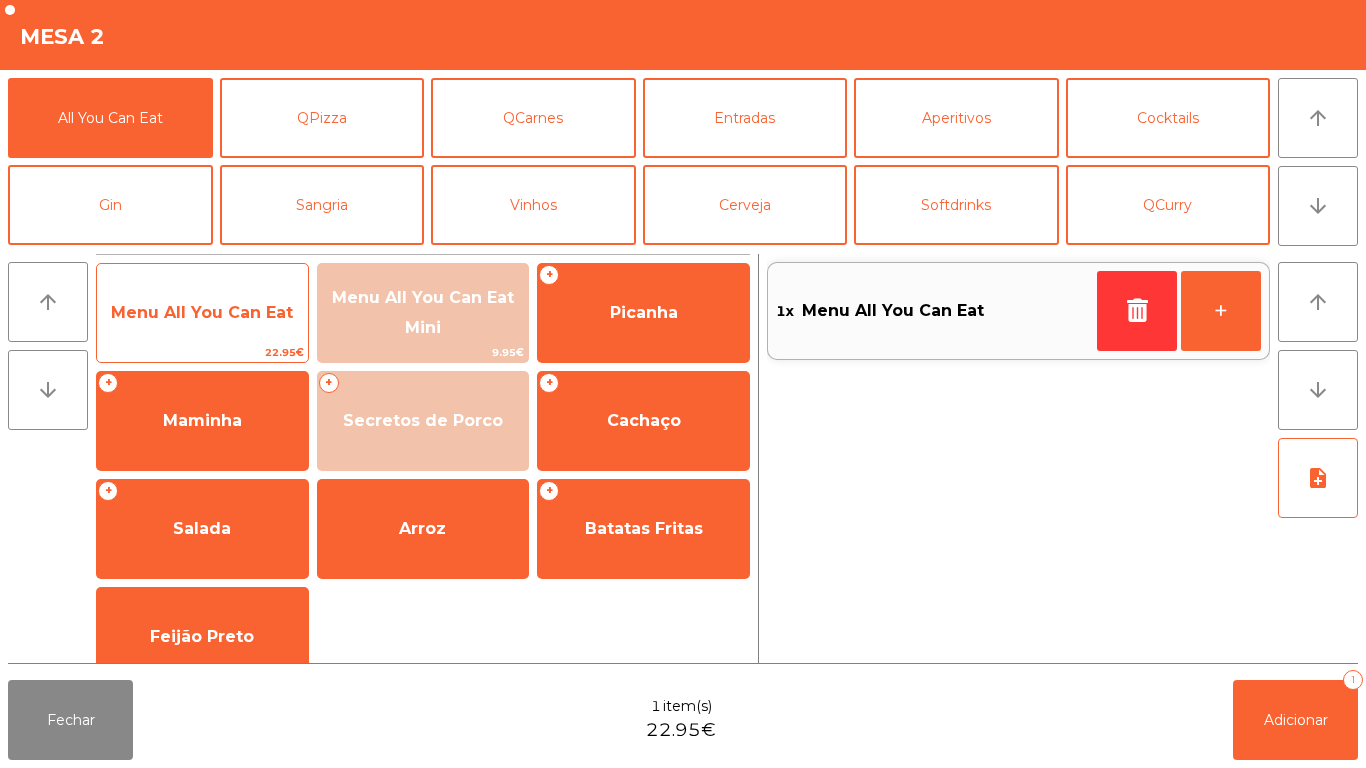 click on "Menu All You Can Eat" 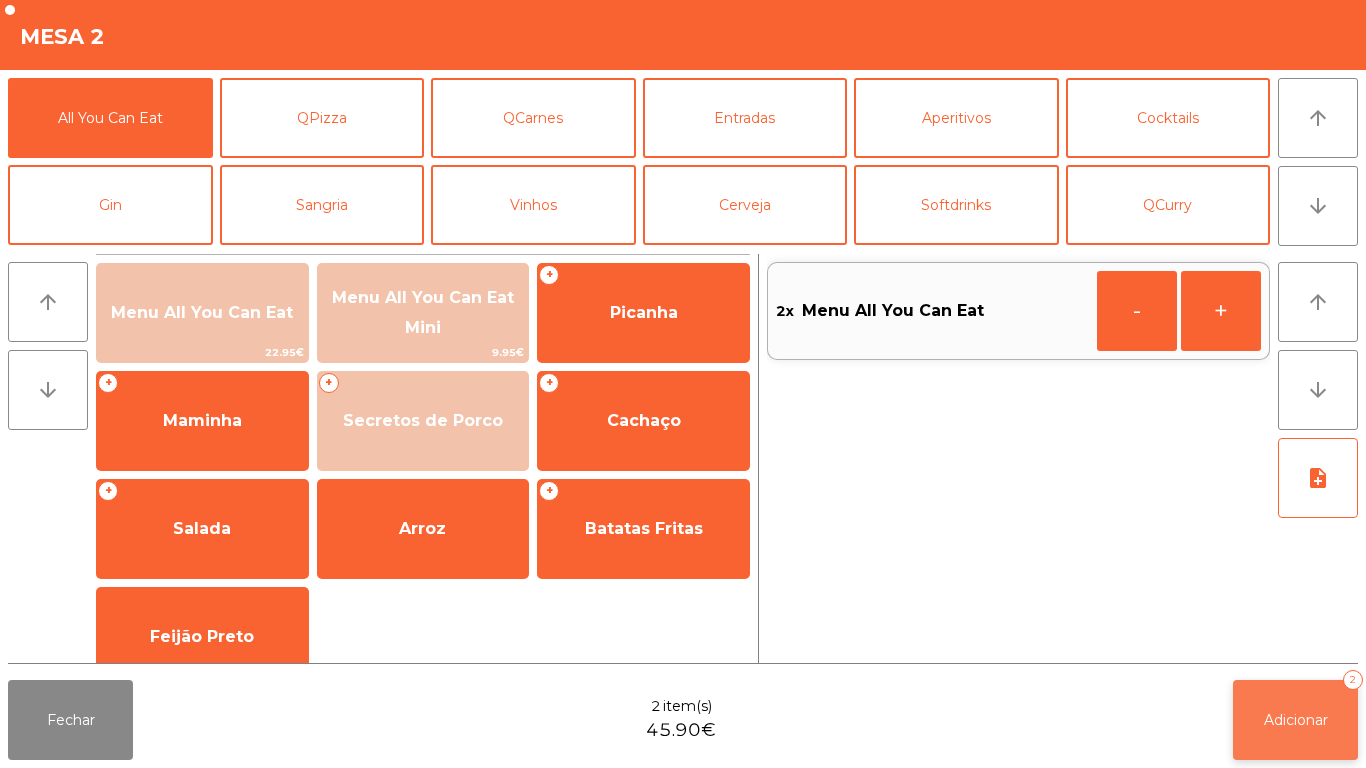 click on "Adicionar   2" 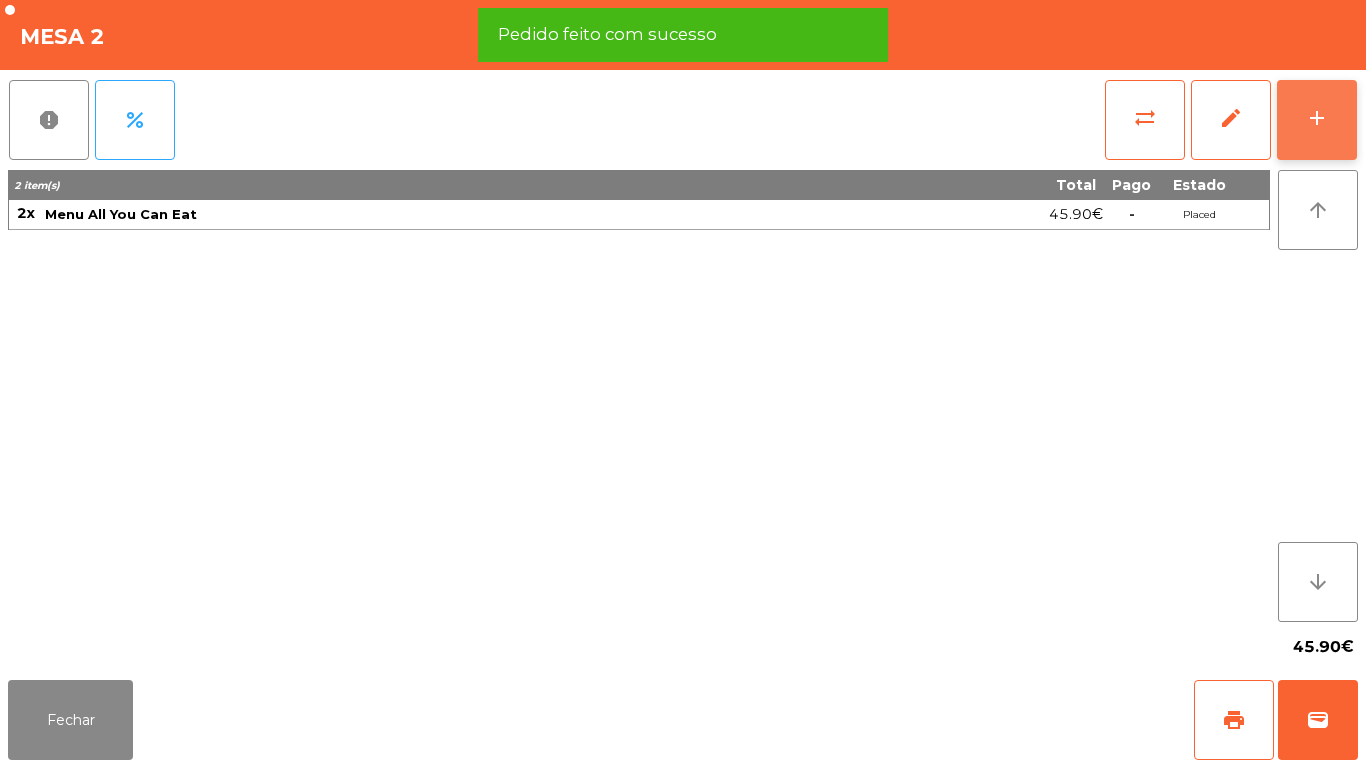 click on "add" 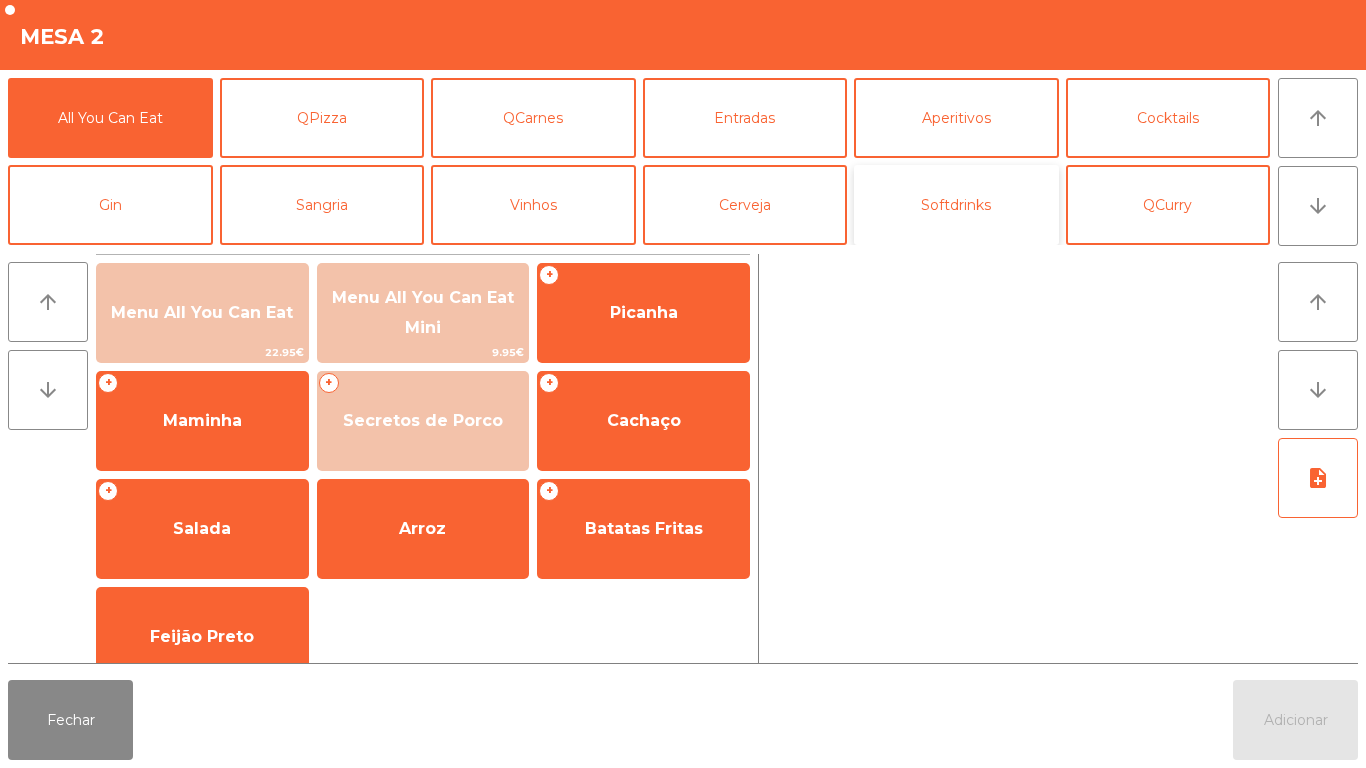 click on "Softdrinks" 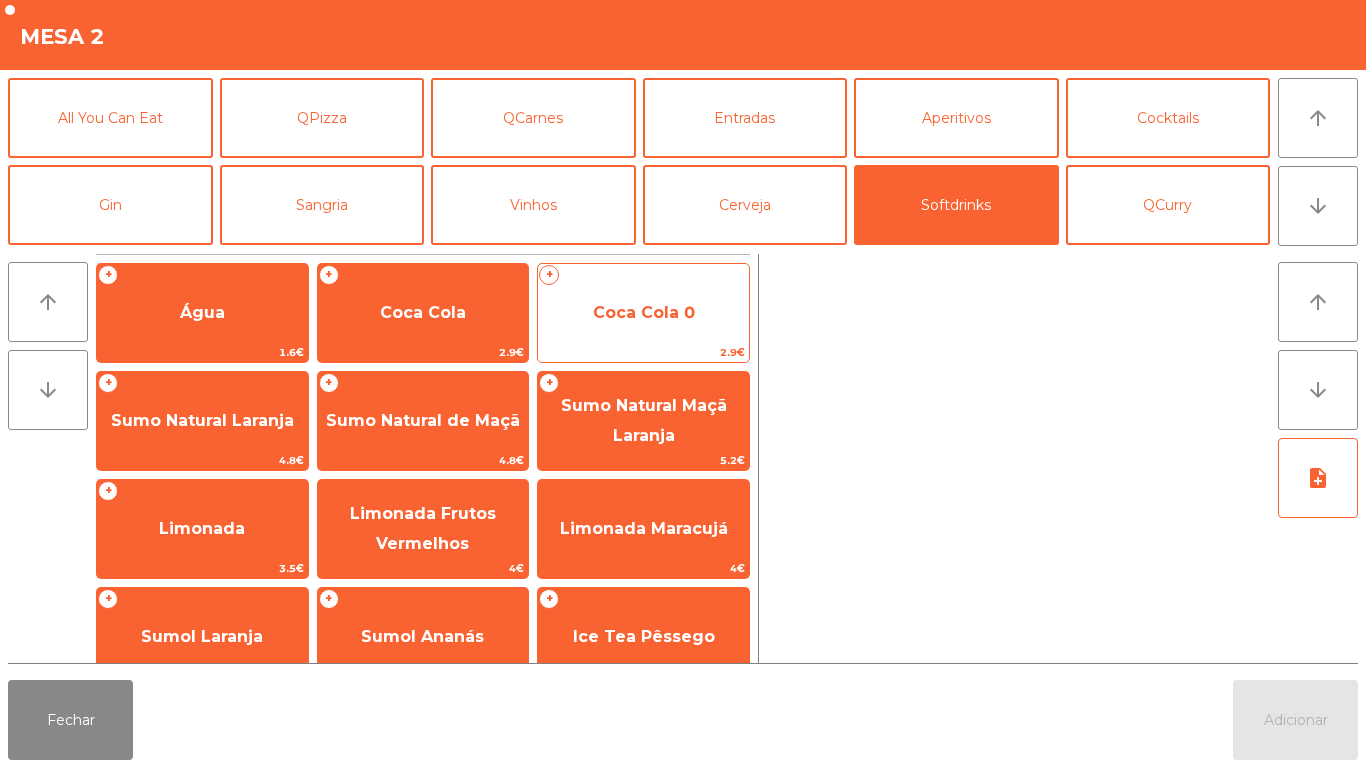 click on "Coca Cola 0" 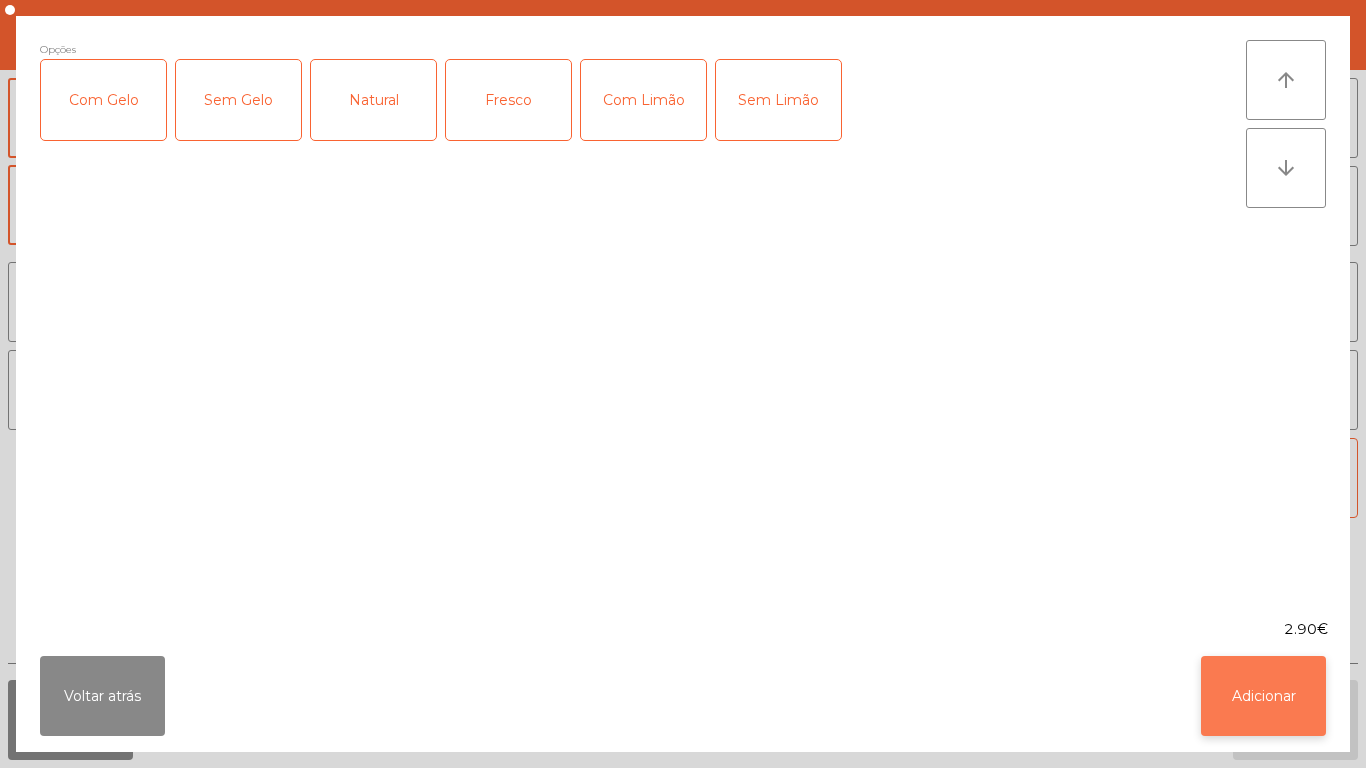 click on "Adicionar" 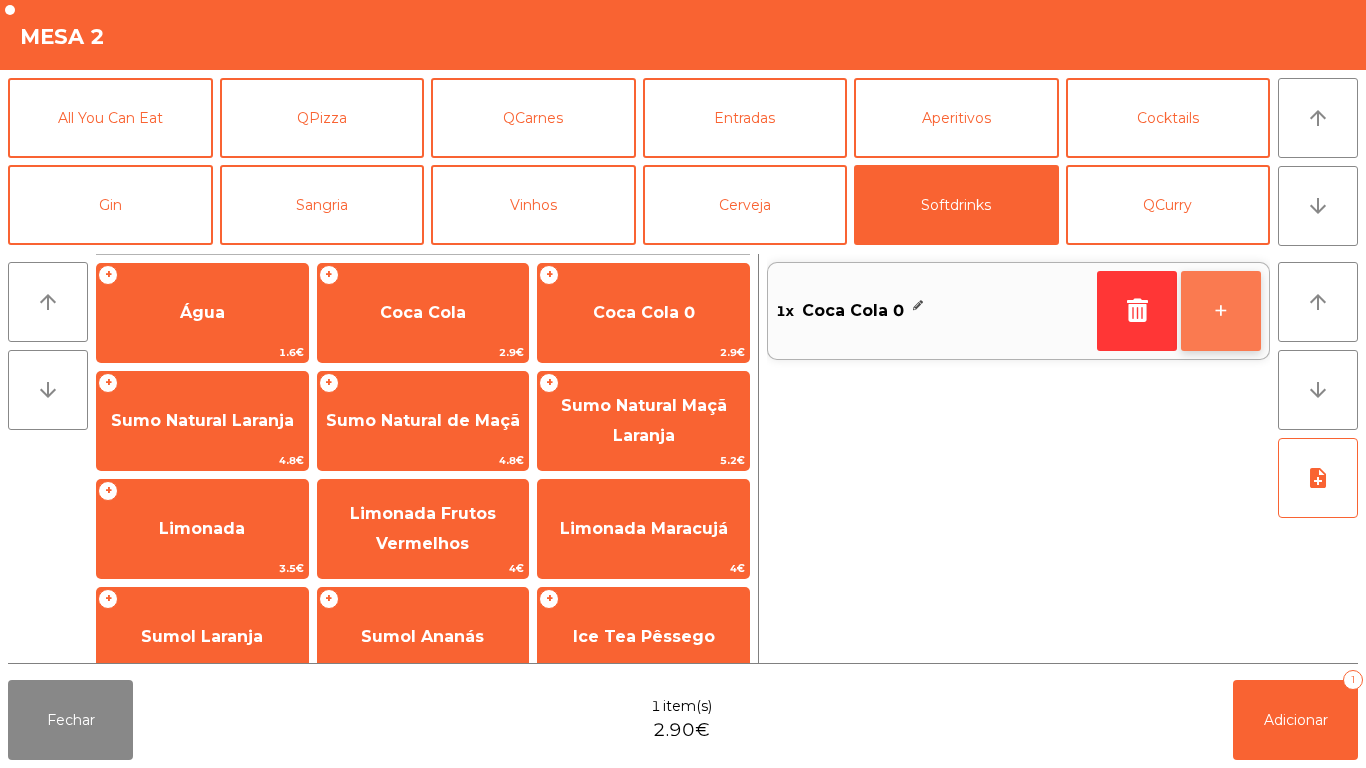 click on "+" 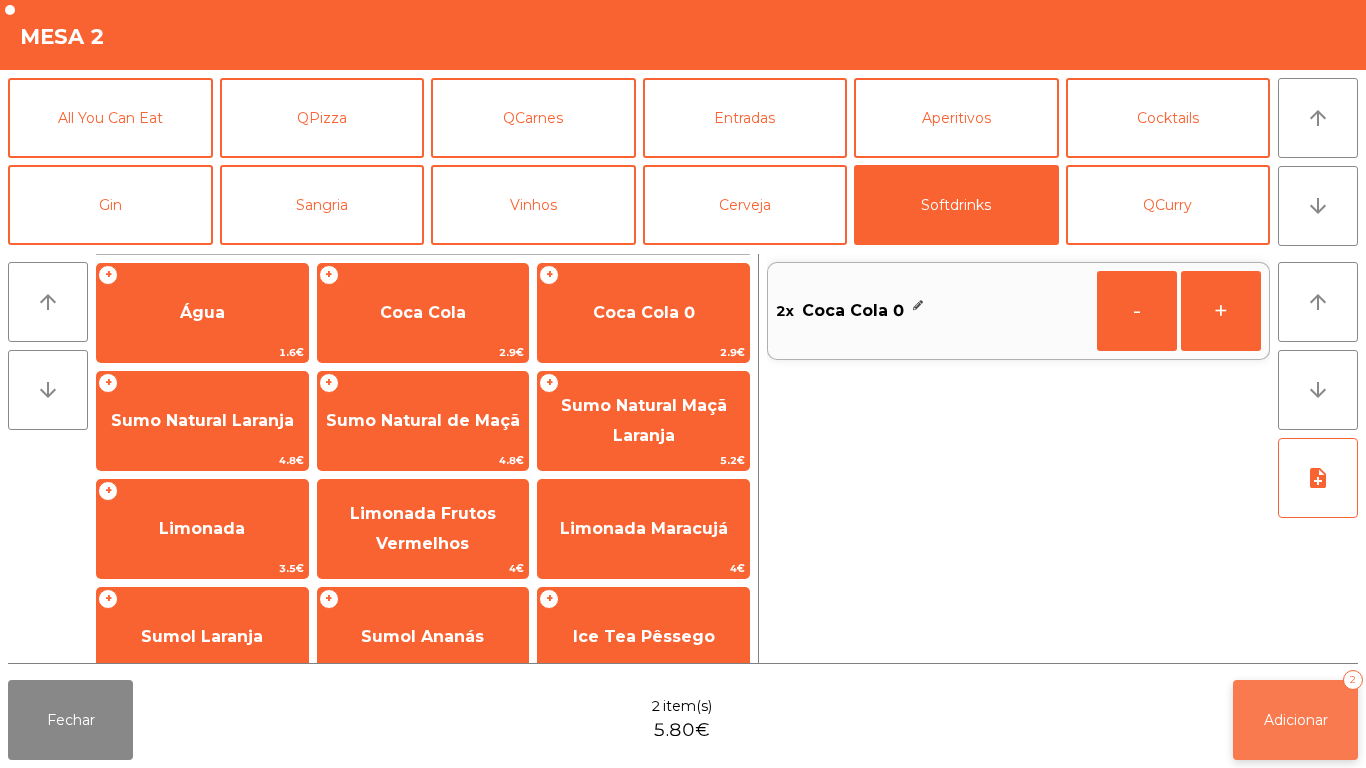 click on "Adicionar" 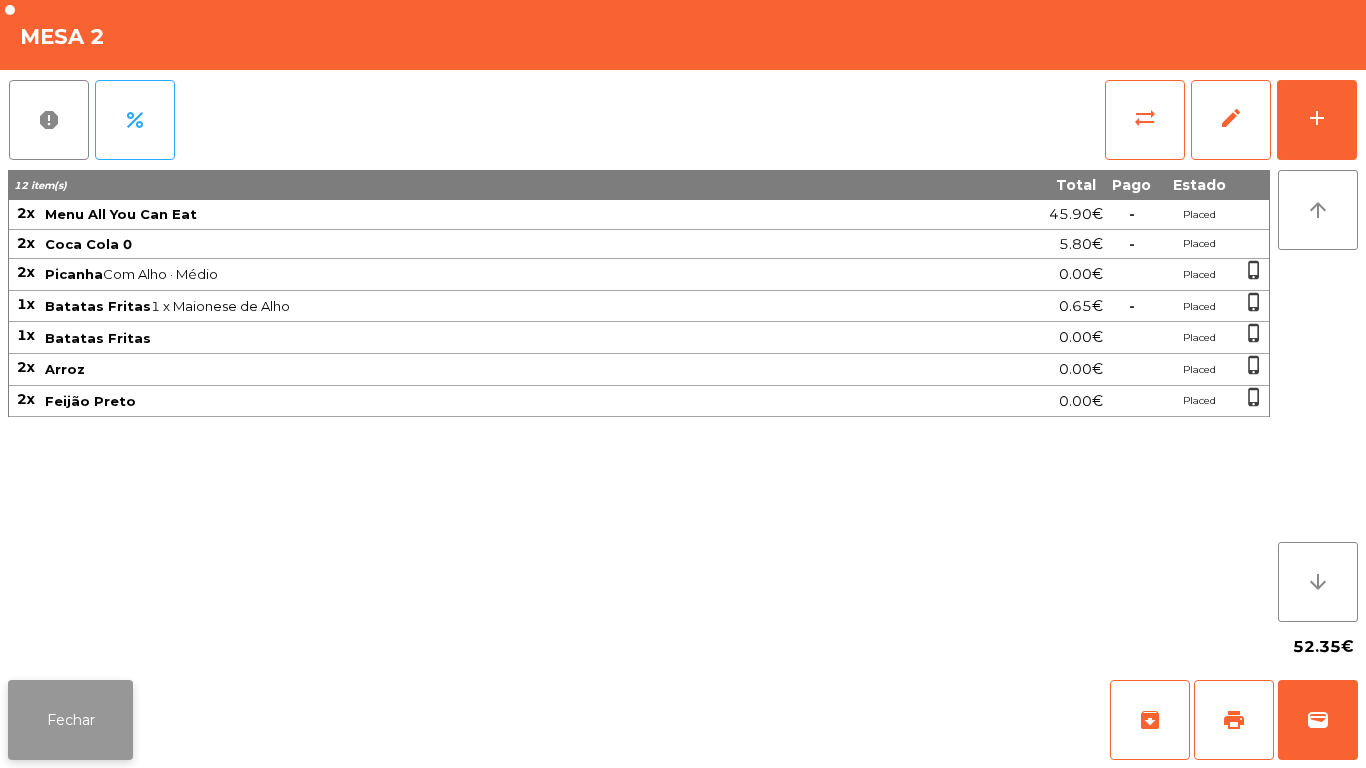 click on "Fechar" 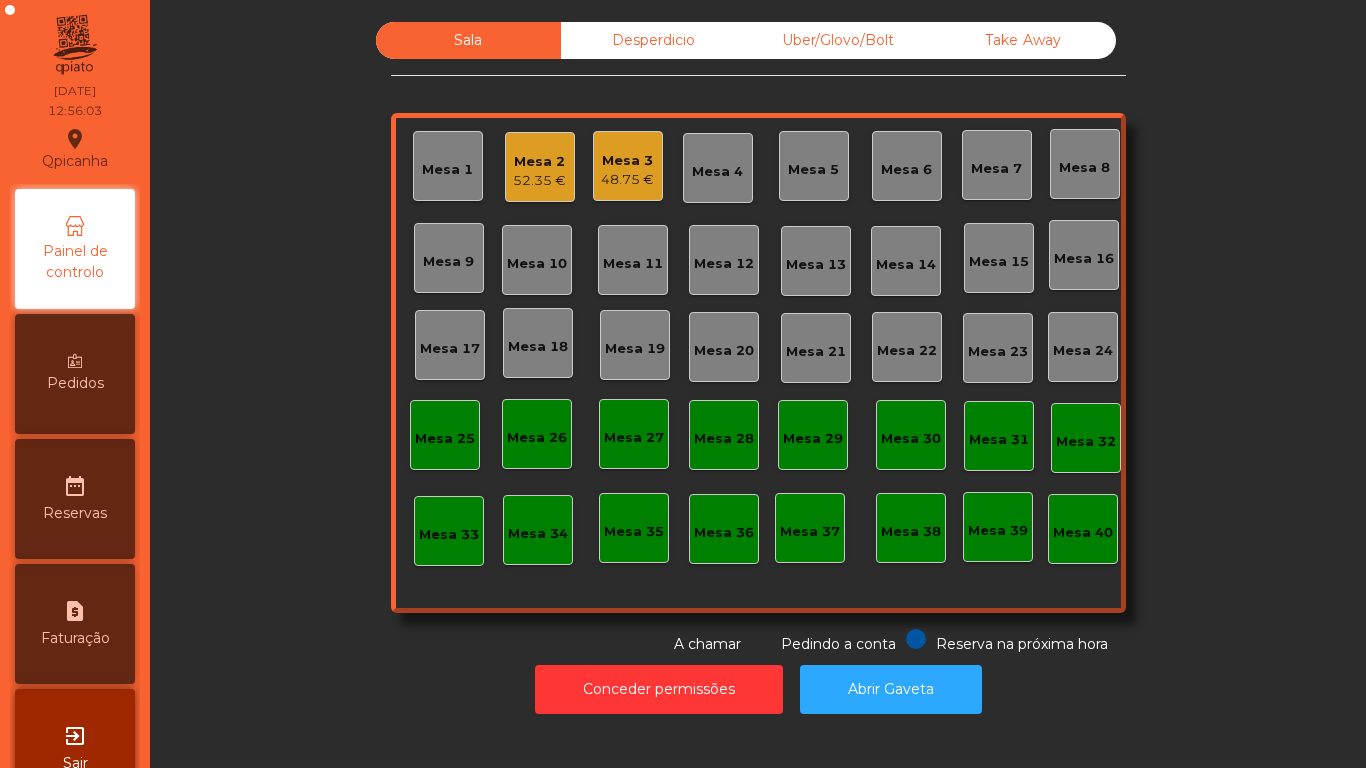 click on "48.75 €" 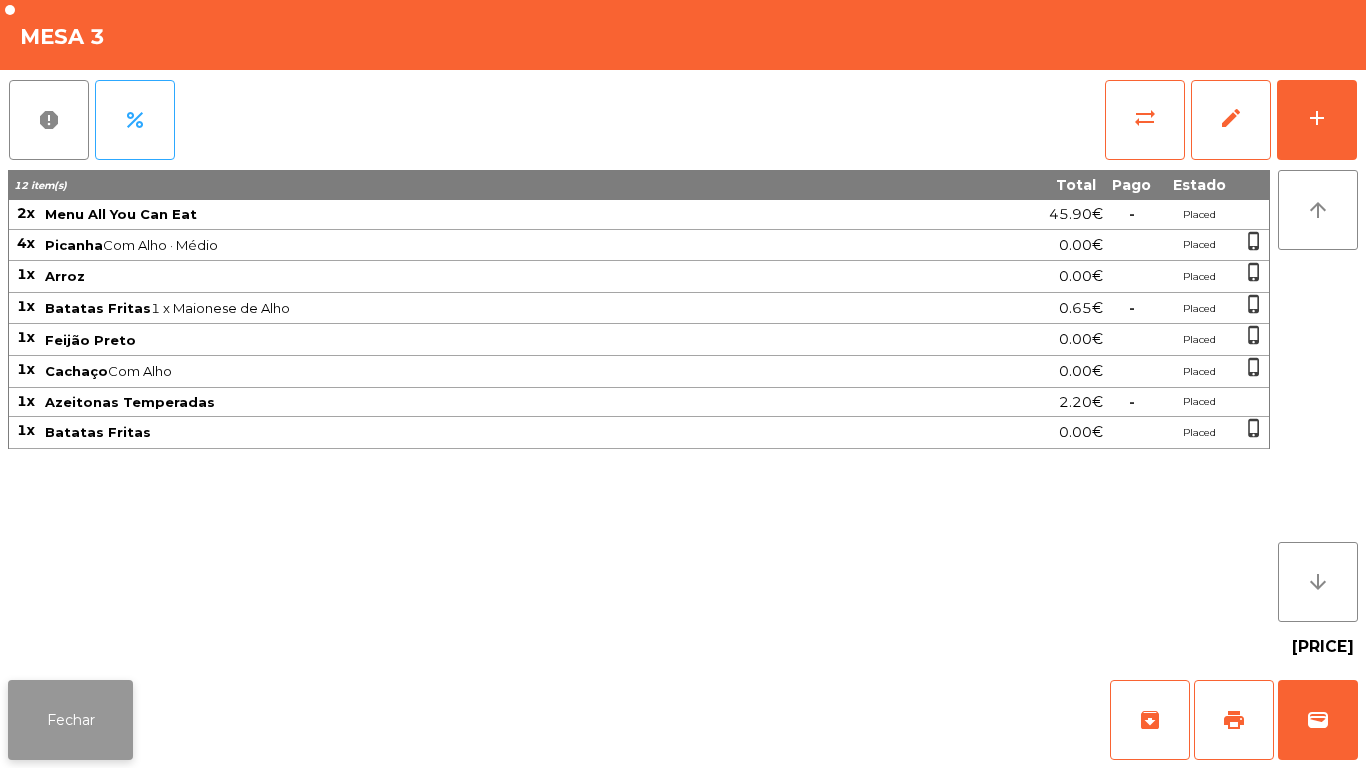 click on "Fechar" 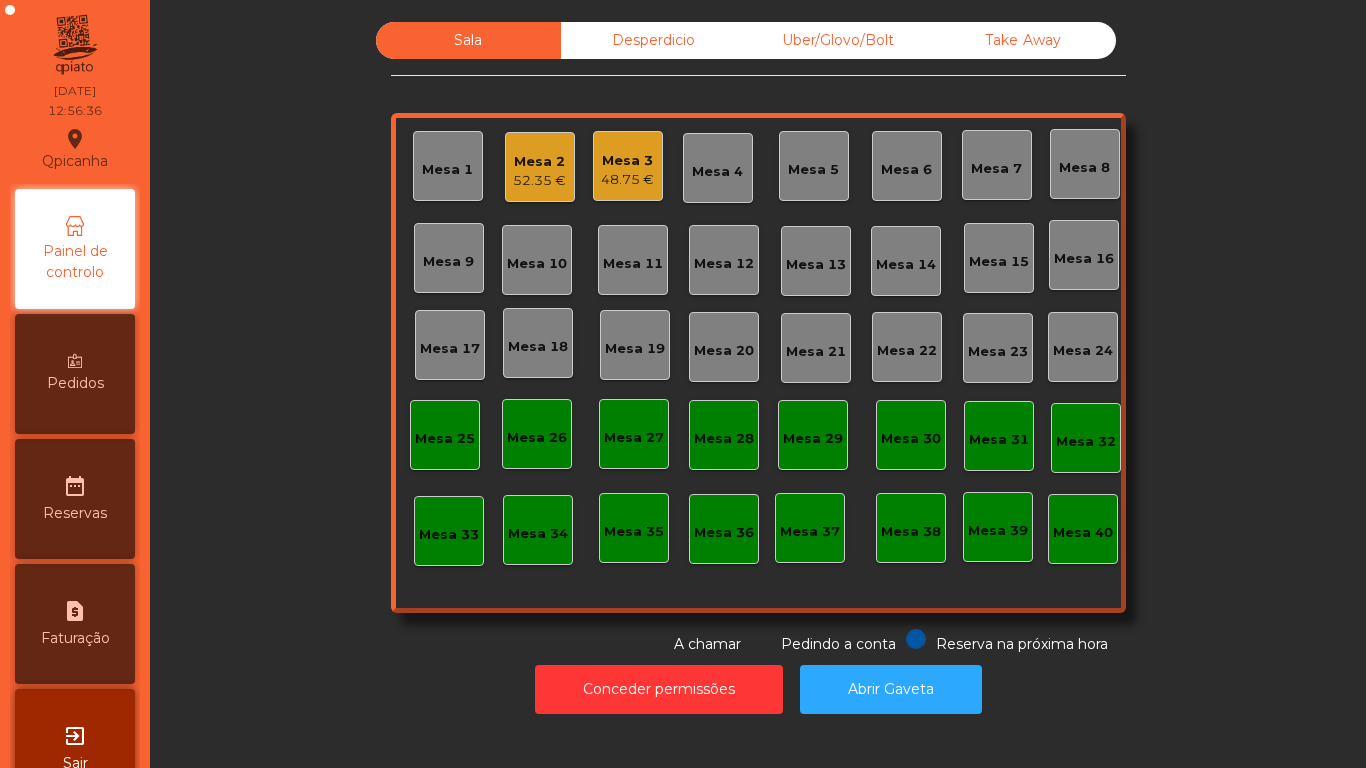 click on "Pedidos" at bounding box center (75, 374) 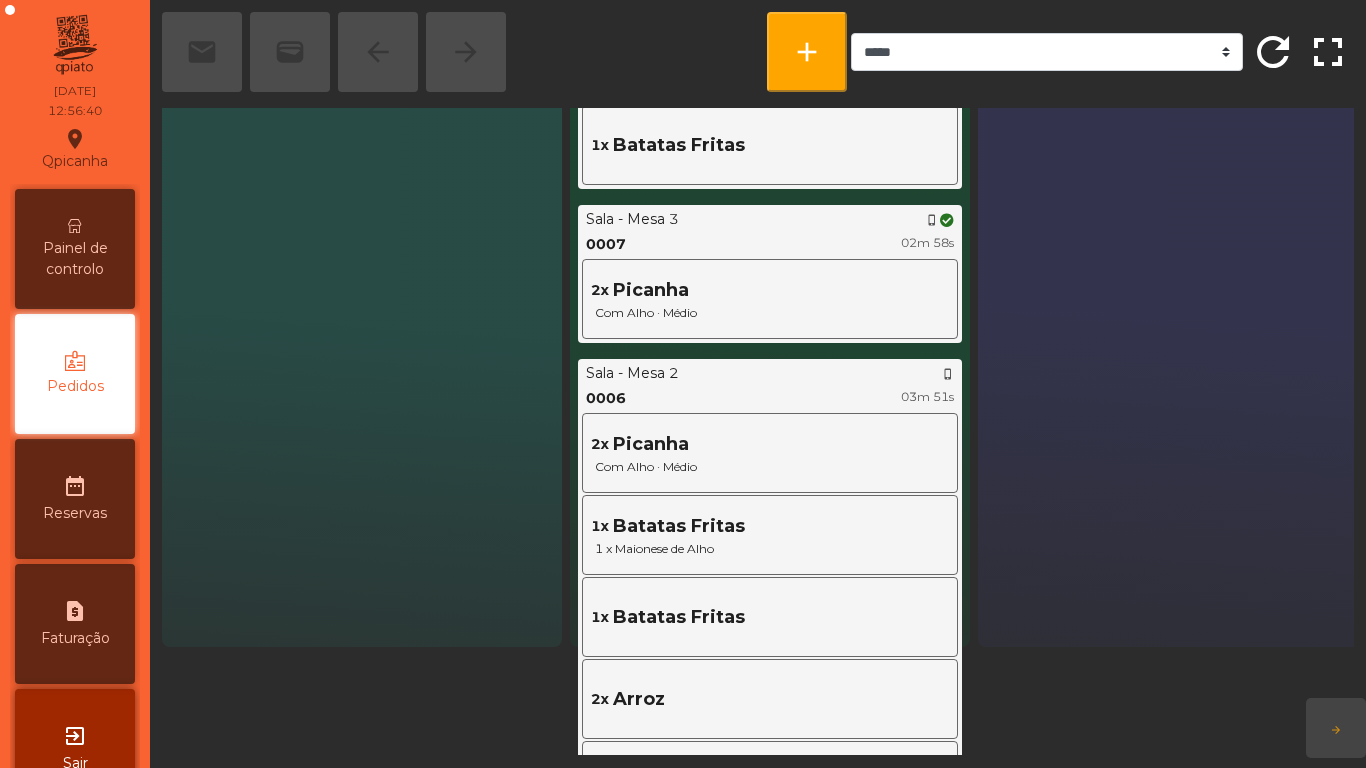scroll, scrollTop: 132, scrollLeft: 0, axis: vertical 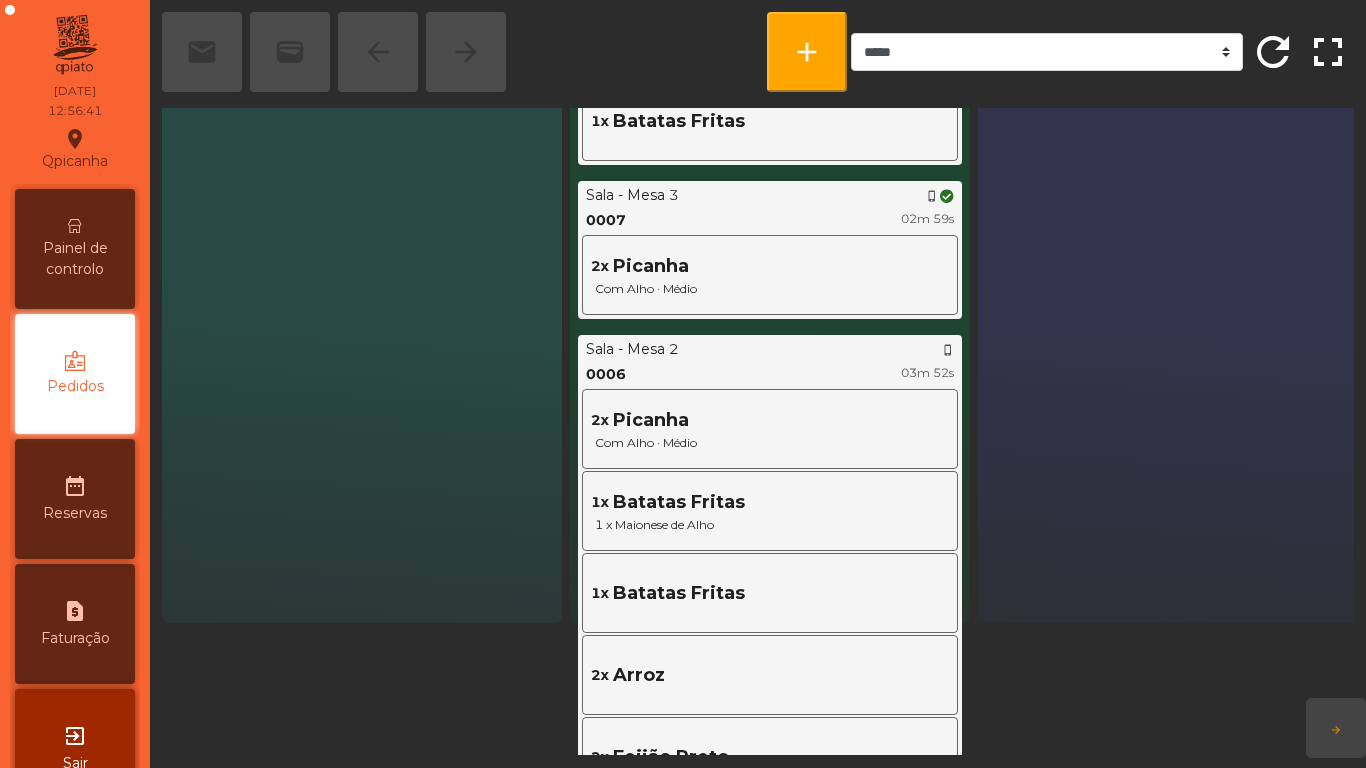 click on "Painel de controlo" at bounding box center [75, 259] 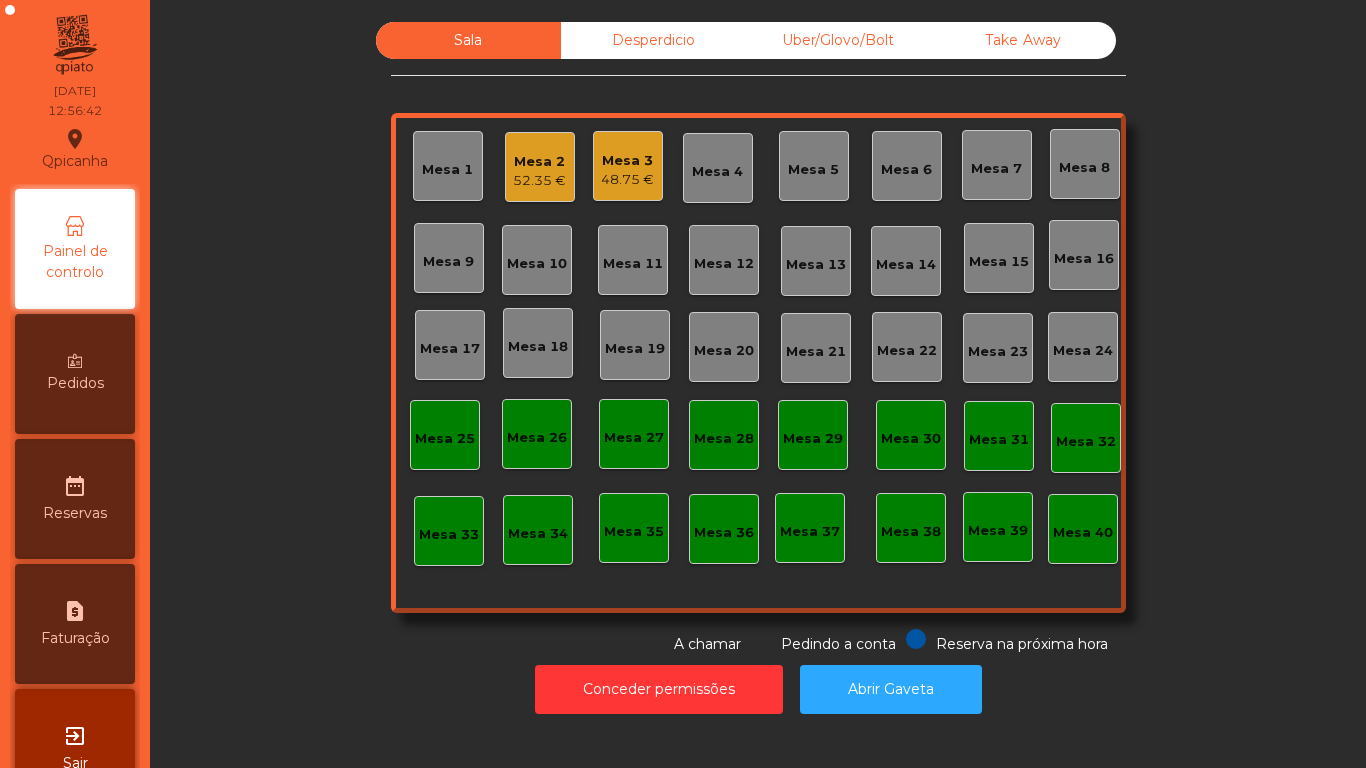 click on "Pedidos" at bounding box center (75, 374) 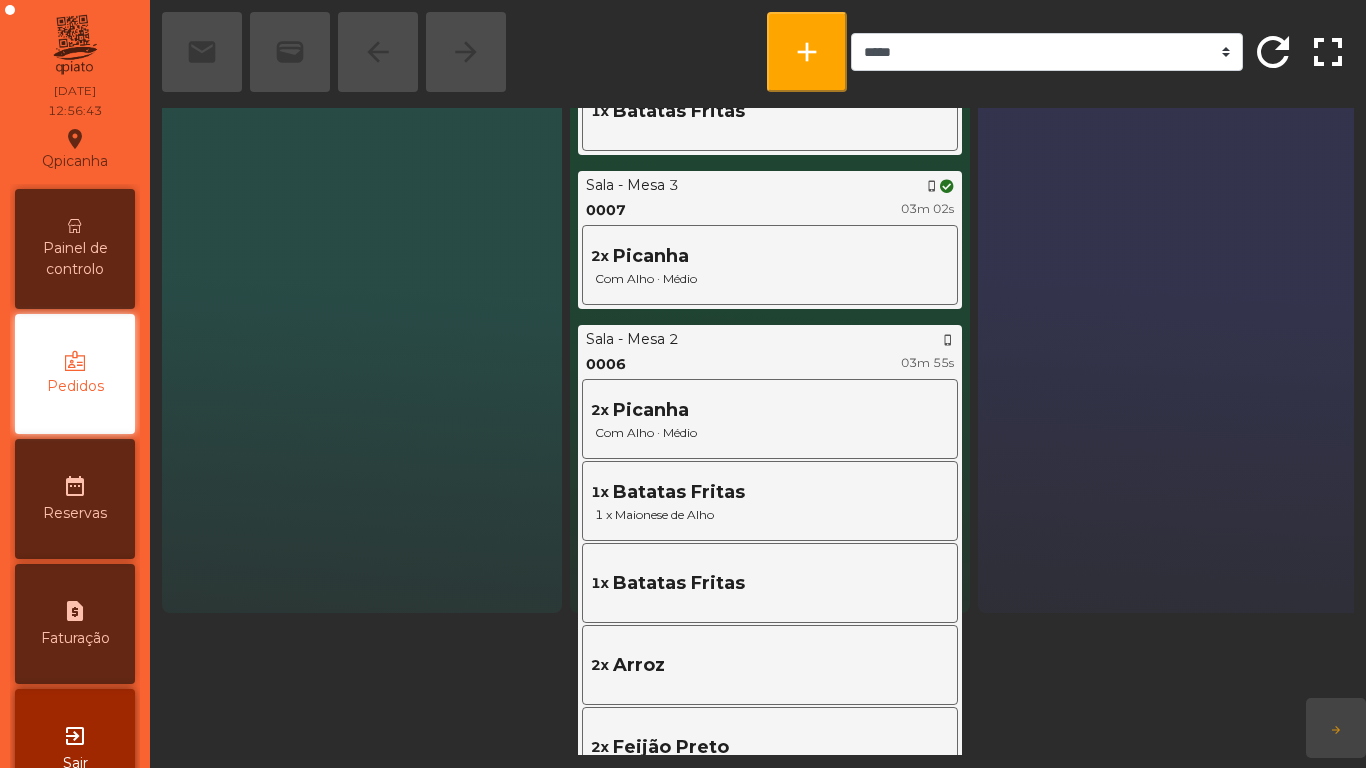 scroll, scrollTop: 290, scrollLeft: 0, axis: vertical 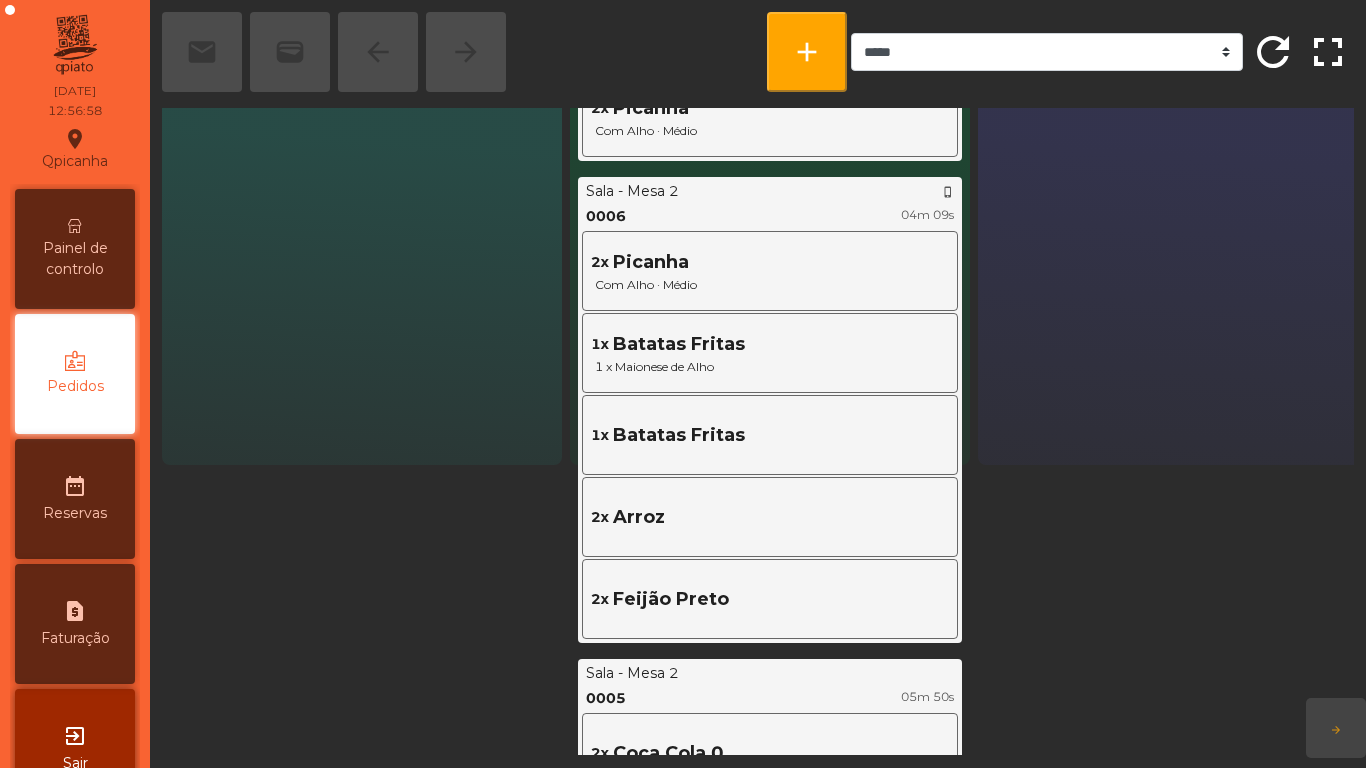 click on "Painel de controlo" at bounding box center [75, 259] 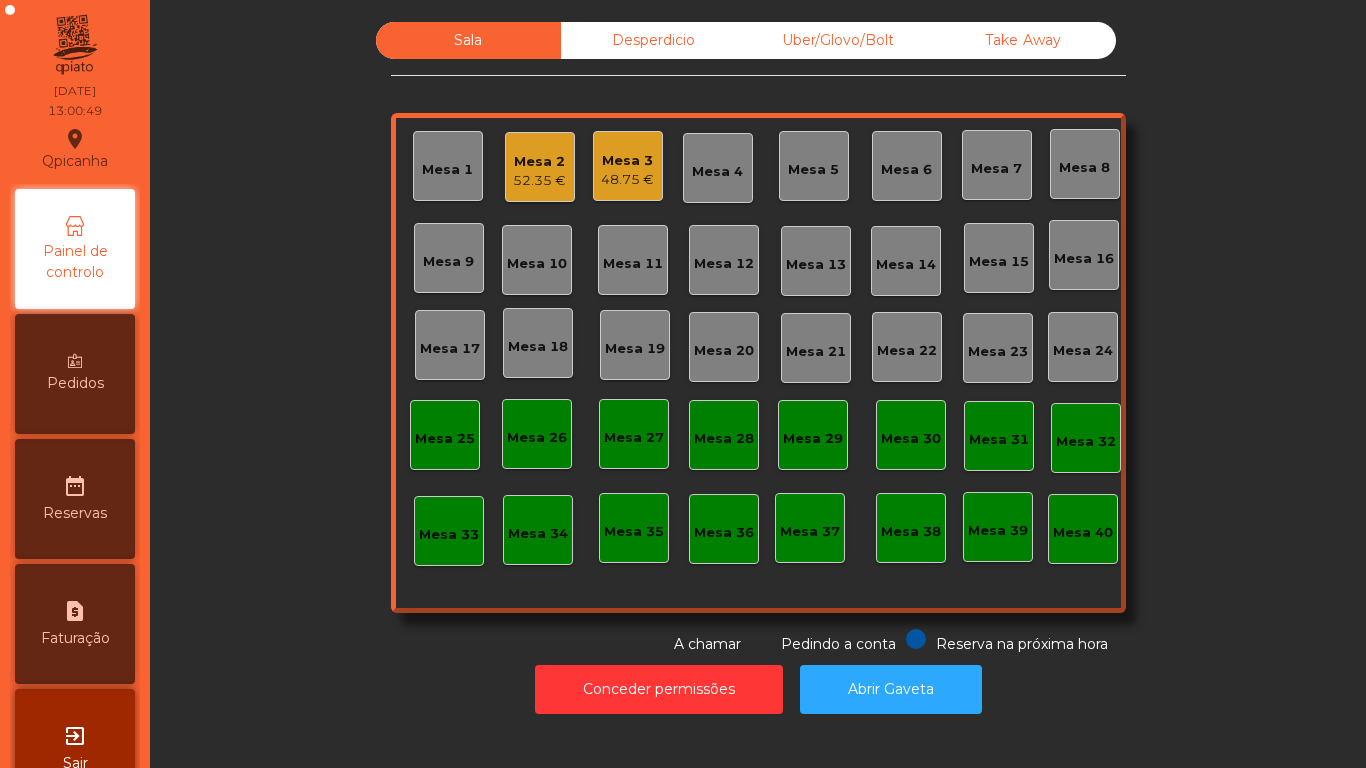 click on "Pedidos" at bounding box center [75, 383] 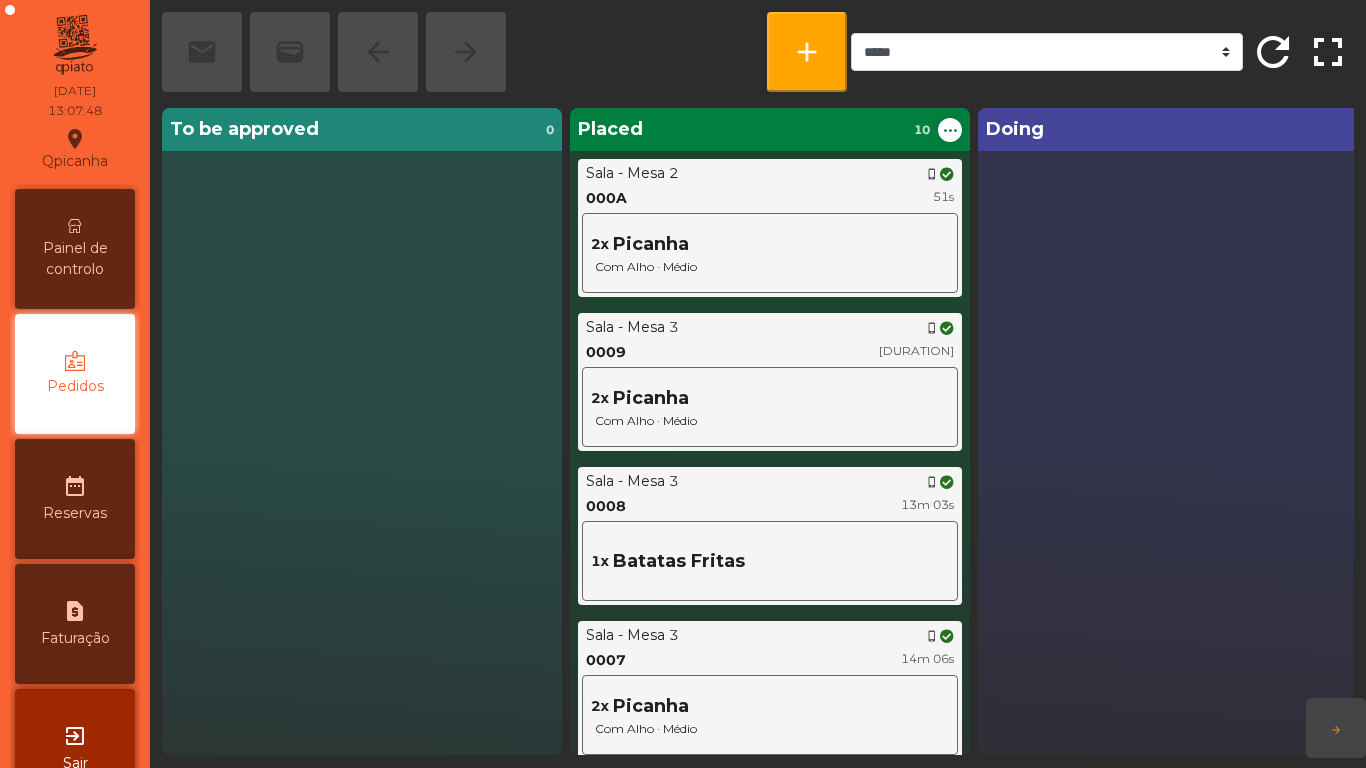 click on "Painel de controlo" at bounding box center [75, 249] 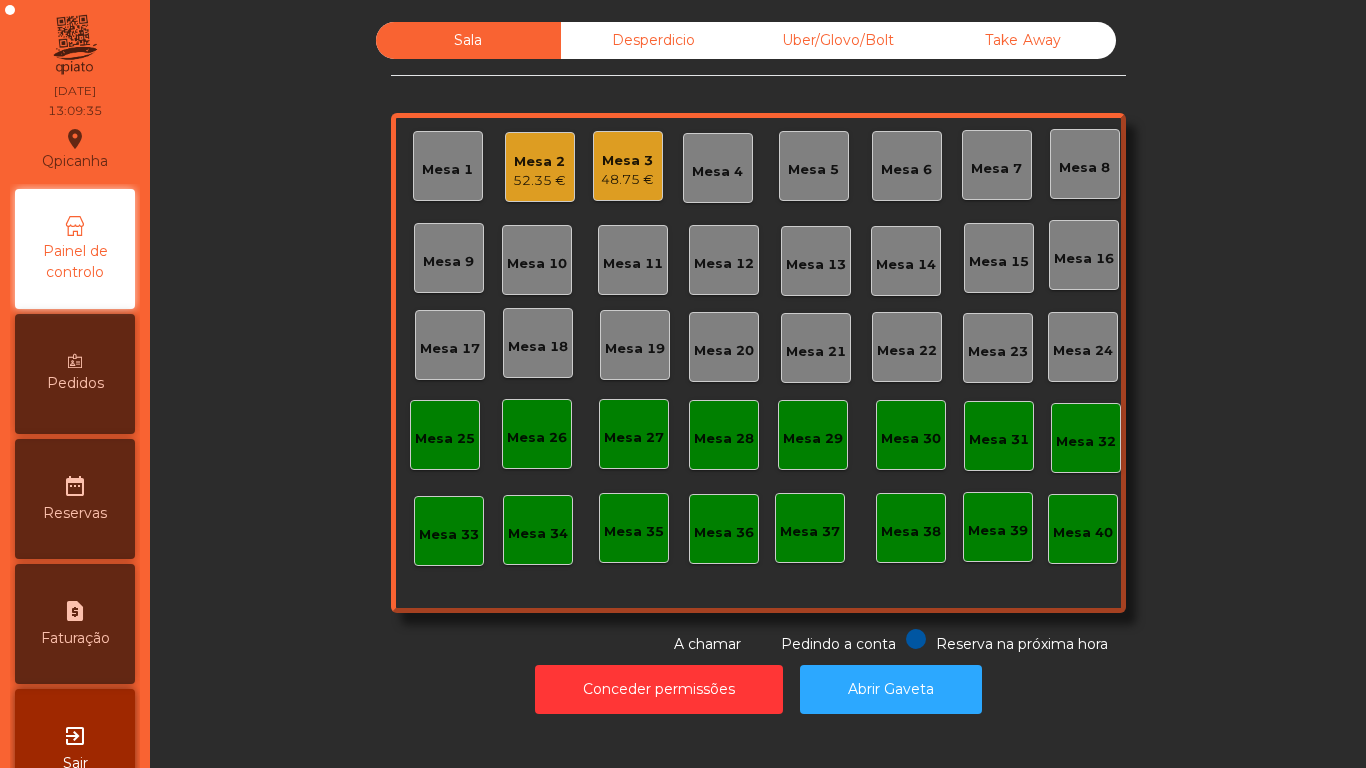 click on "Mesa 9" 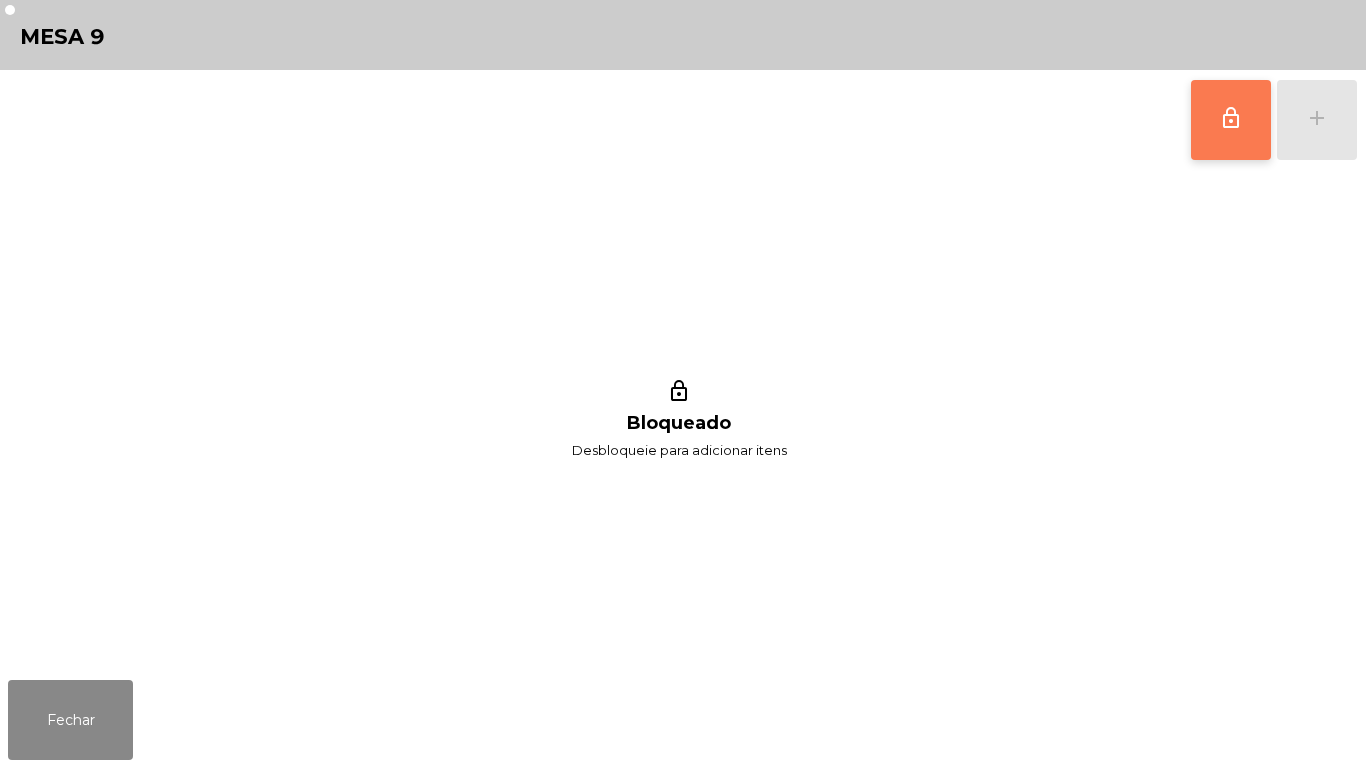 click on "lock_outline" 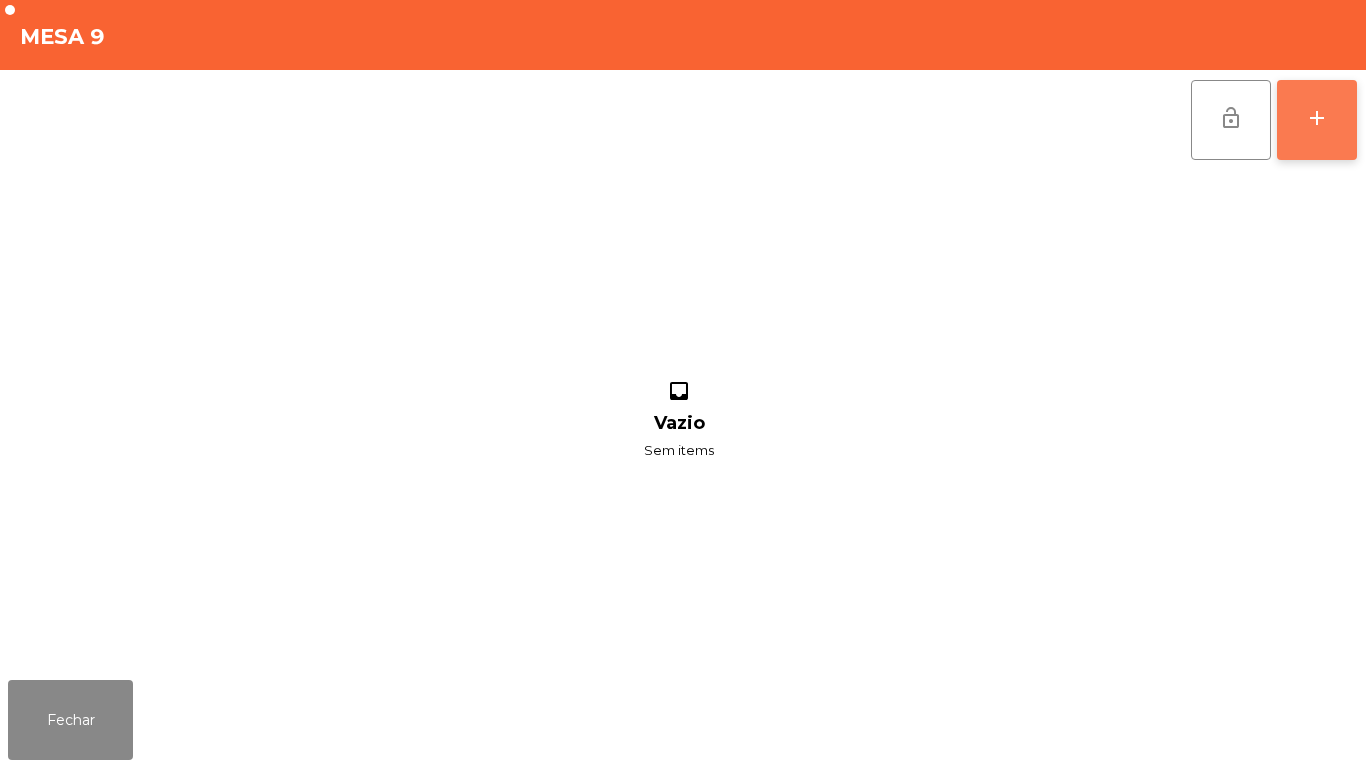 click on "add" 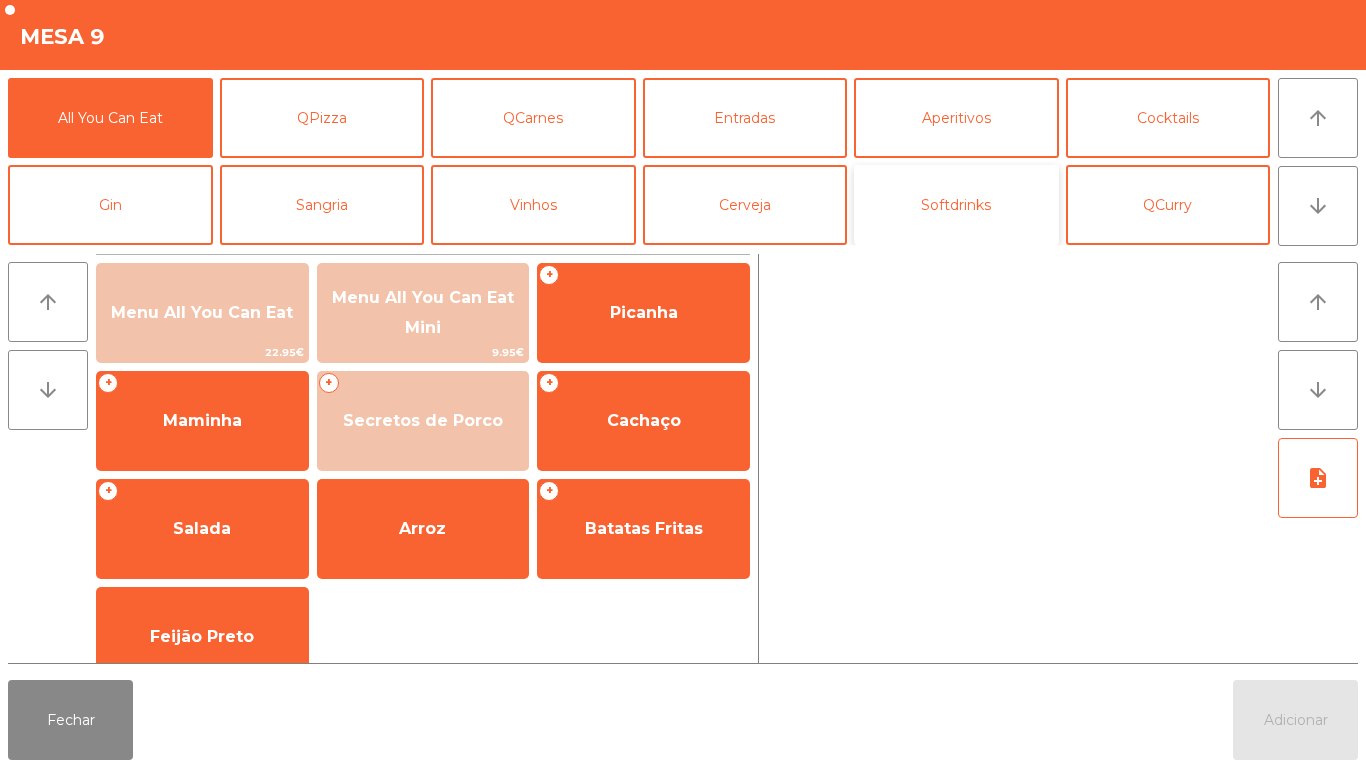 click on "Softdrinks" 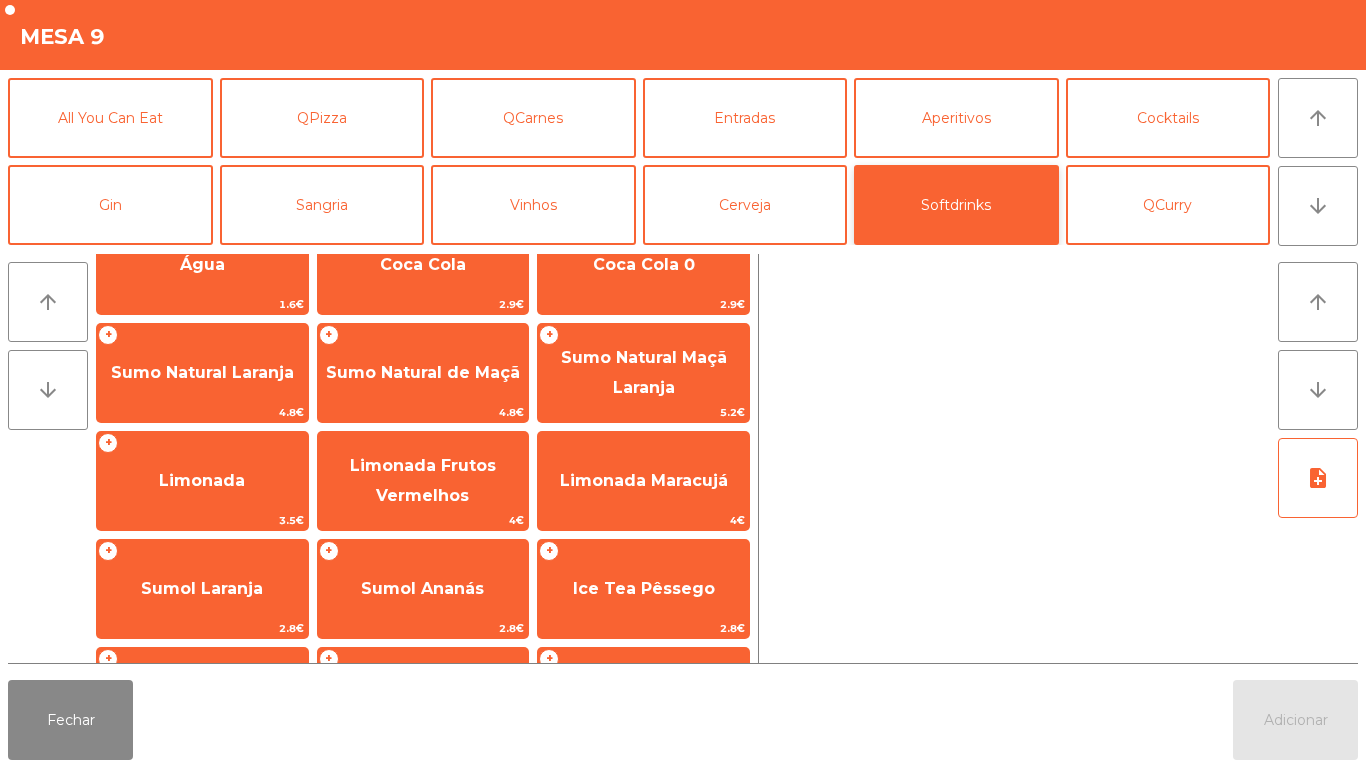 scroll, scrollTop: 57, scrollLeft: 0, axis: vertical 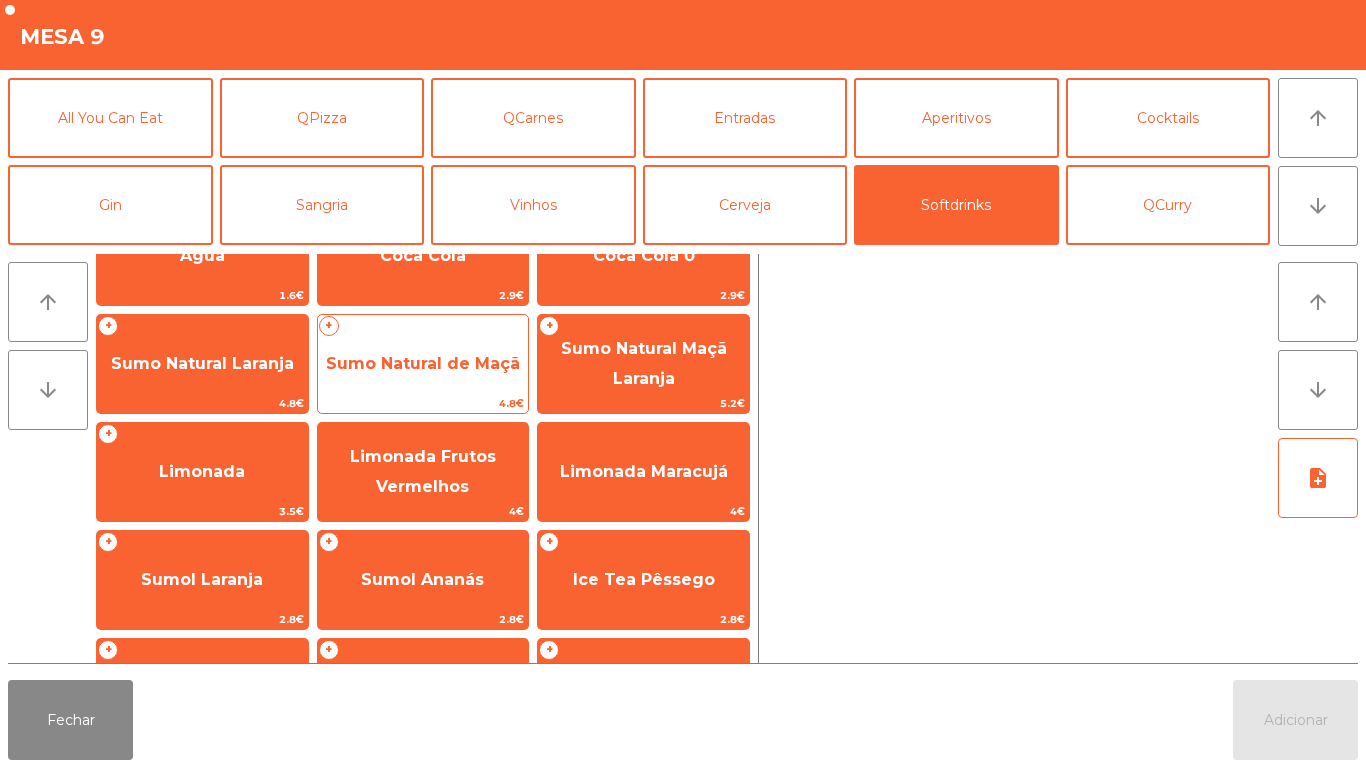 click on "Sumo Natural de Maçã" 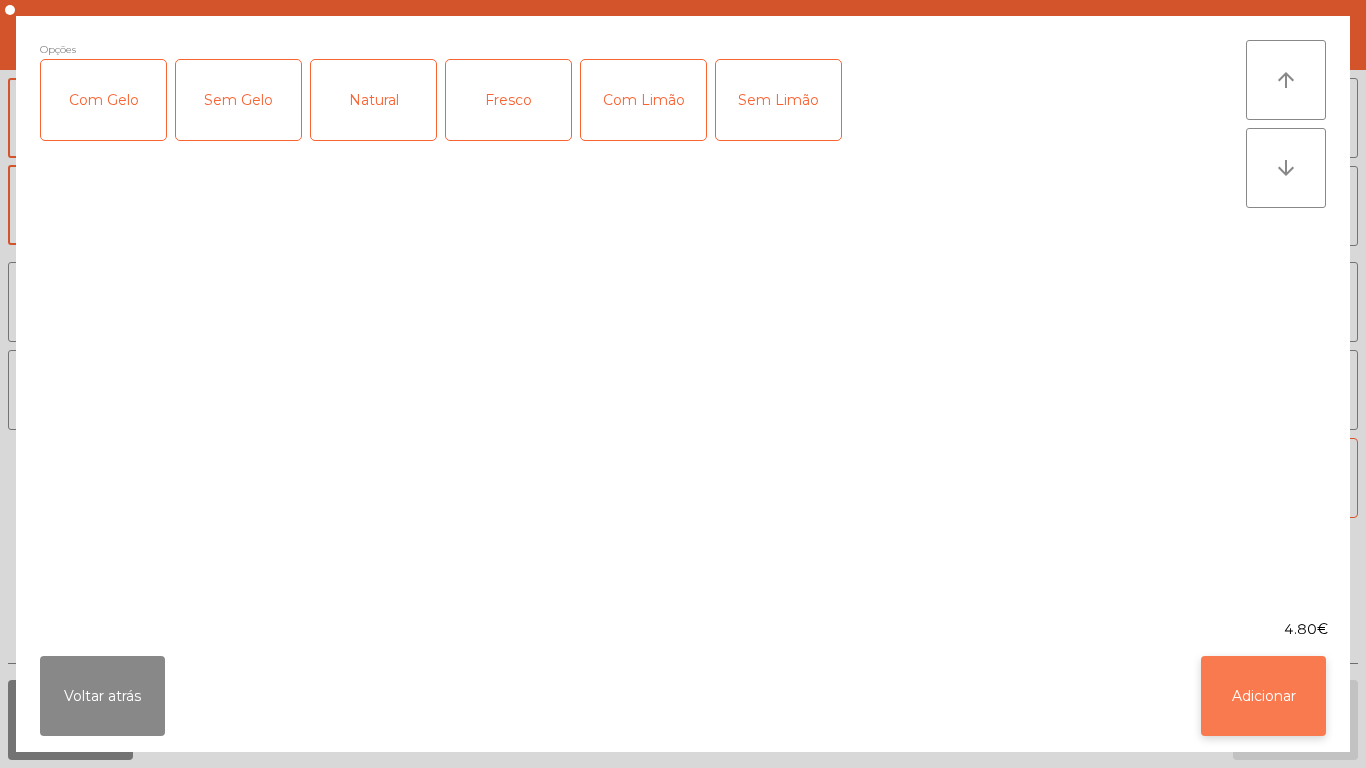click on "Adicionar" 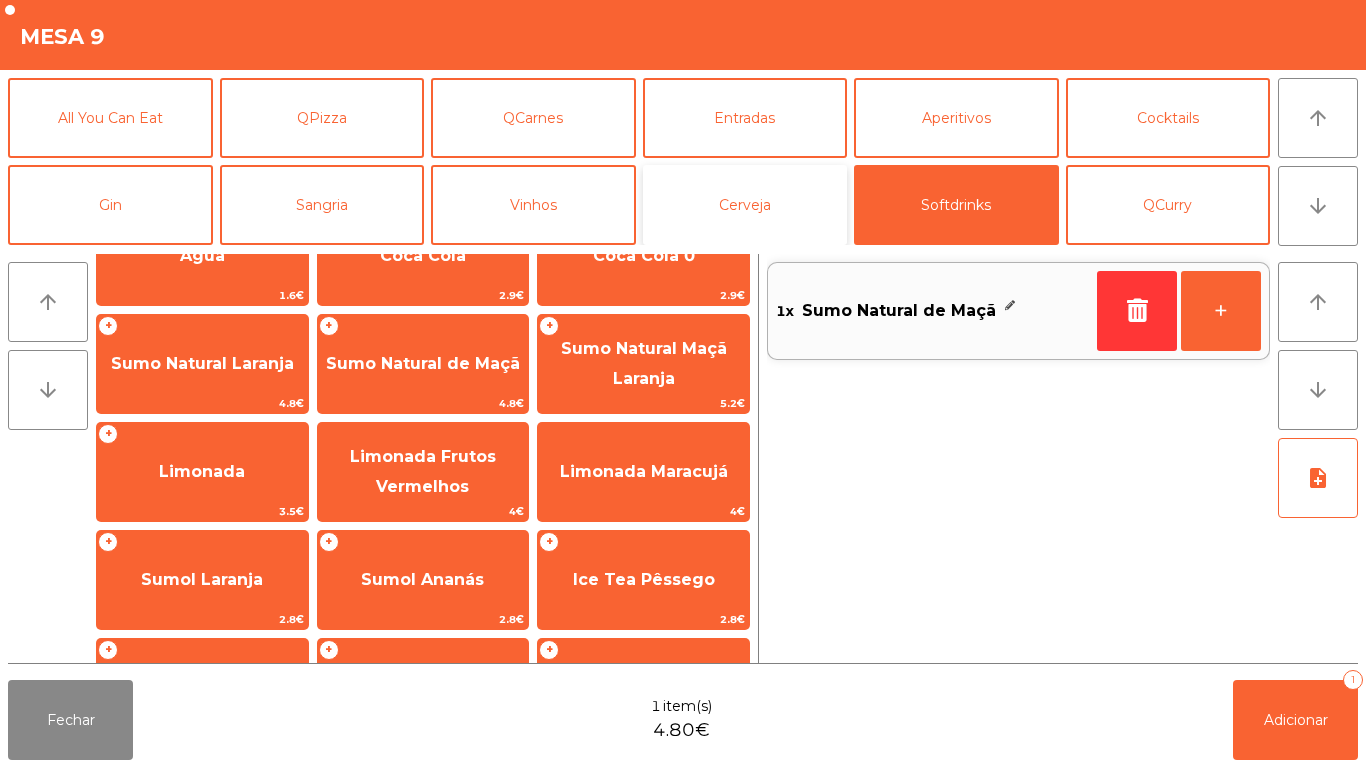 click on "Cerveja" 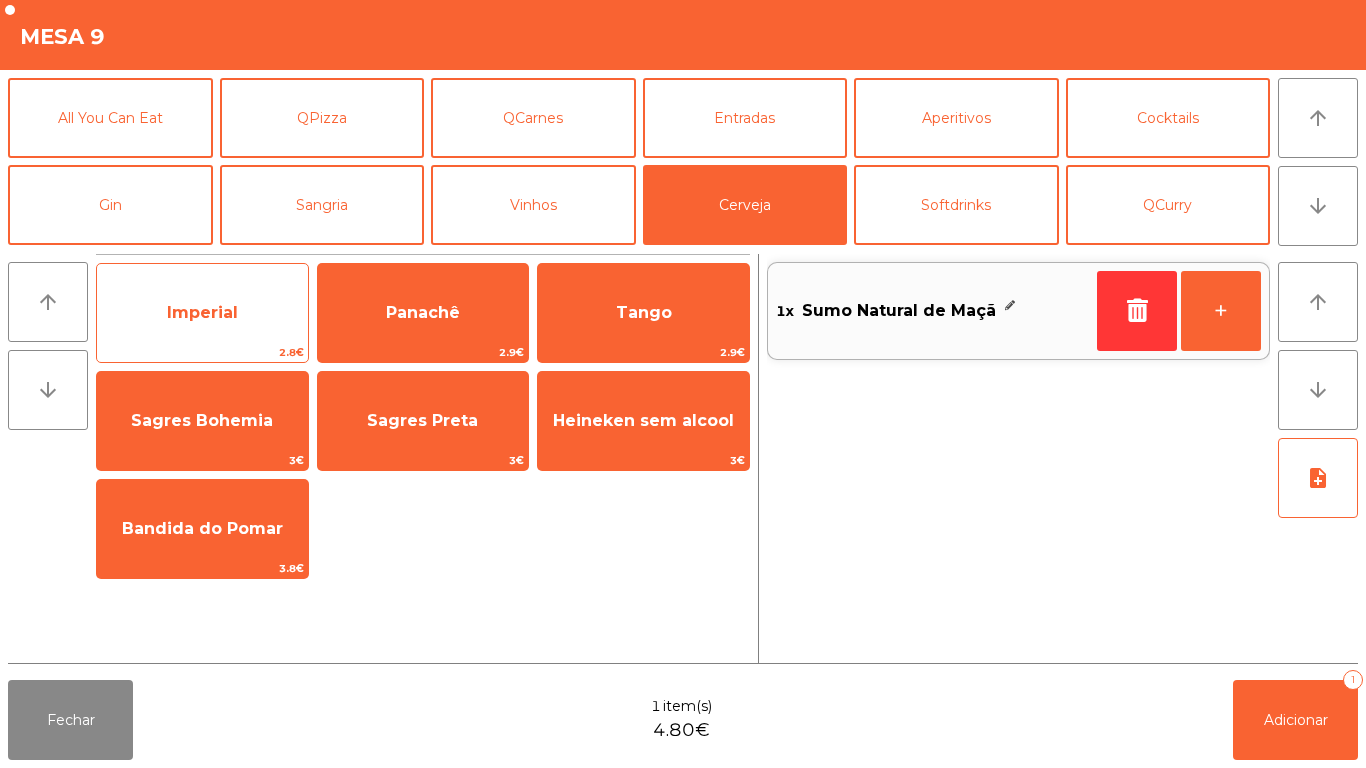 click on "Imperial" 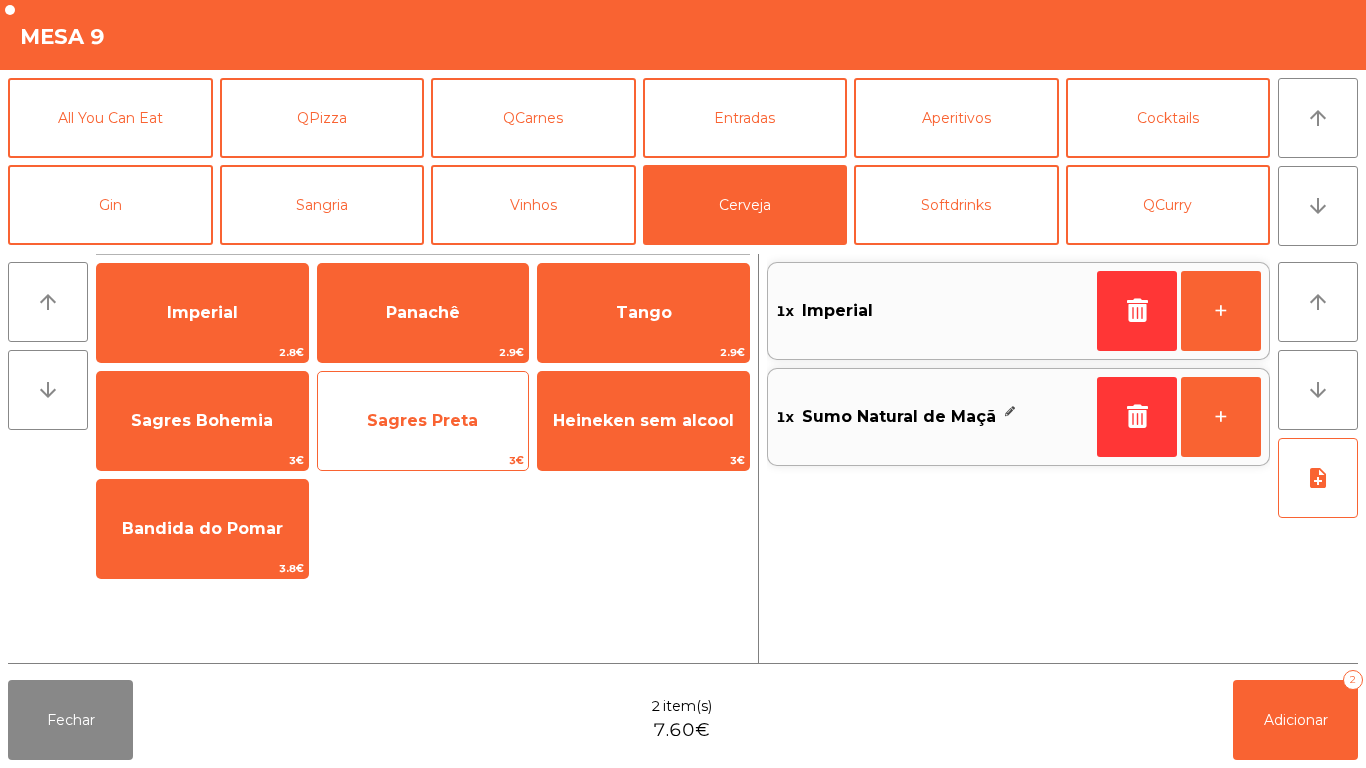 click on "Sagres Preta" 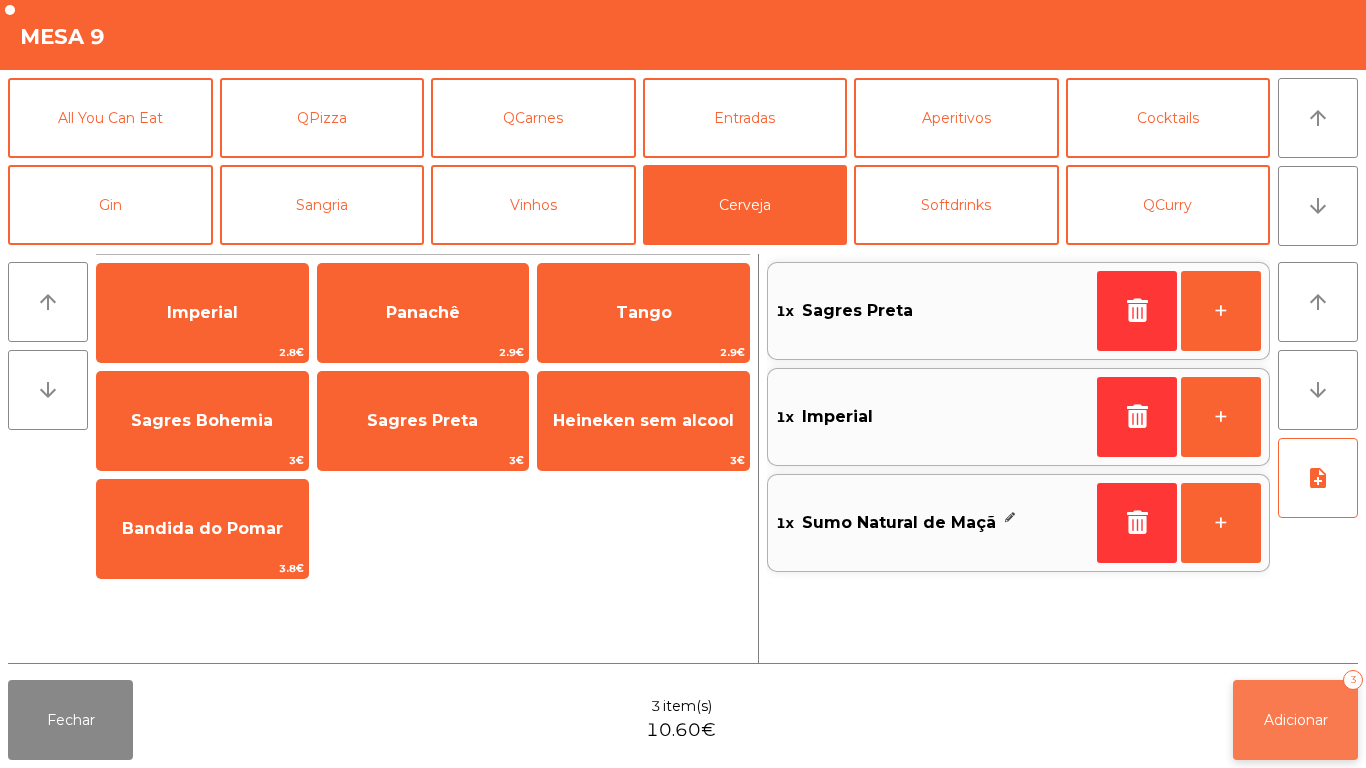 click on "Adicionar   3" 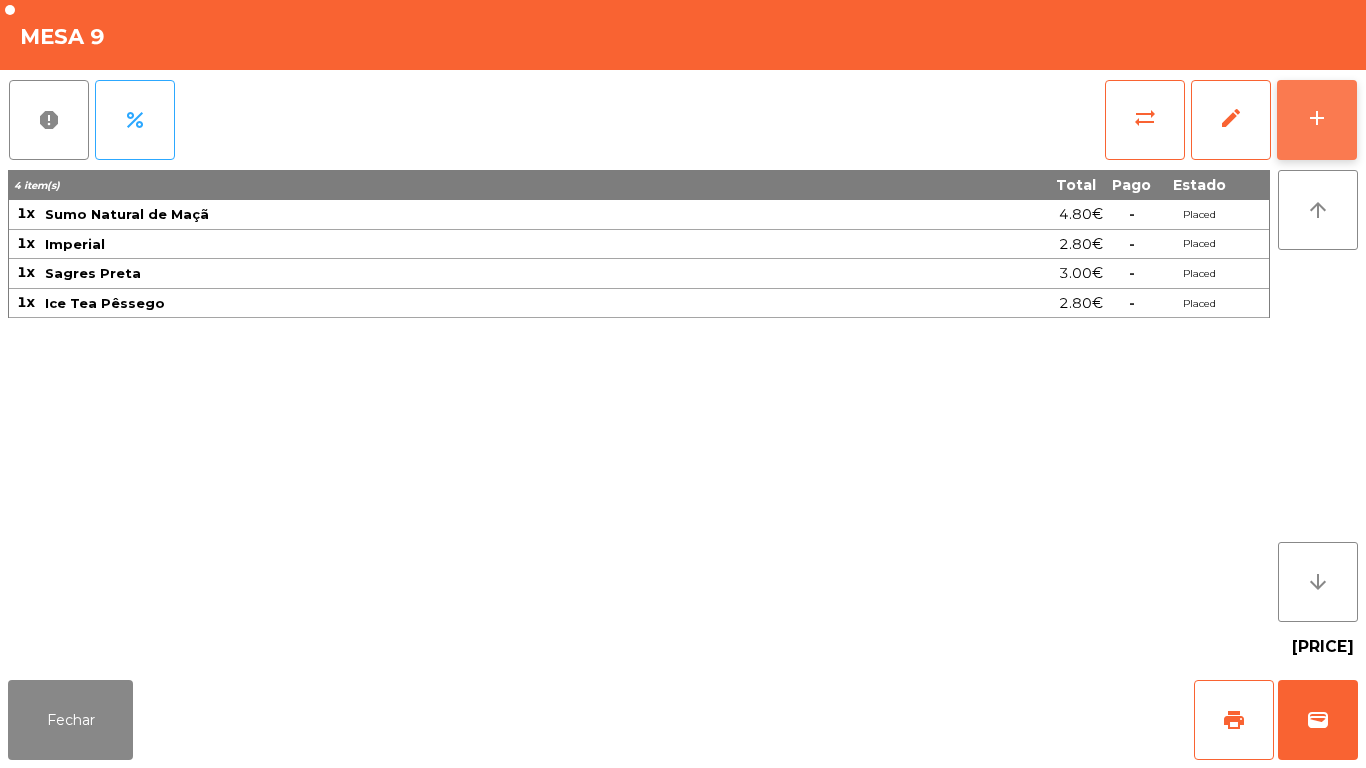 click on "add" 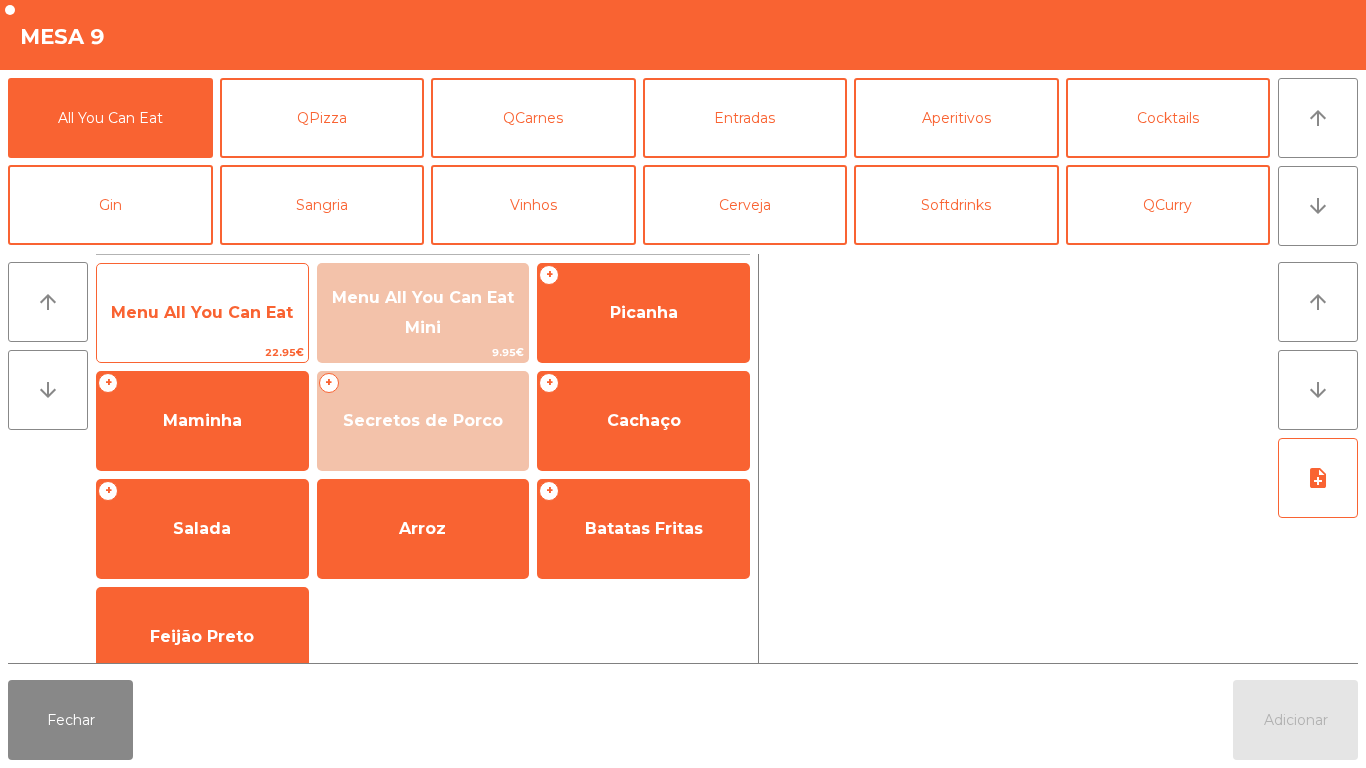 click on "Menu All You Can Eat" 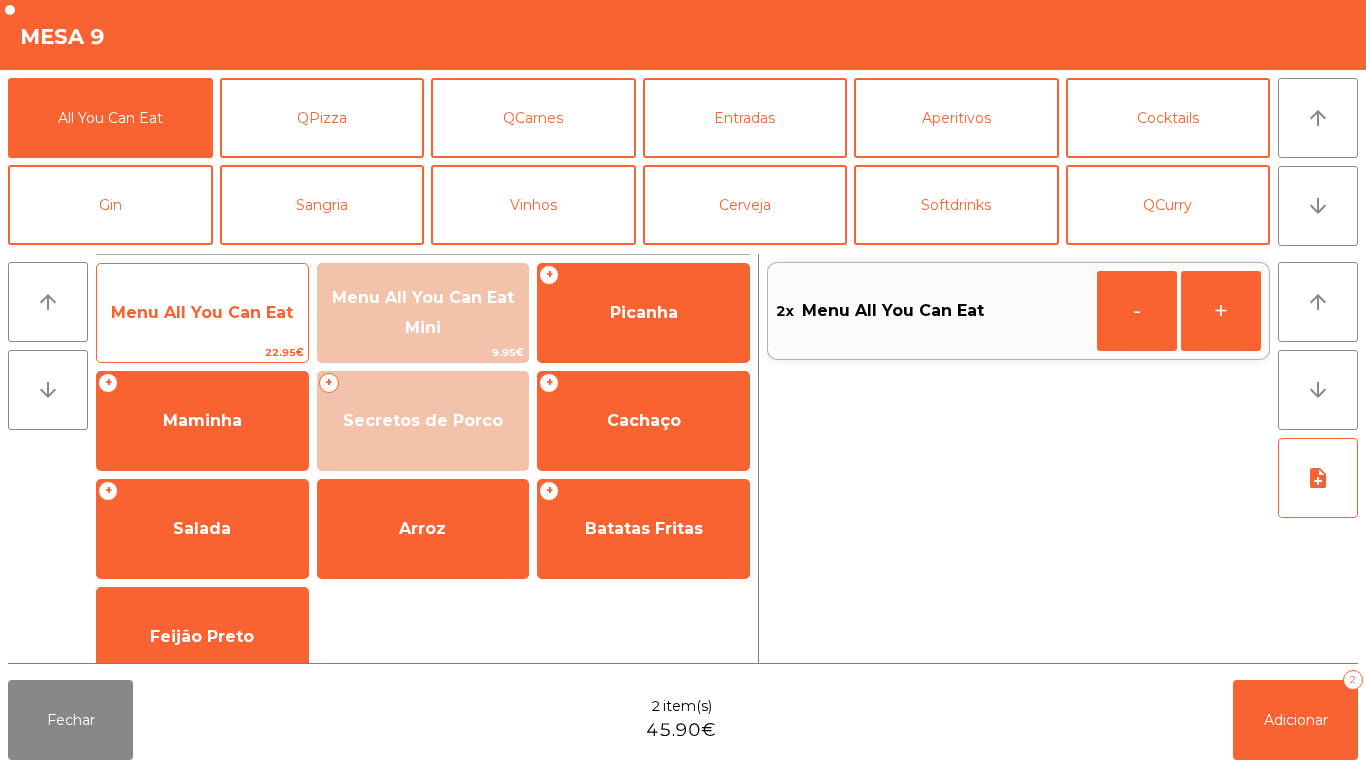 click on "Menu All You Can Eat" 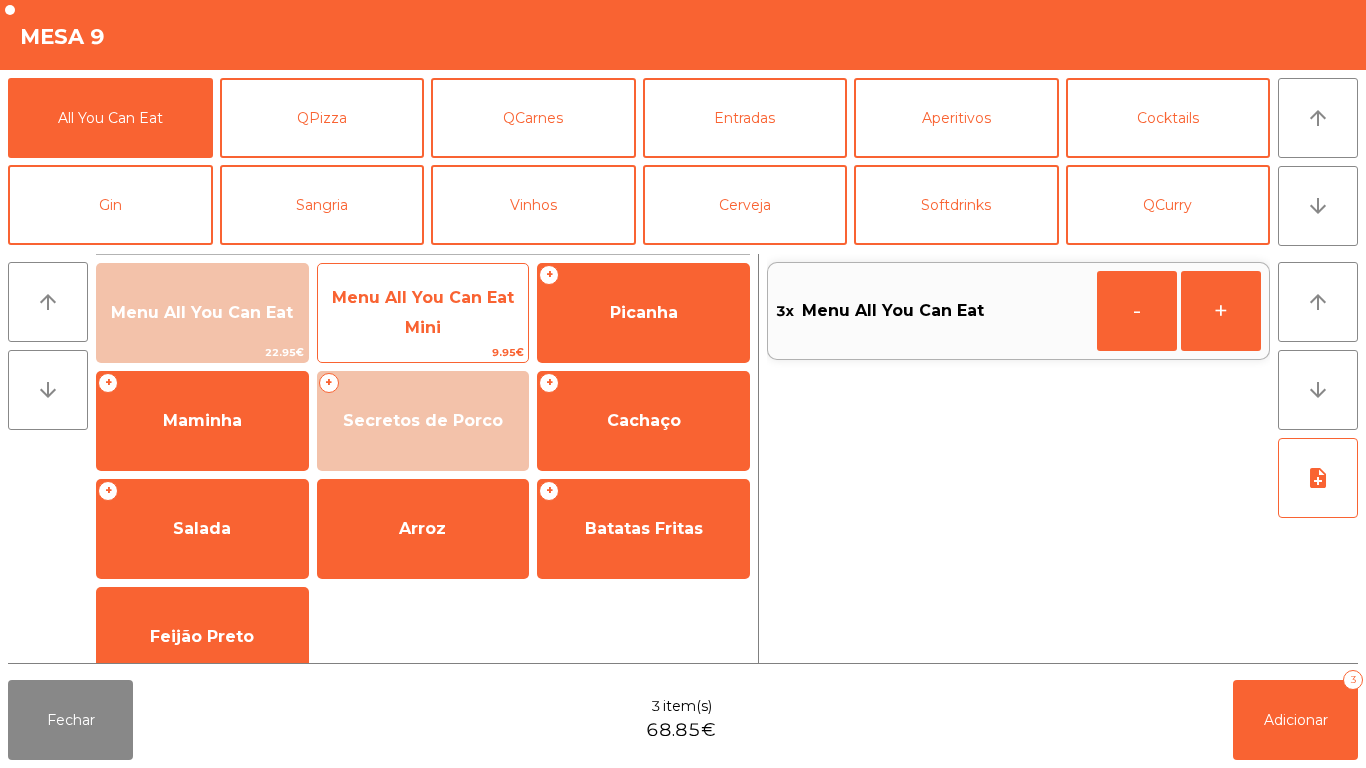click on "Menu All You Can Eat Mini" 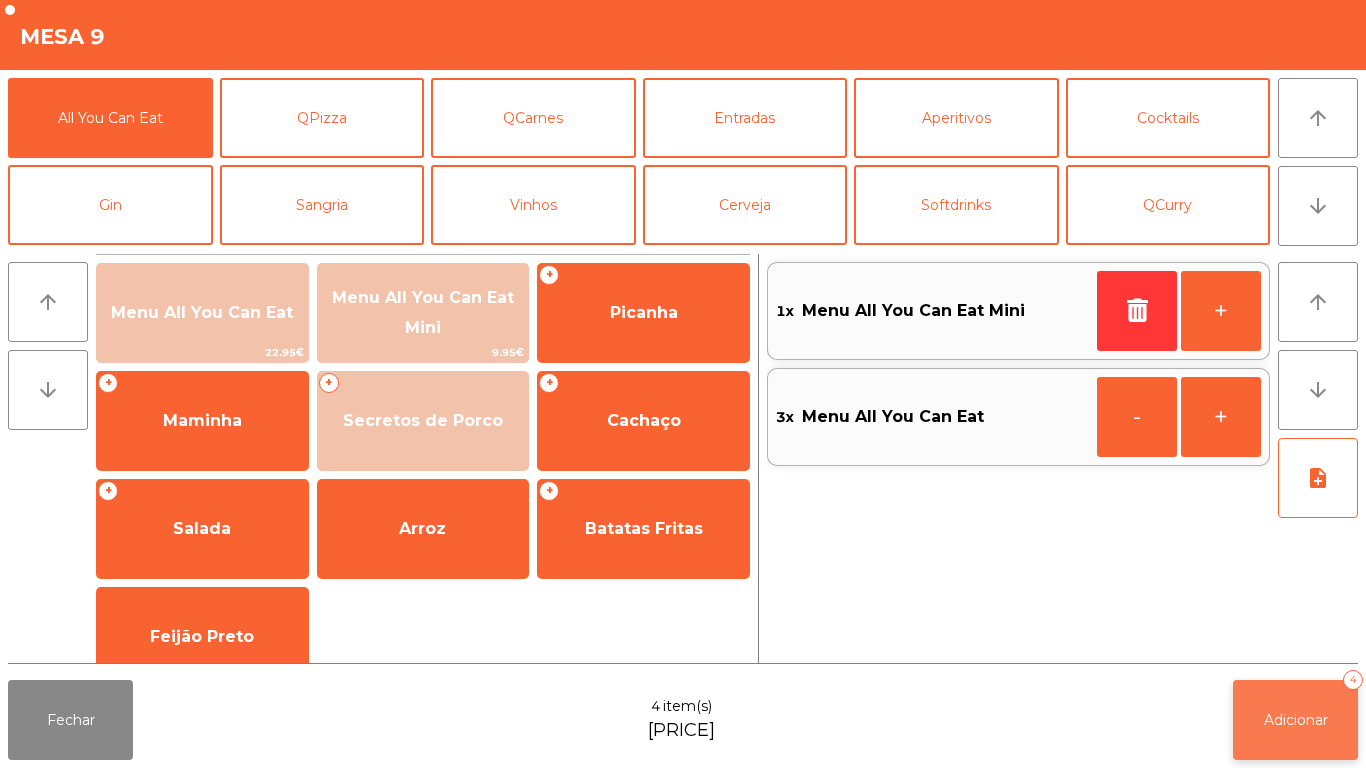 click on "Adicionar" 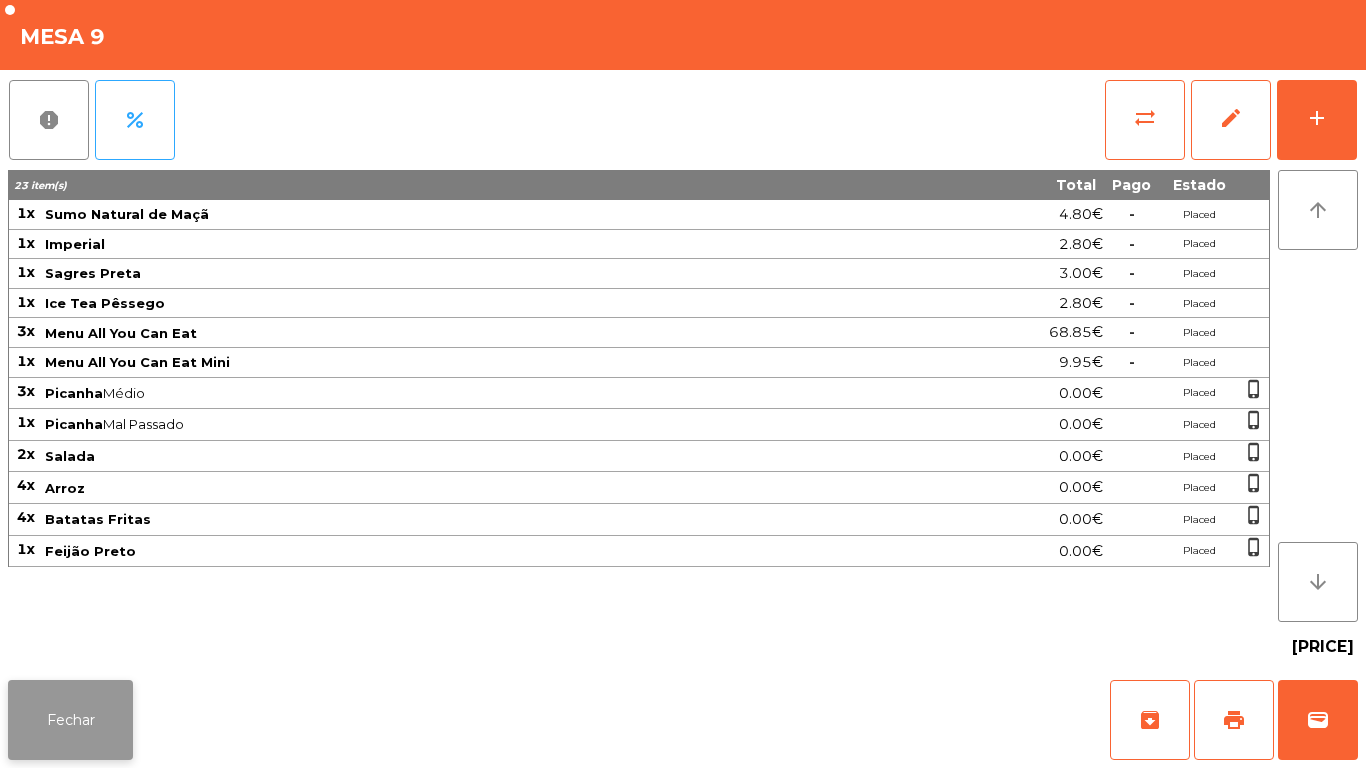 click on "Fechar" 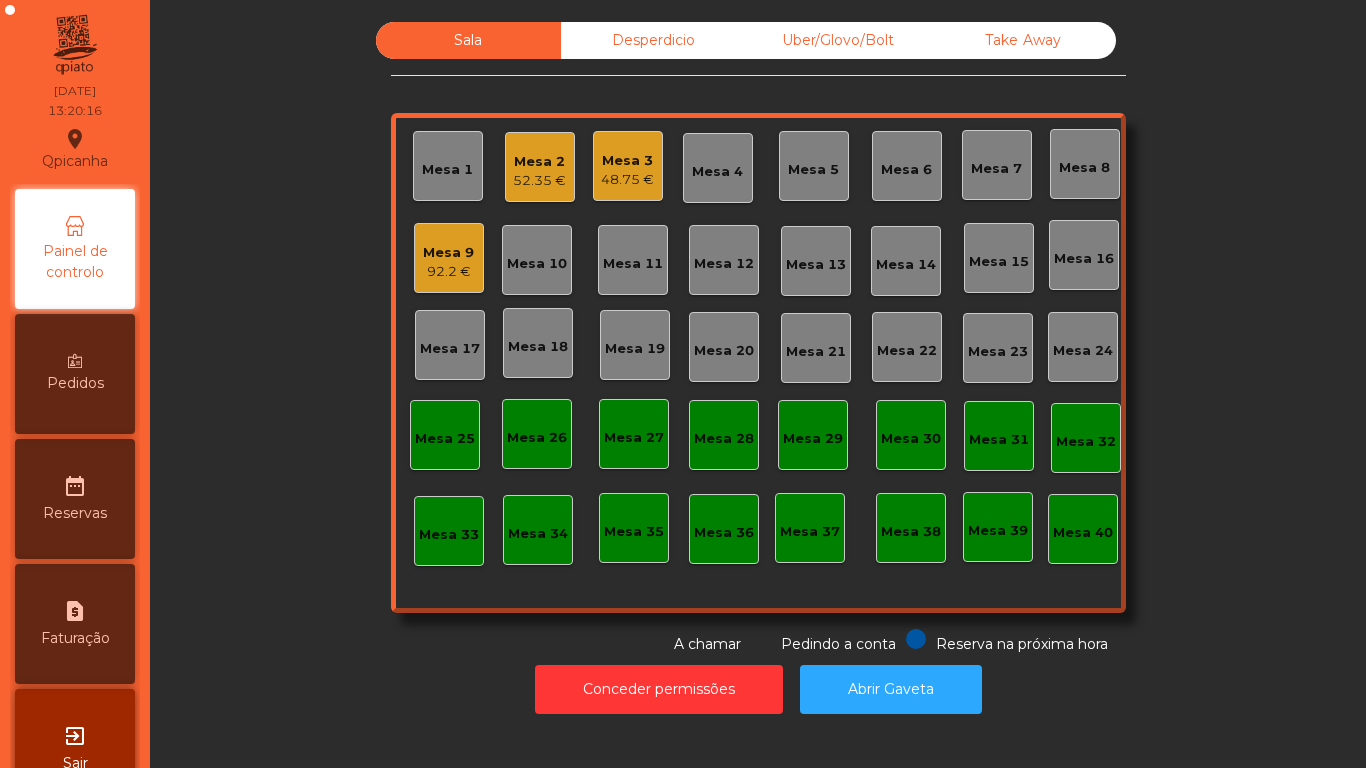 click on "Pedidos" at bounding box center (75, 374) 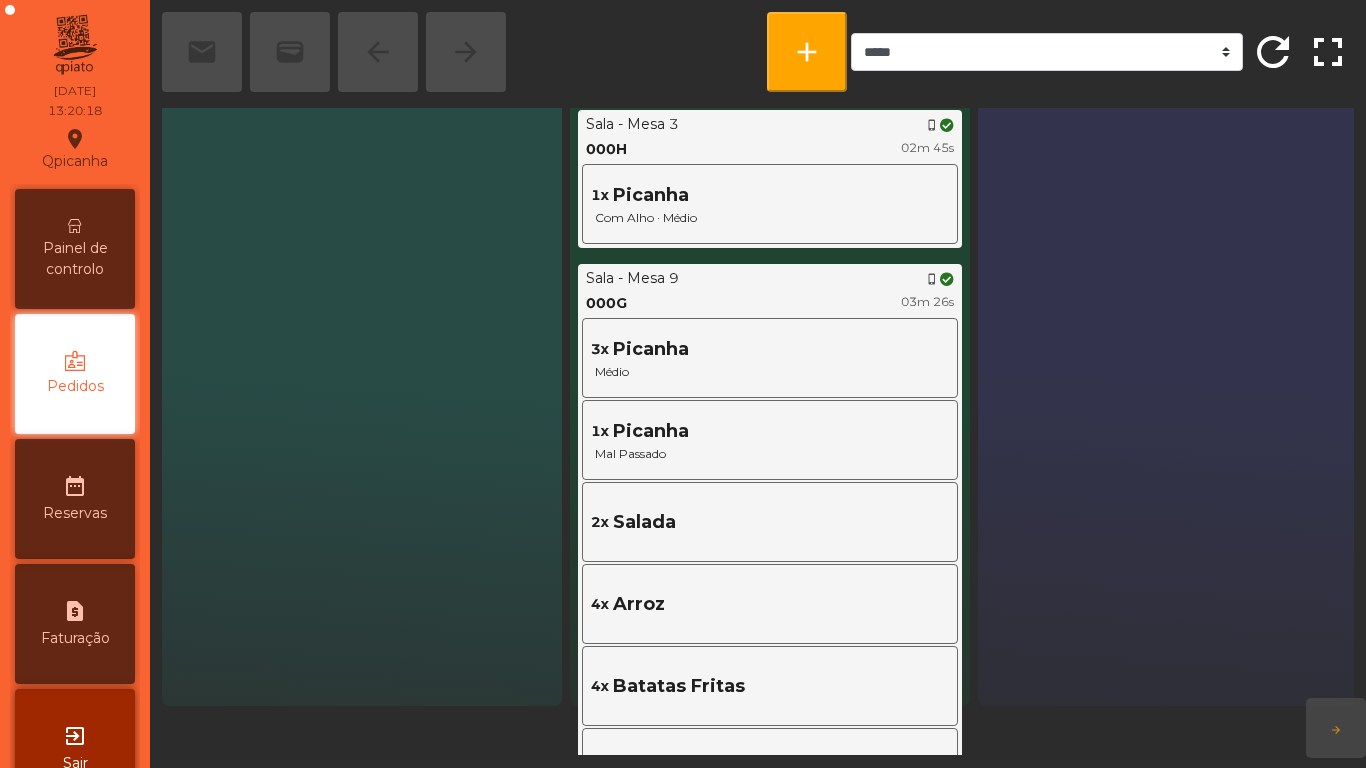 scroll, scrollTop: 48, scrollLeft: 0, axis: vertical 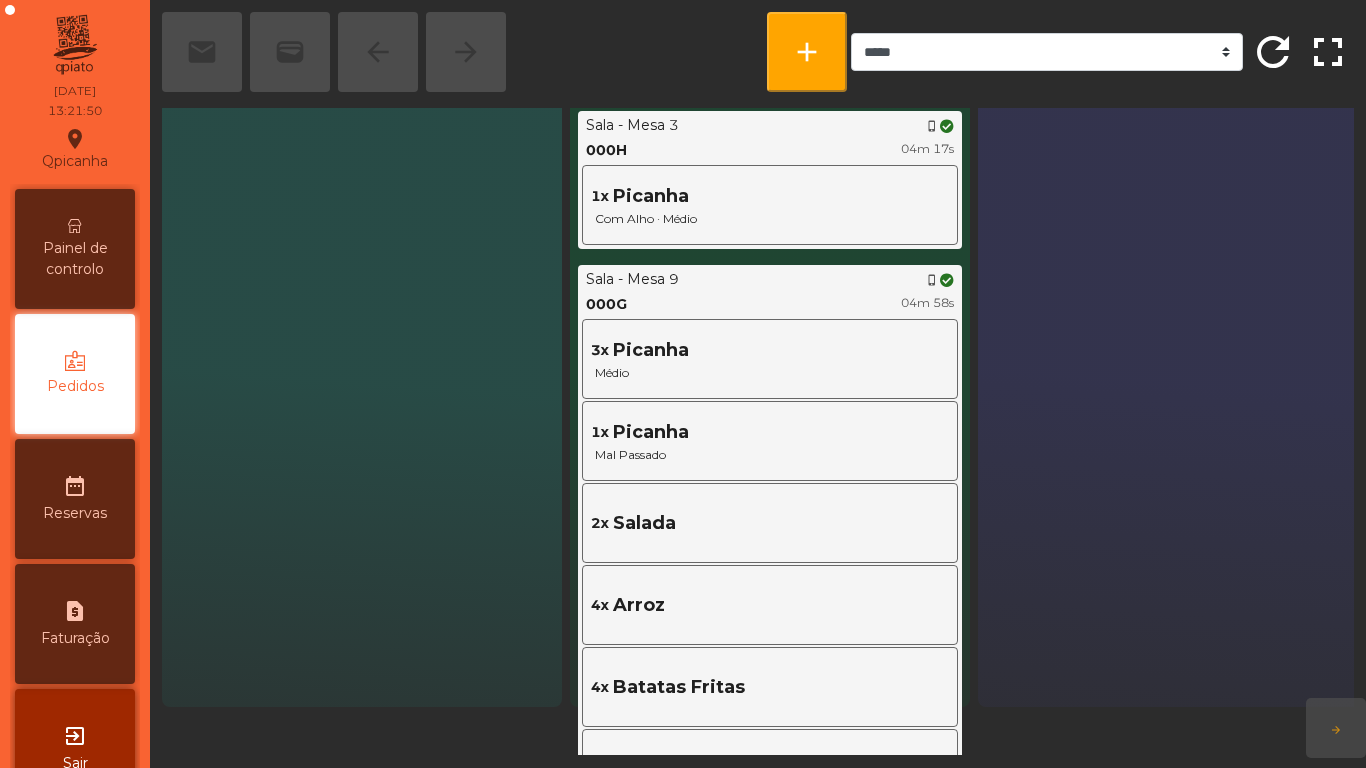 click on "Painel de controlo" at bounding box center [75, 259] 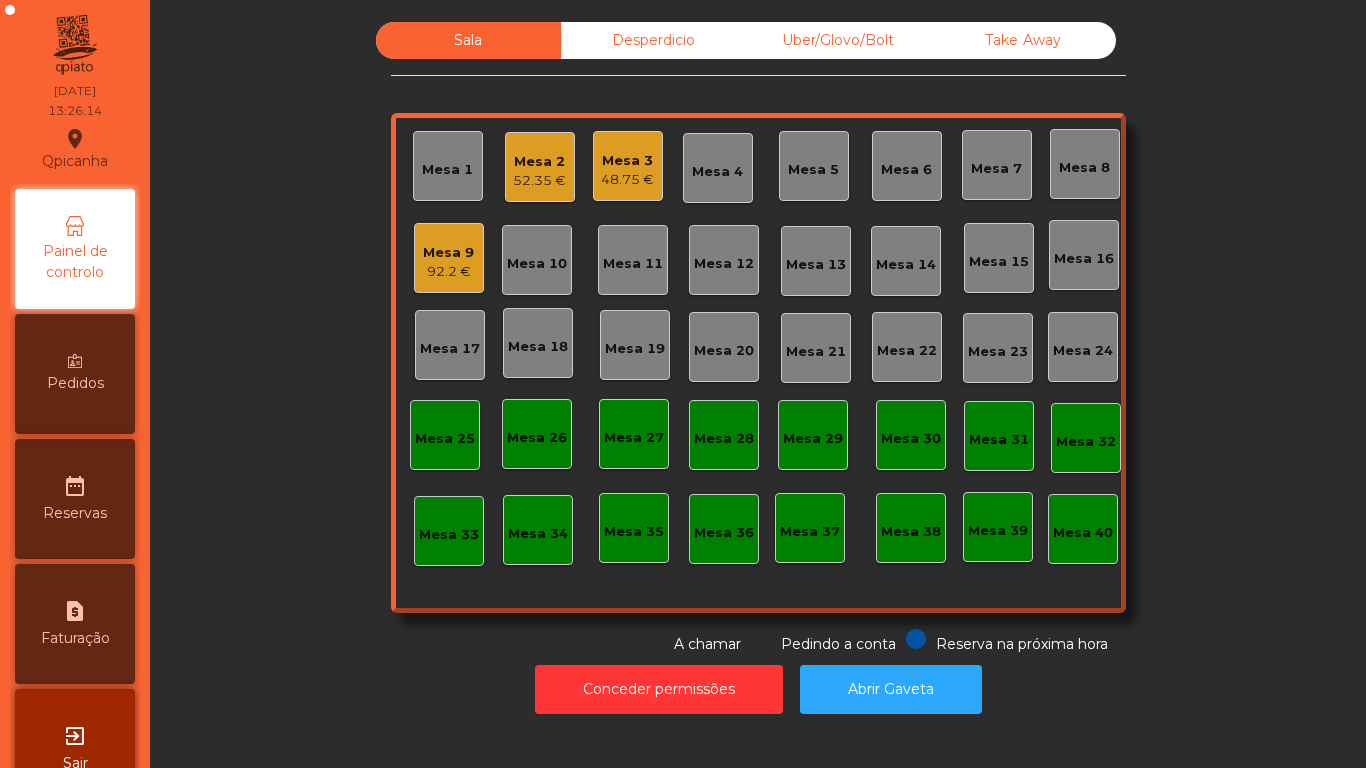 click on "92.2 €" 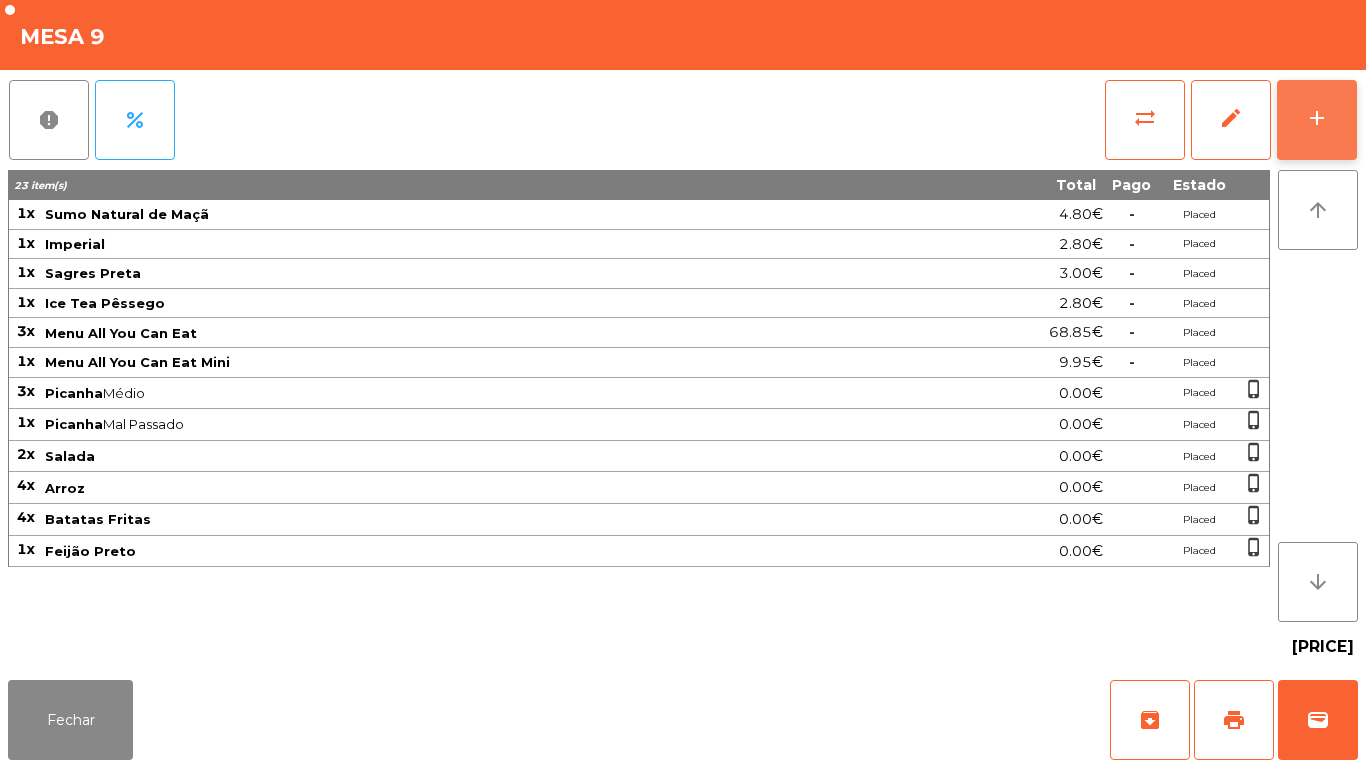 click on "add" 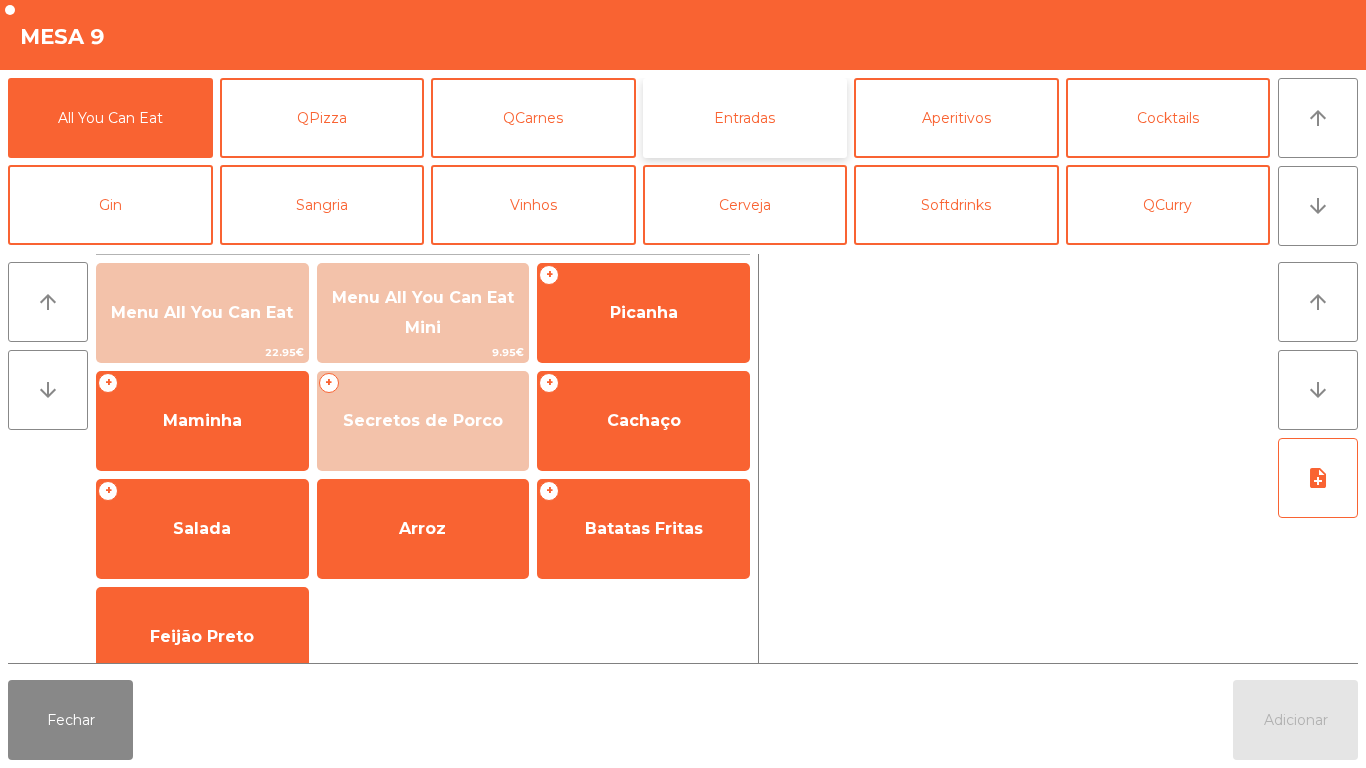 click on "Entradas" 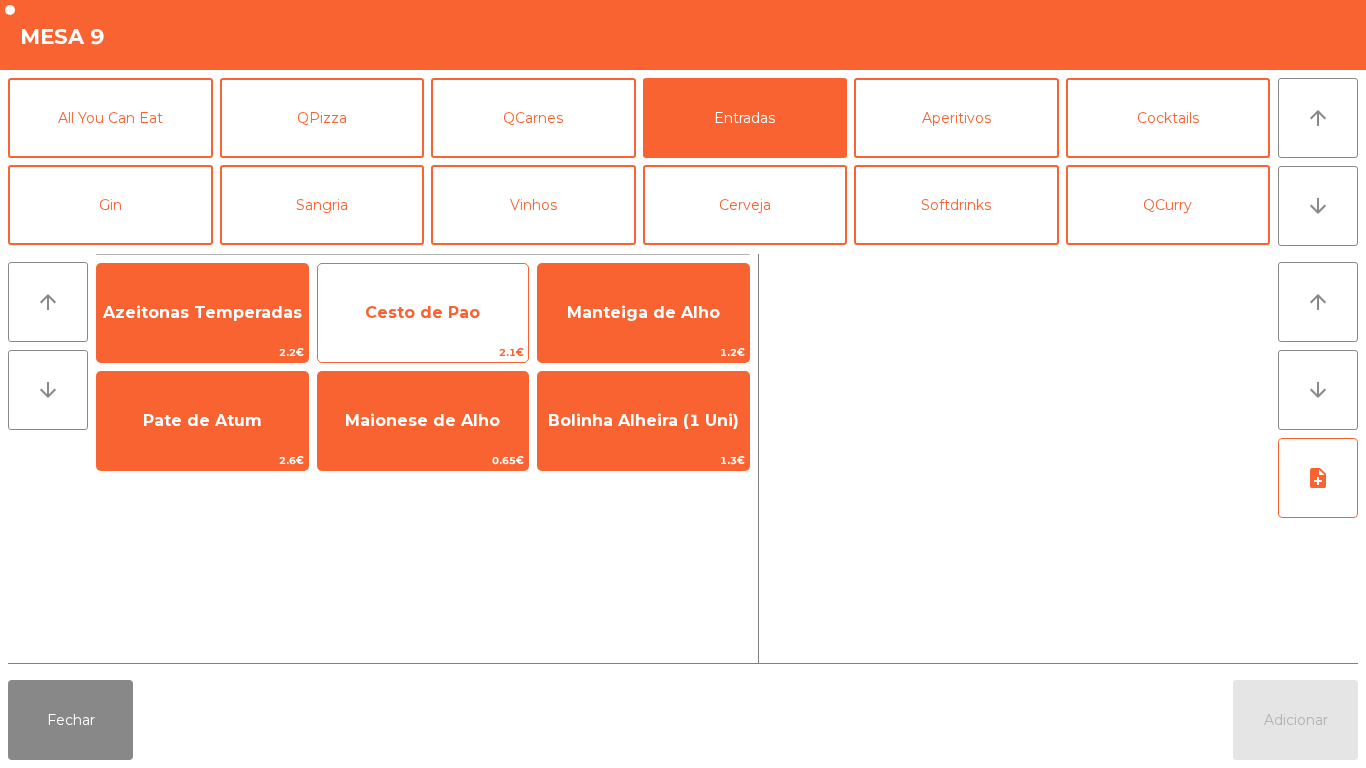 click on "Cesto de Pao" 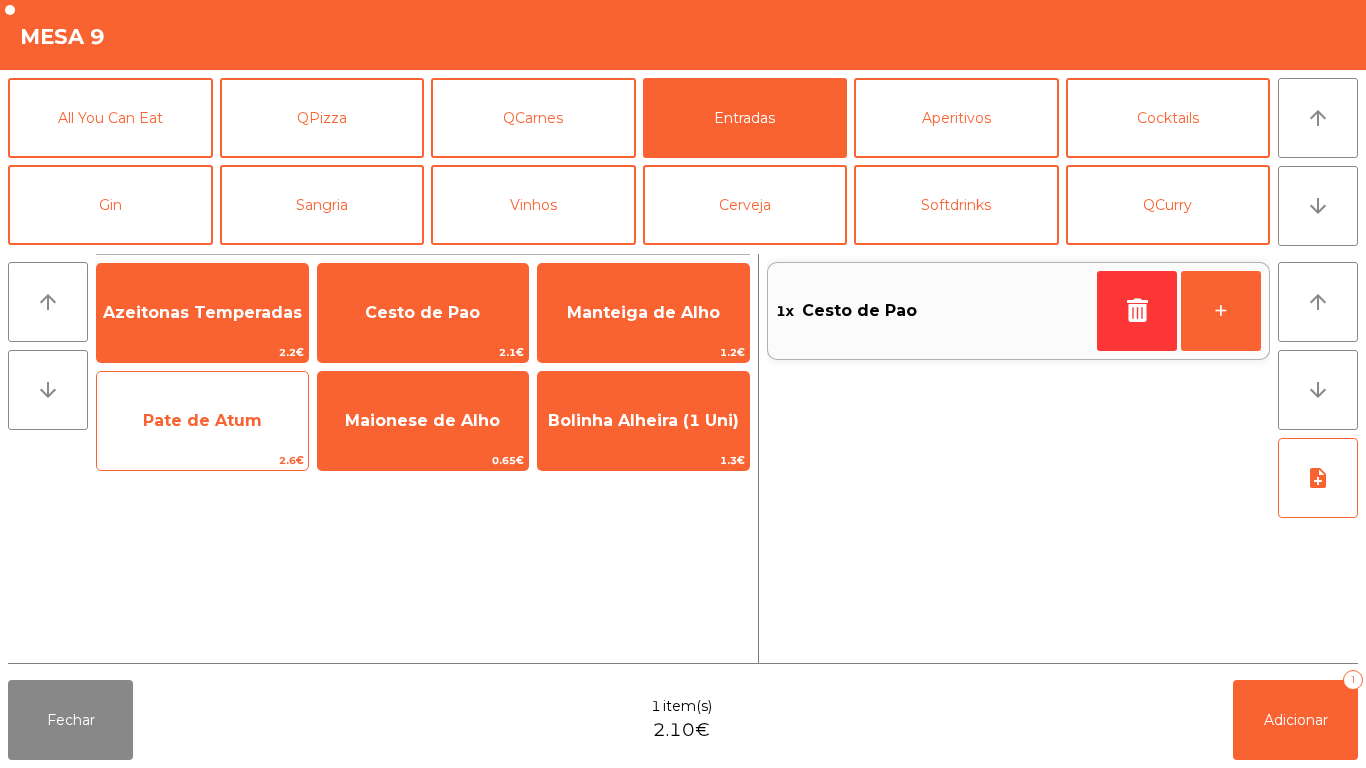 click on "Pate de Atum" 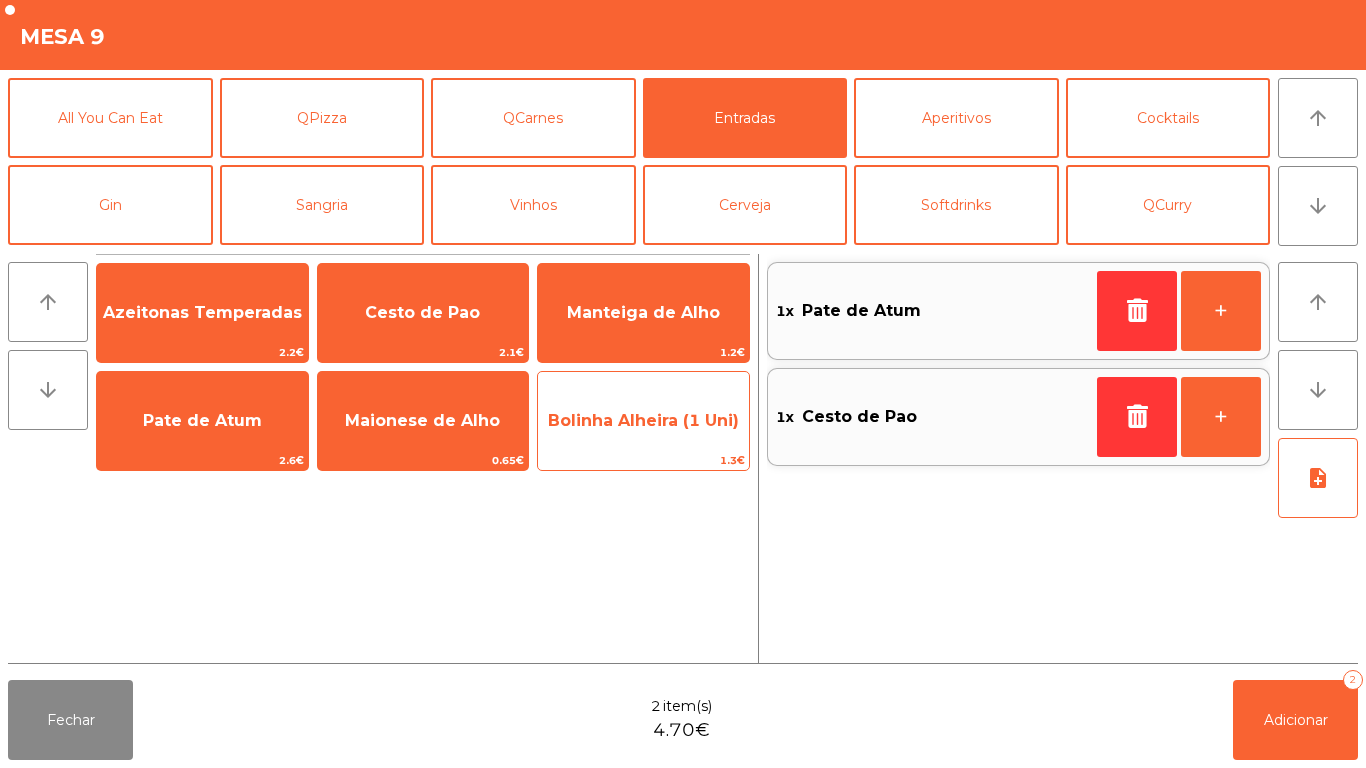 click on "Bolinha Alheira (1 Uni)" 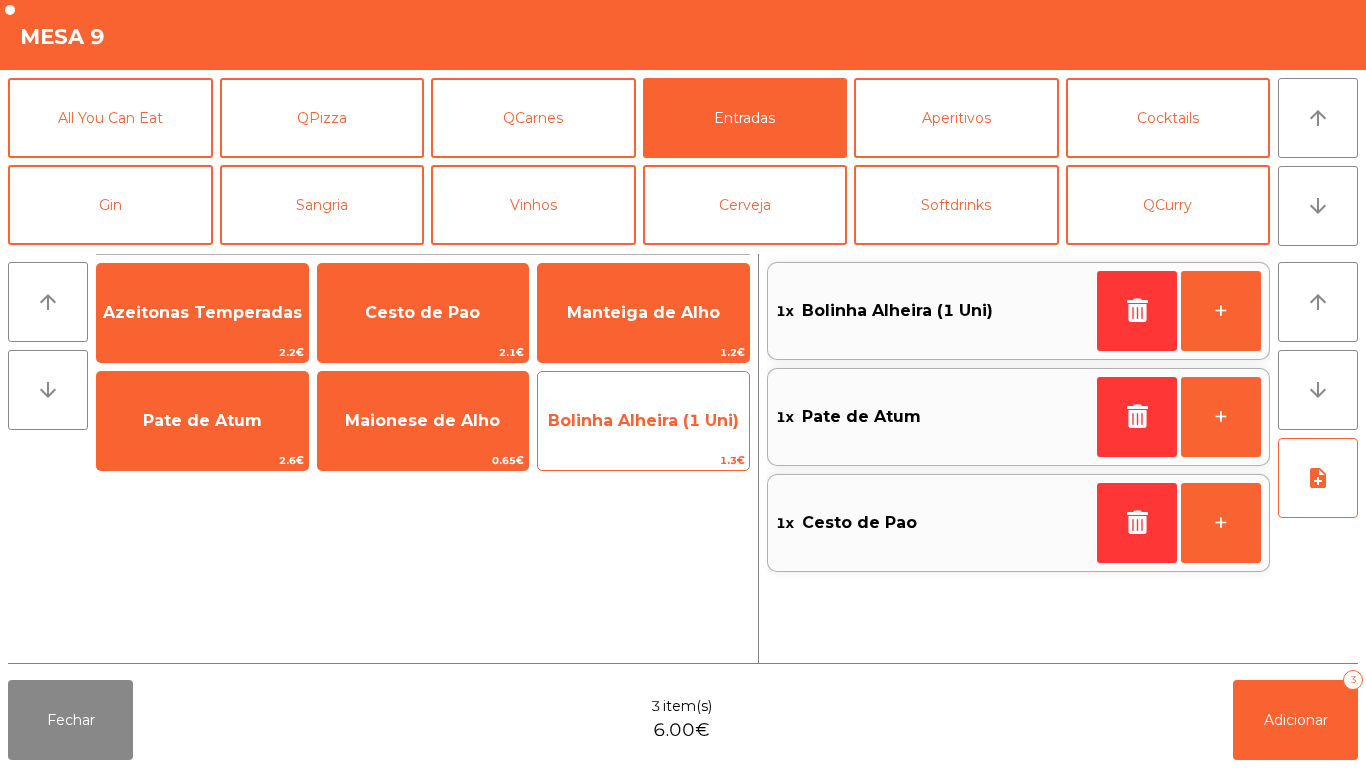 click on "Bolinha Alheira (1 Uni)" 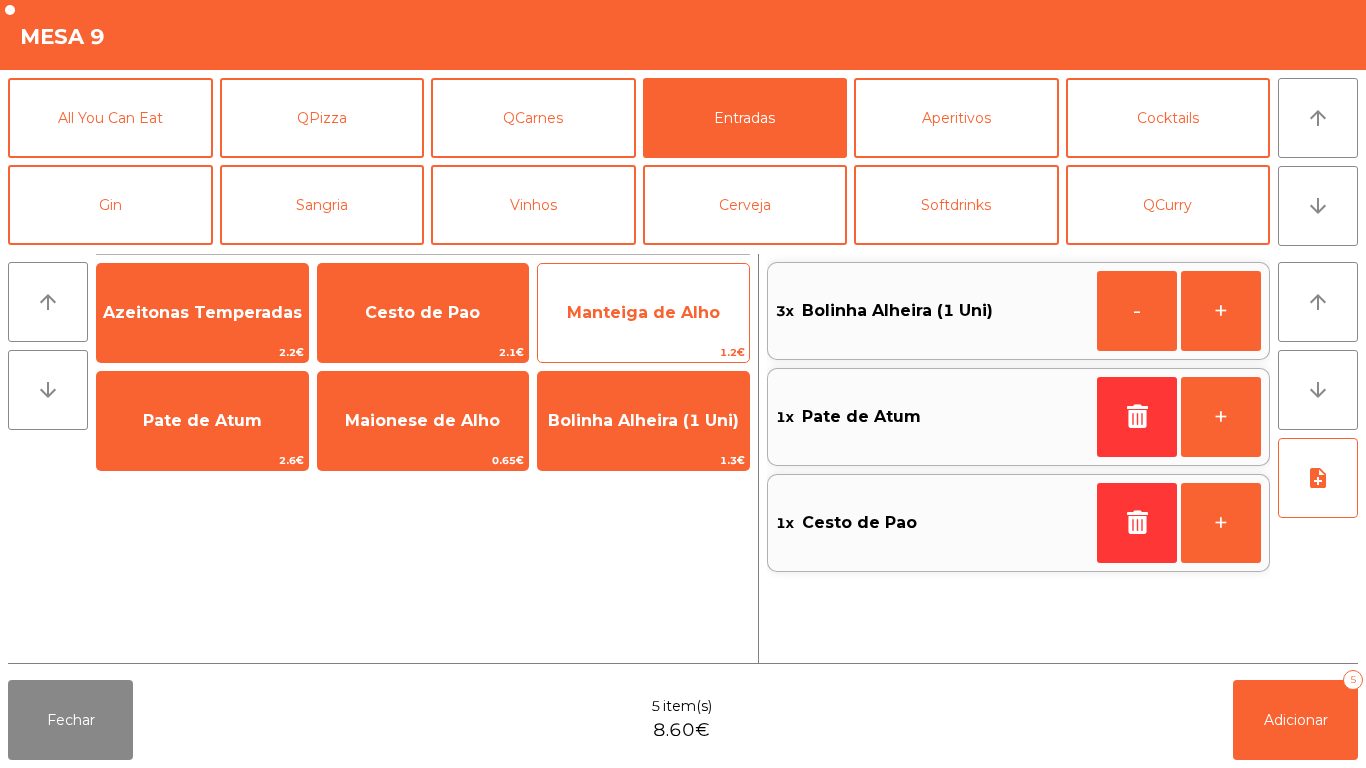 click on "Manteiga de Alho" 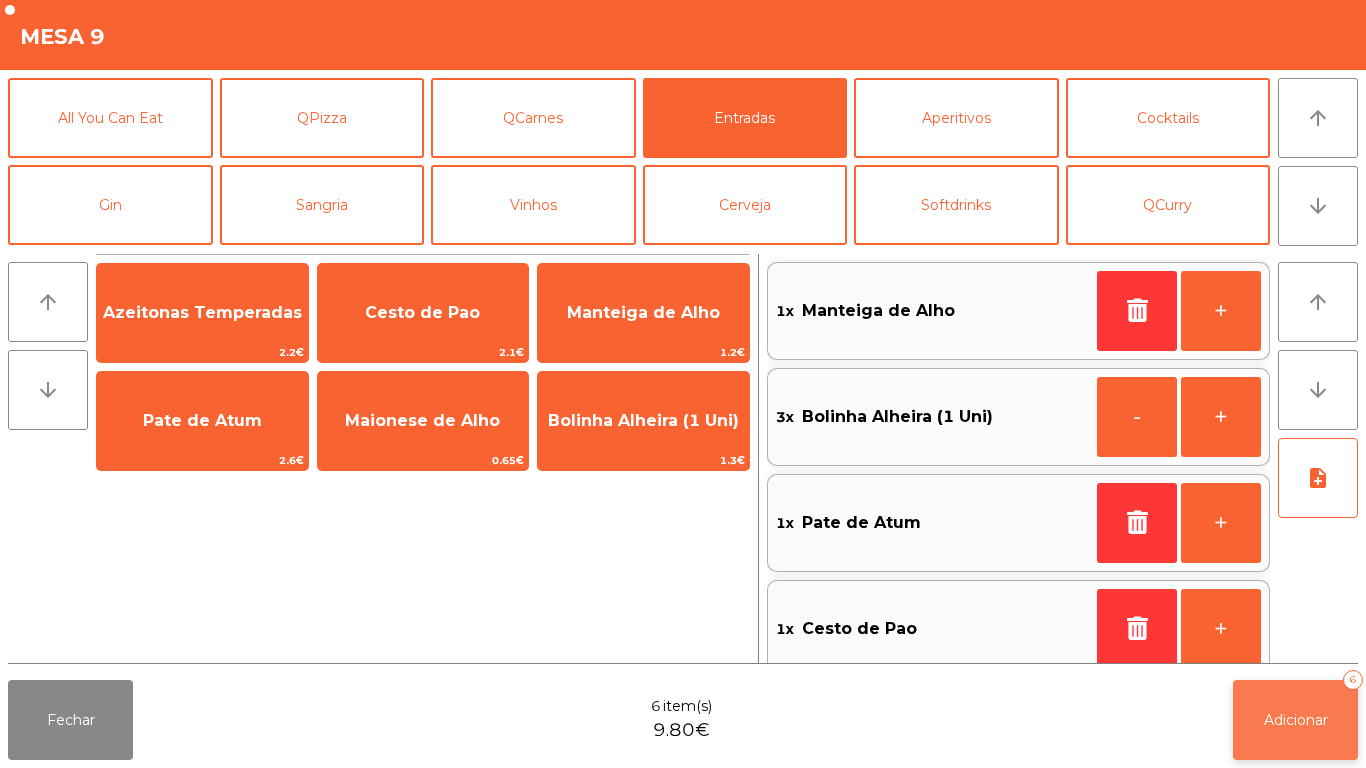 click on "Adicionar" 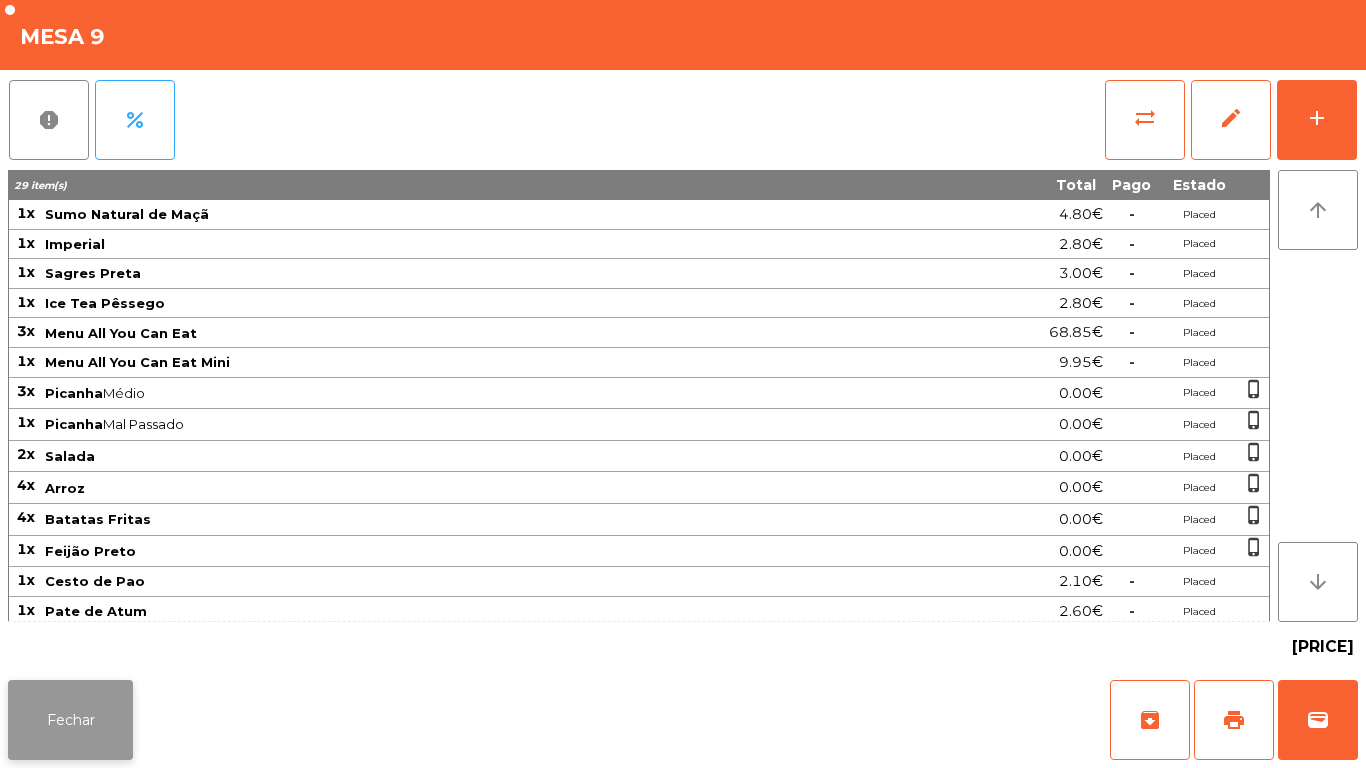 click on "Fechar" 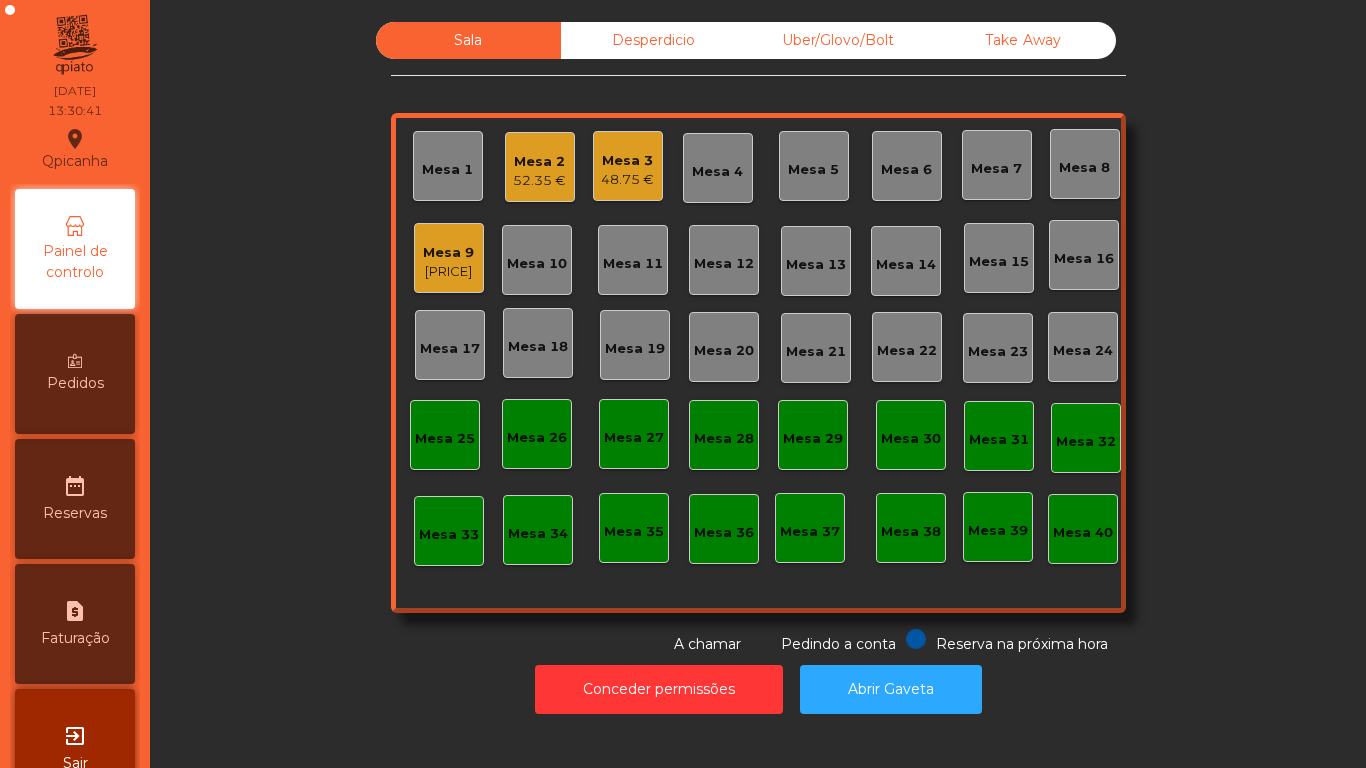 click on "52.35 €" 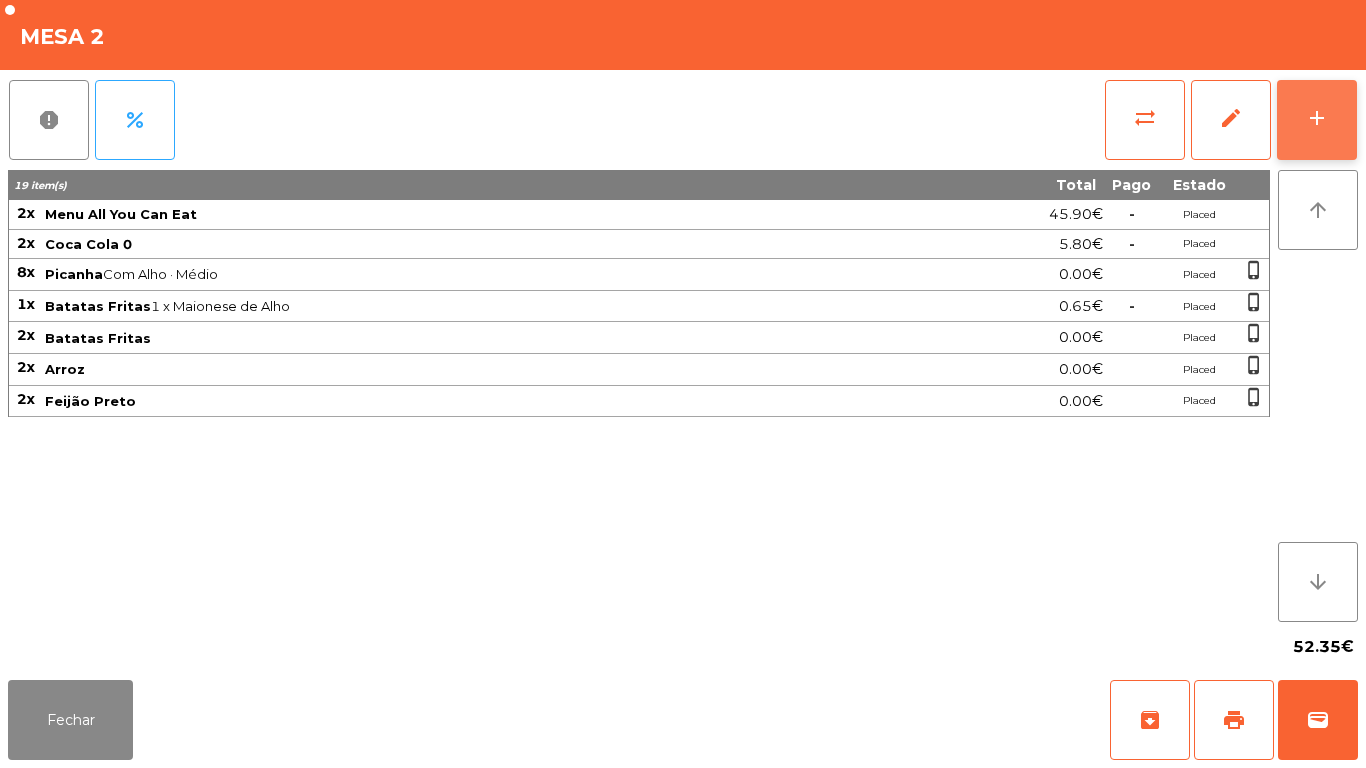 click on "add" 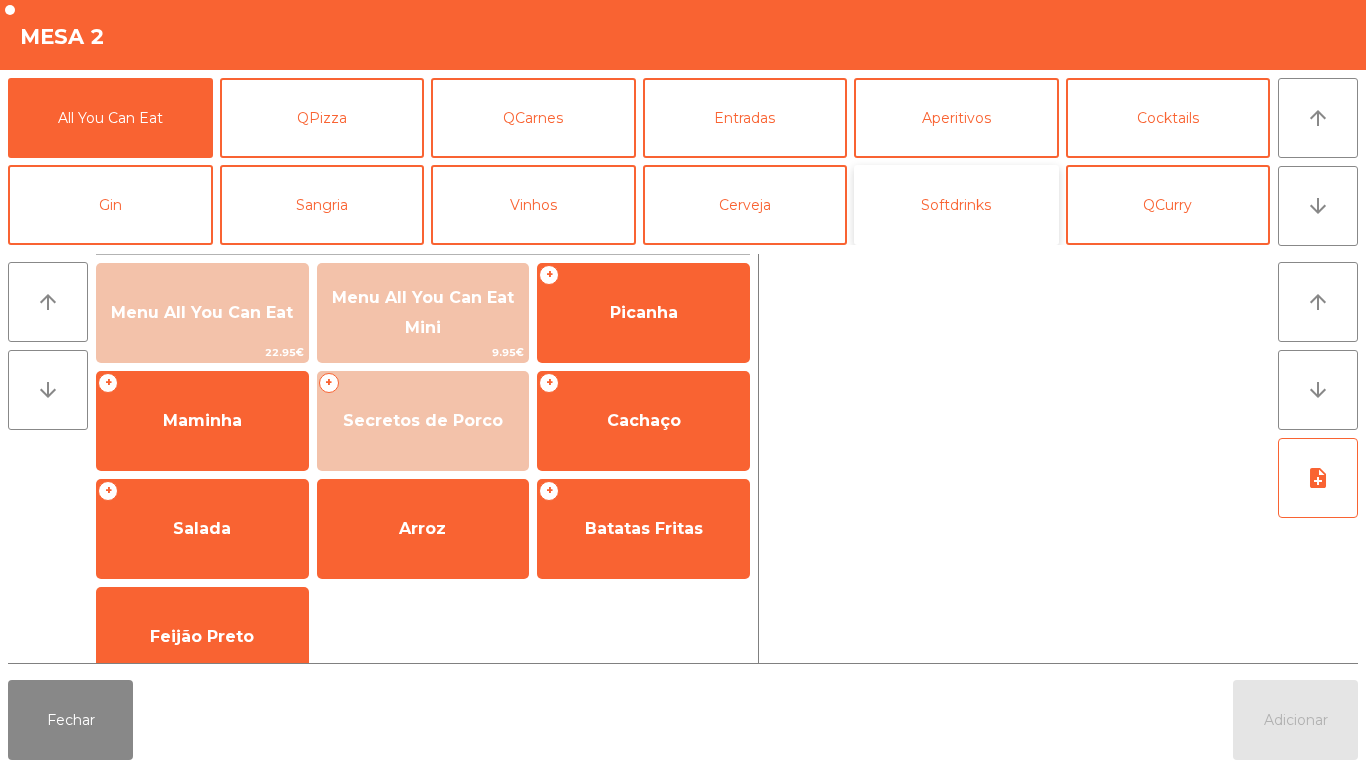click on "Softdrinks" 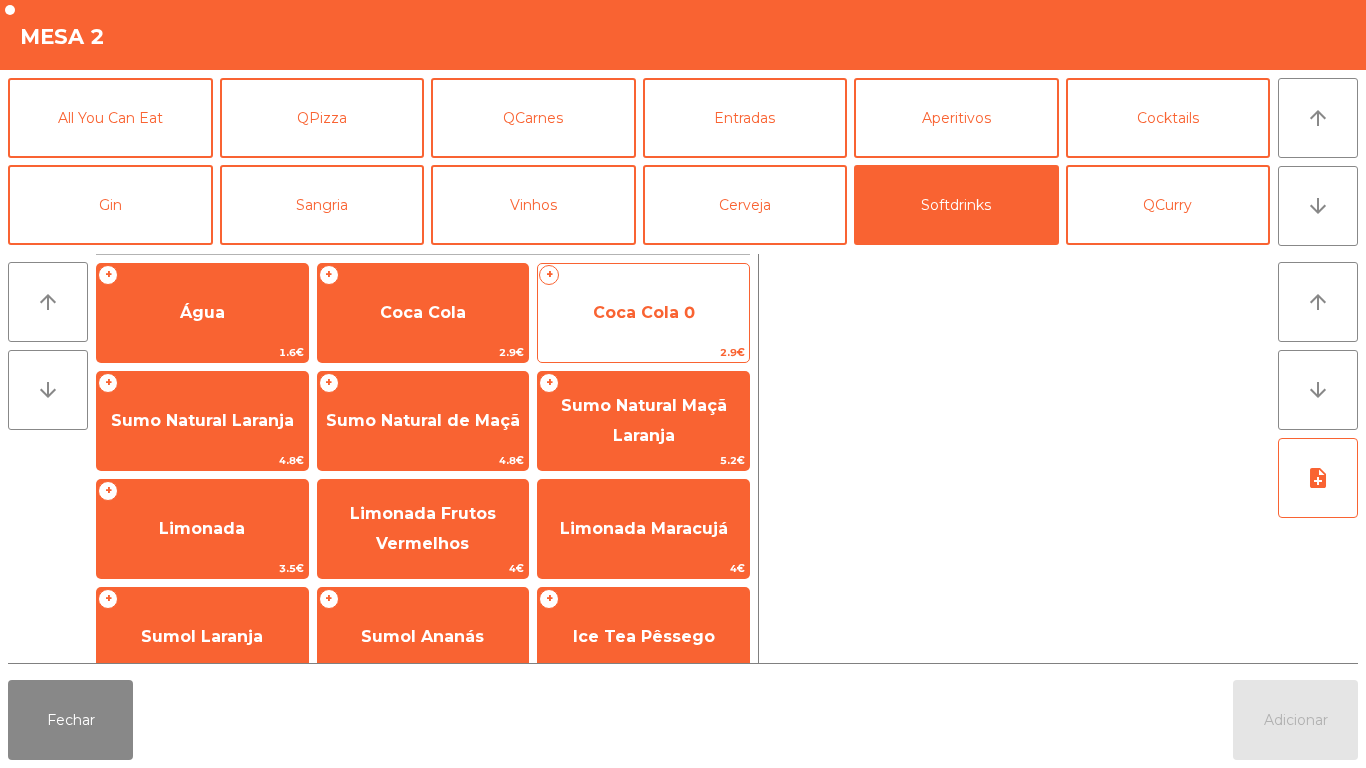 click on "Coca Cola 0" 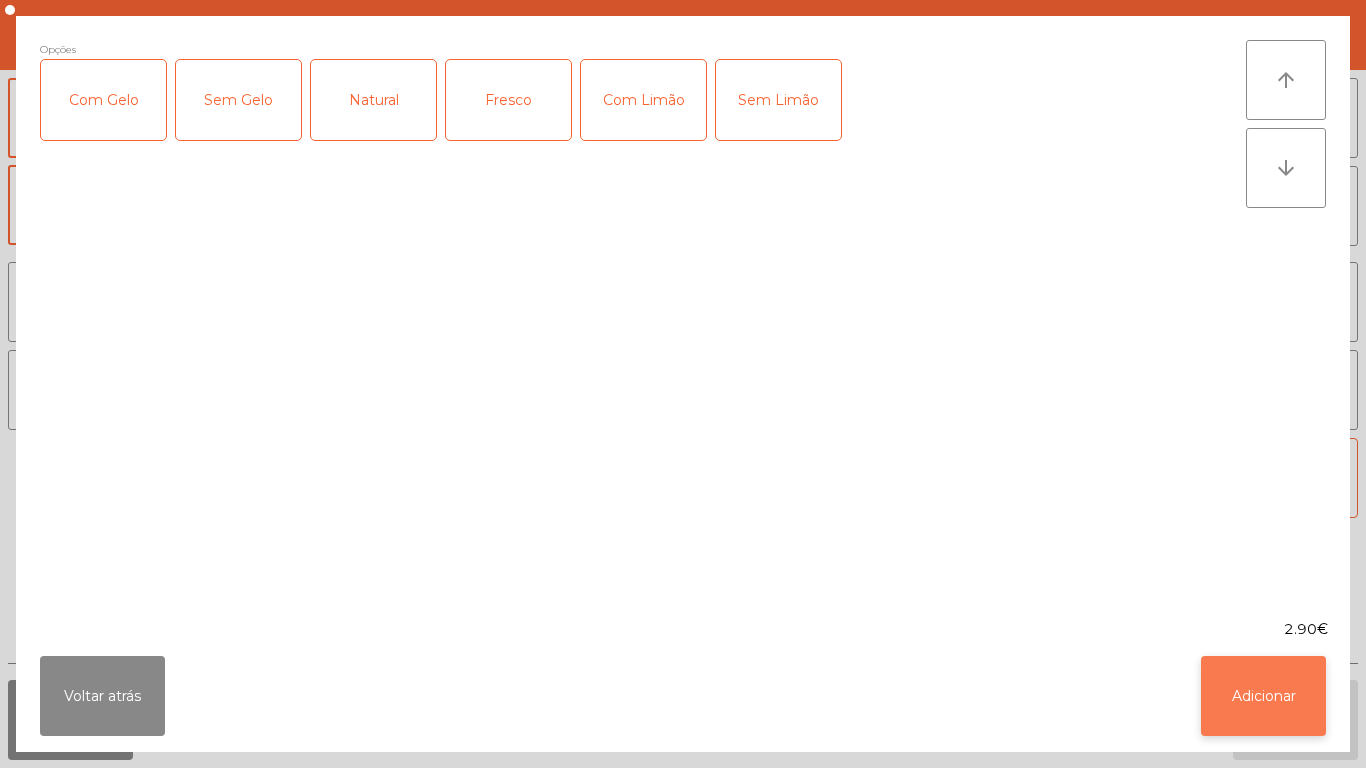 click on "Adicionar" 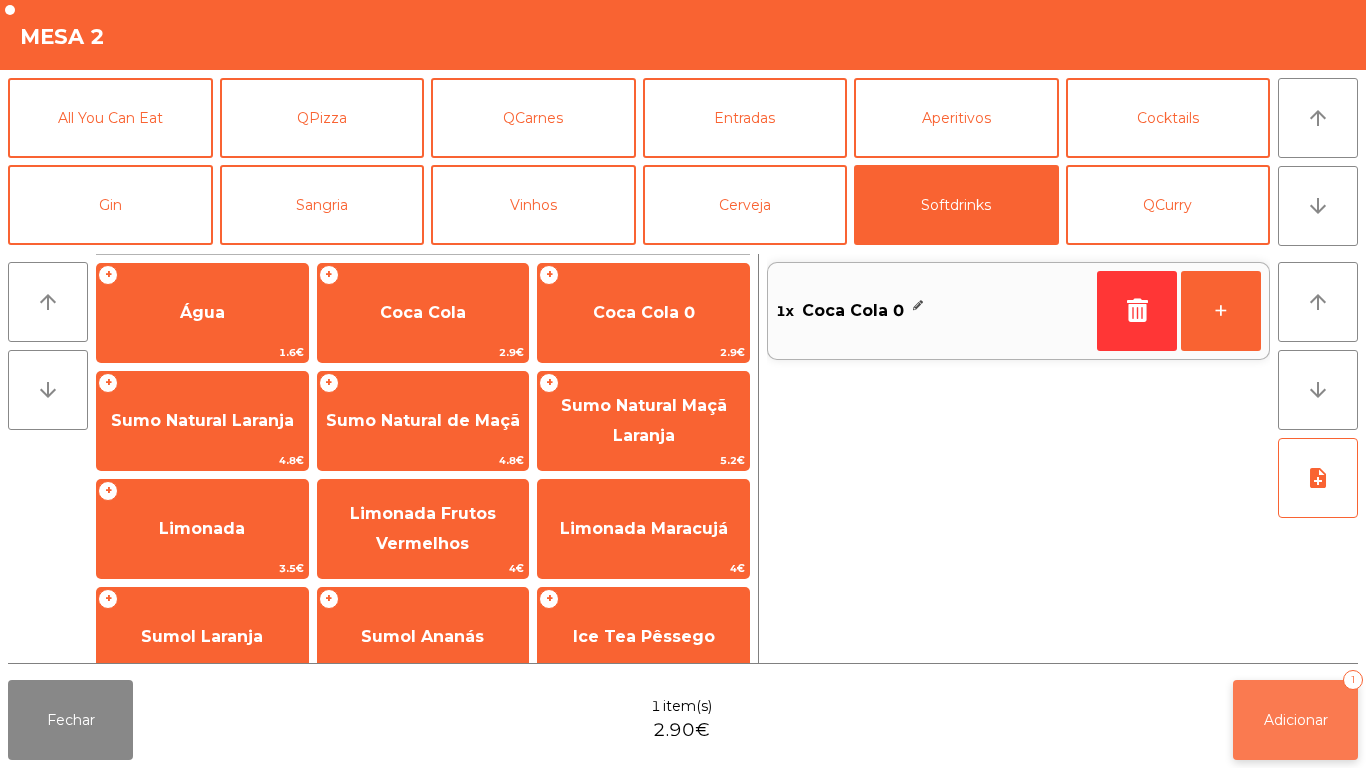 click on "Adicionar   1" 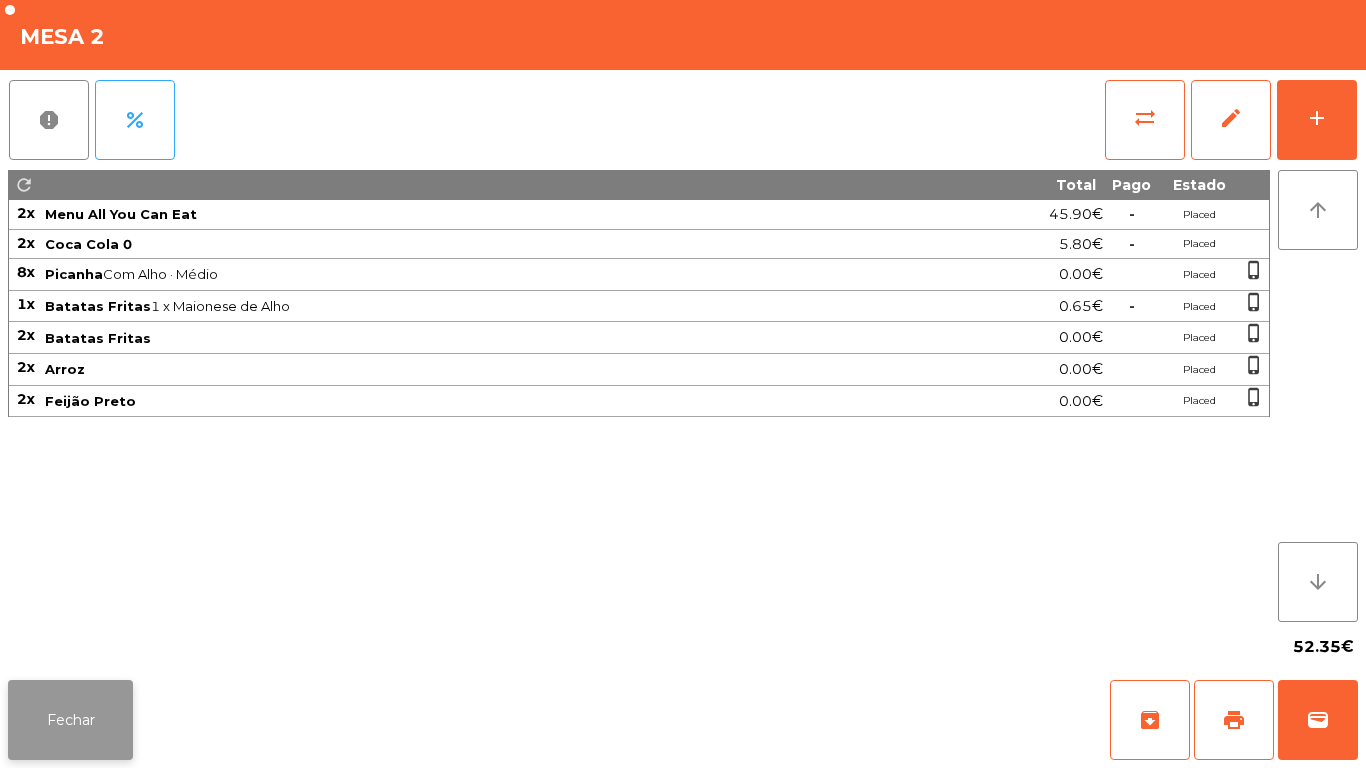 click on "Fechar" 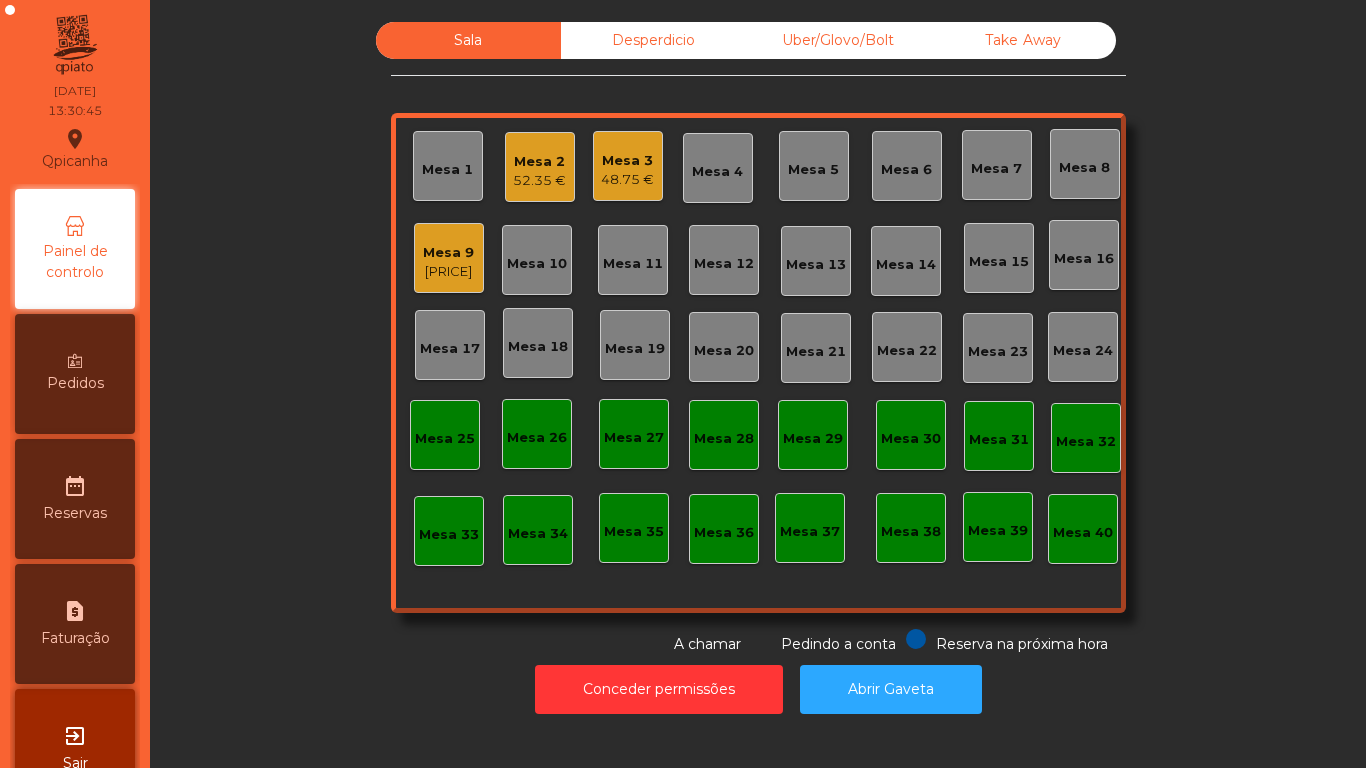 click on "48.75 €" 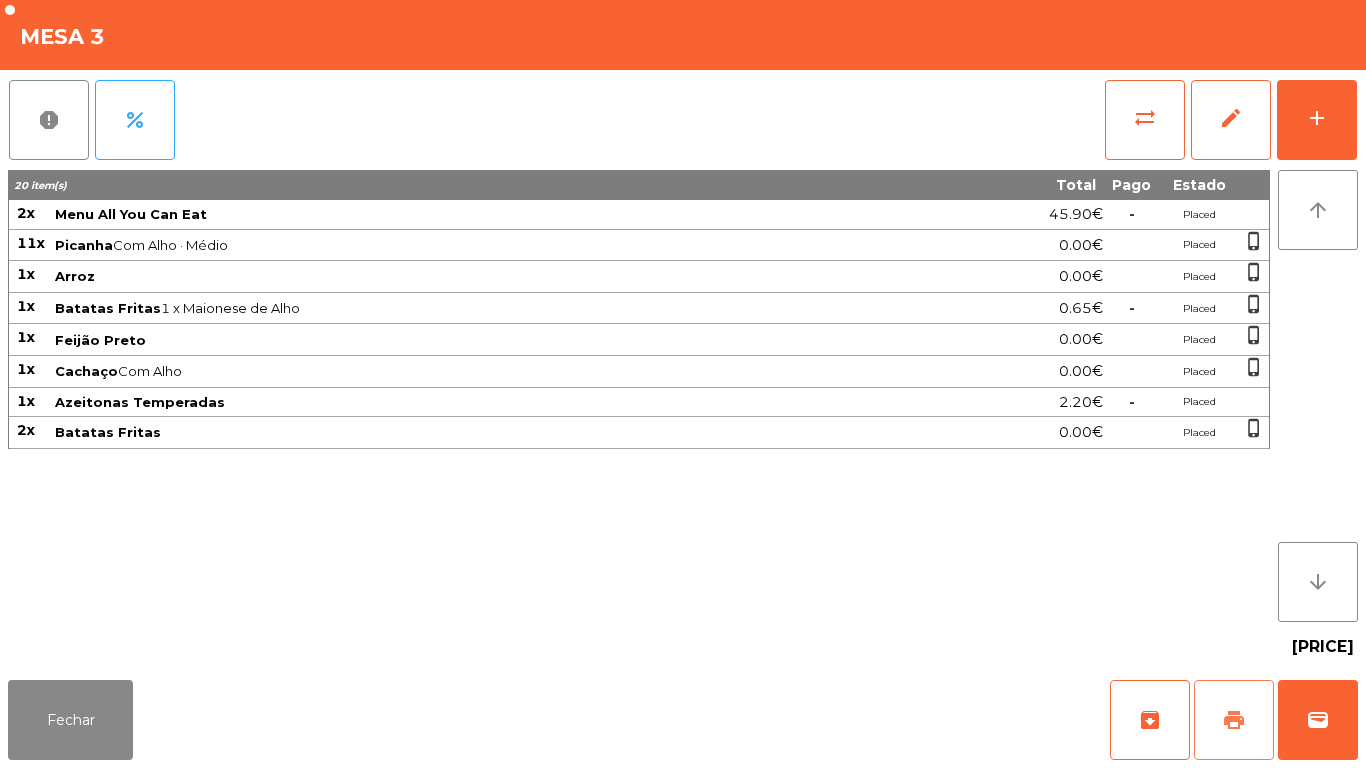 click on "print" 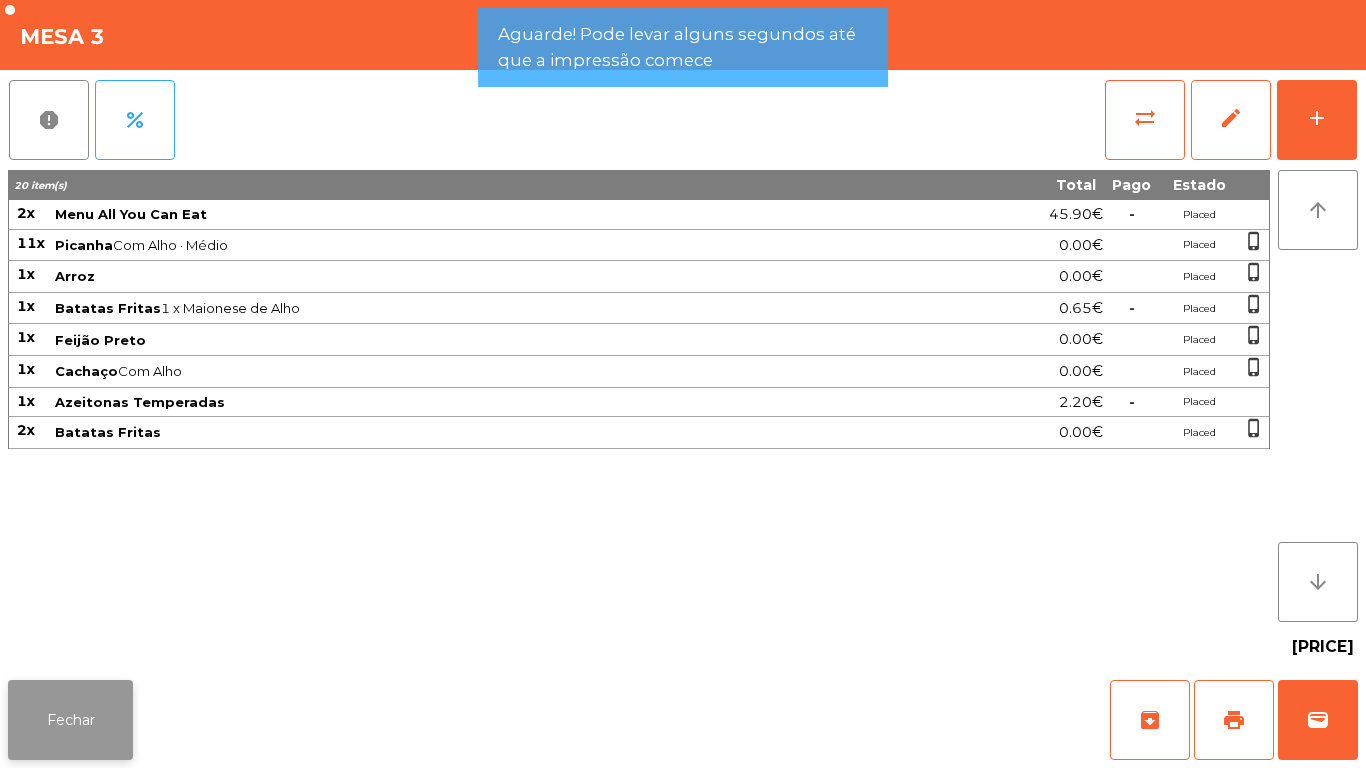 click on "Fechar" 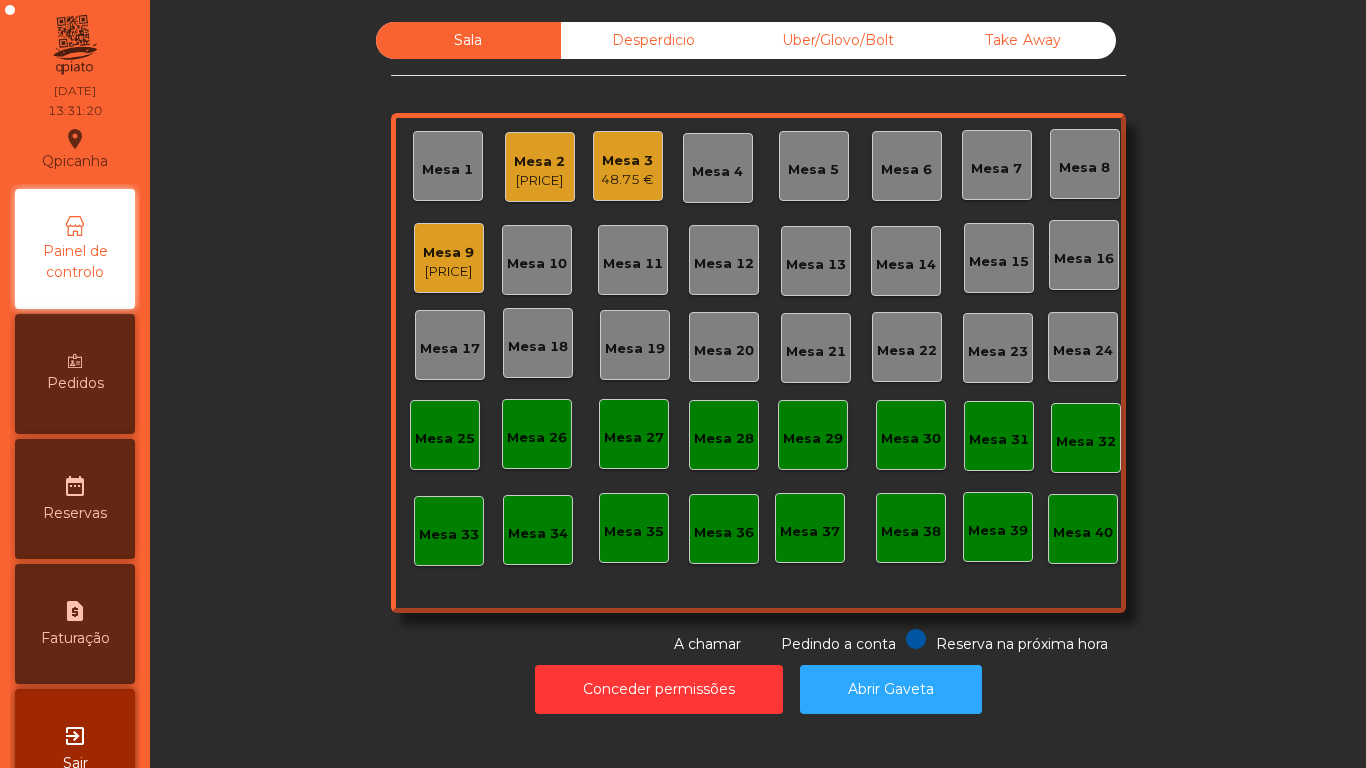 click on "Mesa 3   [PRICE]" 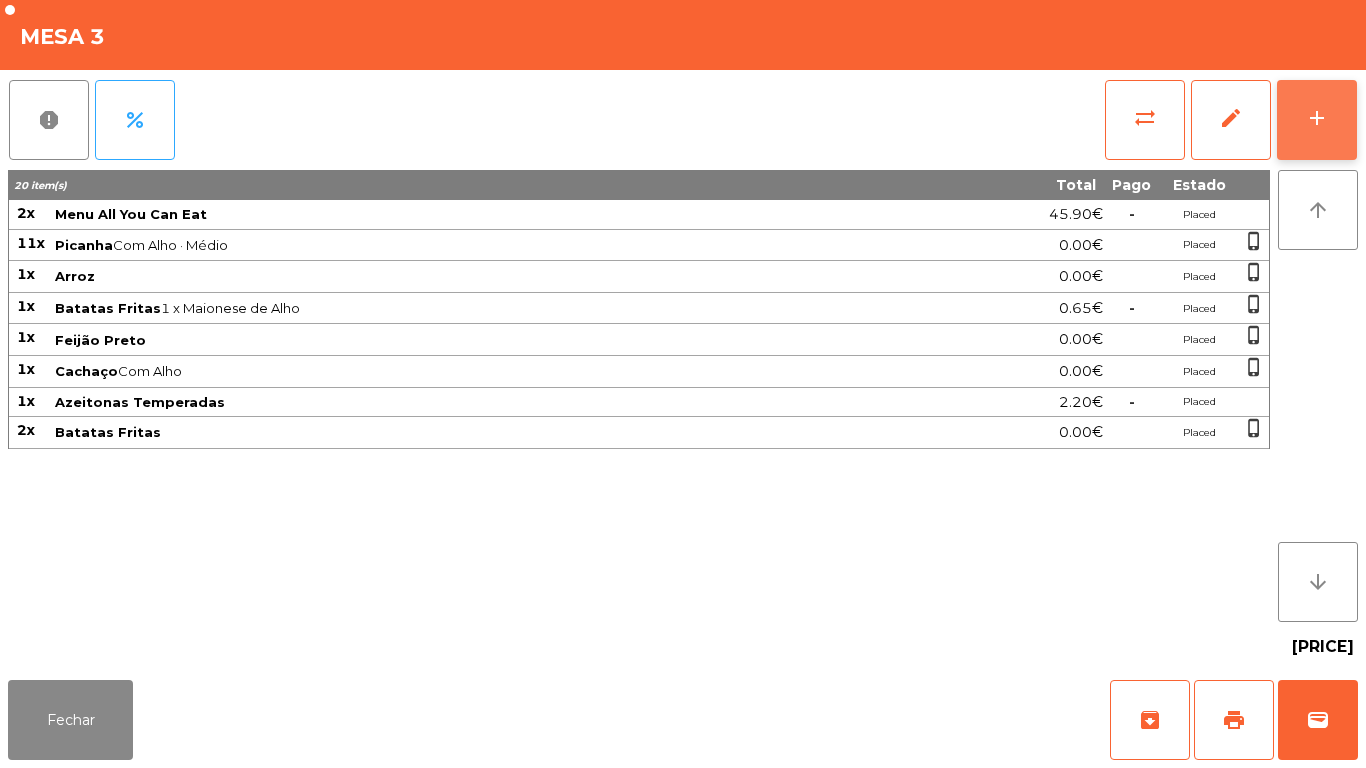 click on "add" 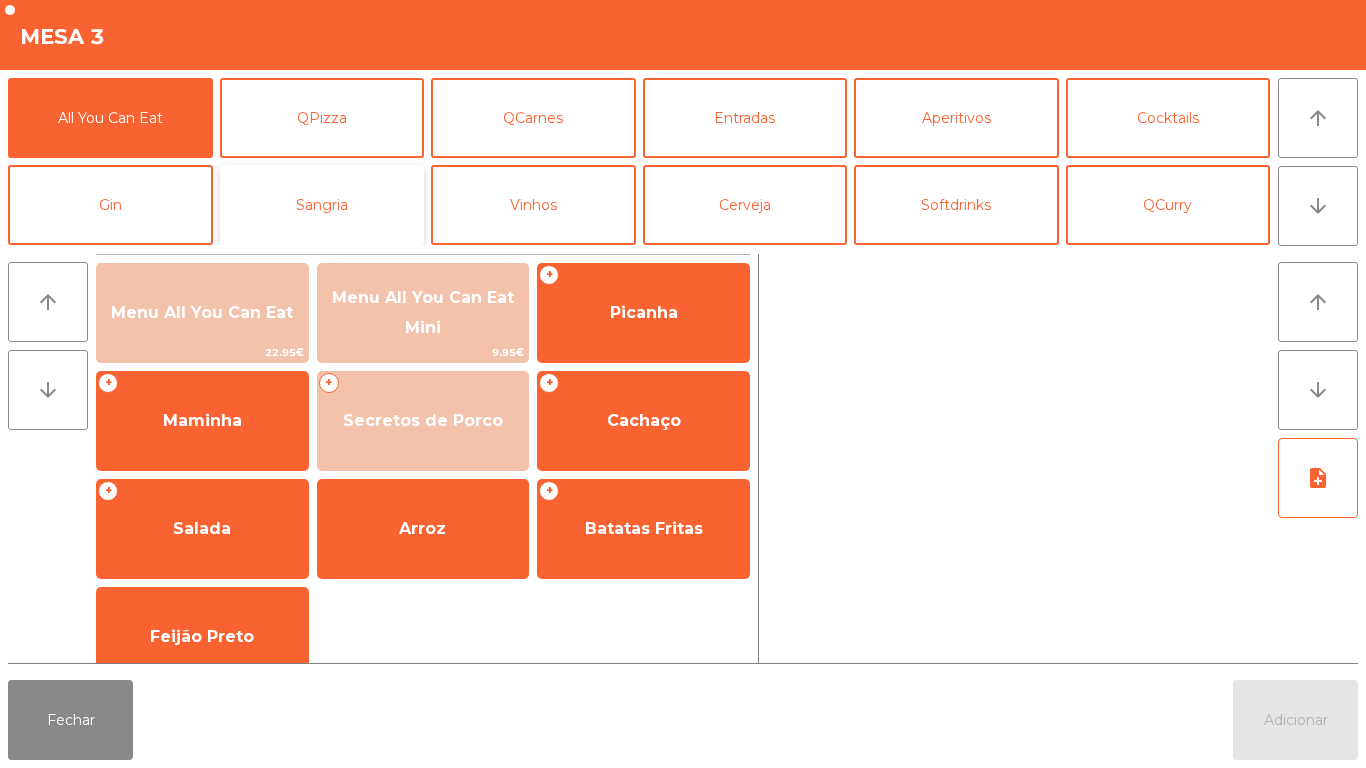 click on "Sangria" 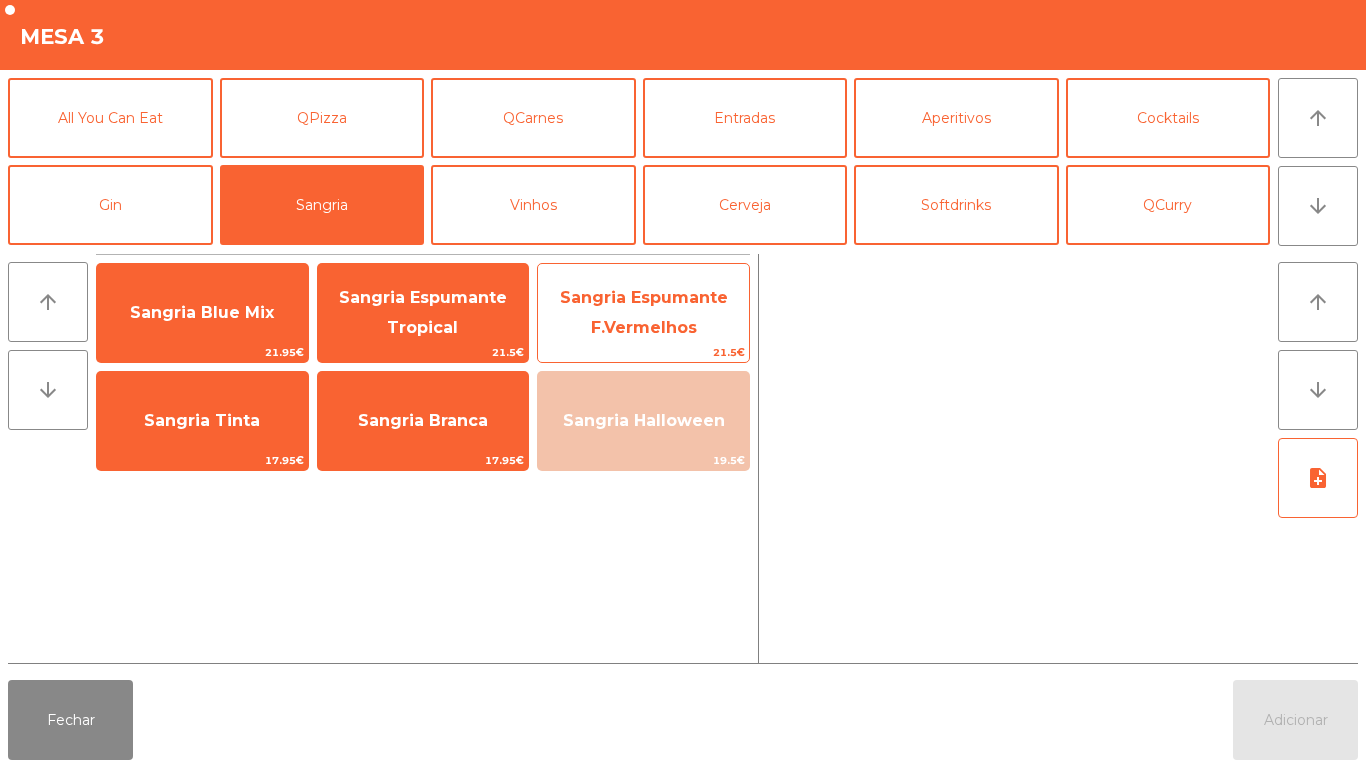 click on "Sangria Espumante F.Vermelhos" 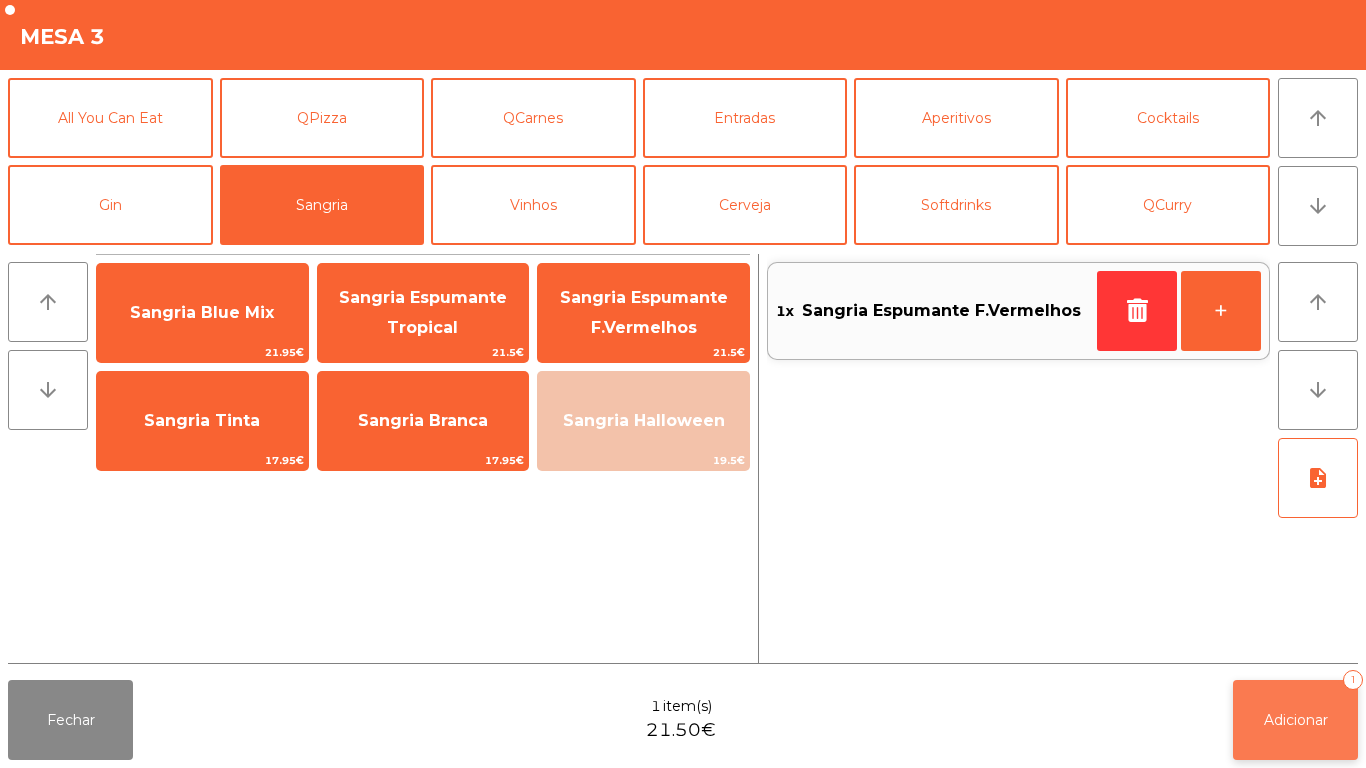 click on "Adicionar" 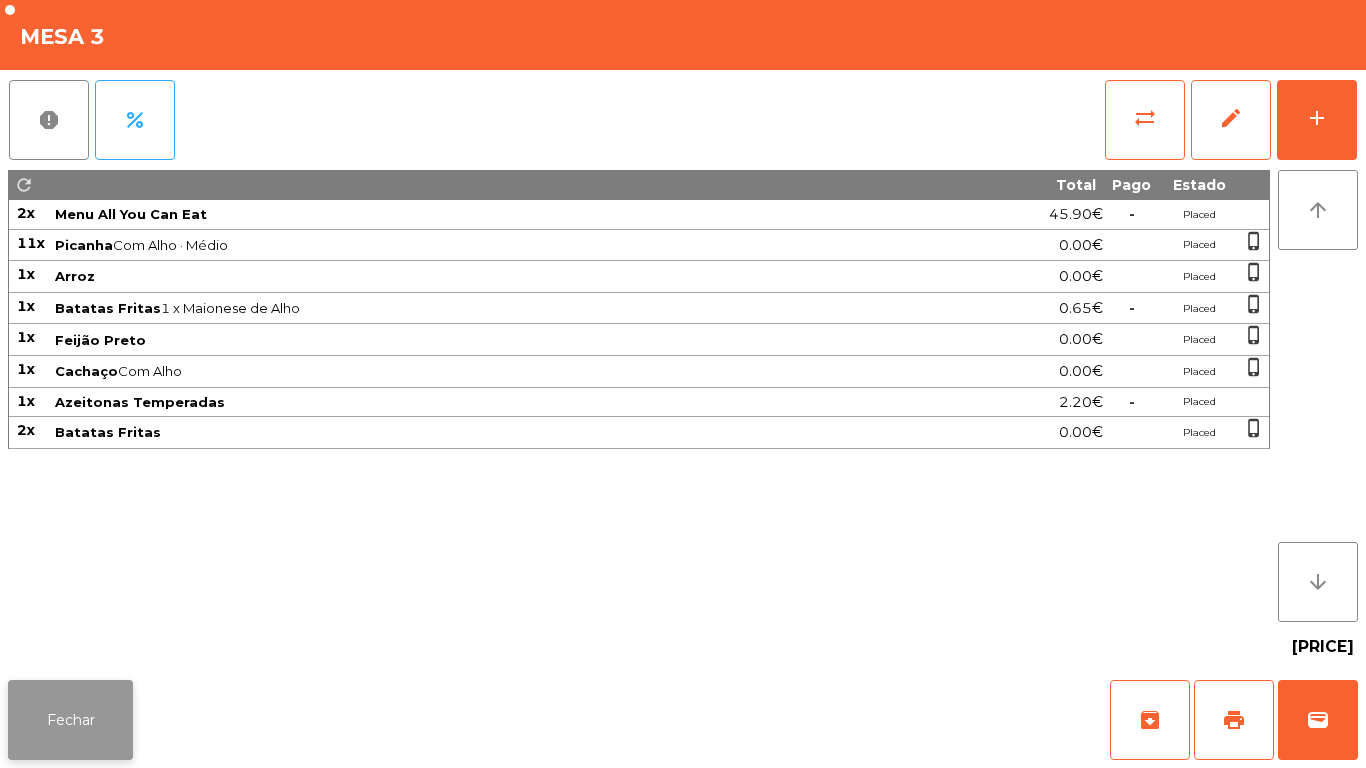 click on "Fechar" 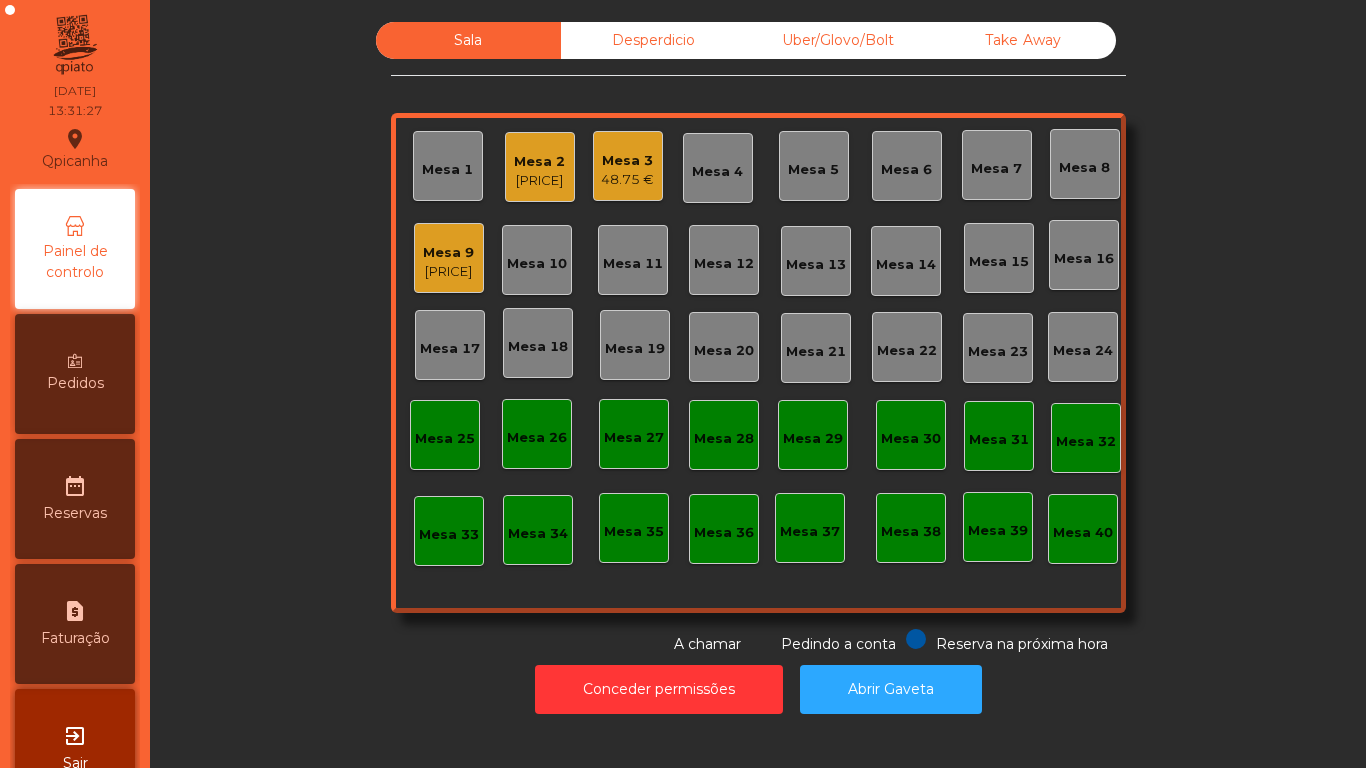 click on "48.75 €" 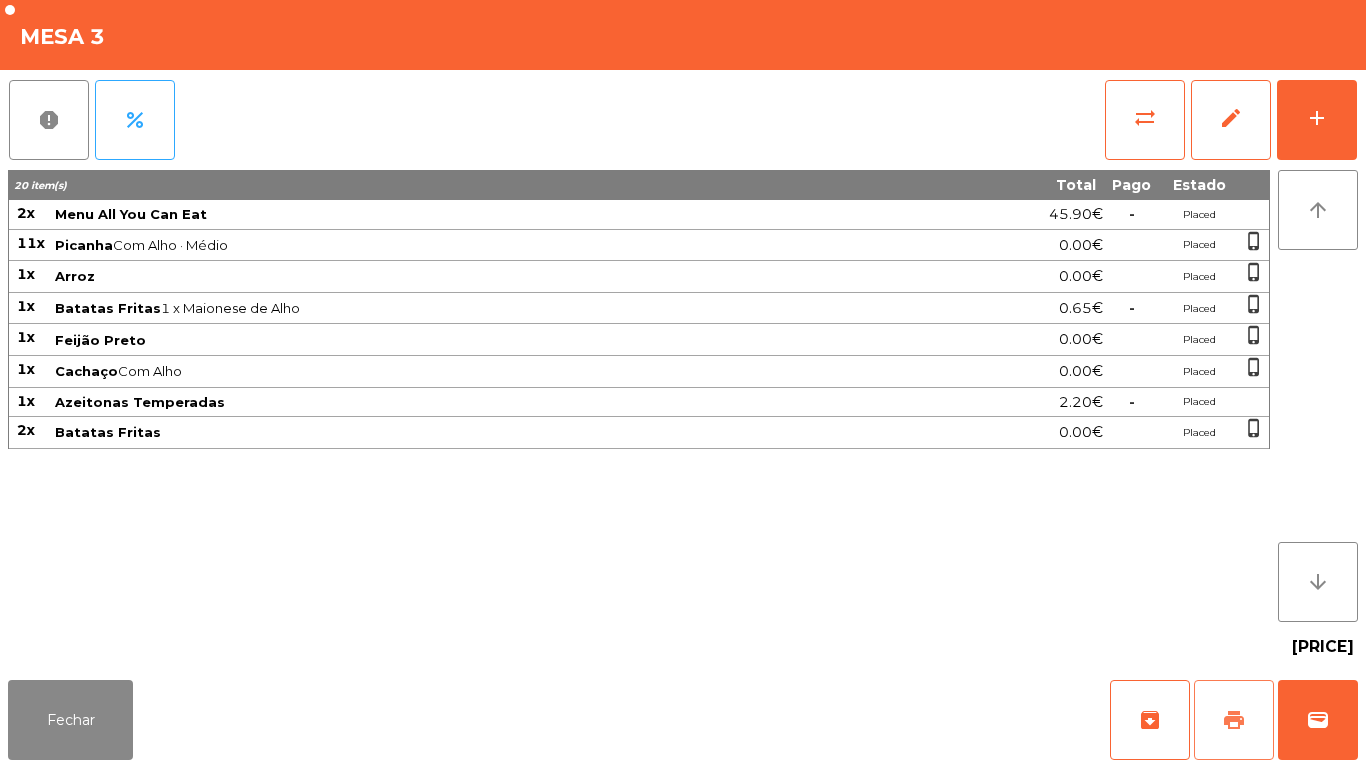 click on "print" 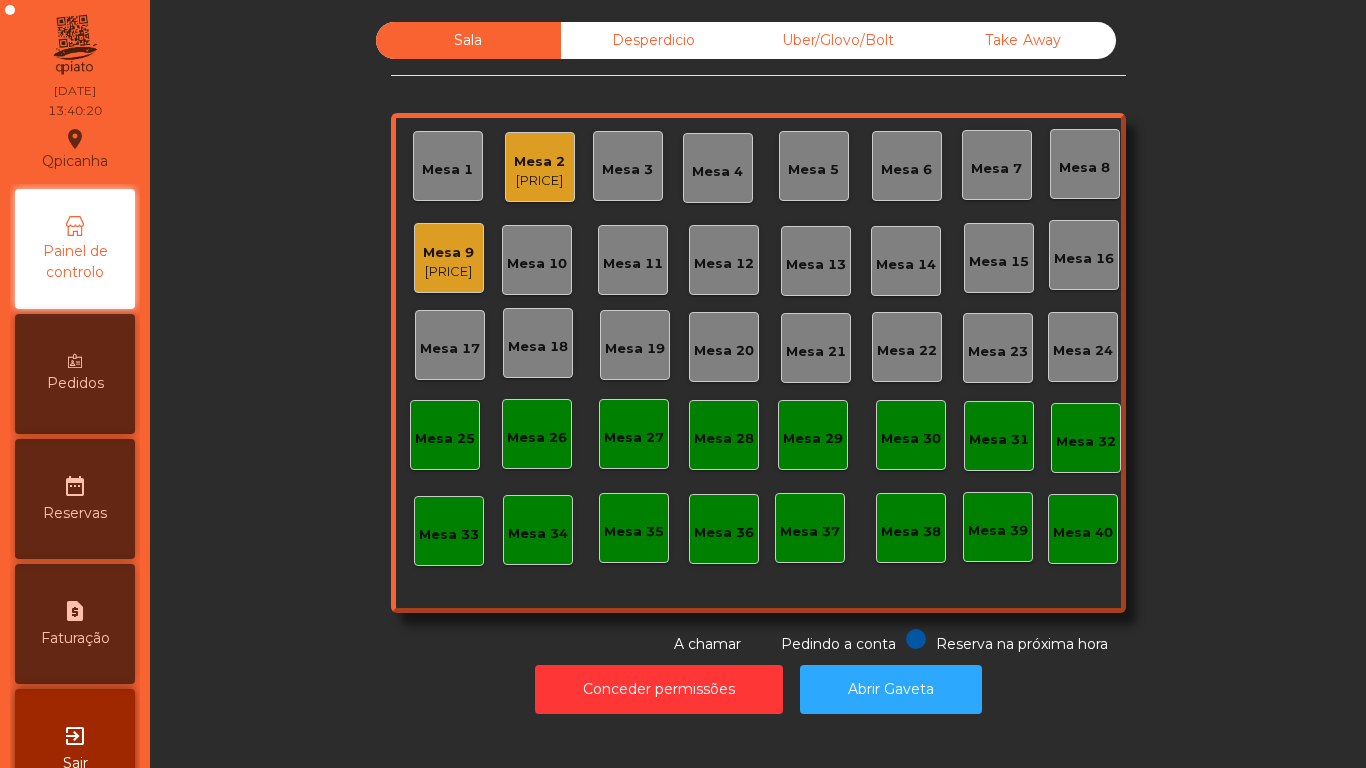 click on "Mesa 19" 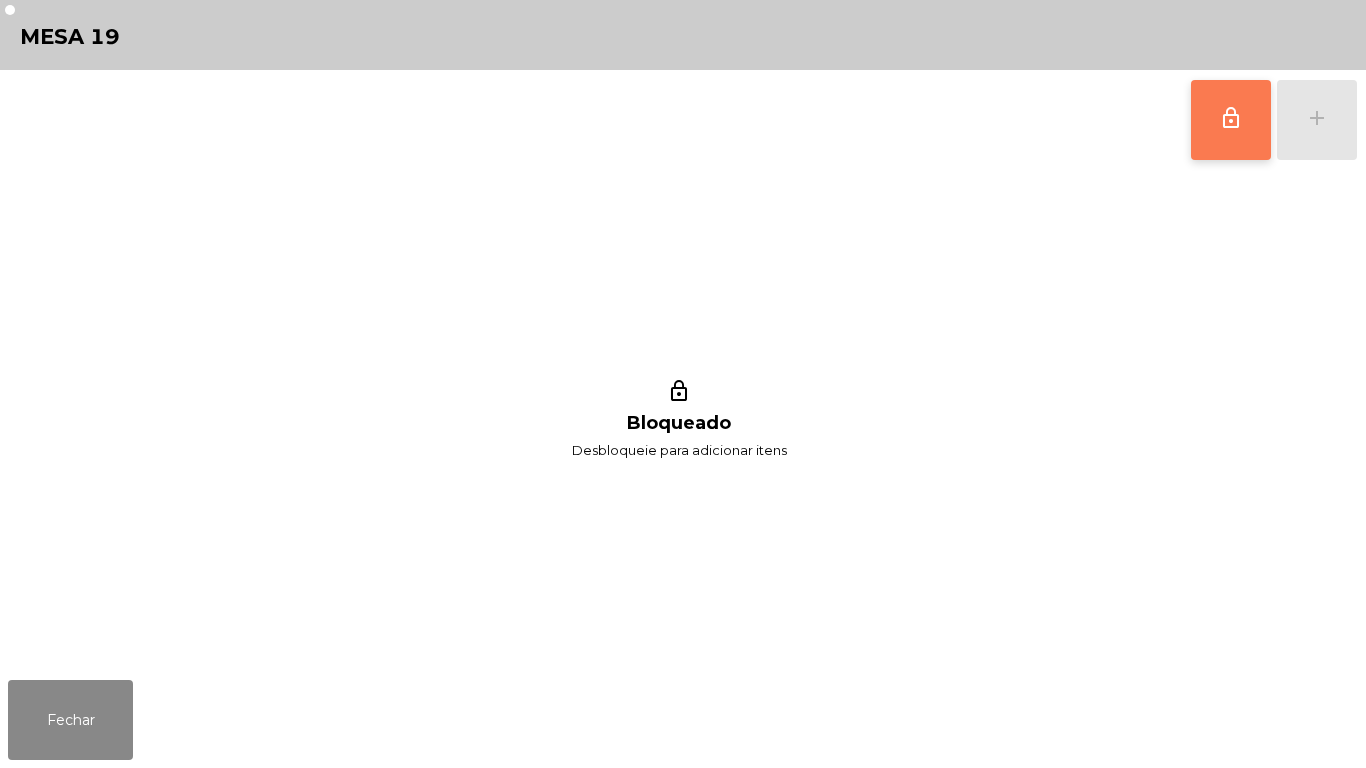 click on "lock_outline" 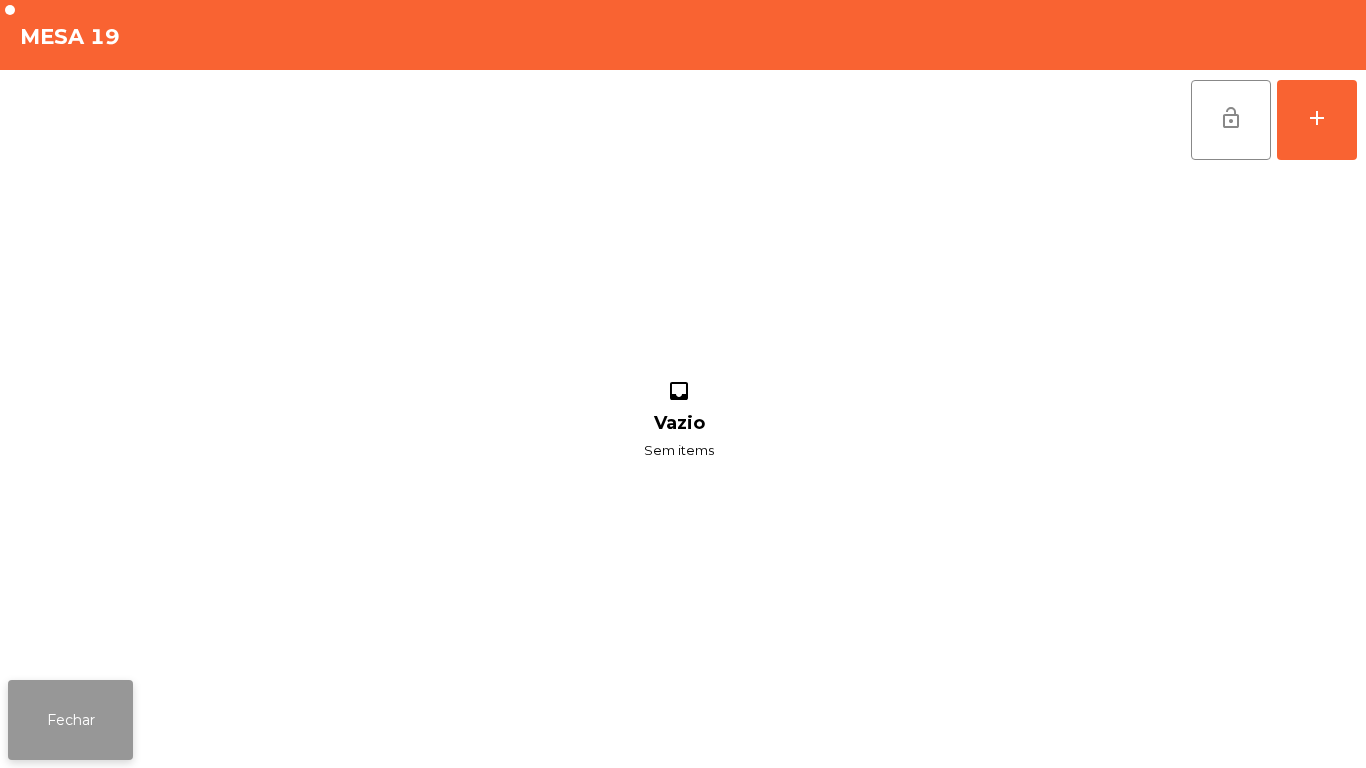 click on "Fechar" 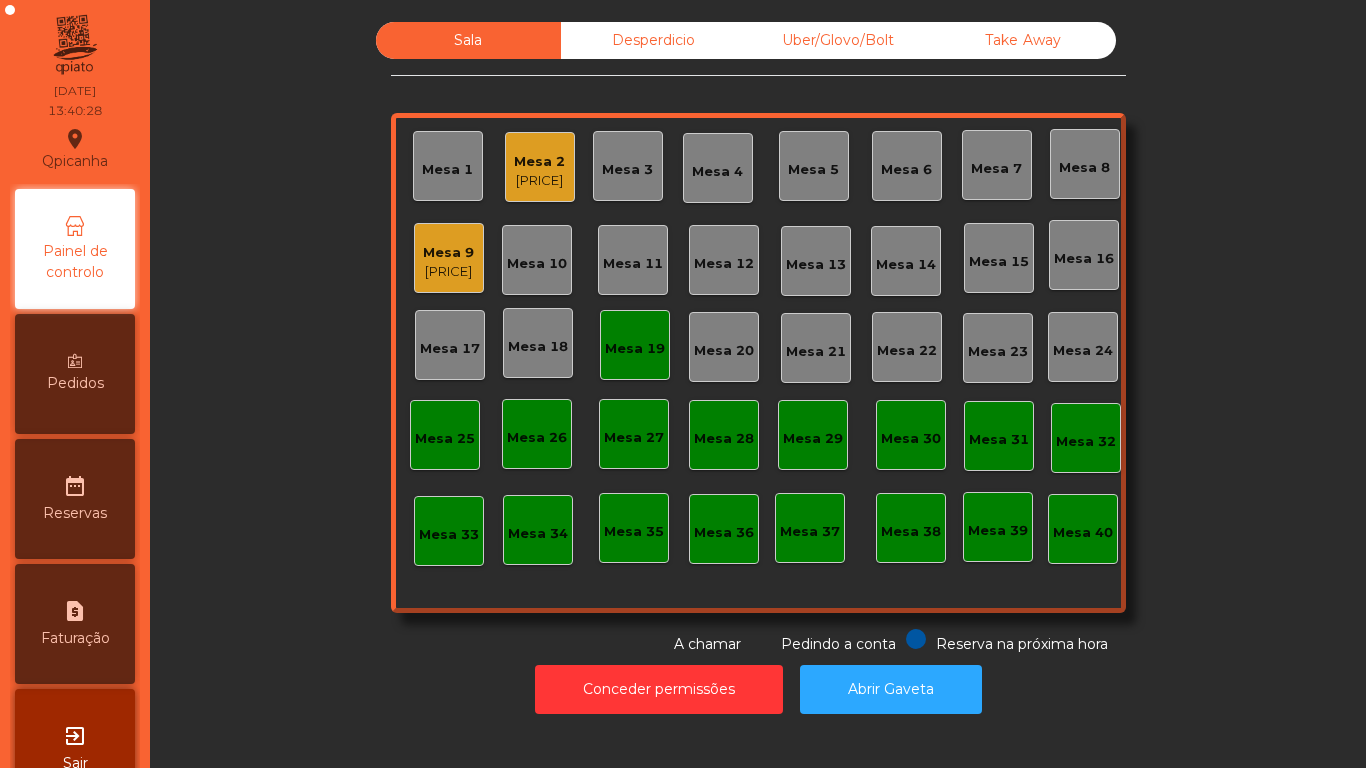 click on "Mesa 18" 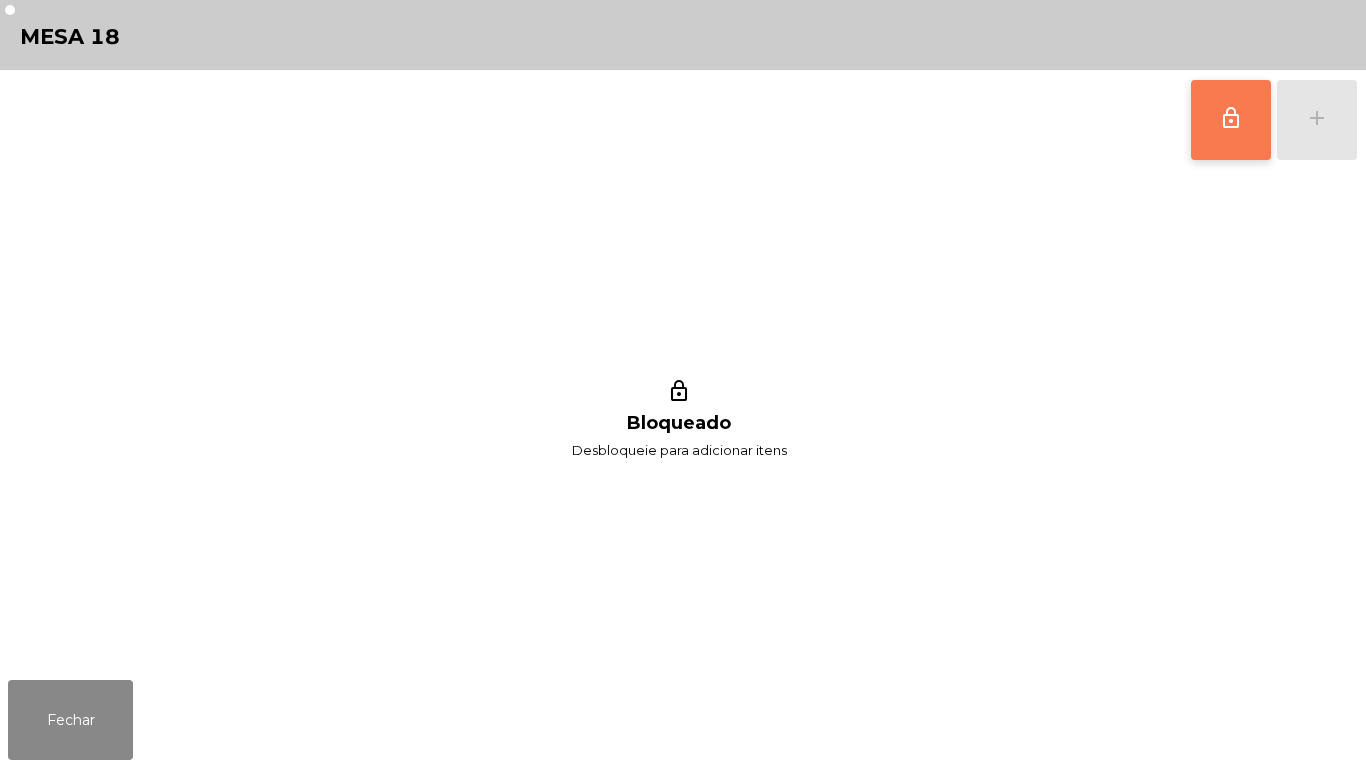 click on "lock_outline" 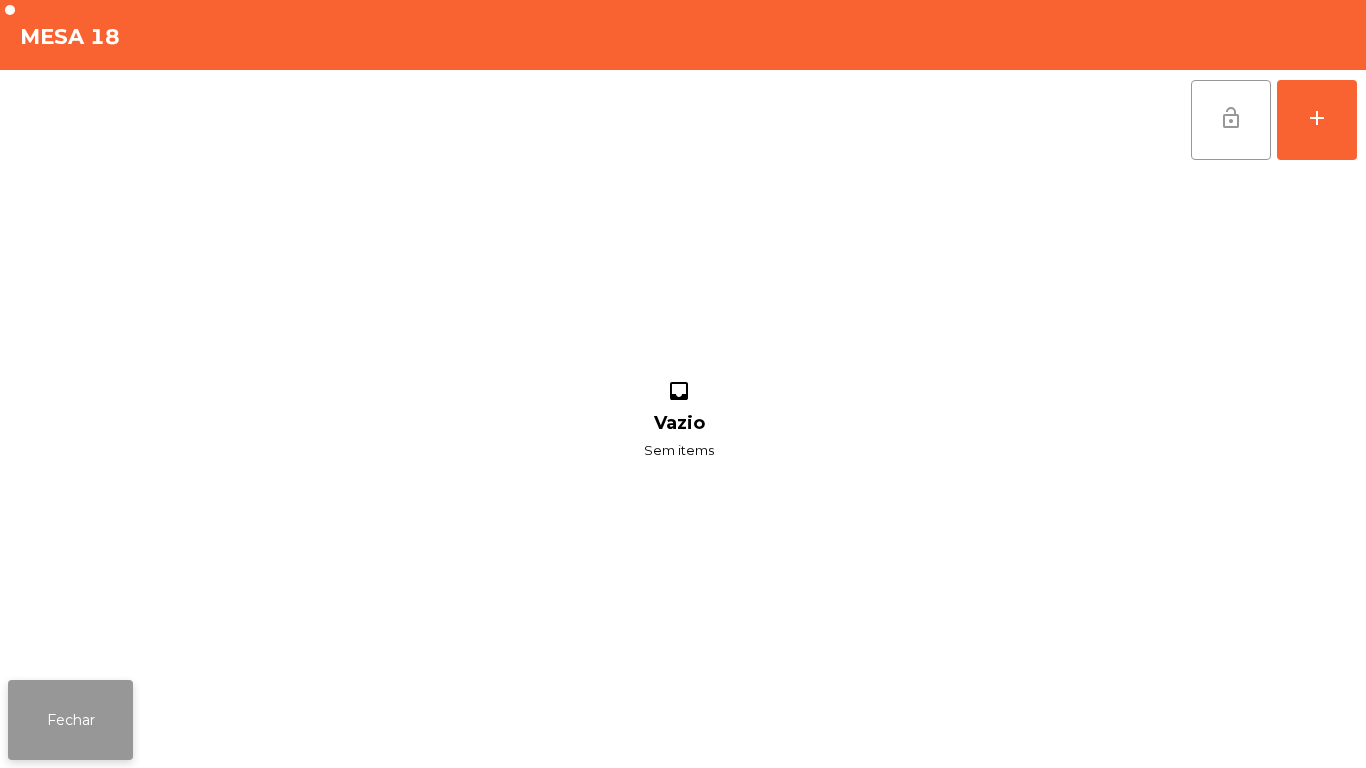 click on "Fechar" 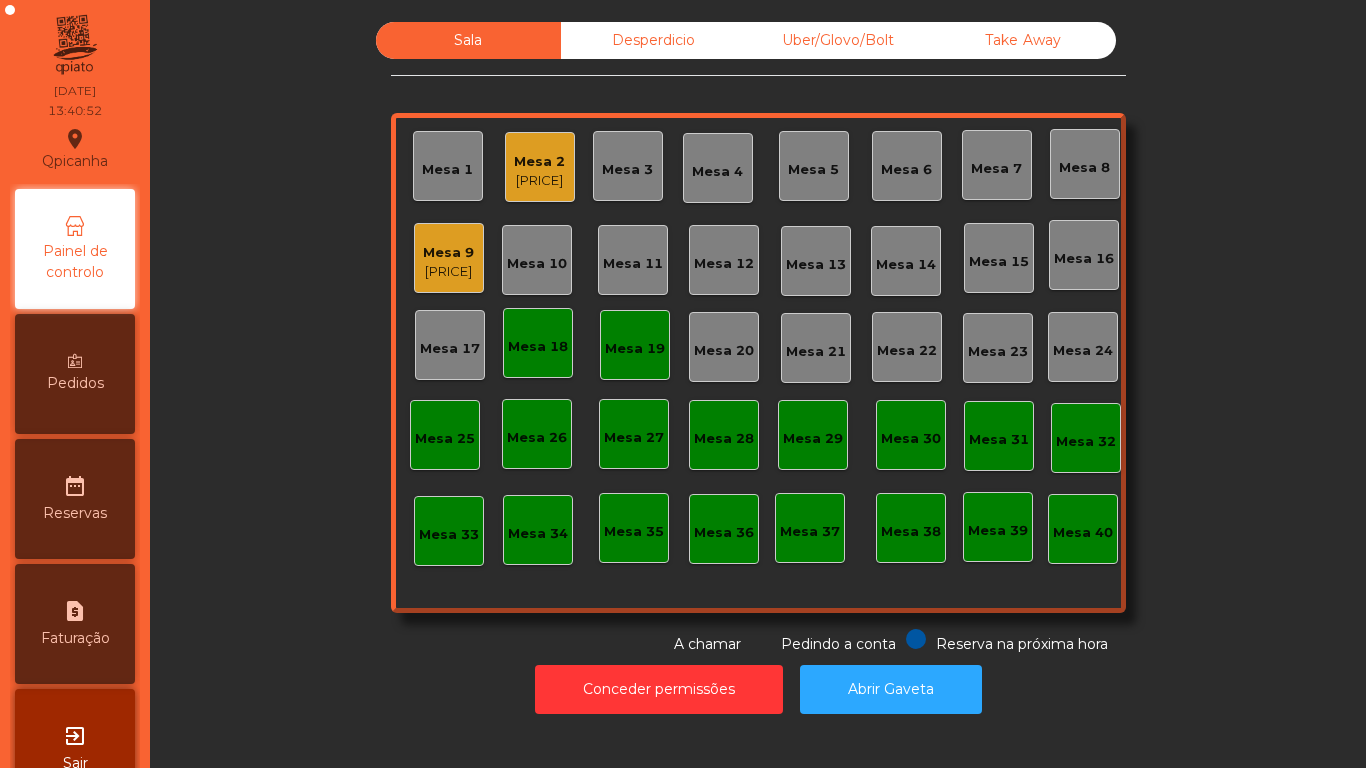 click on "Mesa 3" 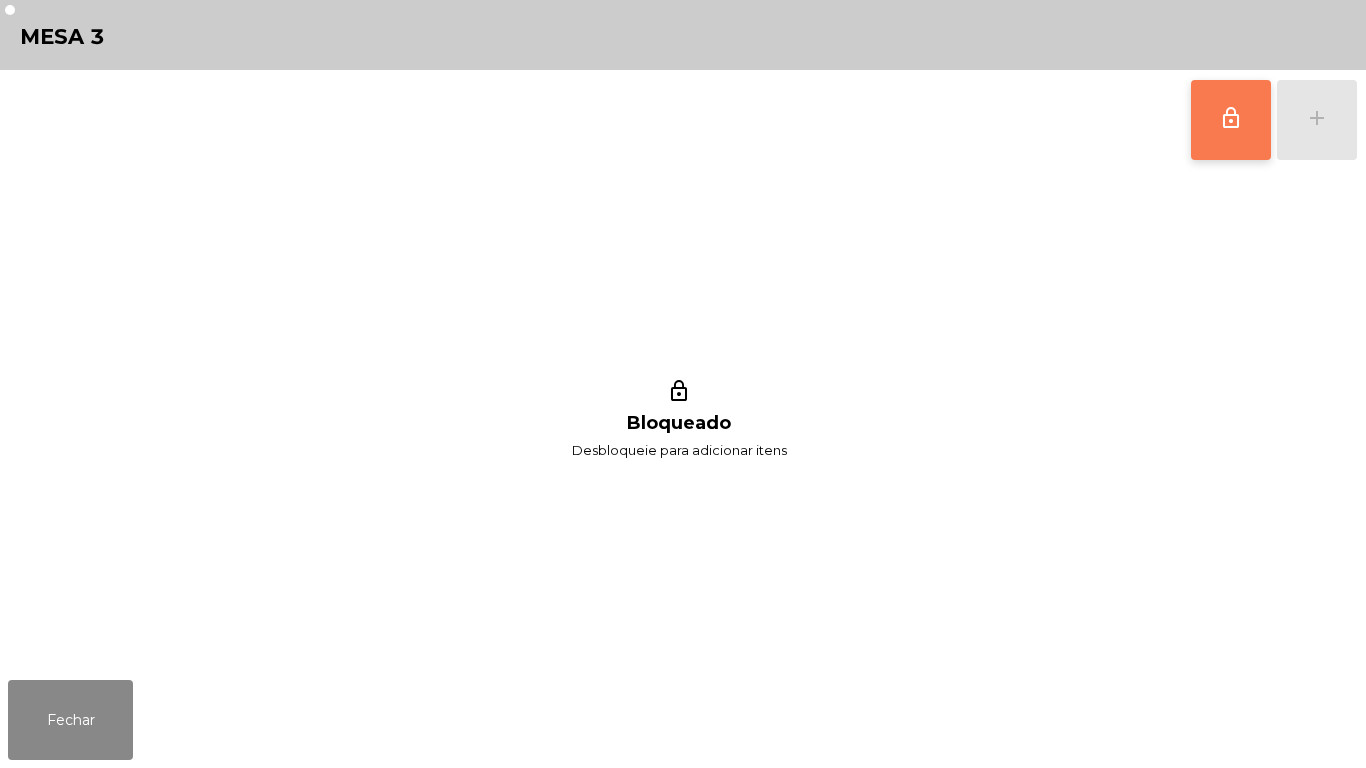 click on "lock_outline" 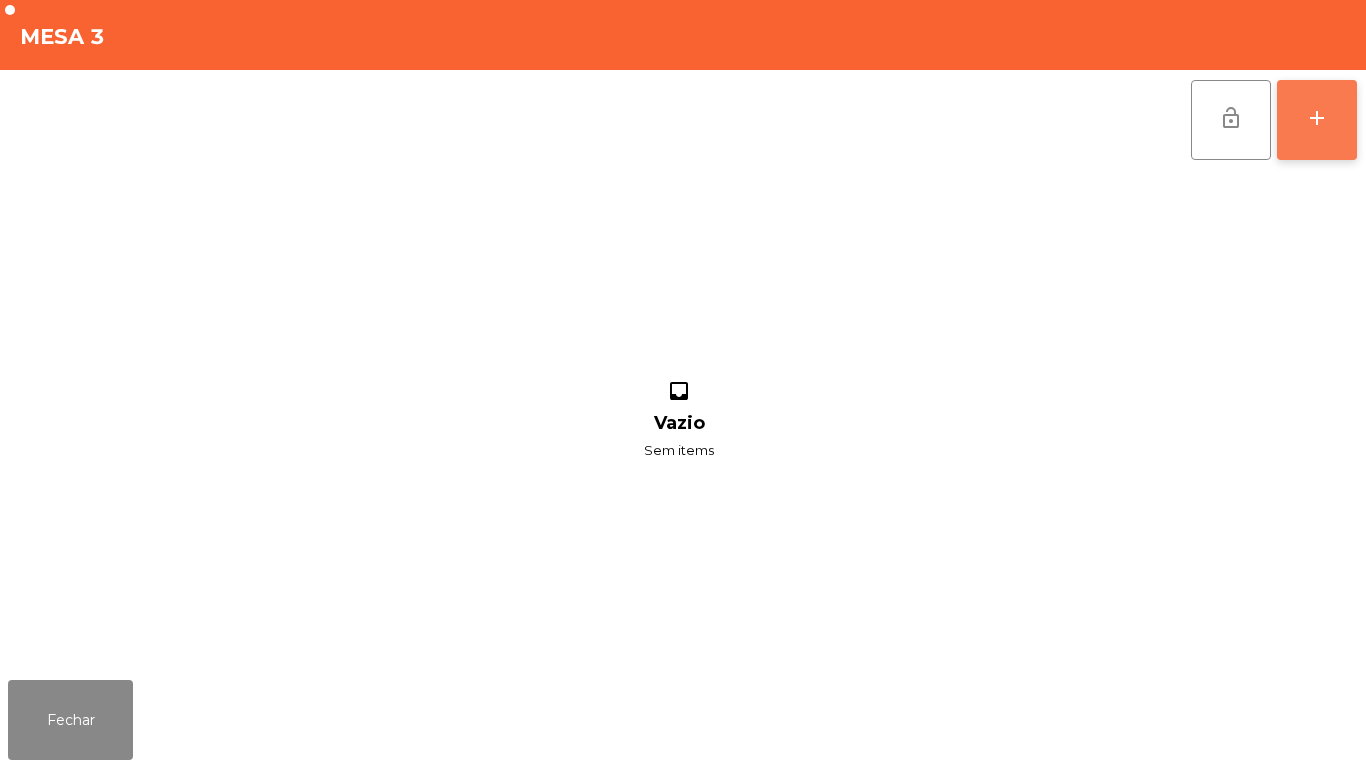 click on "add" 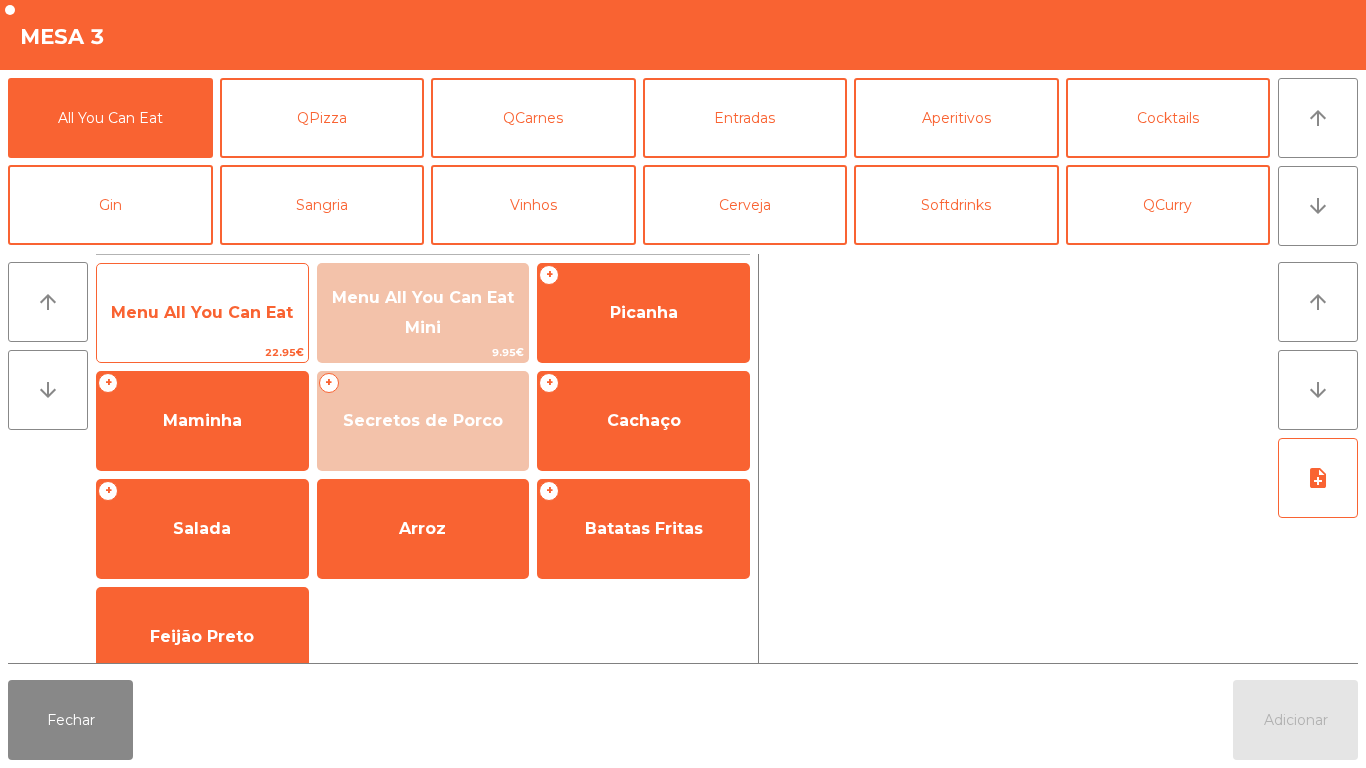 click on "Menu All You Can Eat" 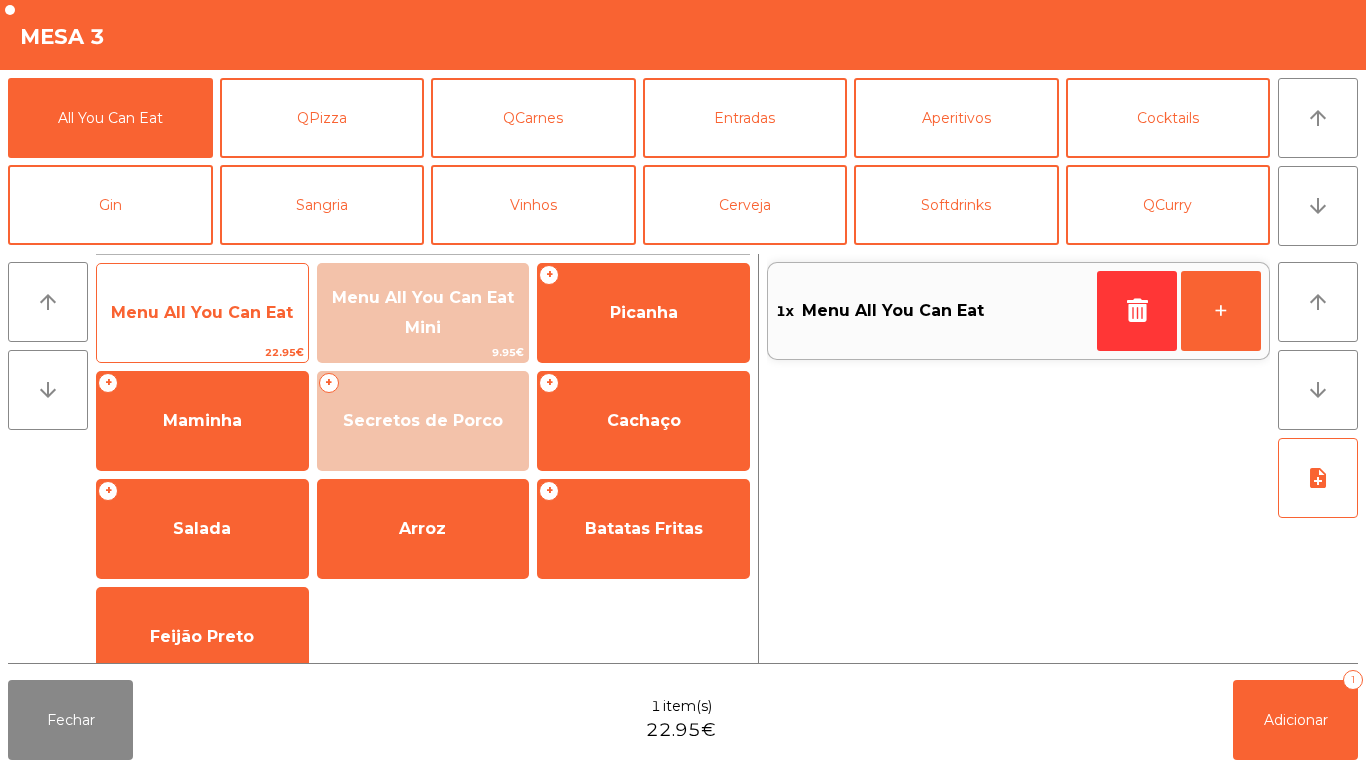 click on "Menu All You Can Eat" 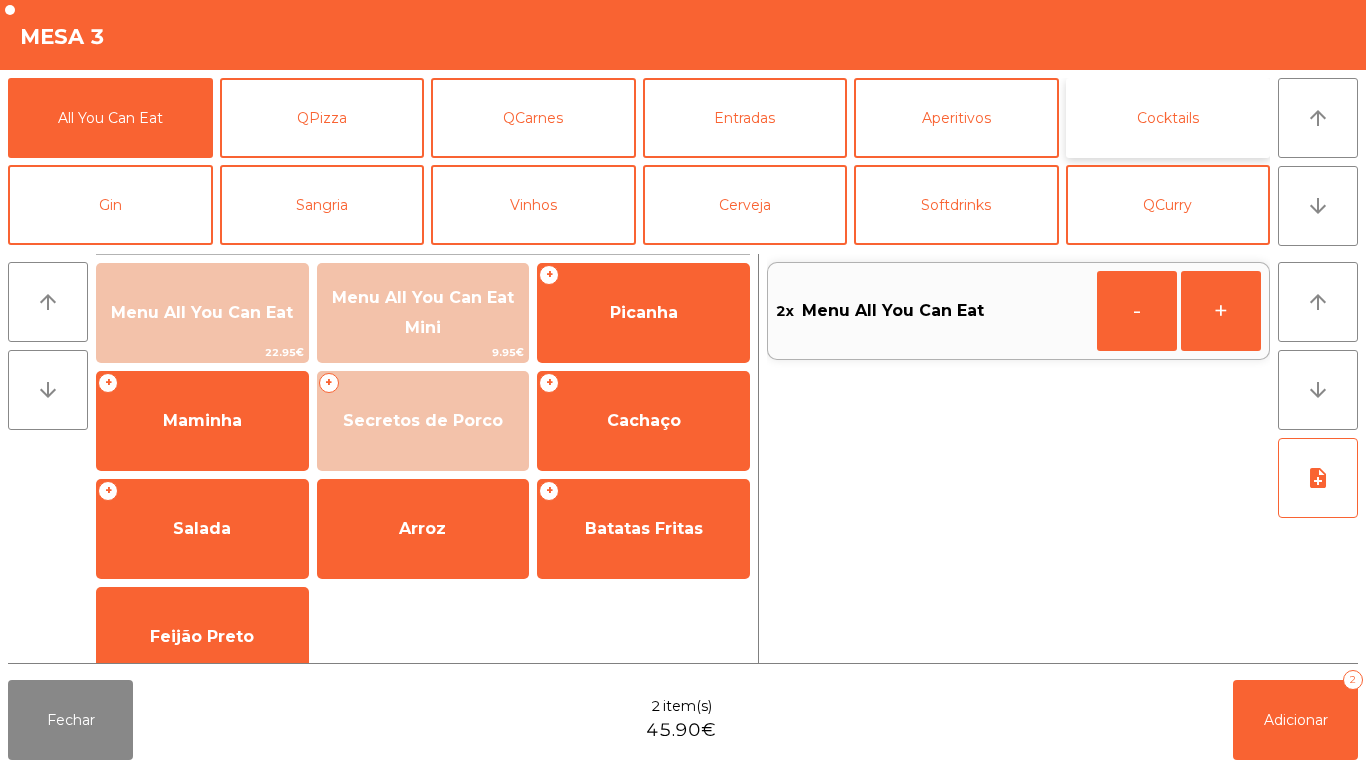 click on "Cocktails" 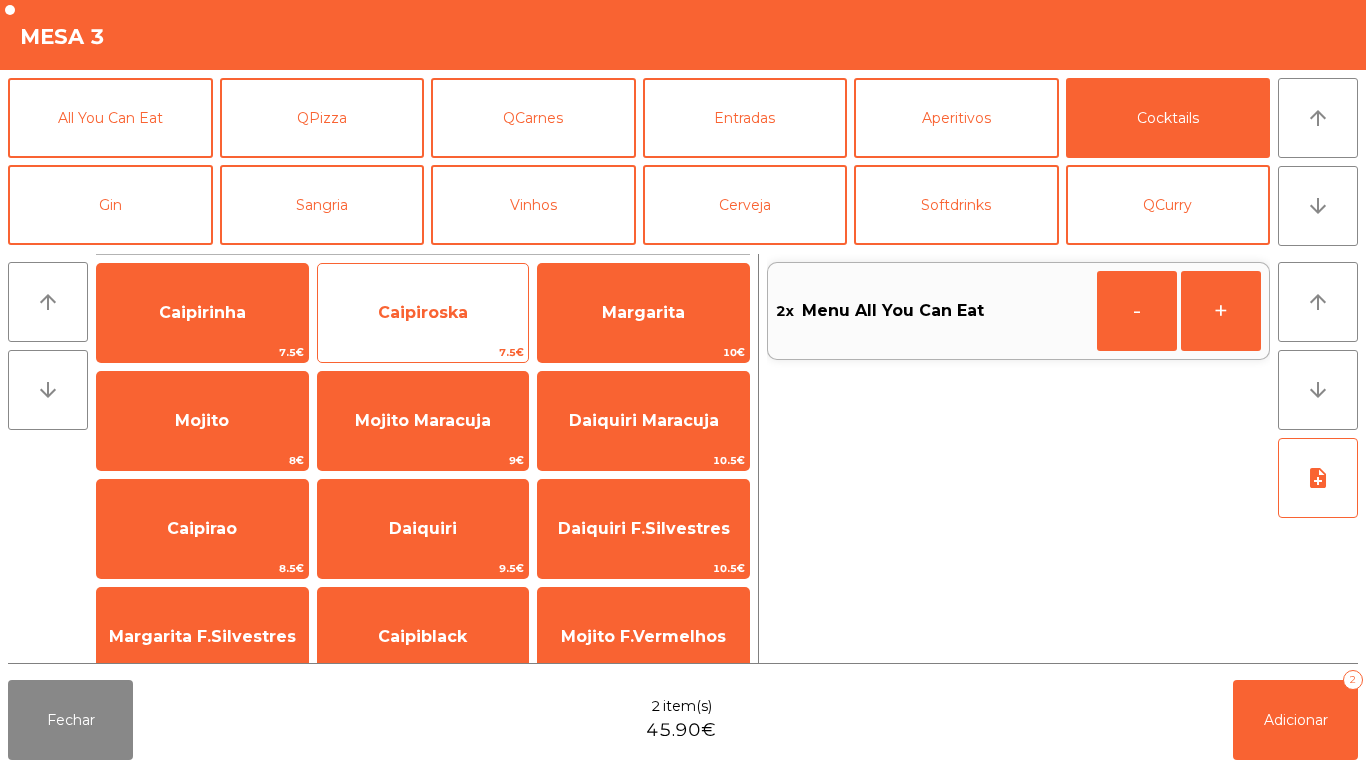 click on "Caipiroska" 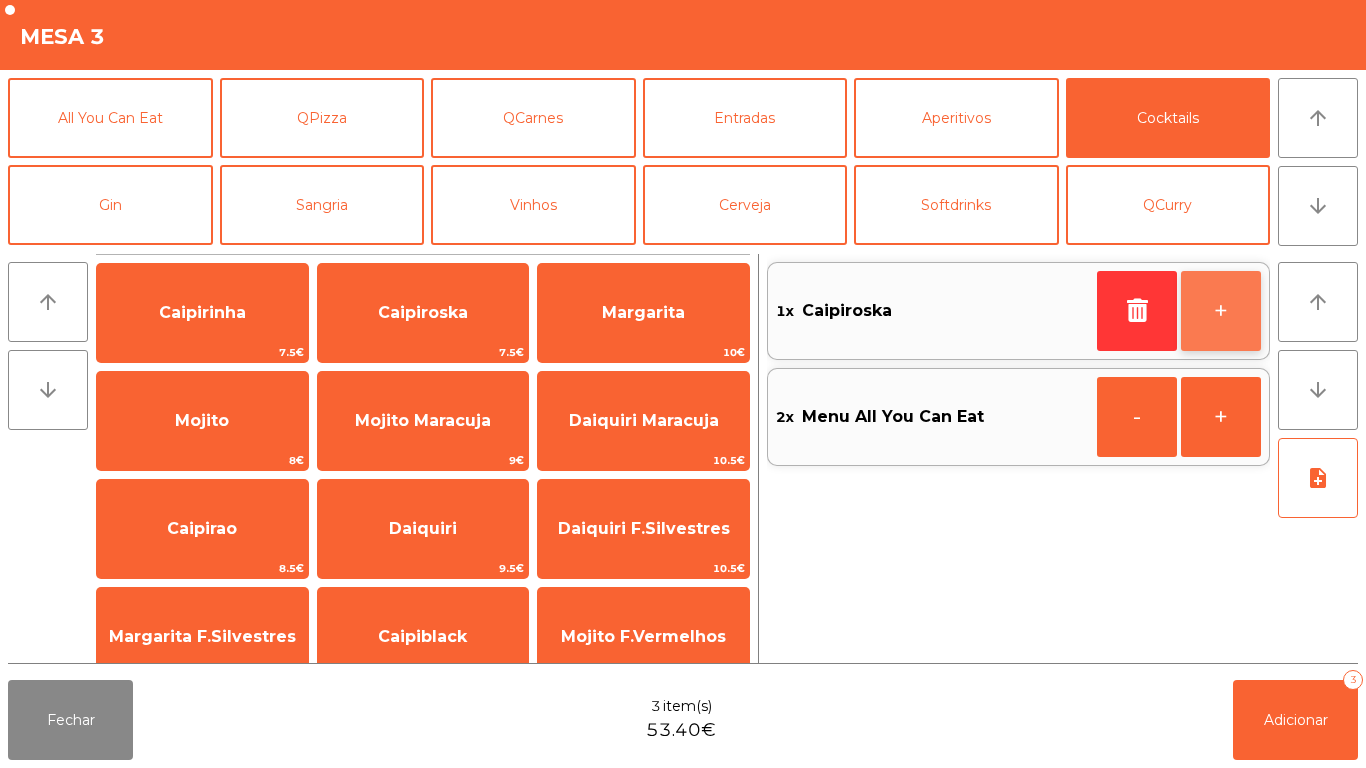 click on "+" 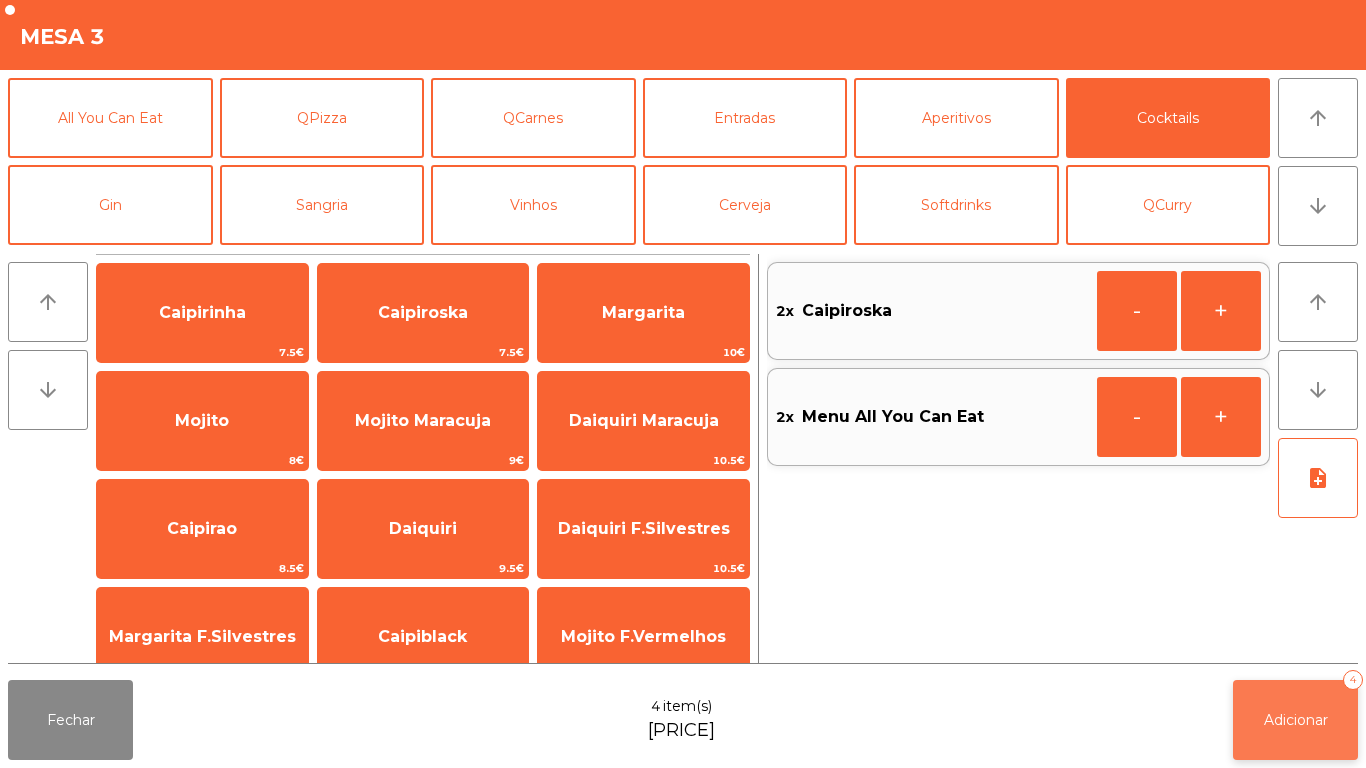 click on "Adicionar" 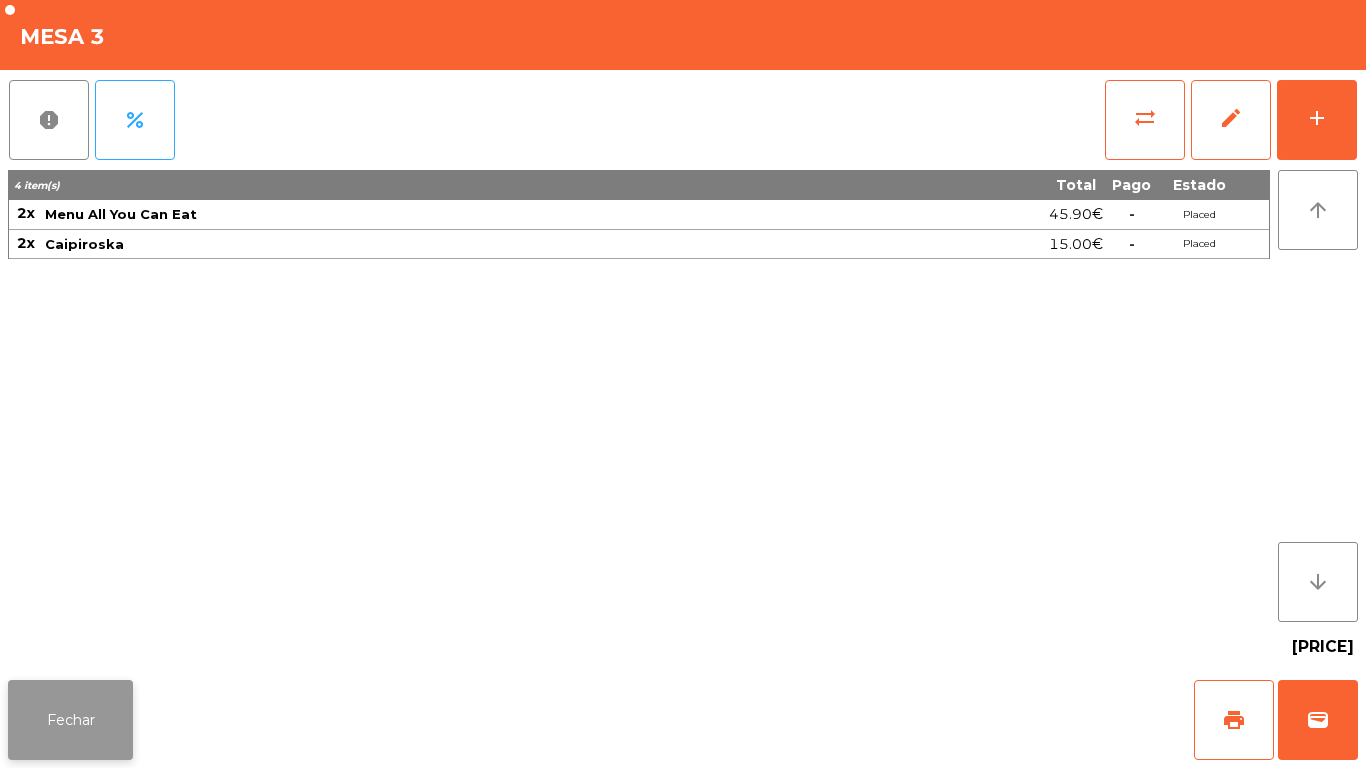 click on "Fechar" 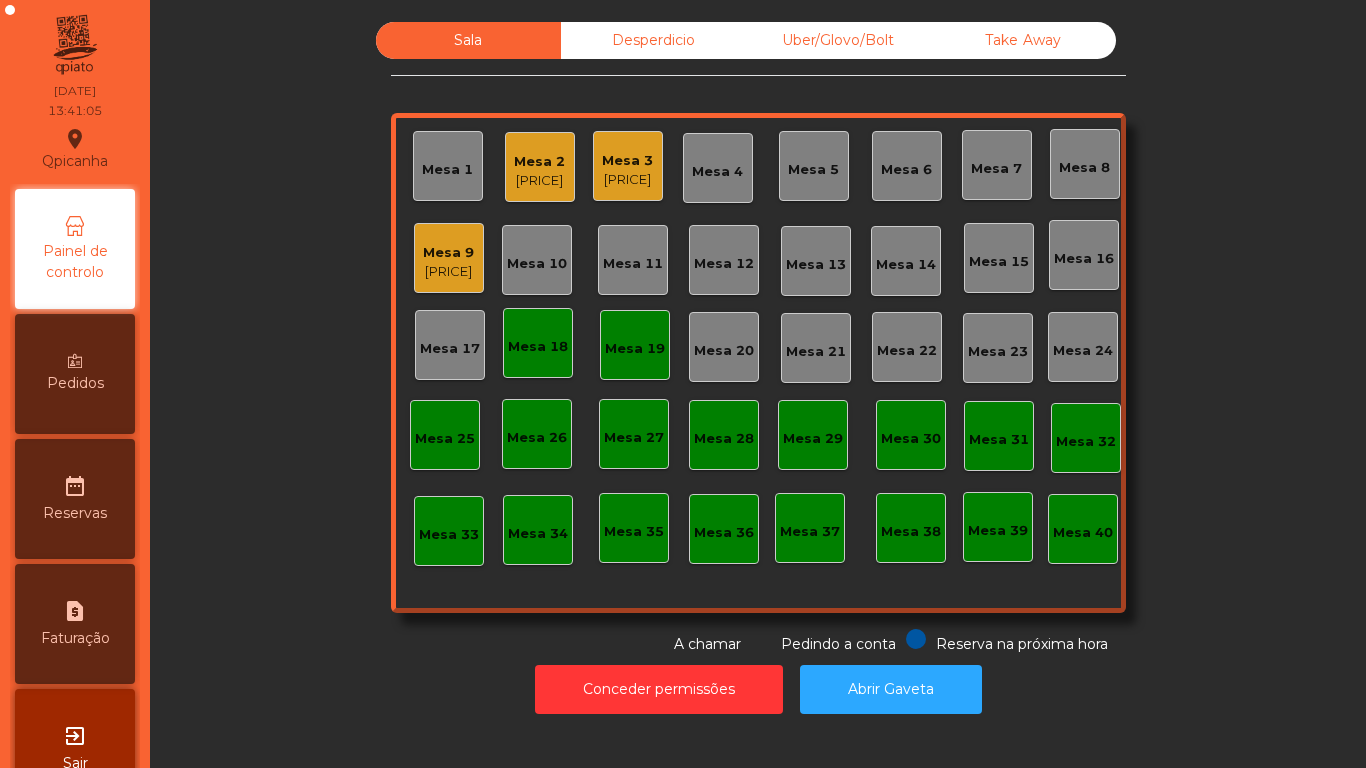 click on "Mesa 18" 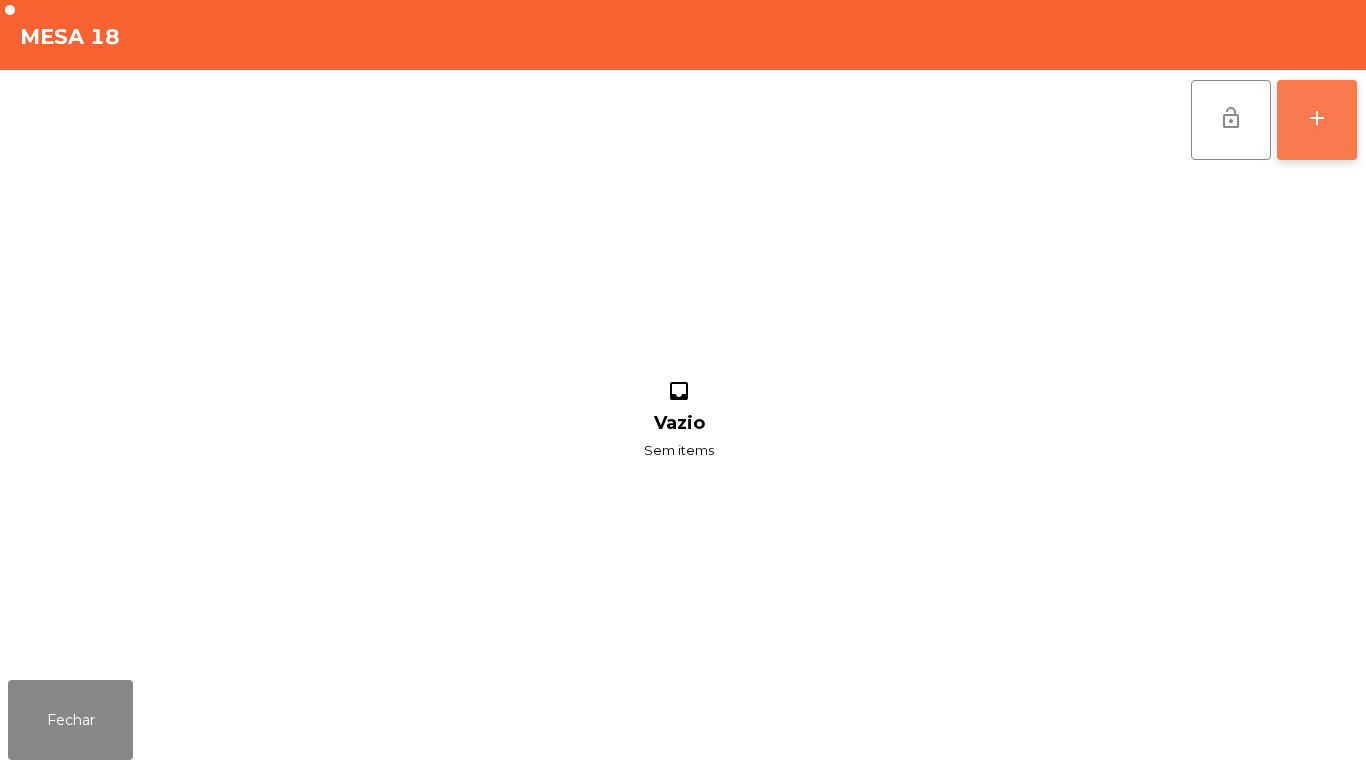 click on "add" 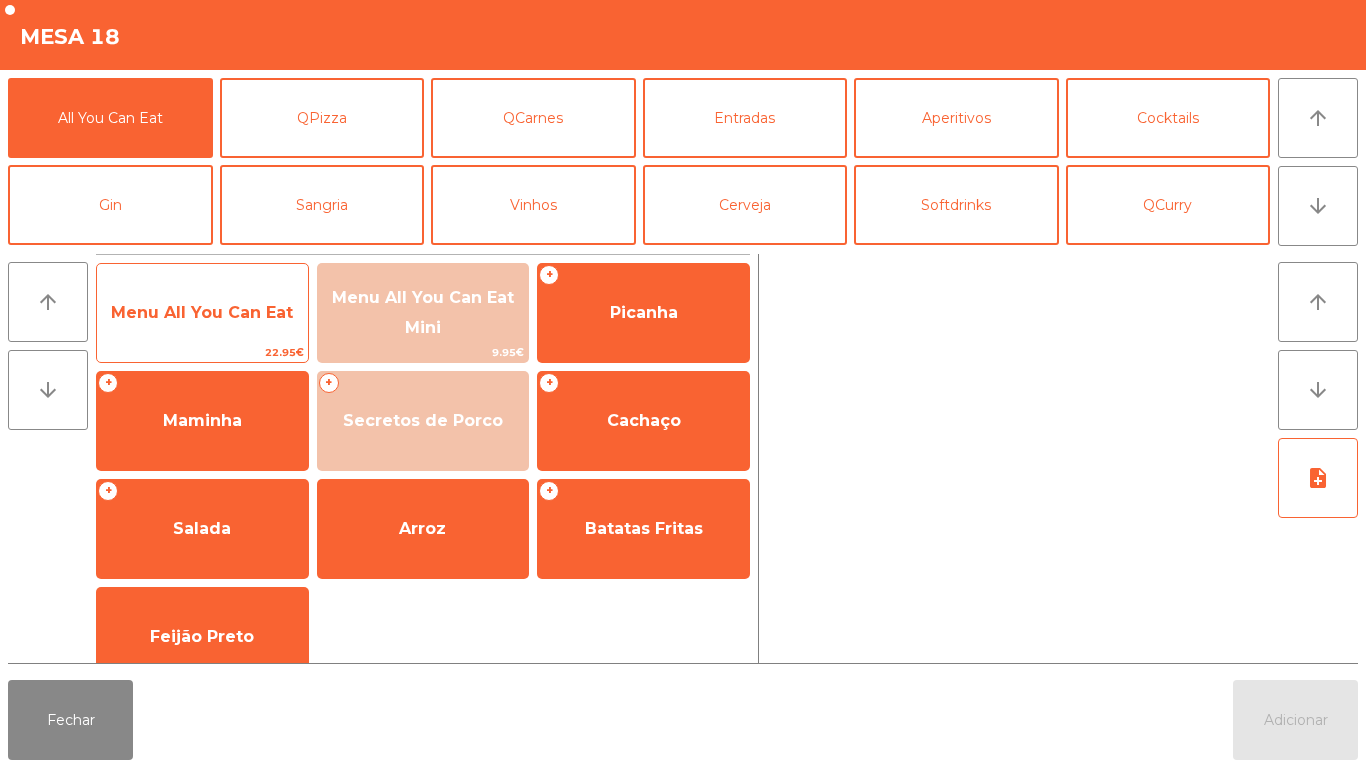 click on "Menu All You Can Eat" 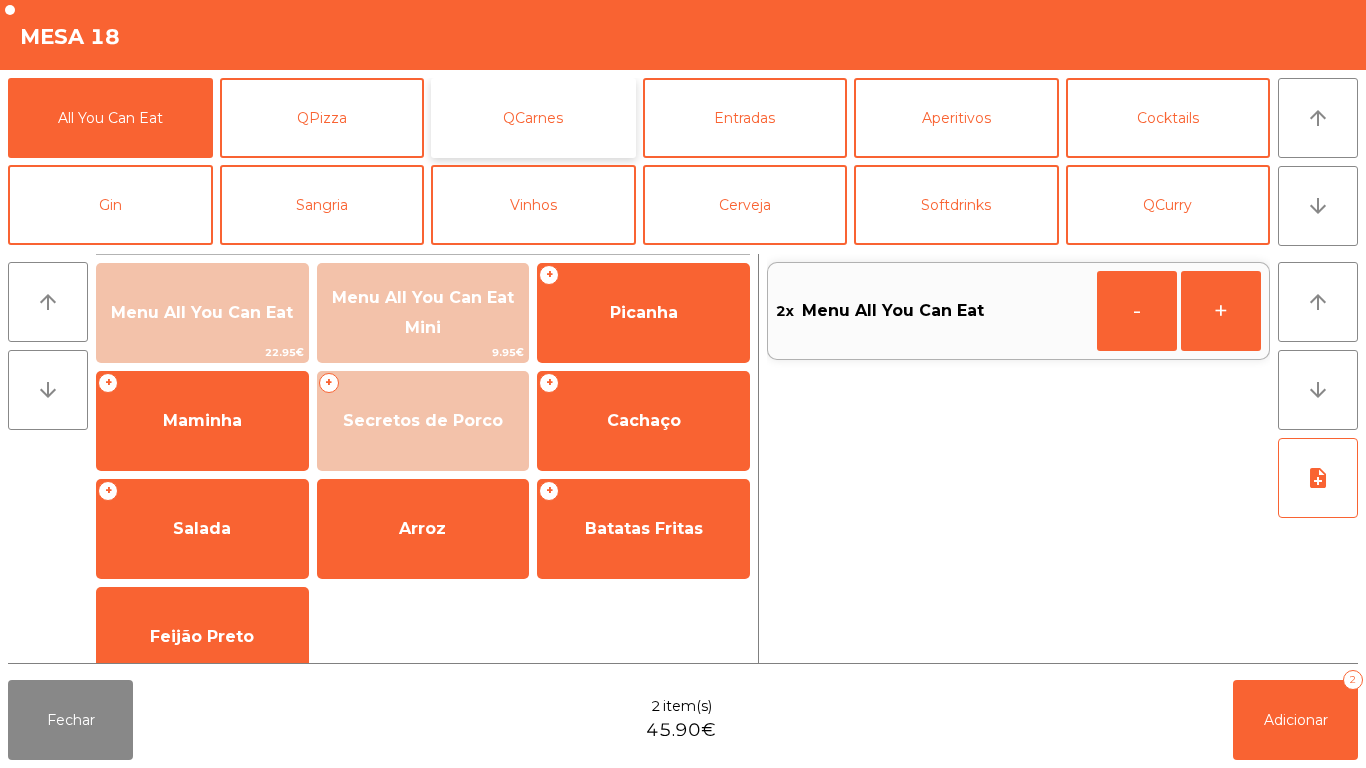 click on "QCarnes" 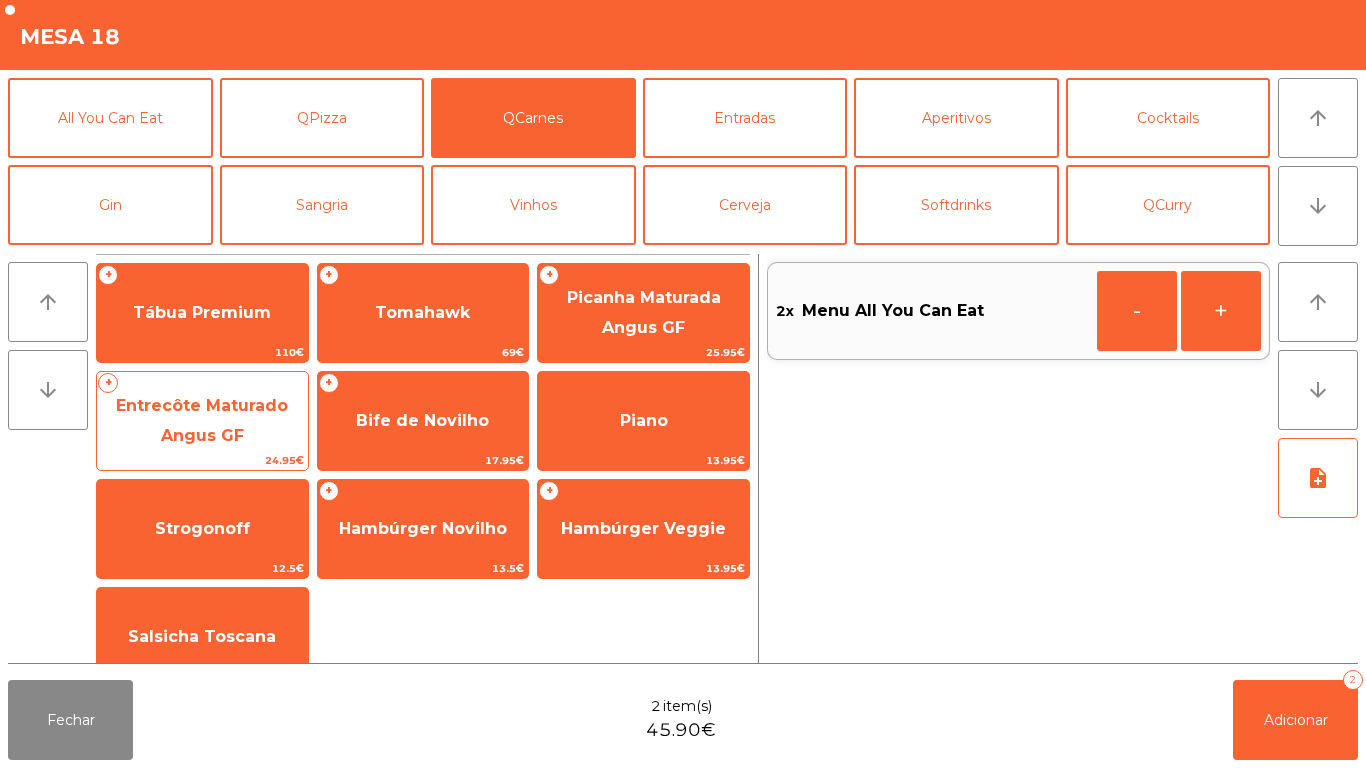 click on "Entrecôte Maturado Angus GF" 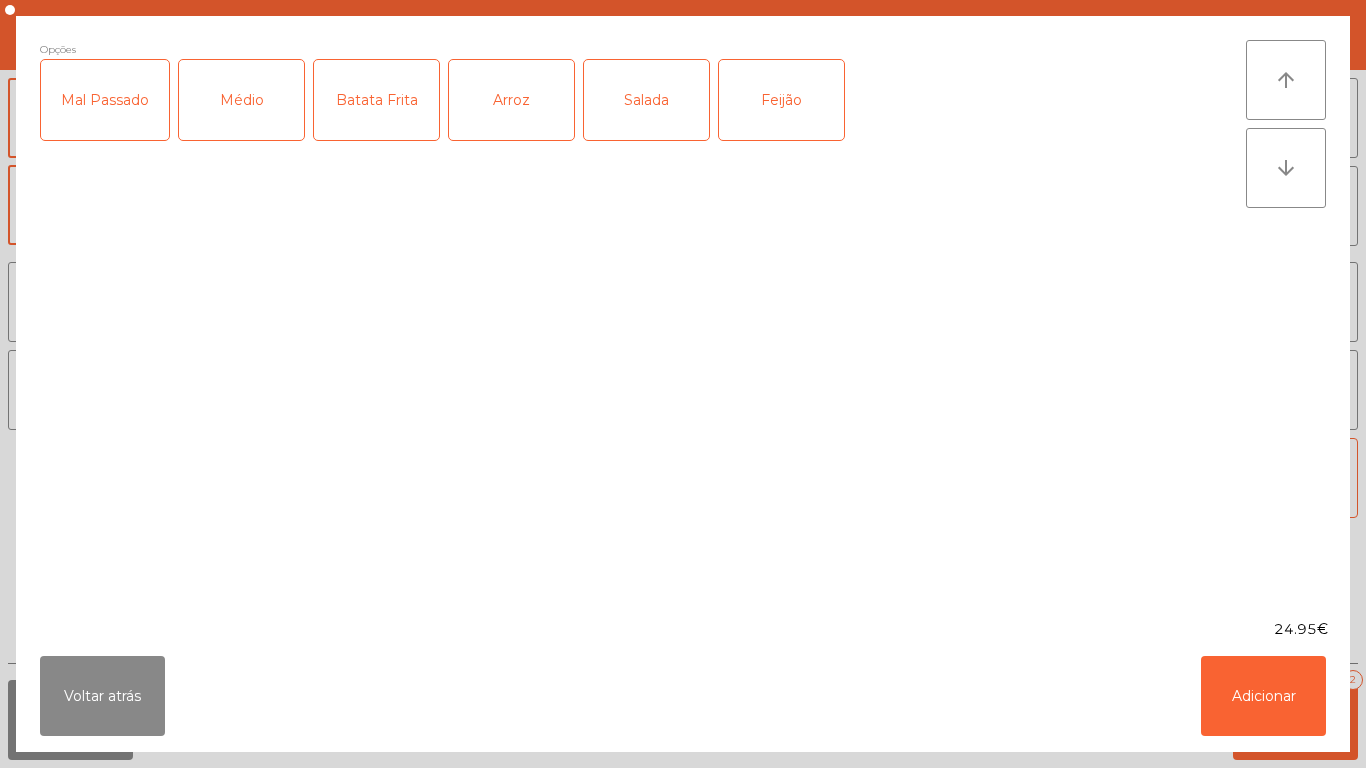 click on "Médio" 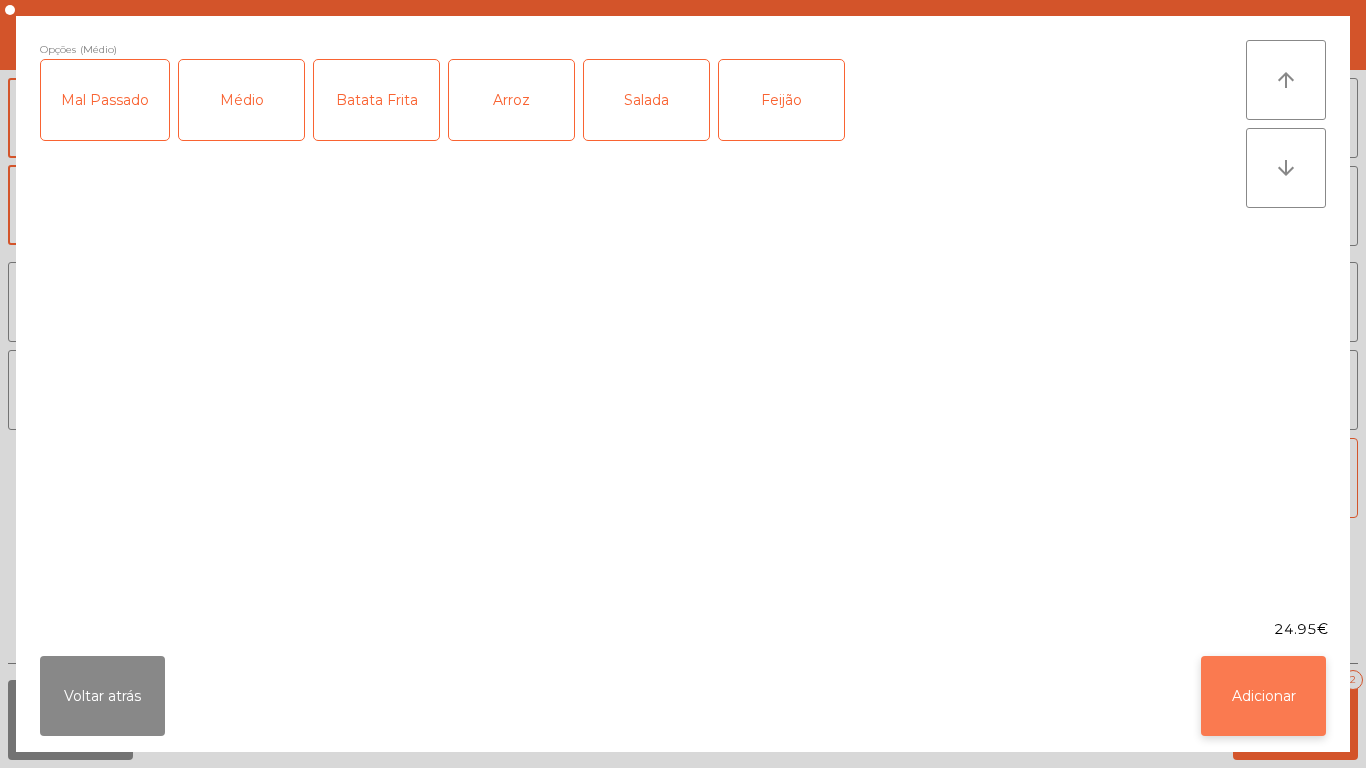 click on "Adicionar" 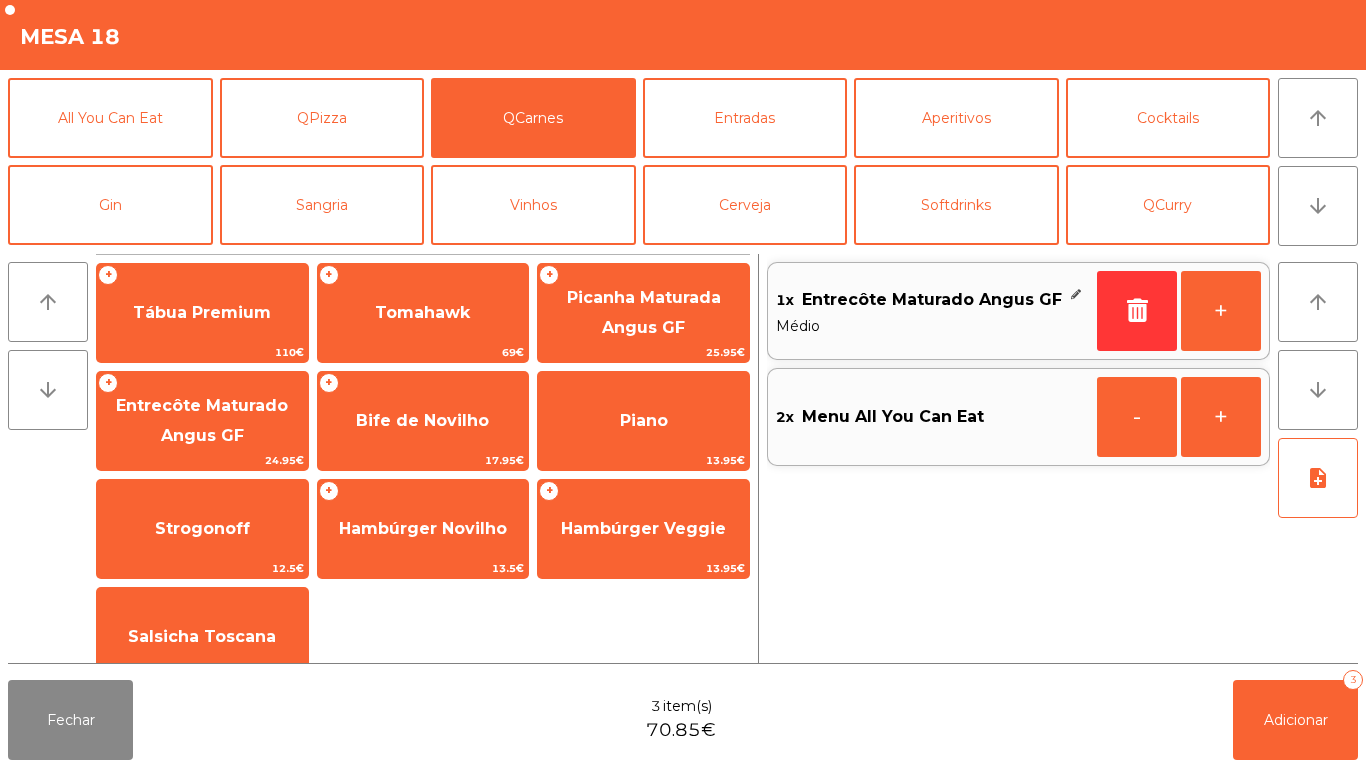 click on "Entrecôte Maturado Angus GF" 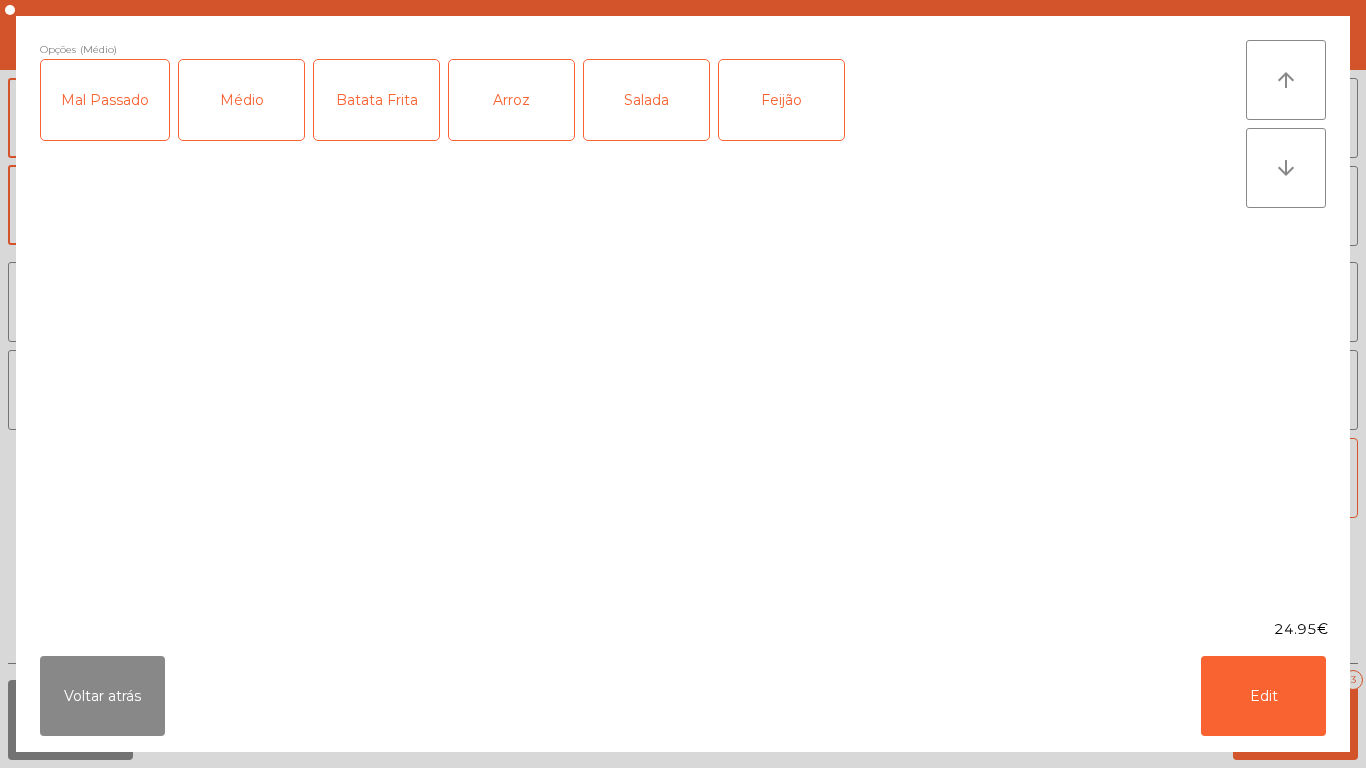 click on "Batata Frita" 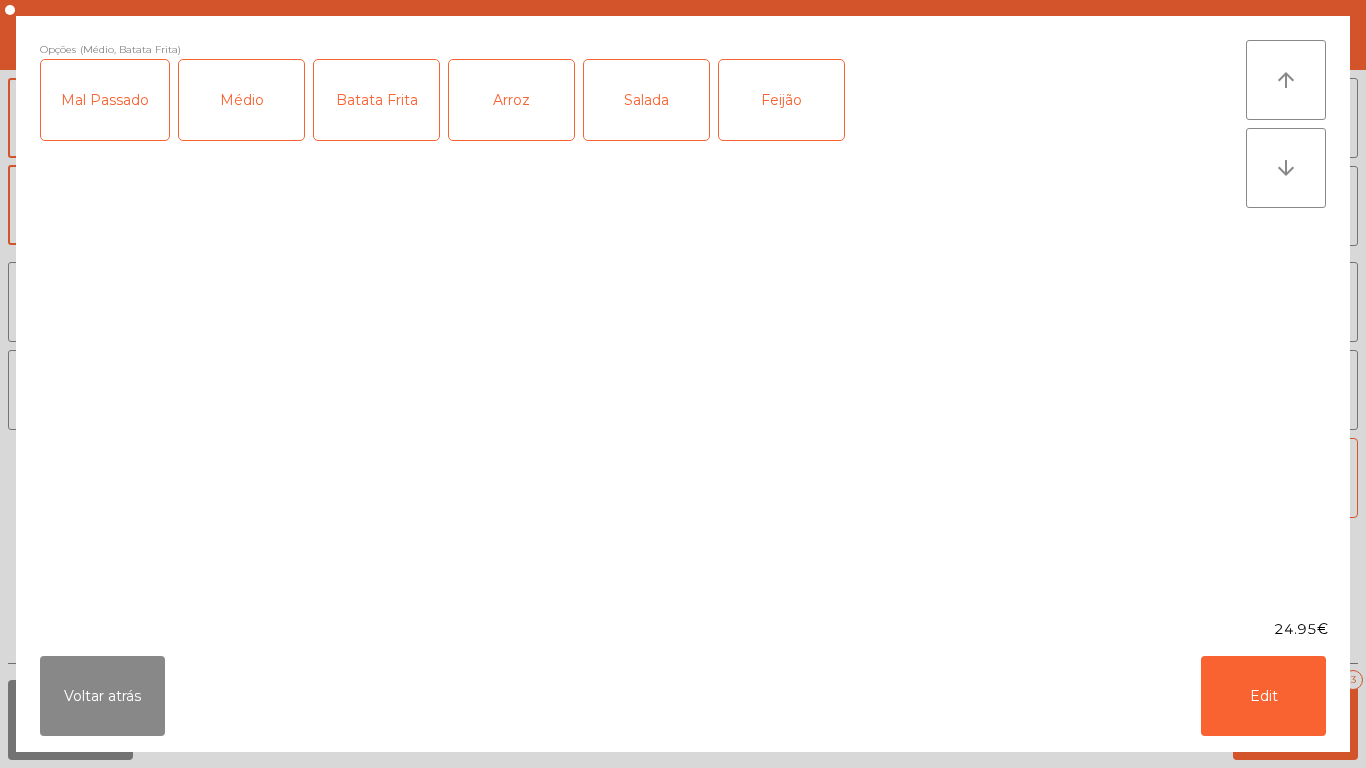 click on "Arroz" 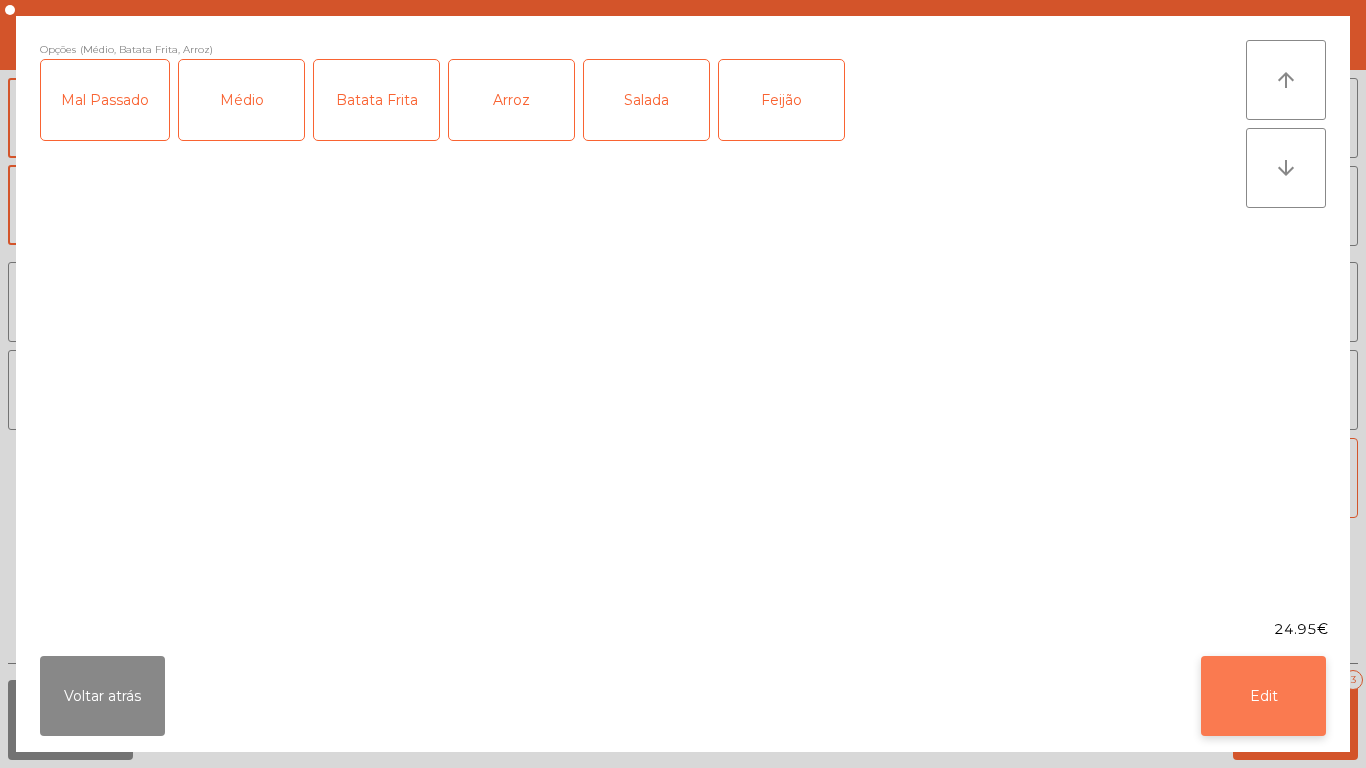 click on "Edit" 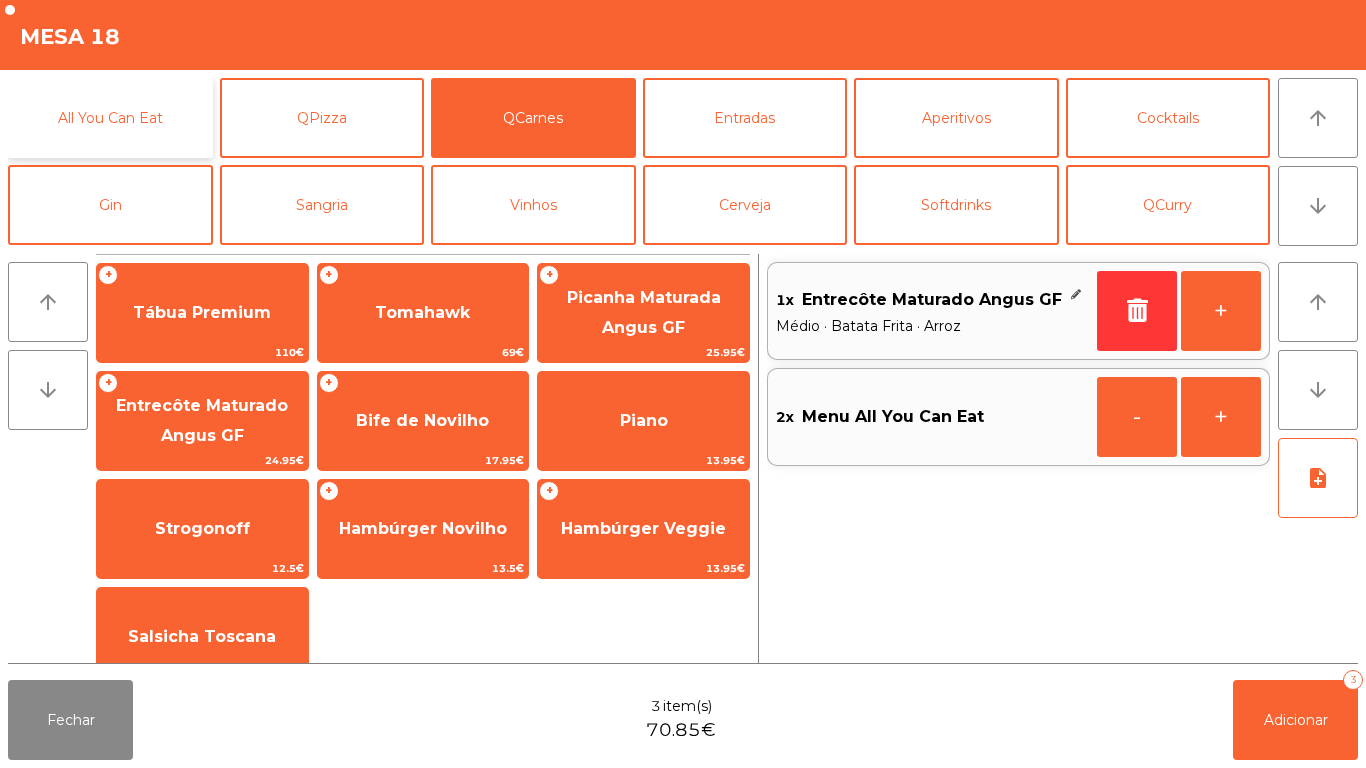 click on "All You Can Eat" 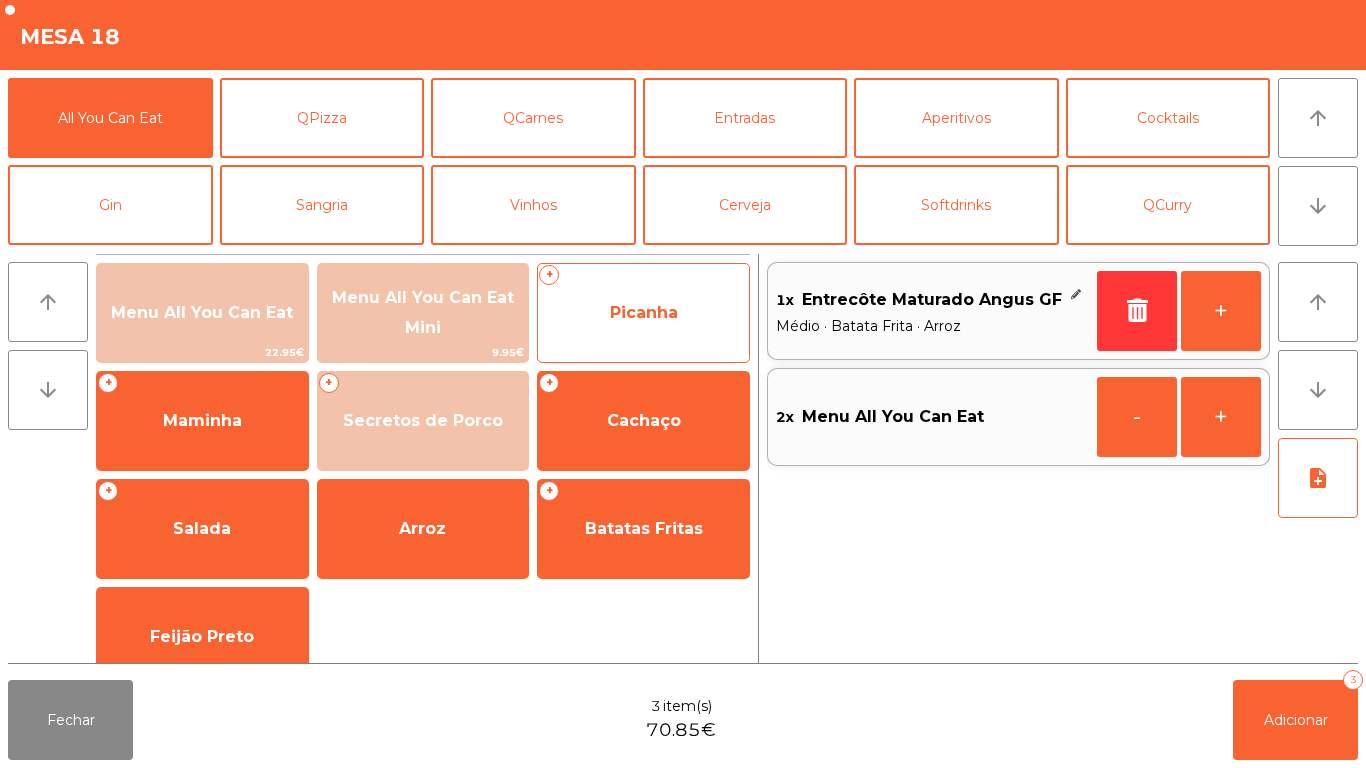 click on "Picanha" 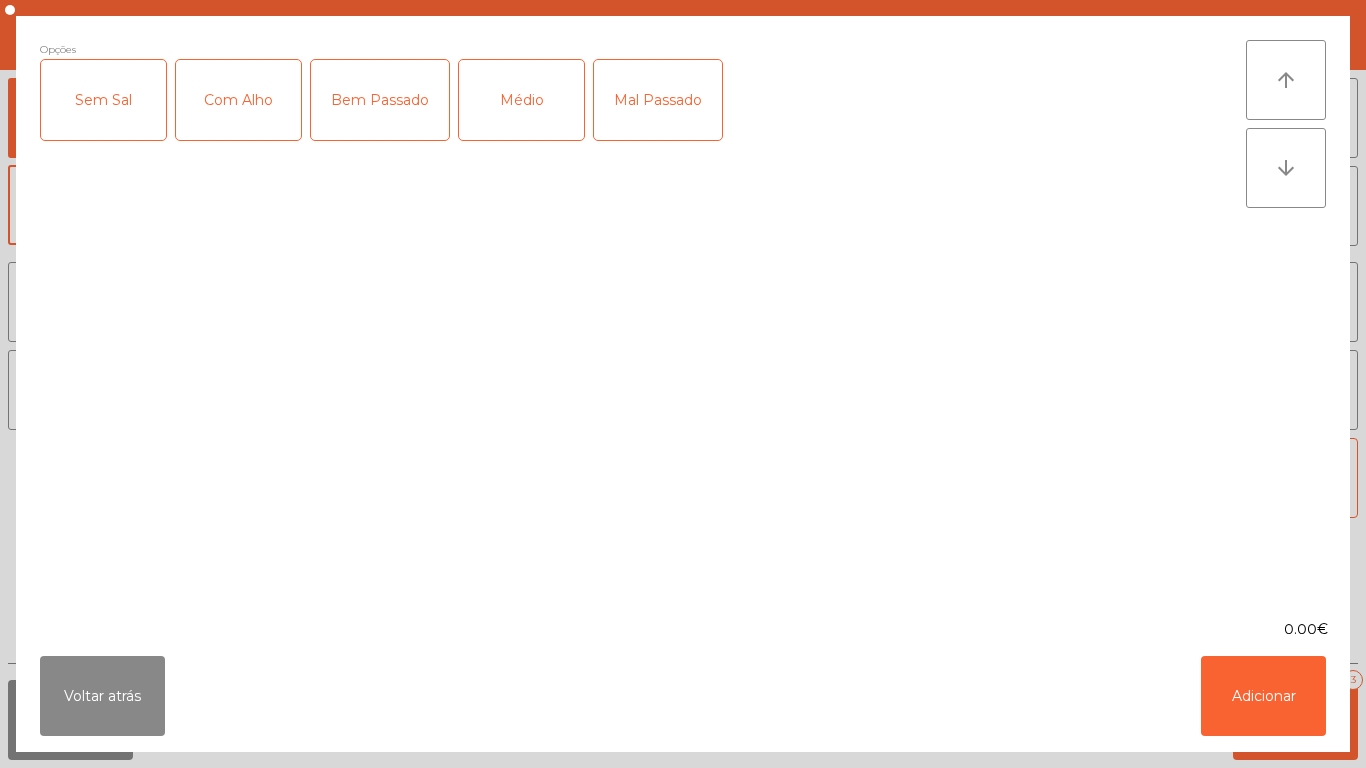 click on "Médio" 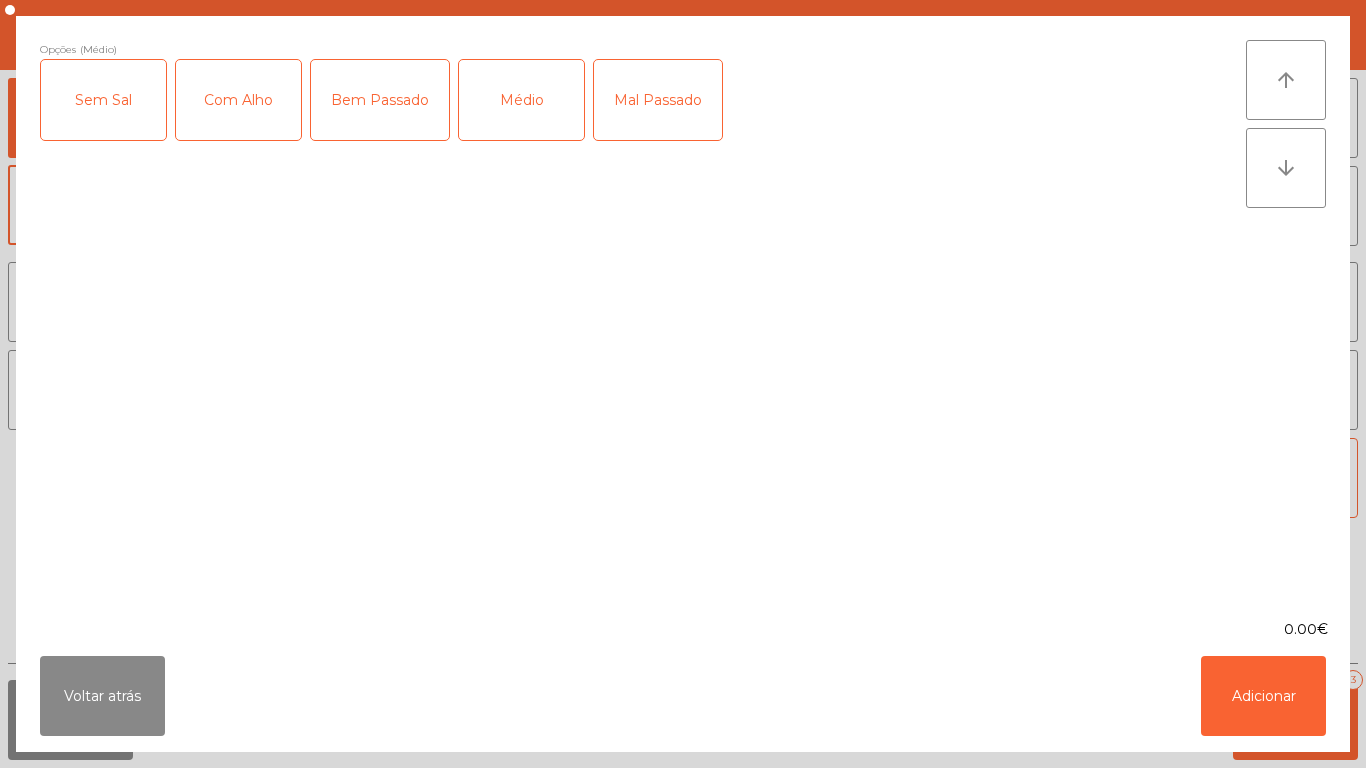 click on "Bem Passado" 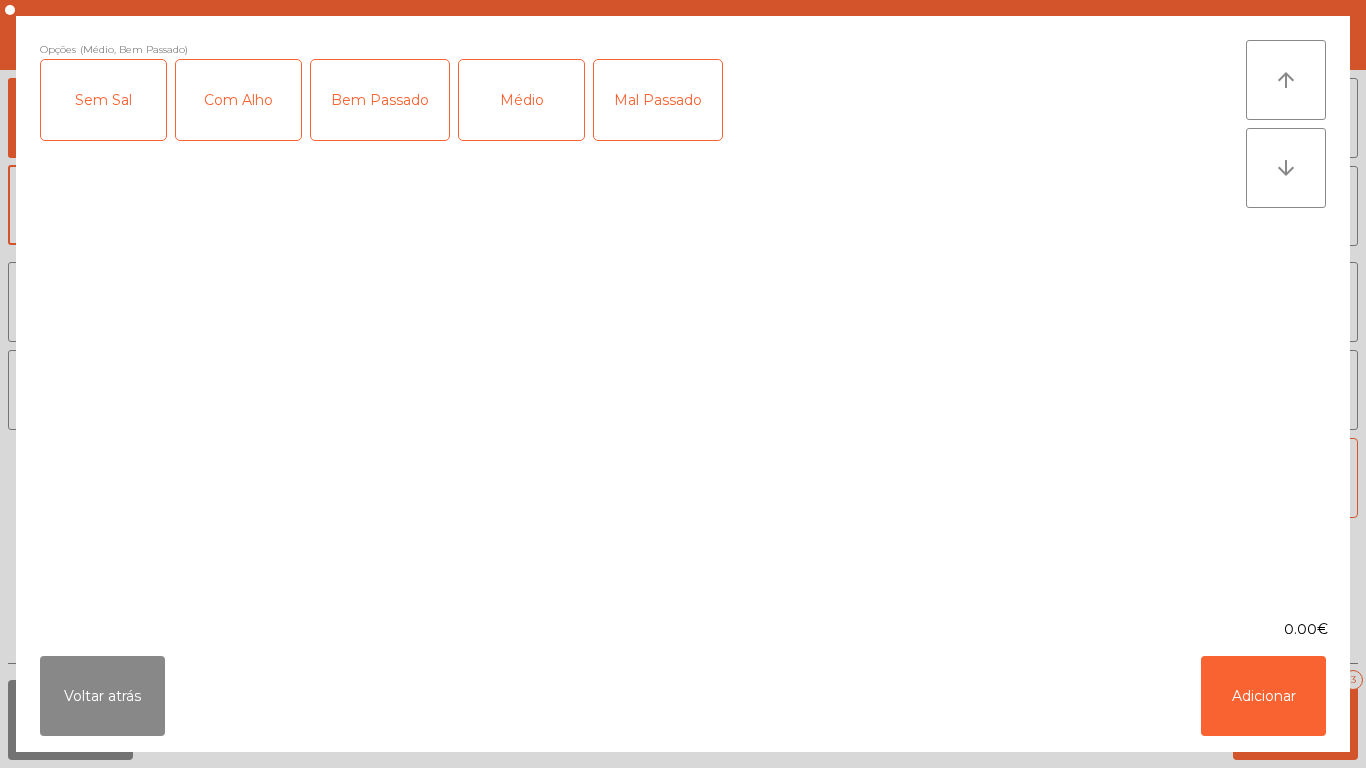 click on "Com Alho" 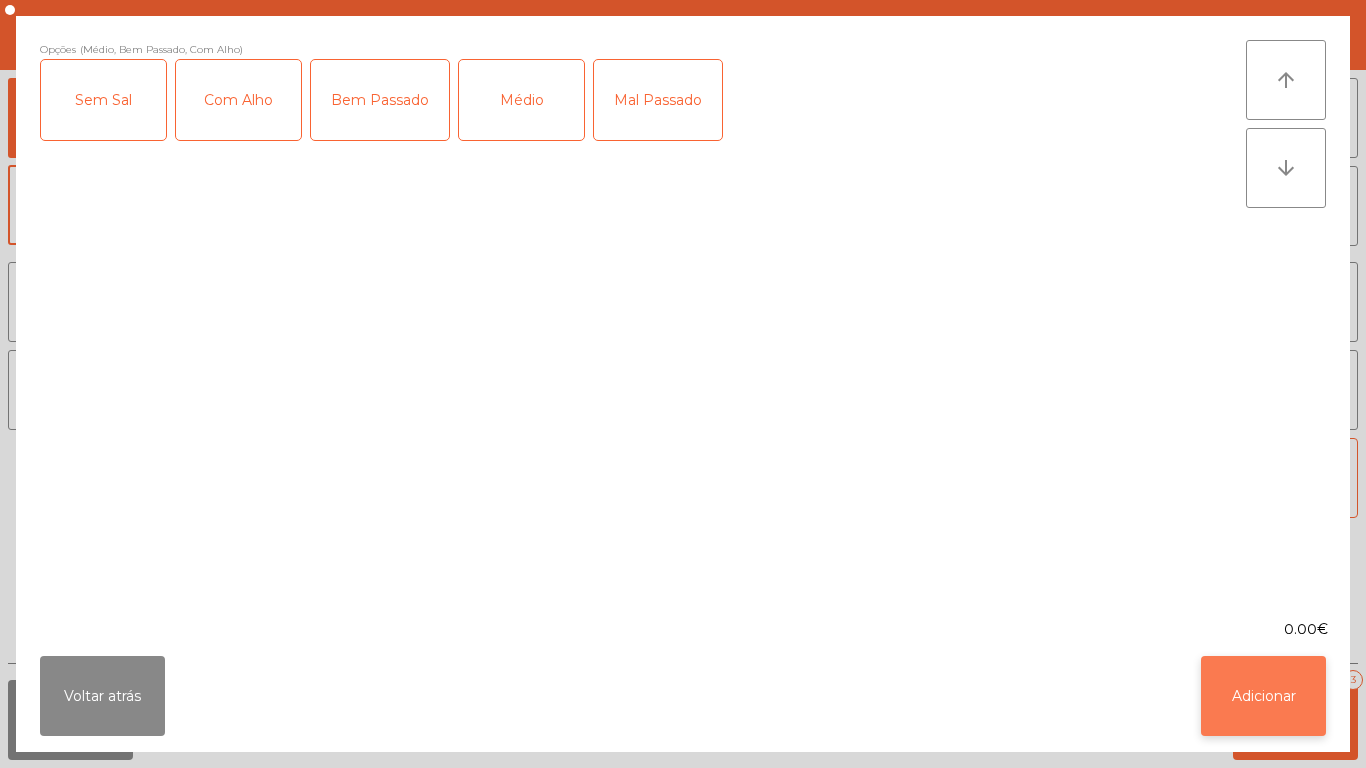 click on "Adicionar" 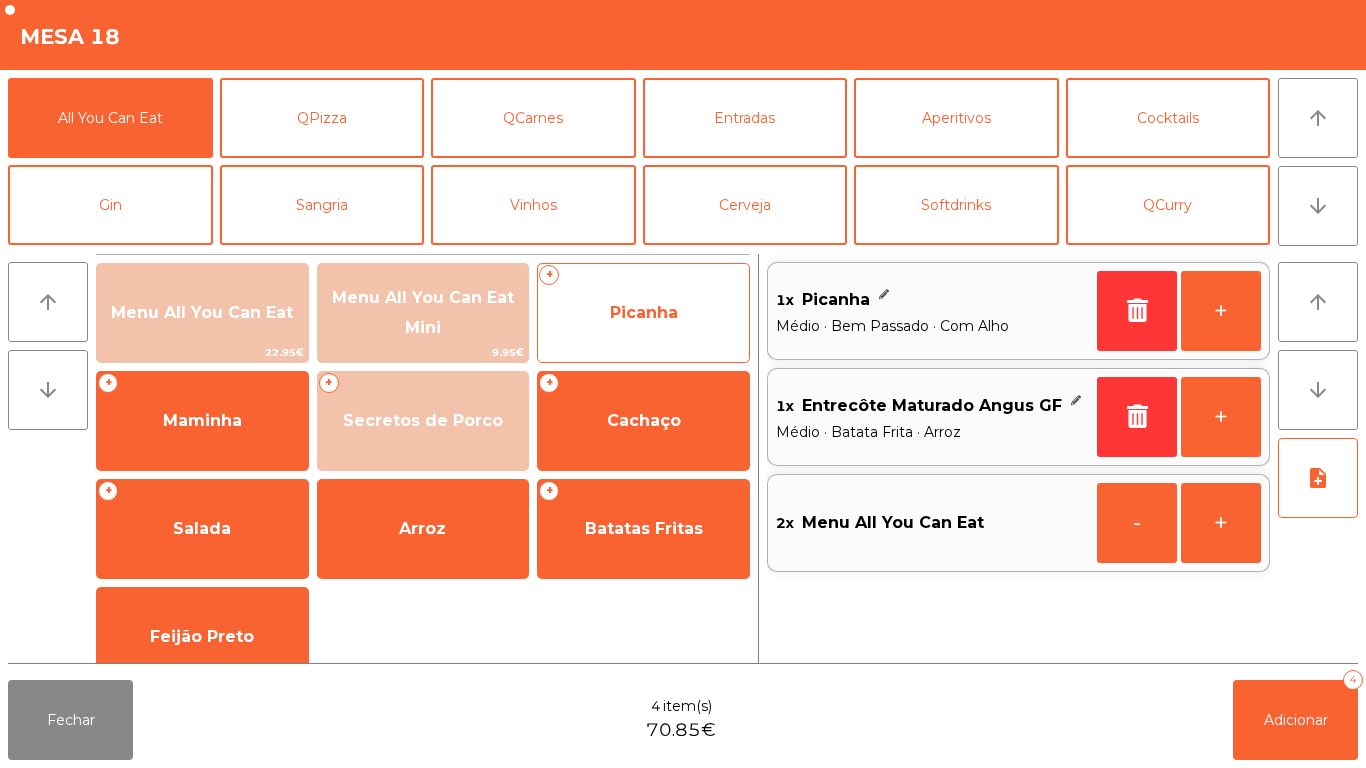 click on "Picanha" 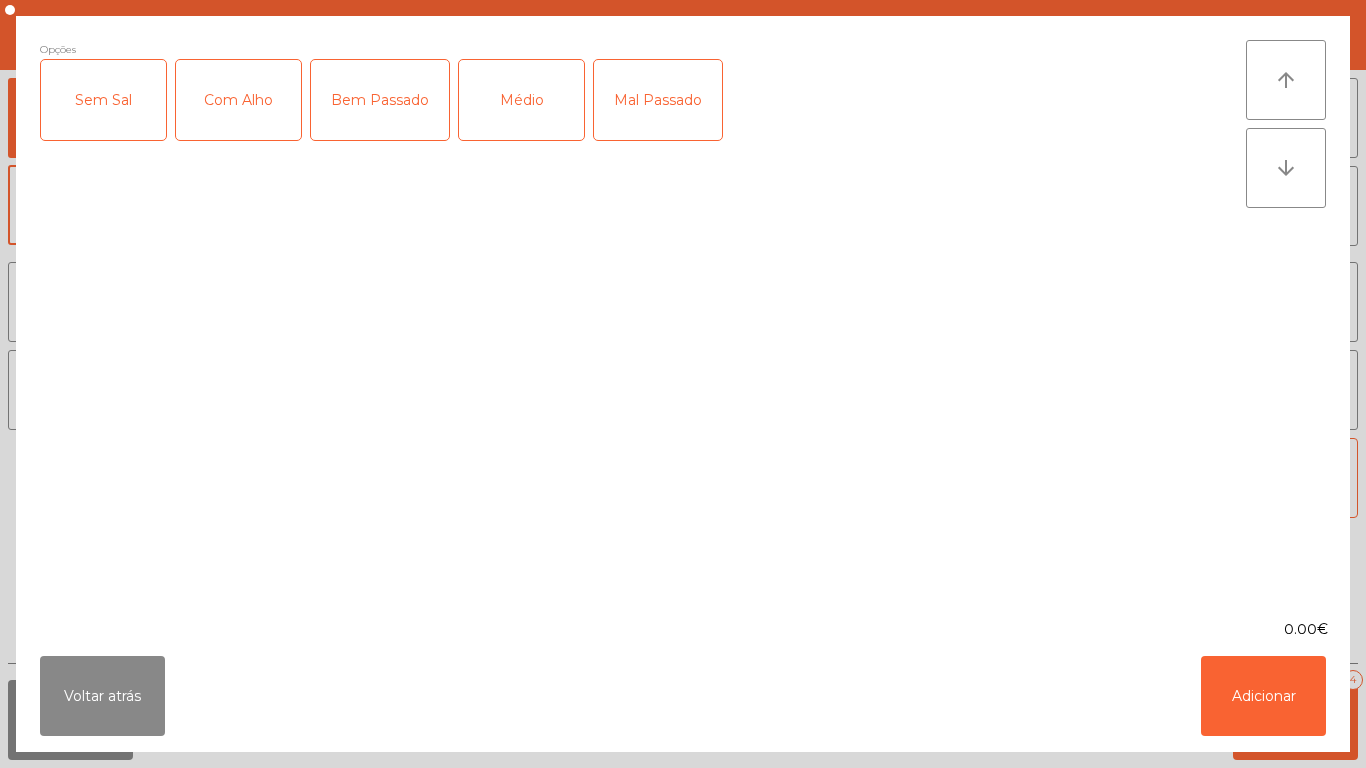 click on "Médio" 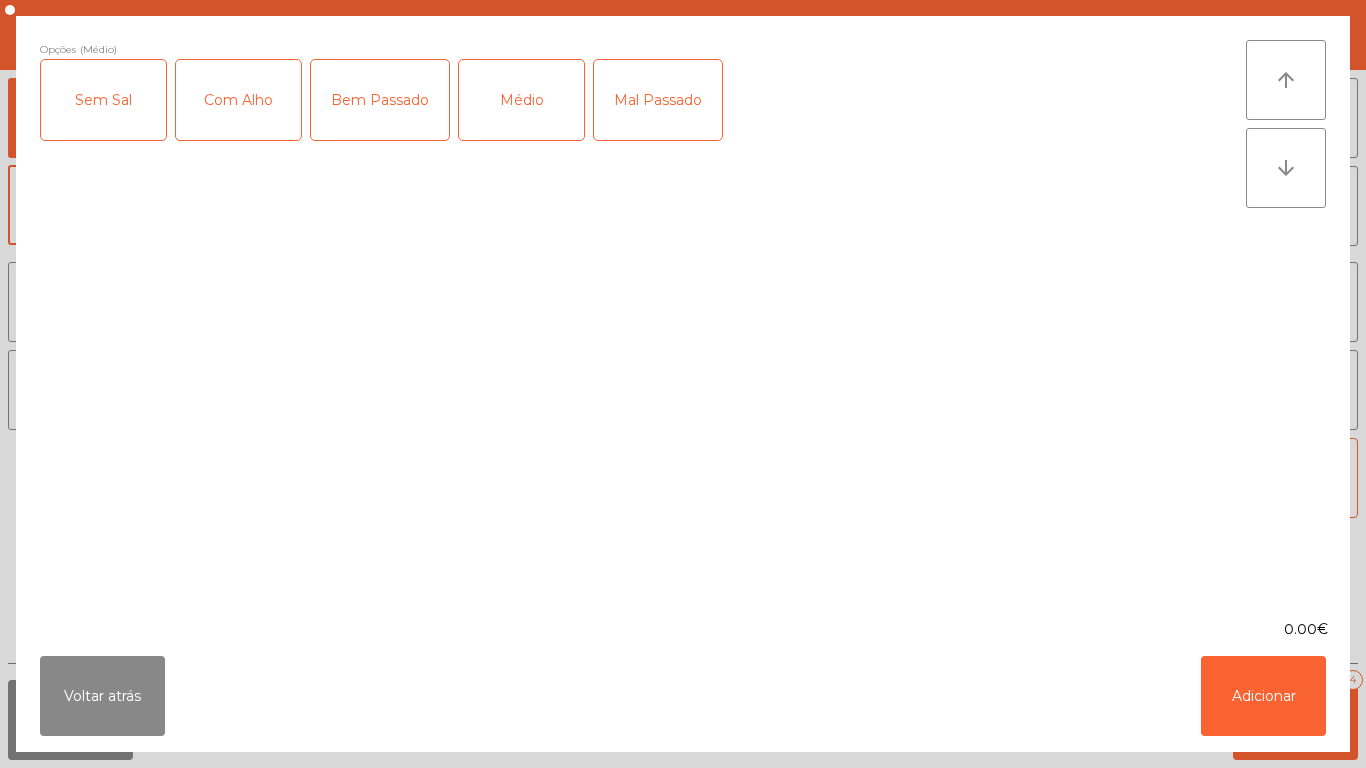 click on "Bem Passado" 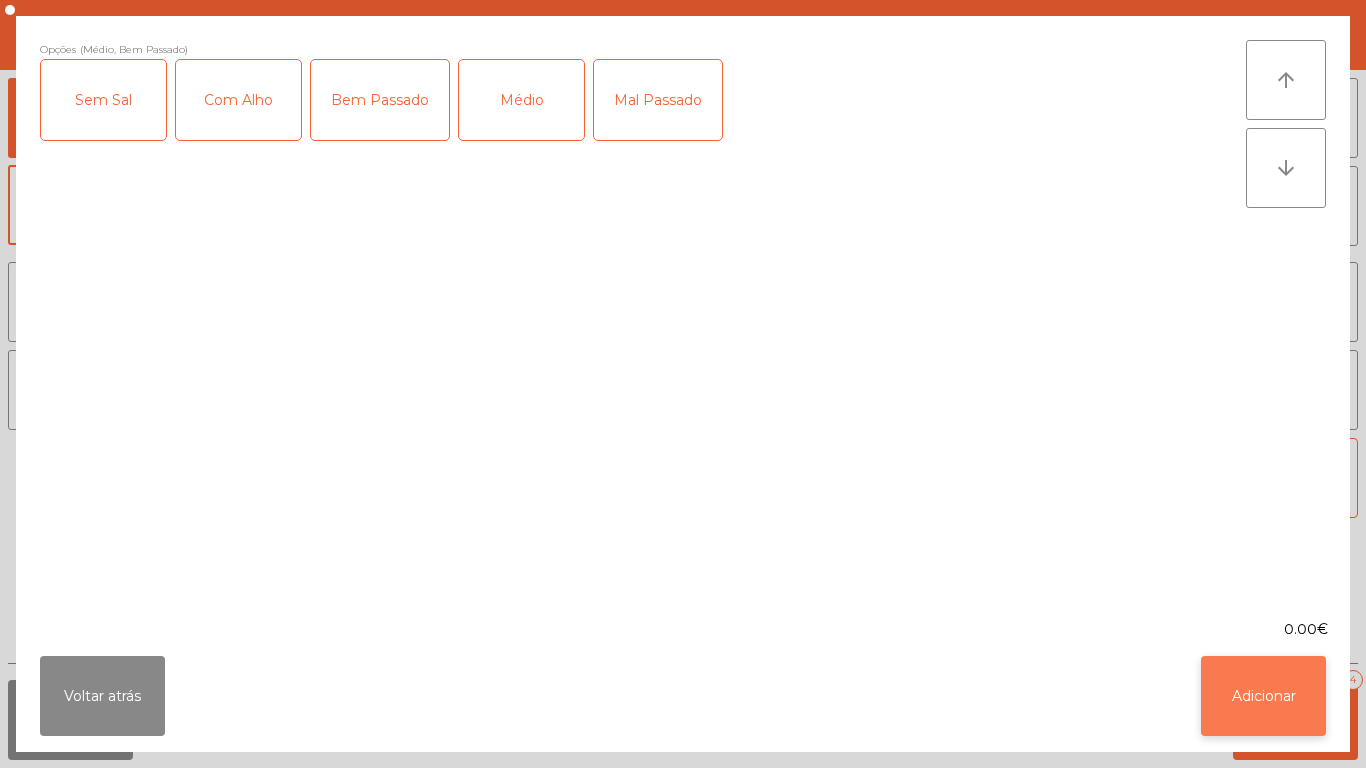 click on "Adicionar" 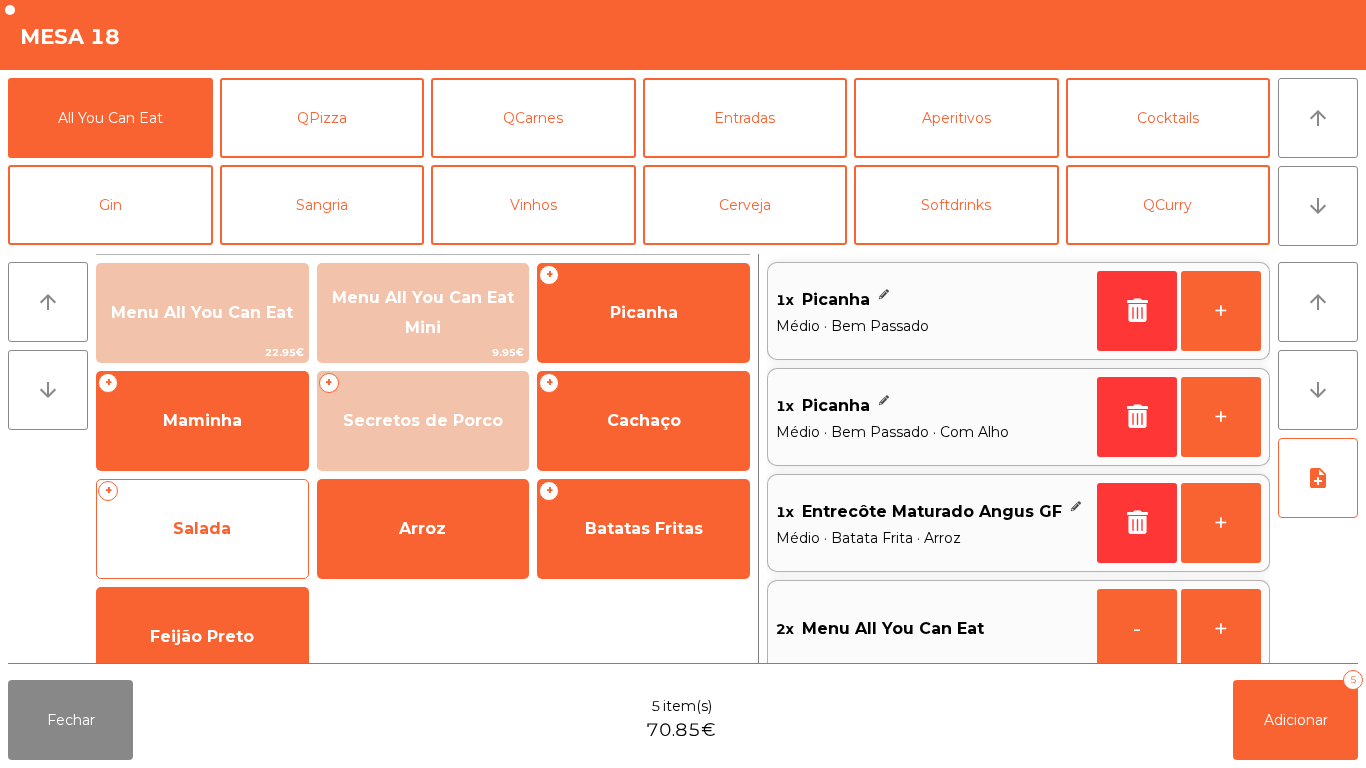 click on "Salada" 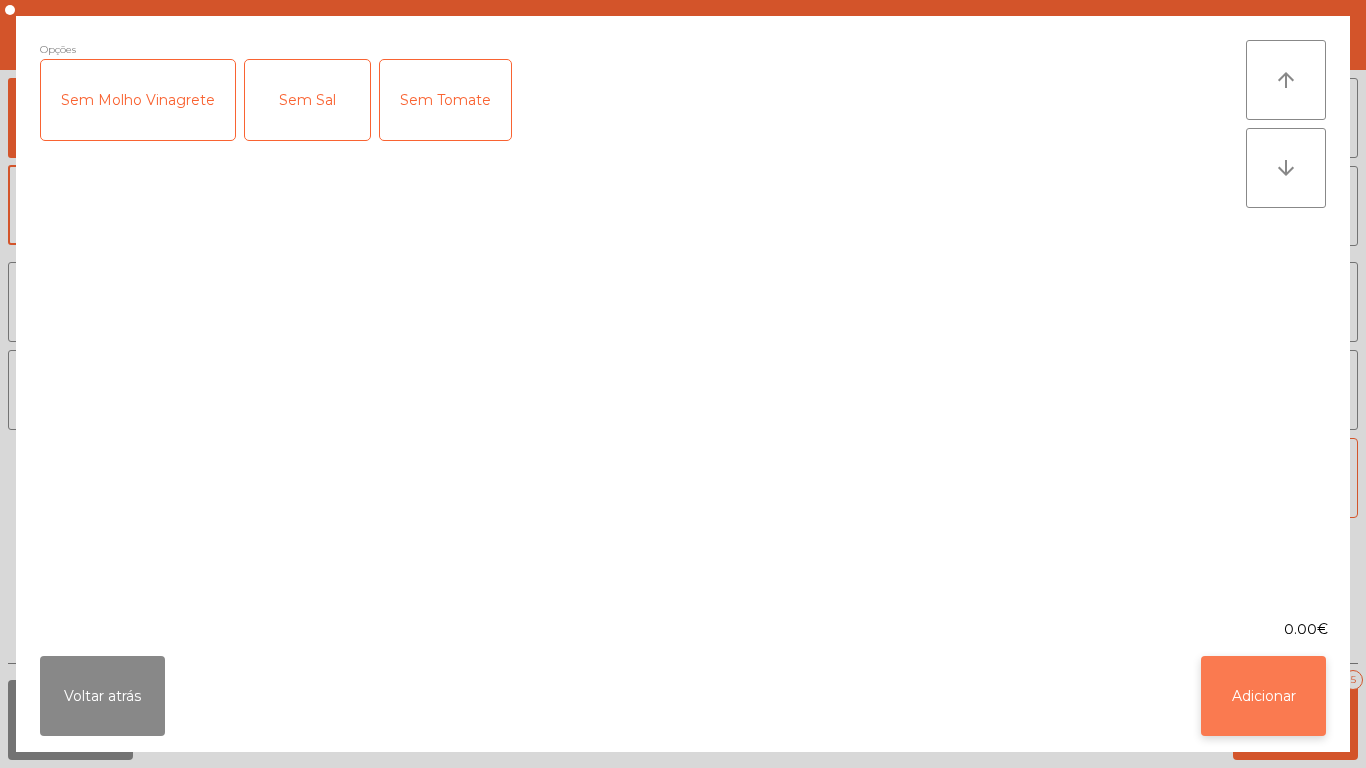 click on "Adicionar" 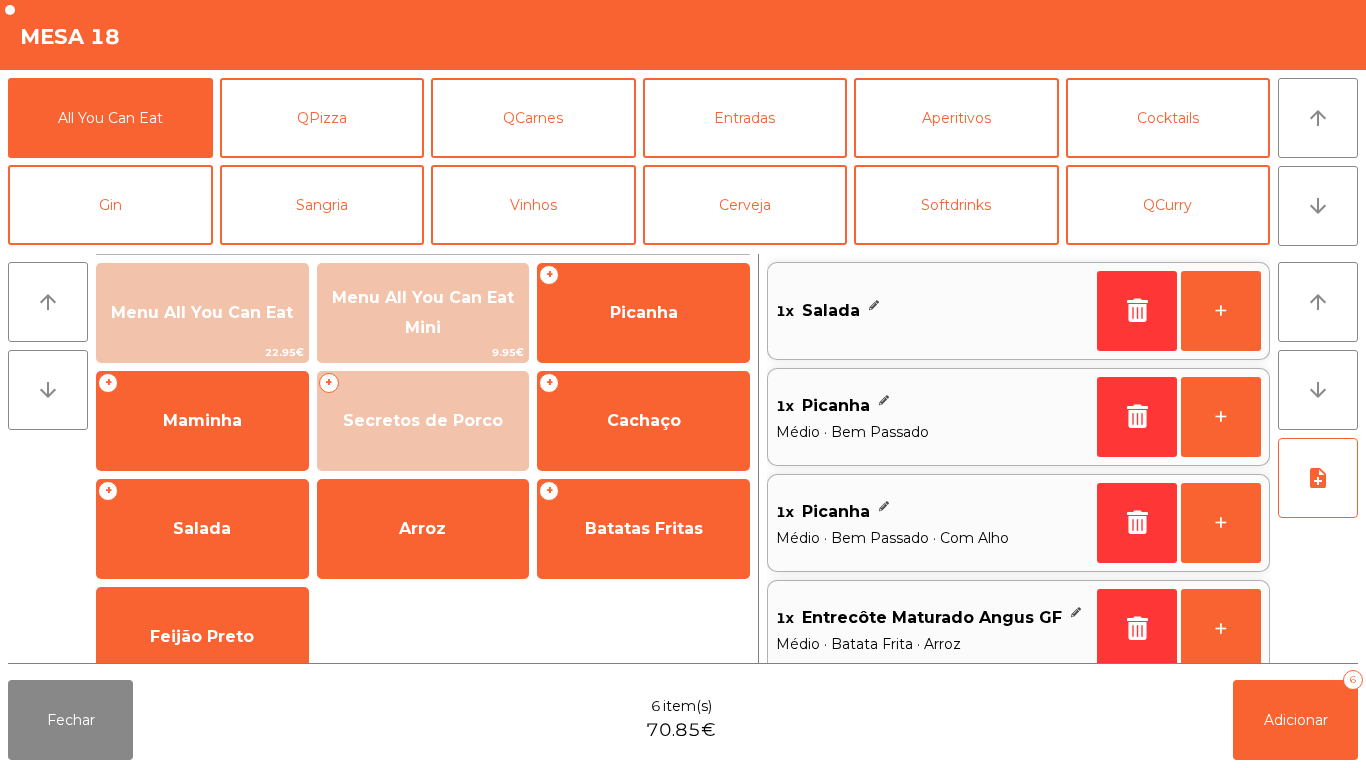 scroll, scrollTop: 8, scrollLeft: 0, axis: vertical 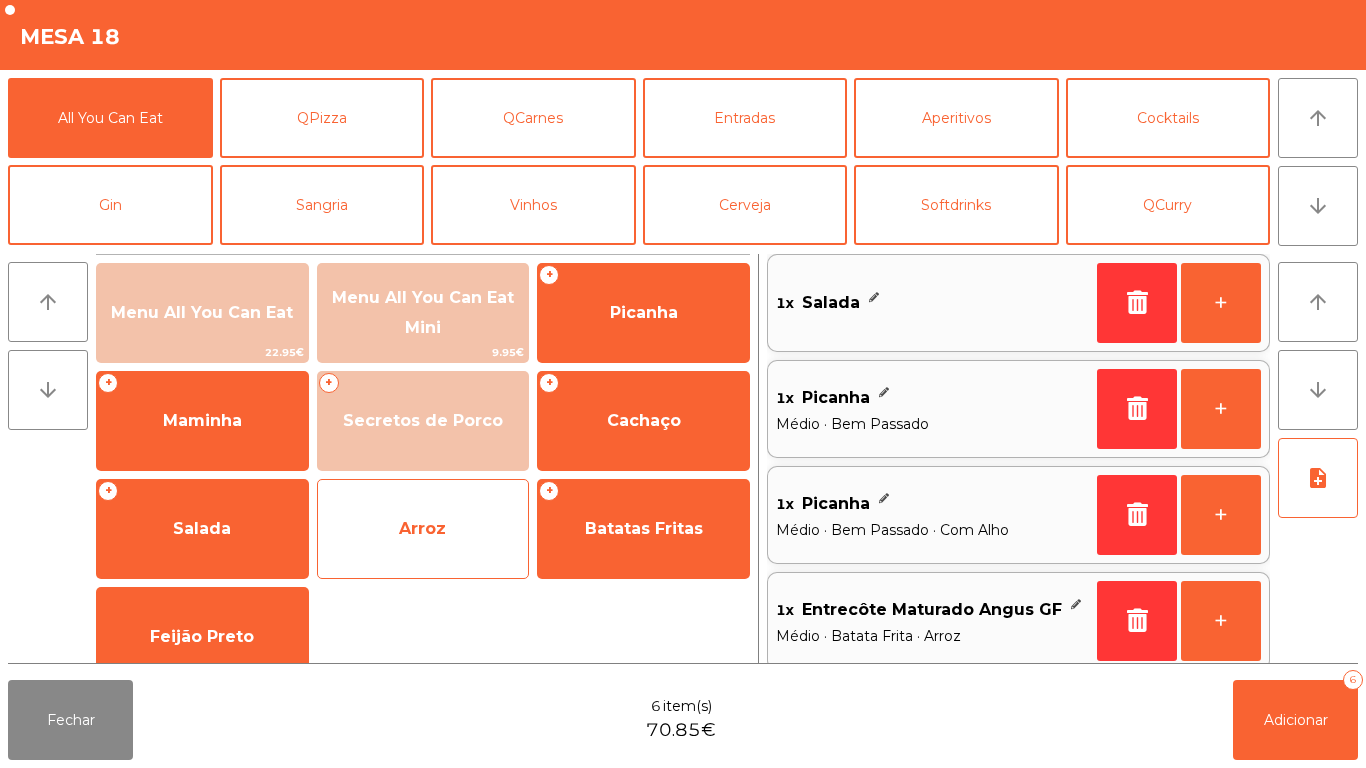 click on "Arroz" 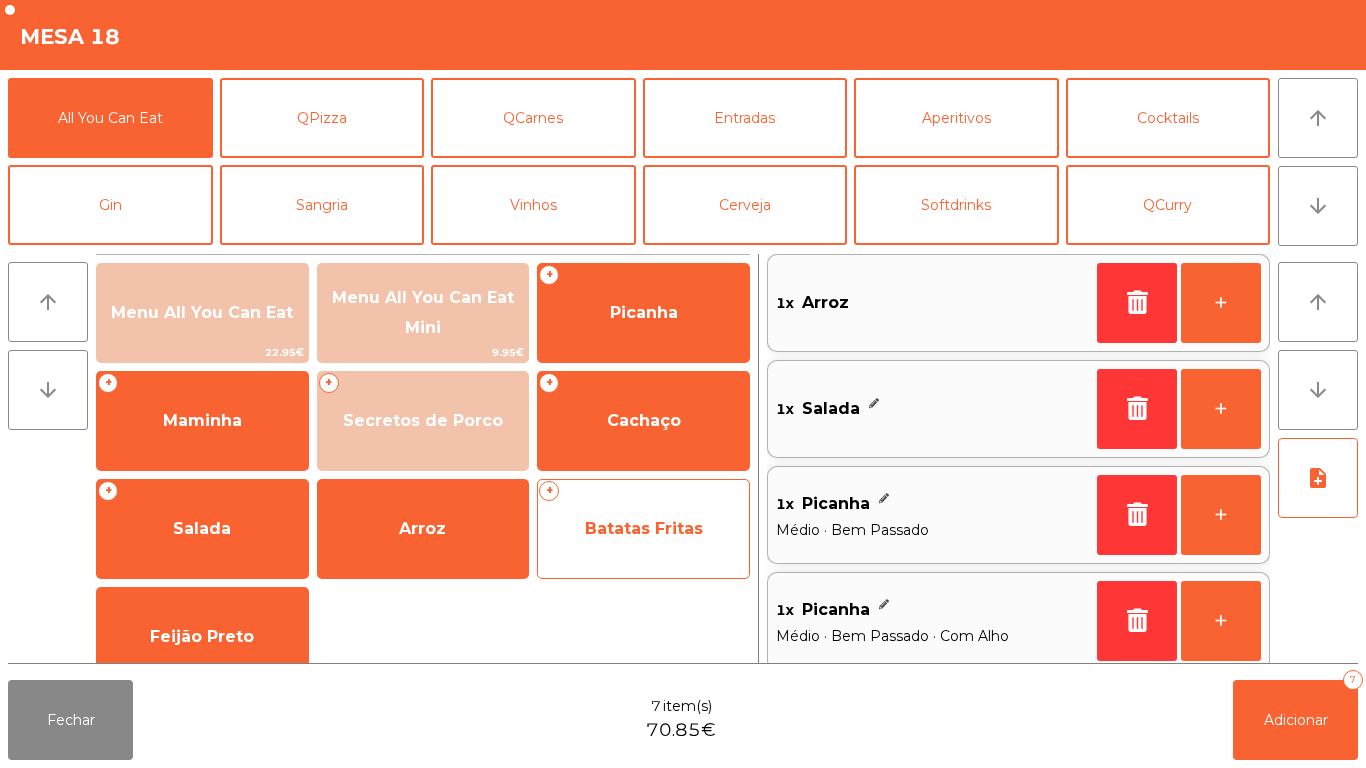 click on "Batatas Fritas" 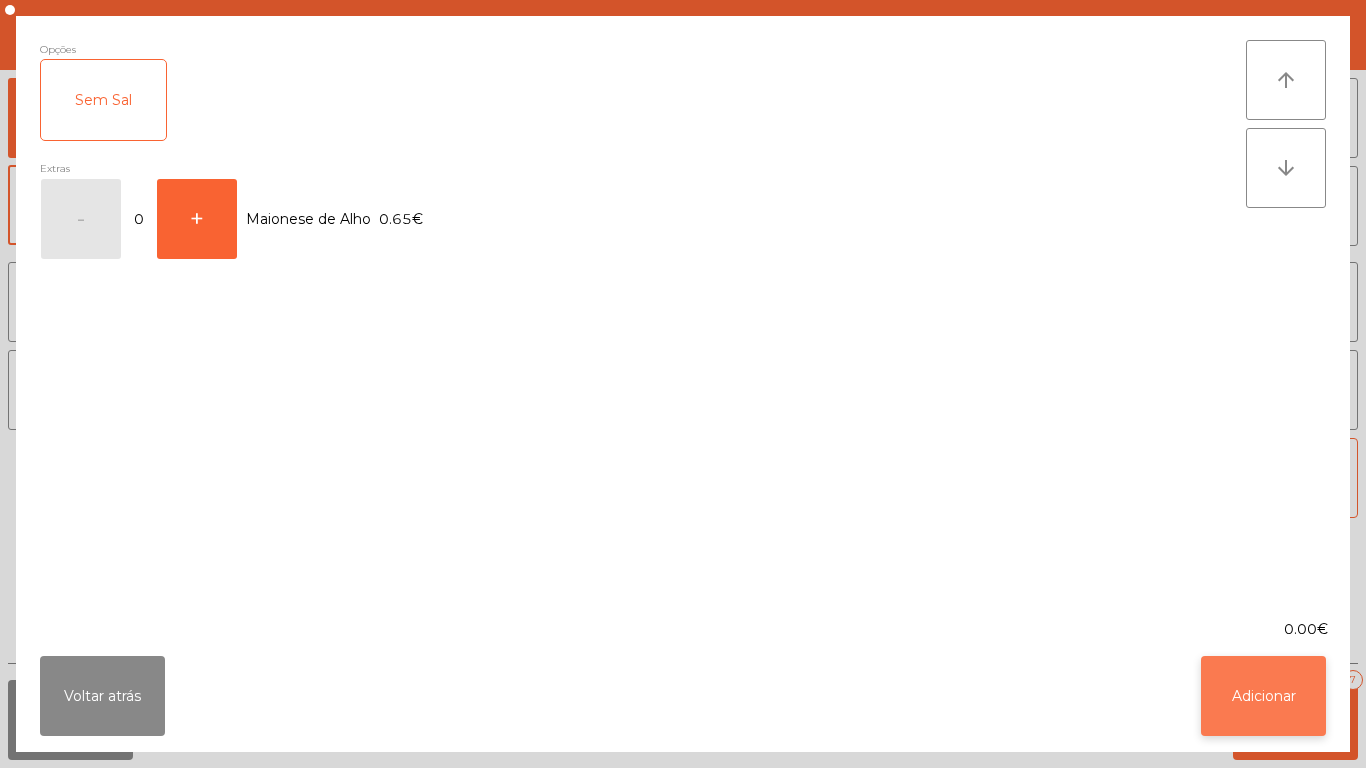 click on "Adicionar" 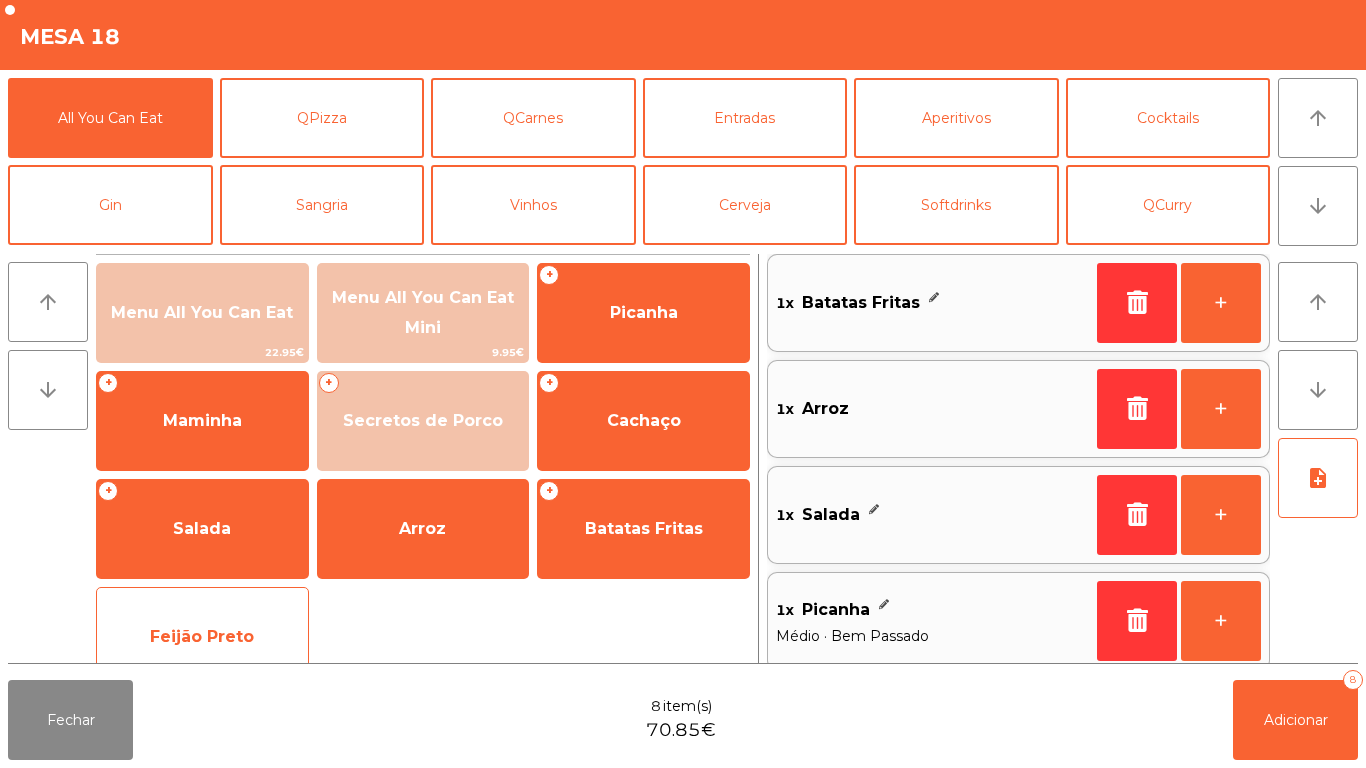 click on "Feijão Preto" 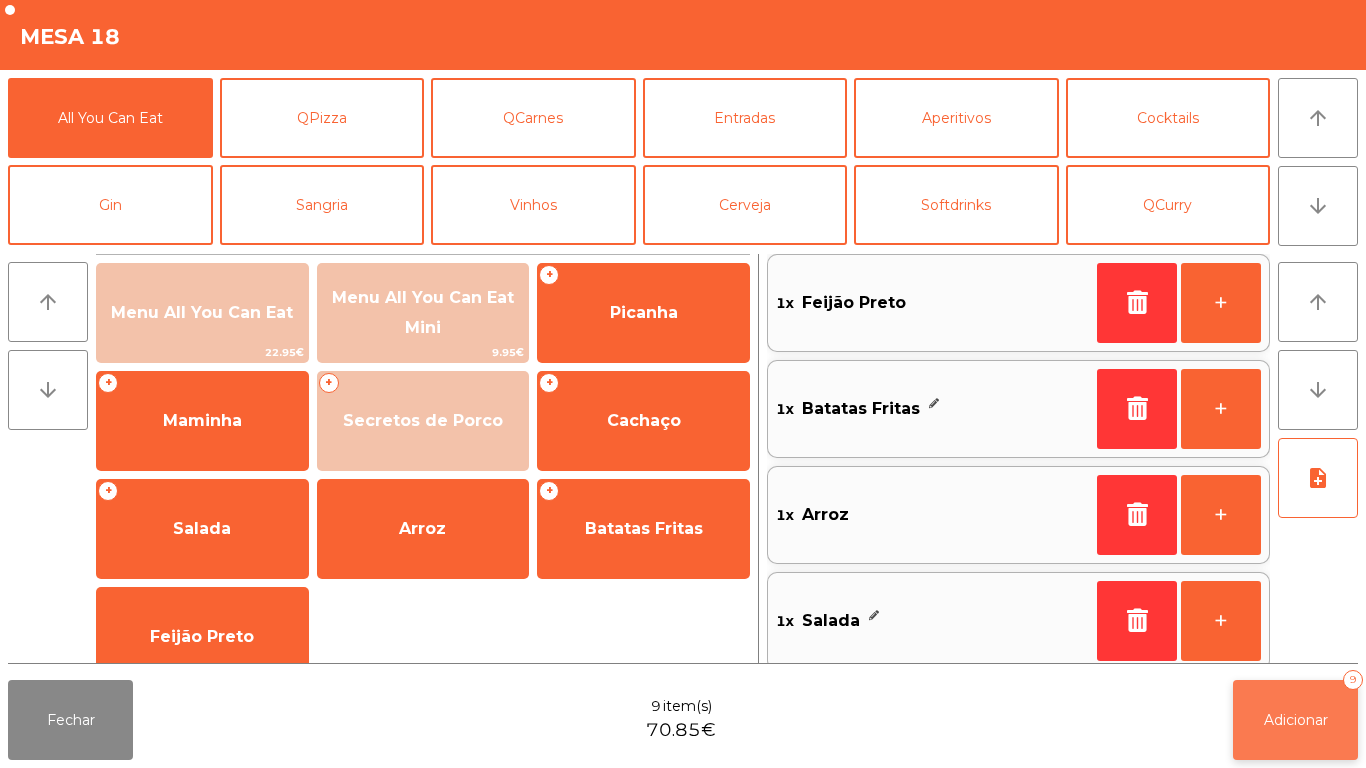 click on "Adicionar" 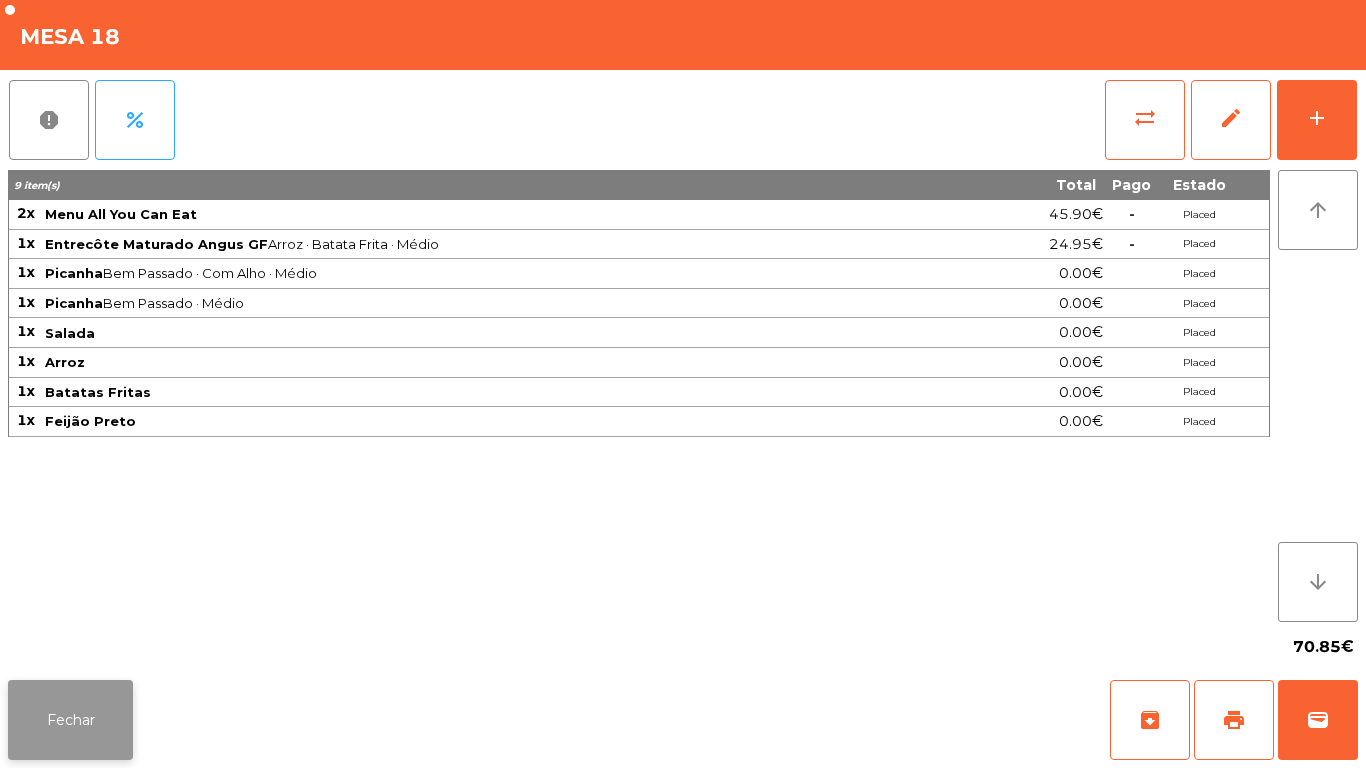 click on "Fechar" 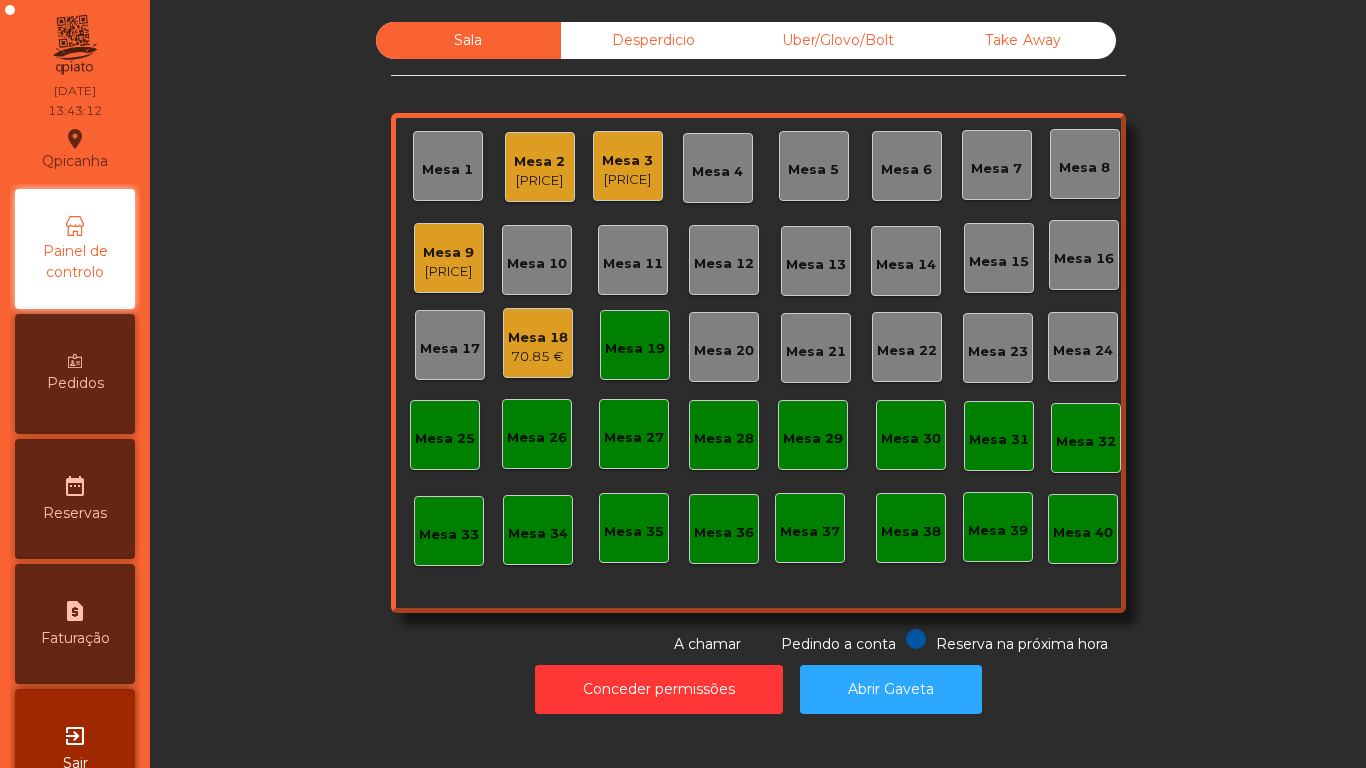 click on "Mesa 3" 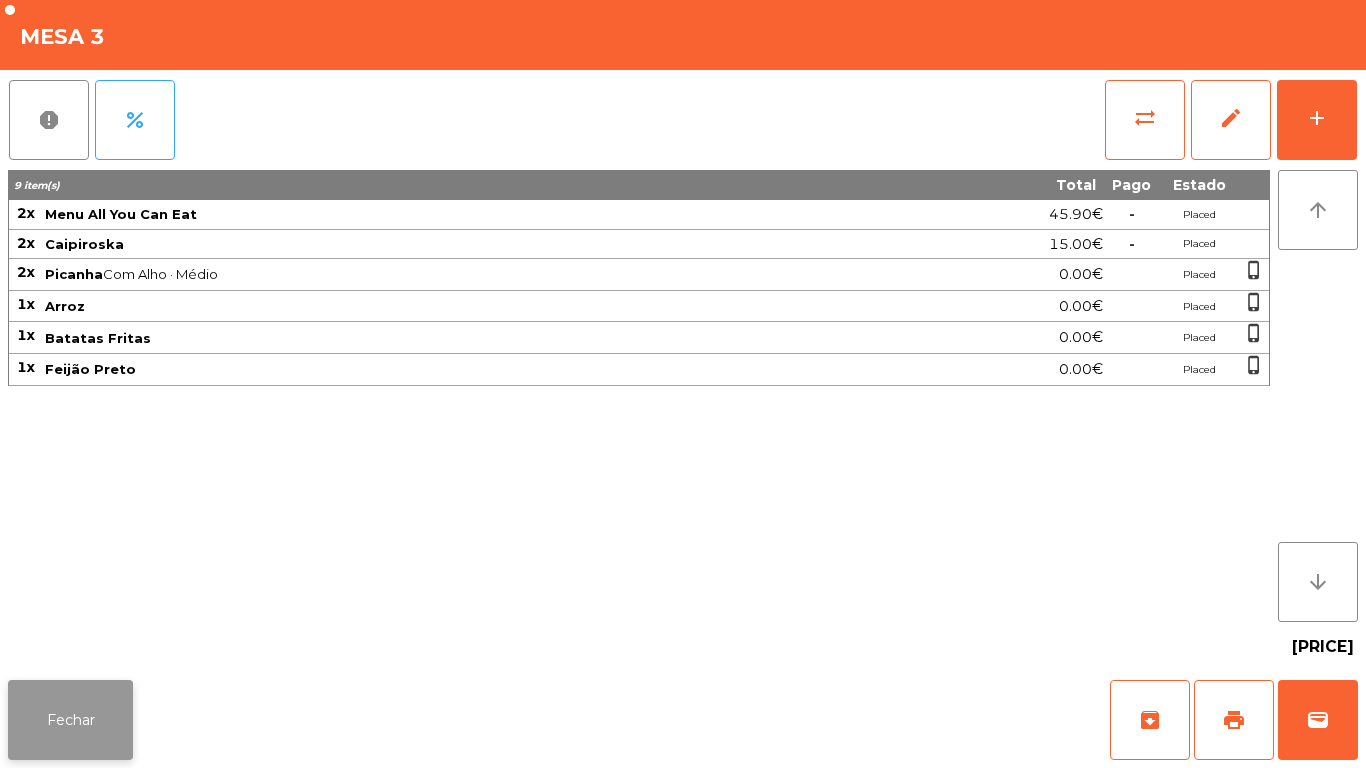 click on "Fechar" 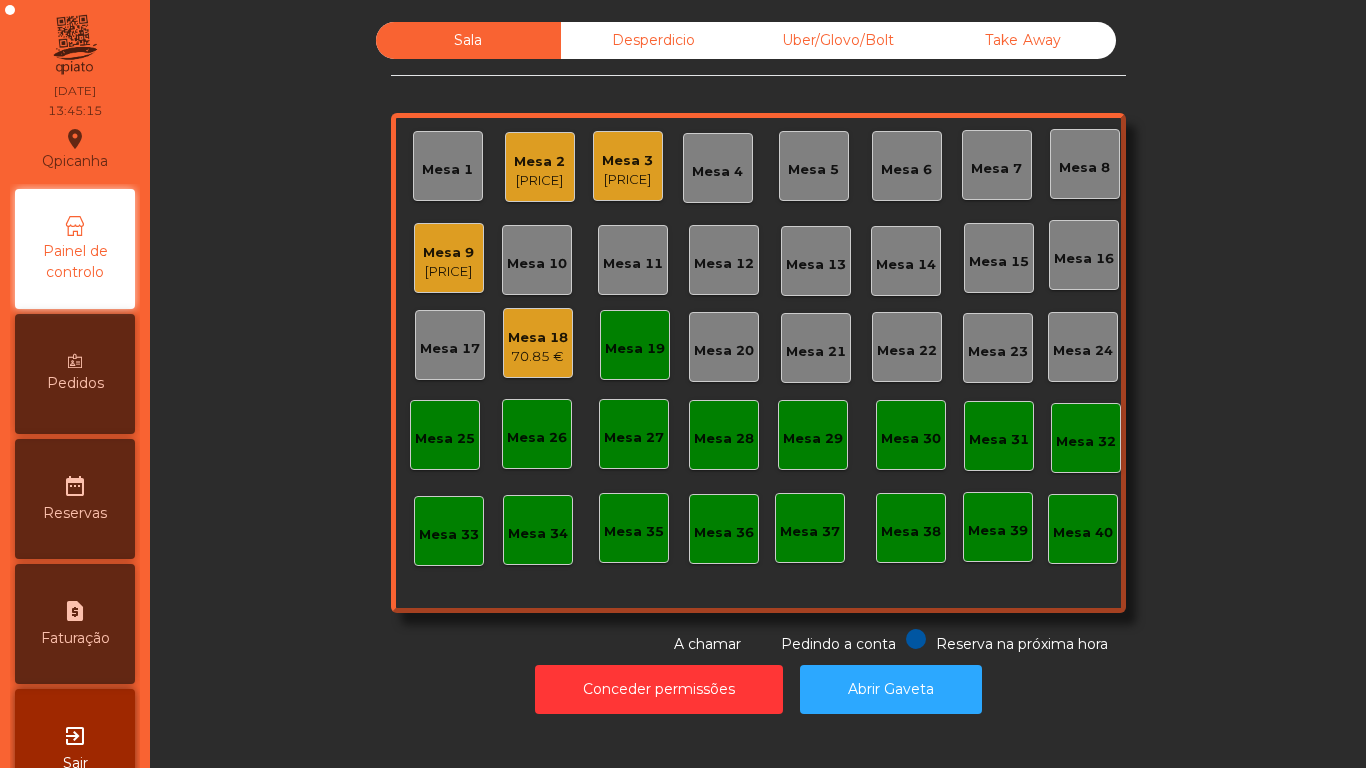 click on "Mesa 19" 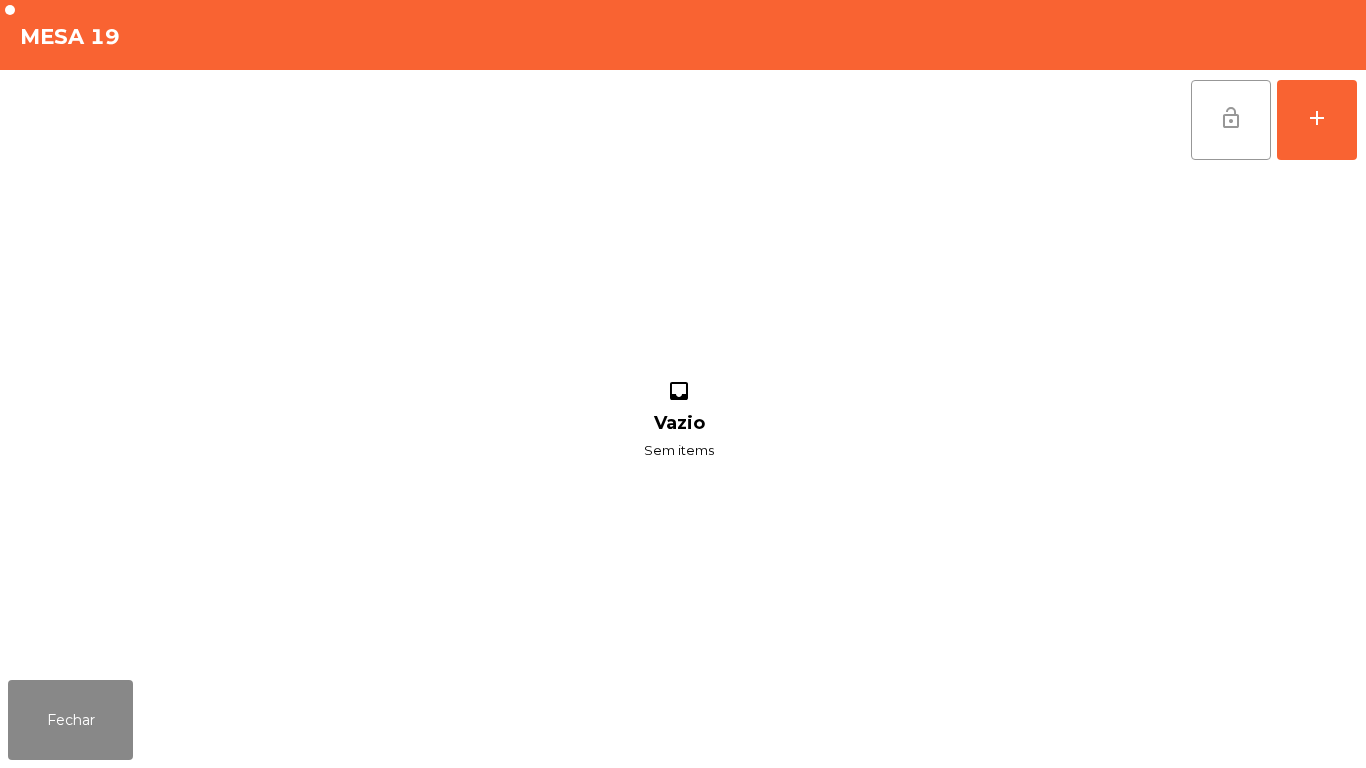click on "lock_open" 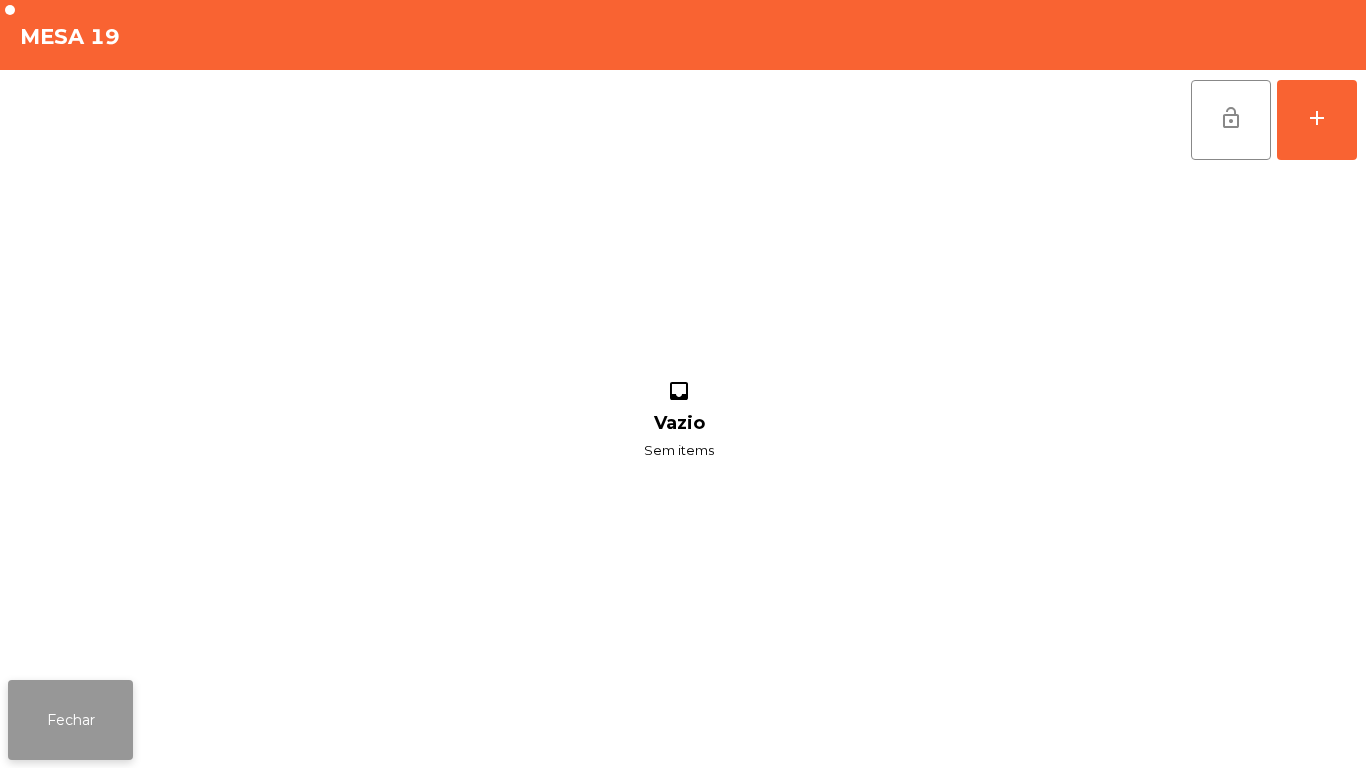 click on "Fechar" 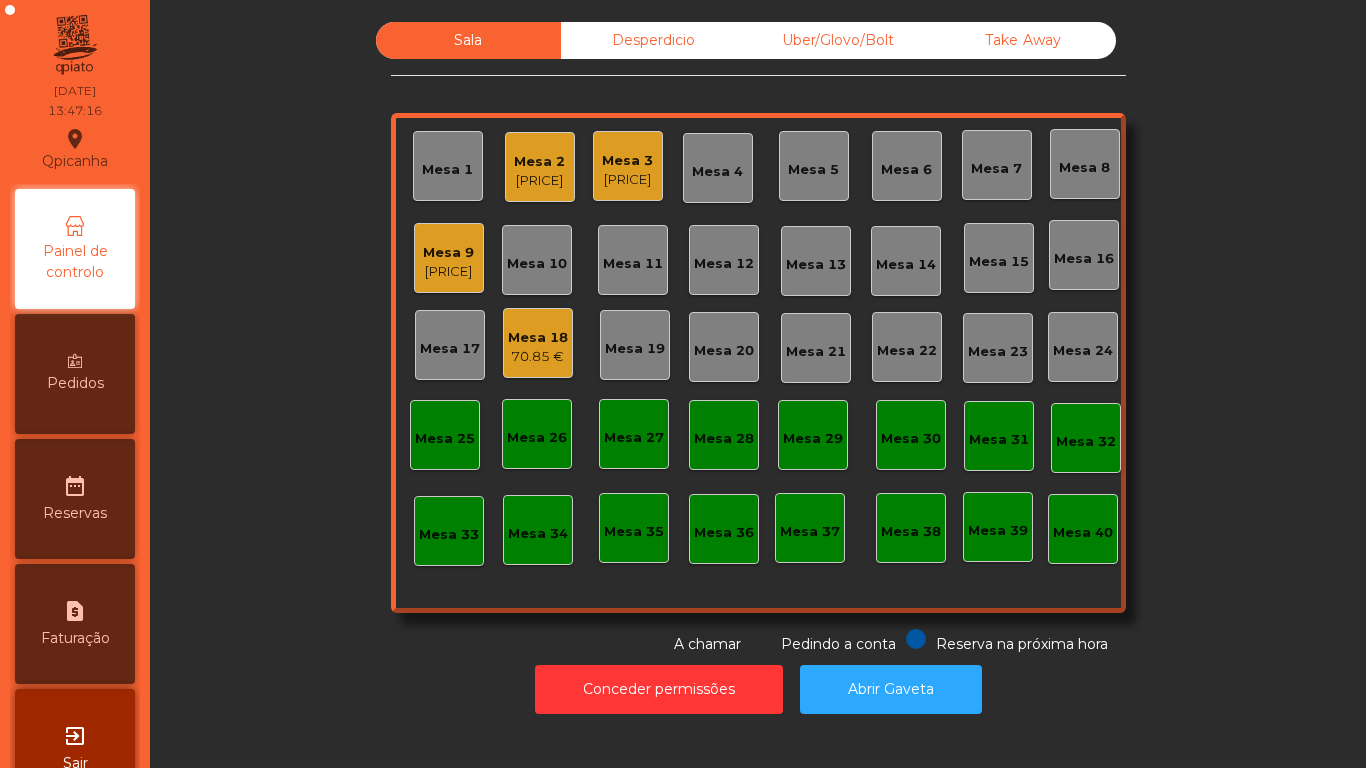 click on "Mesa 3   [PRICE]" 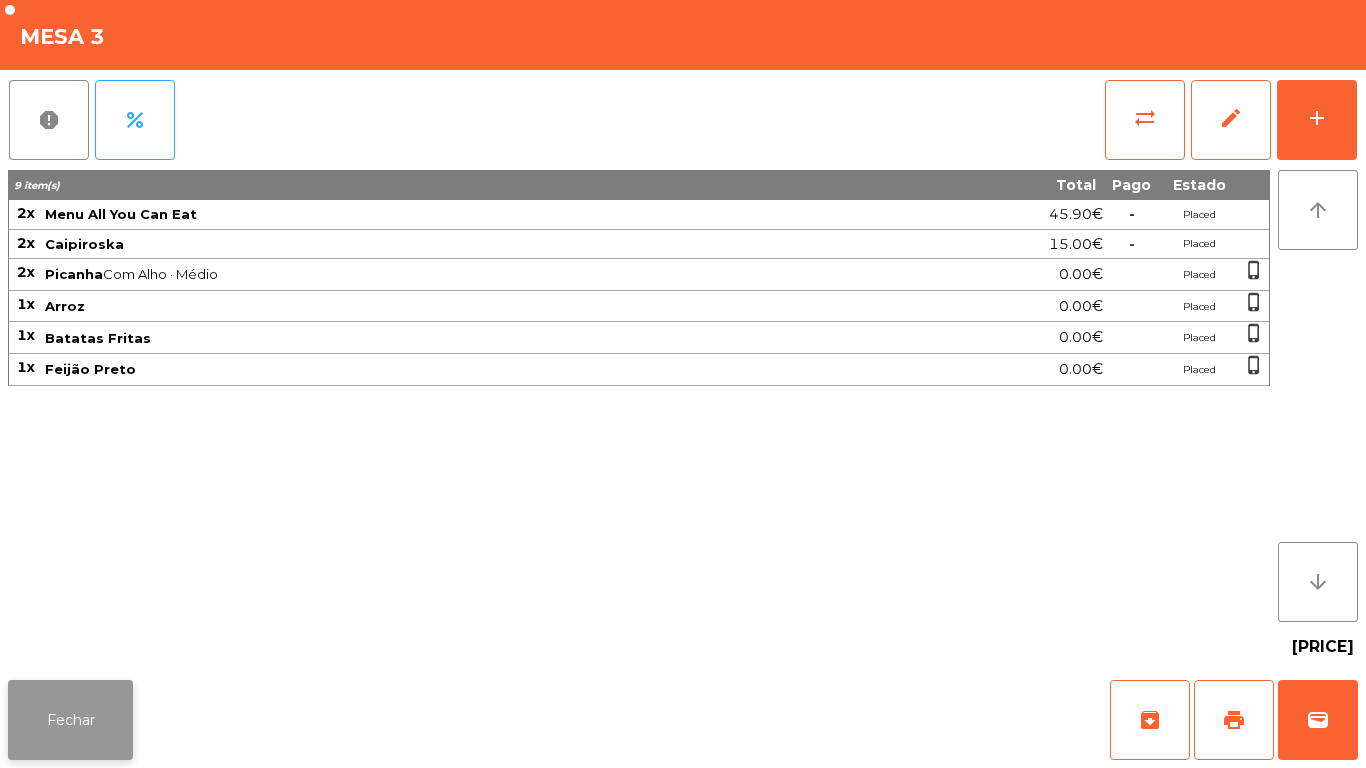 click on "Fechar" 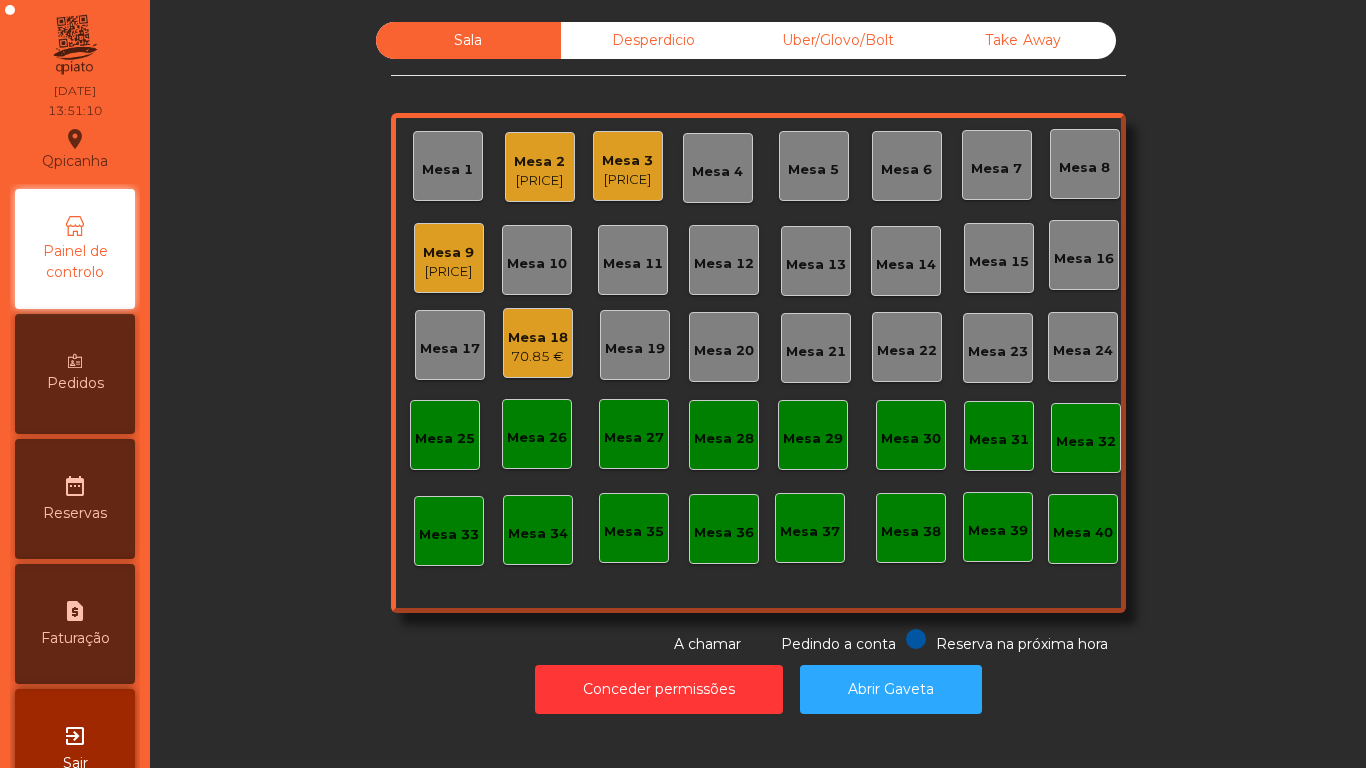 click on "Mesa 2" 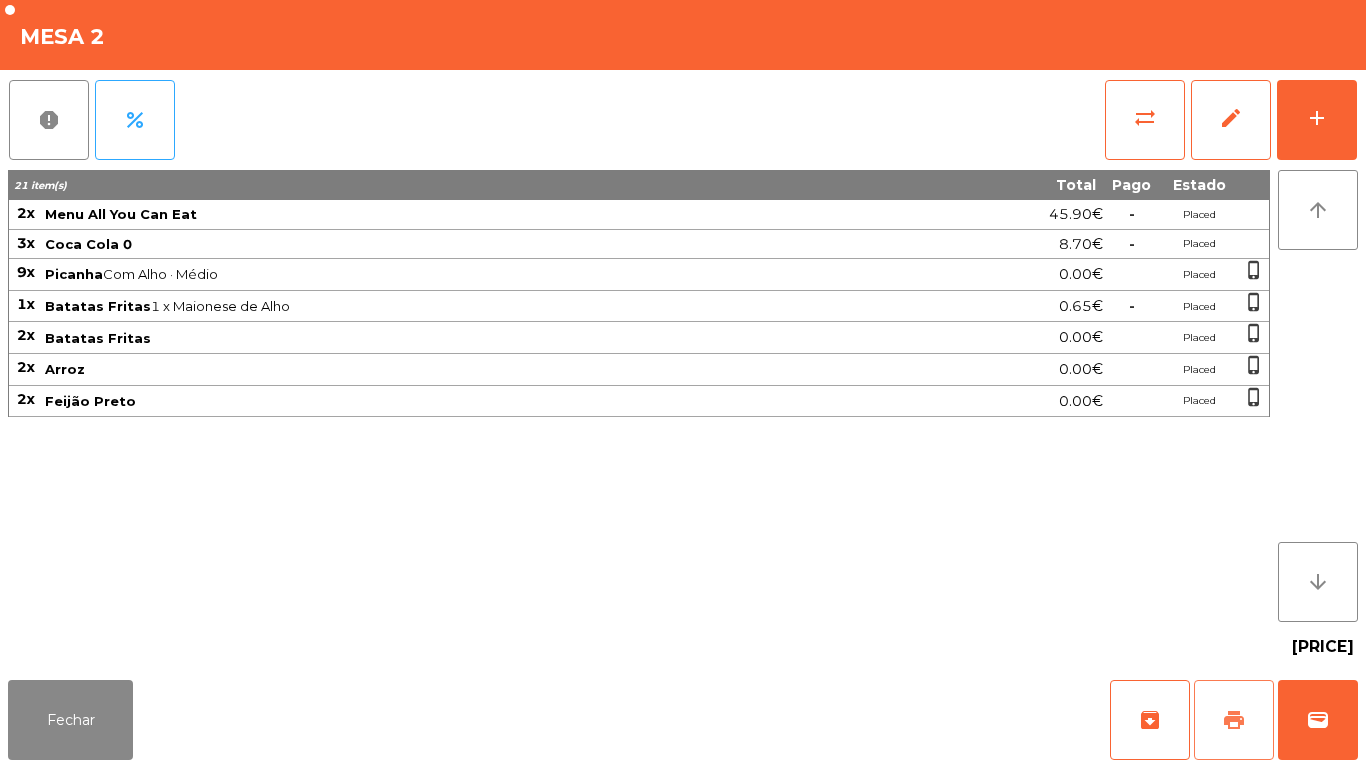 click on "print" 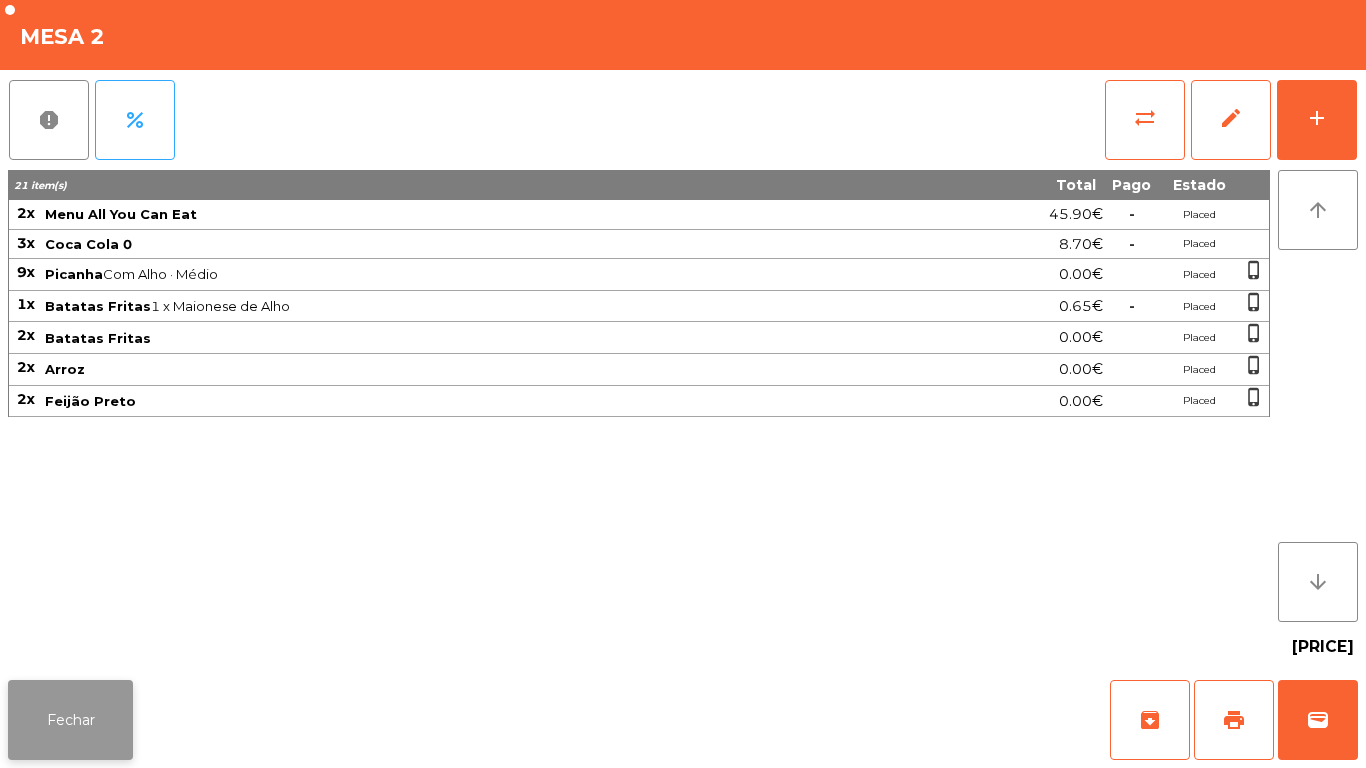 click on "Fechar" 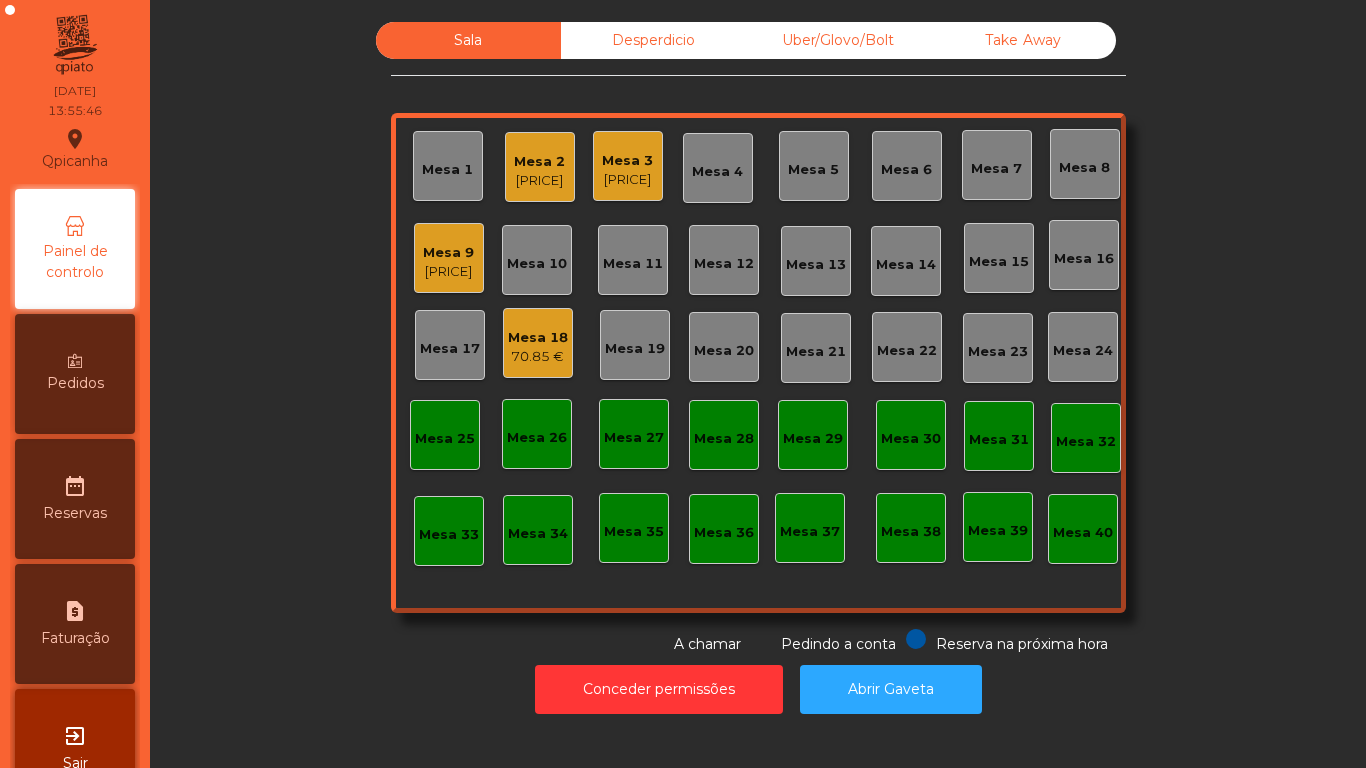 click on "Mesa 3" 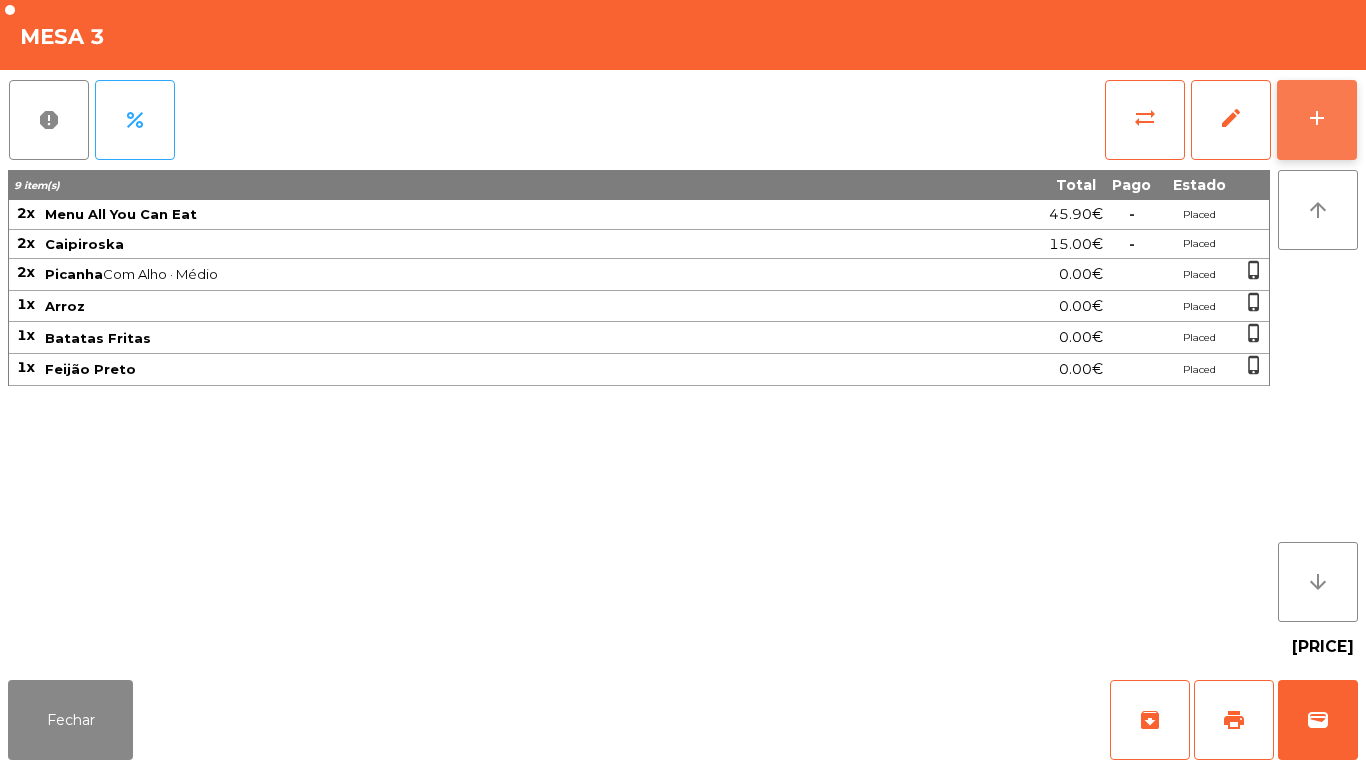 click on "add" 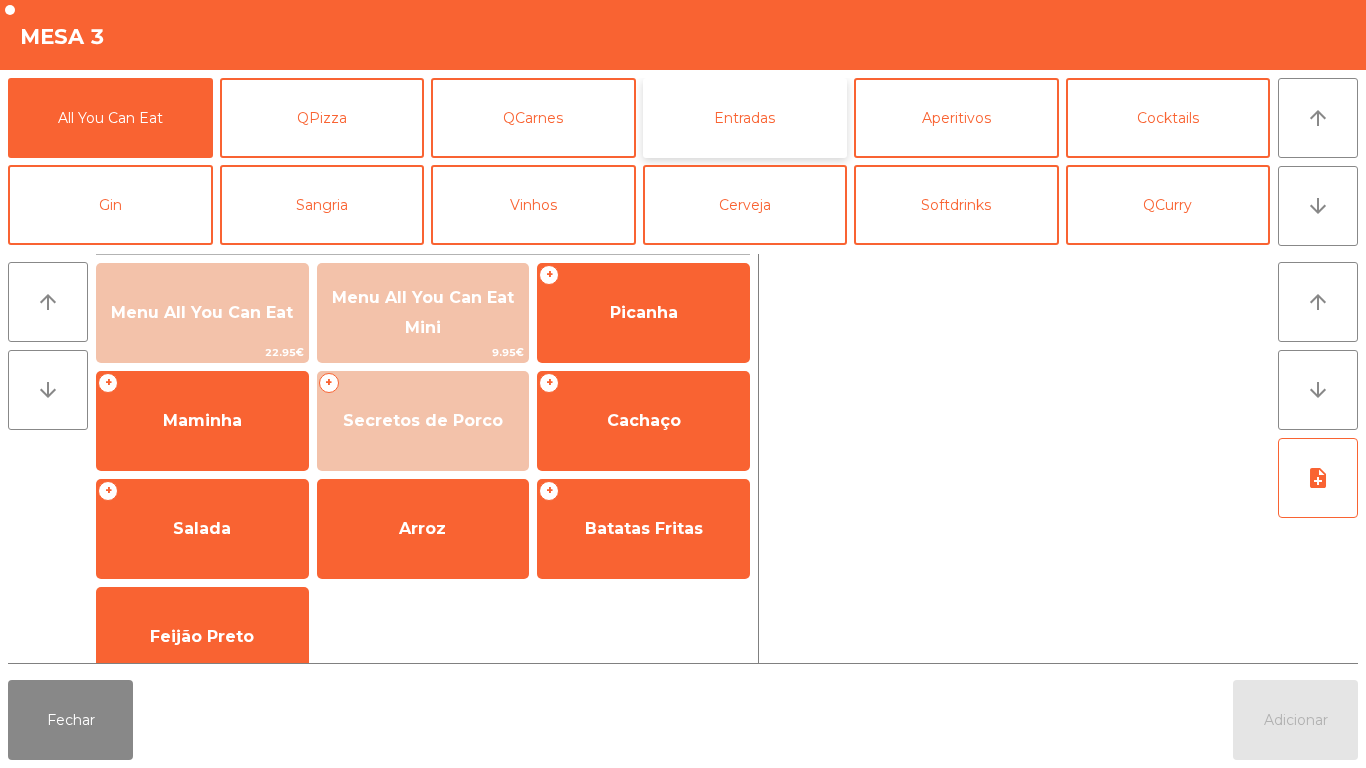 click on "Entradas" 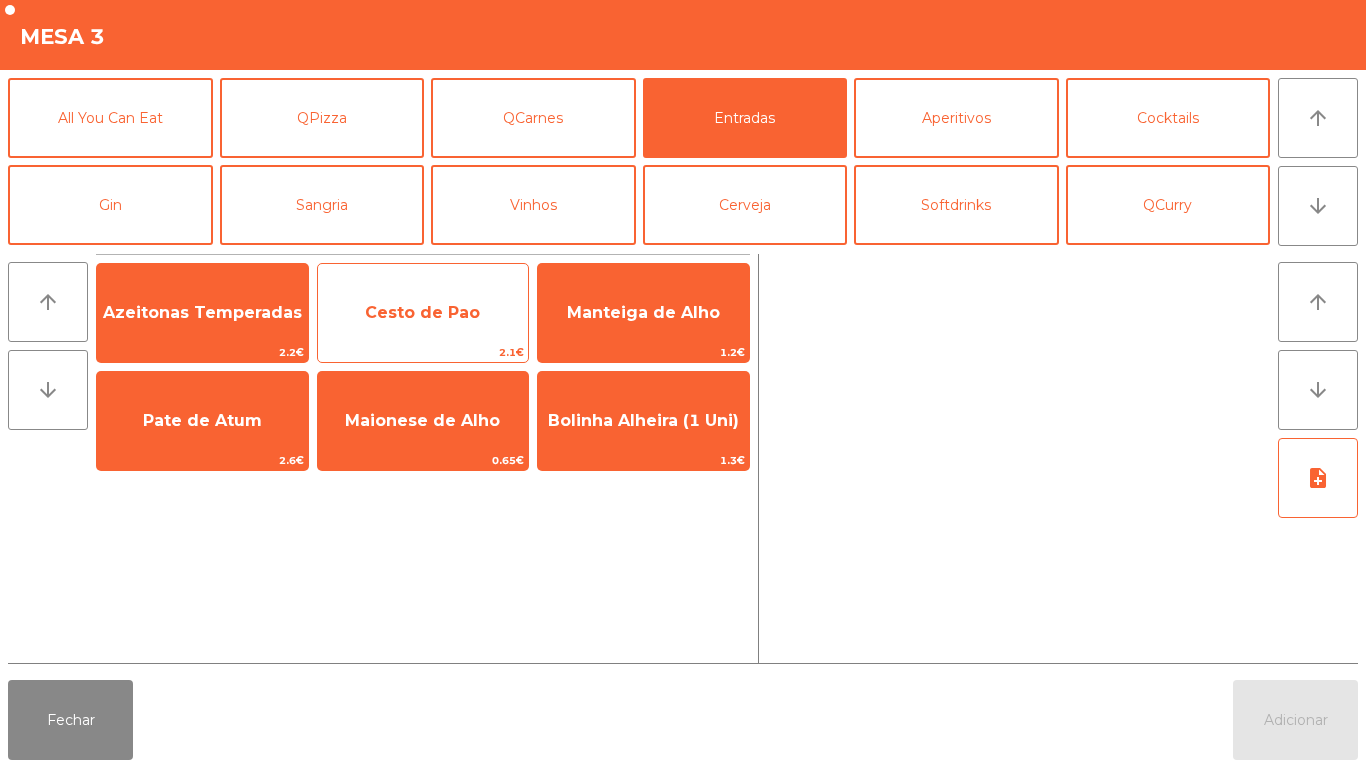 click on "Cesto de Pao" 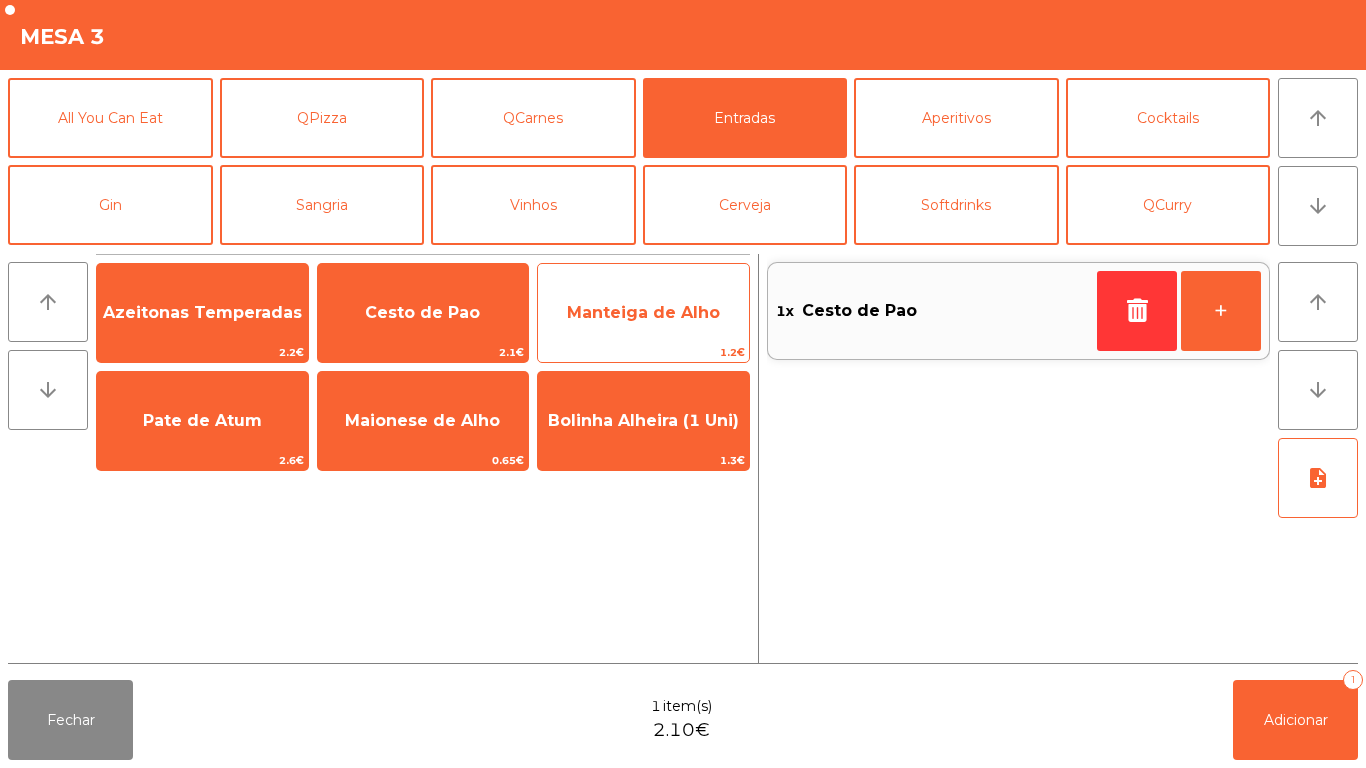 click on "Manteiga de Alho" 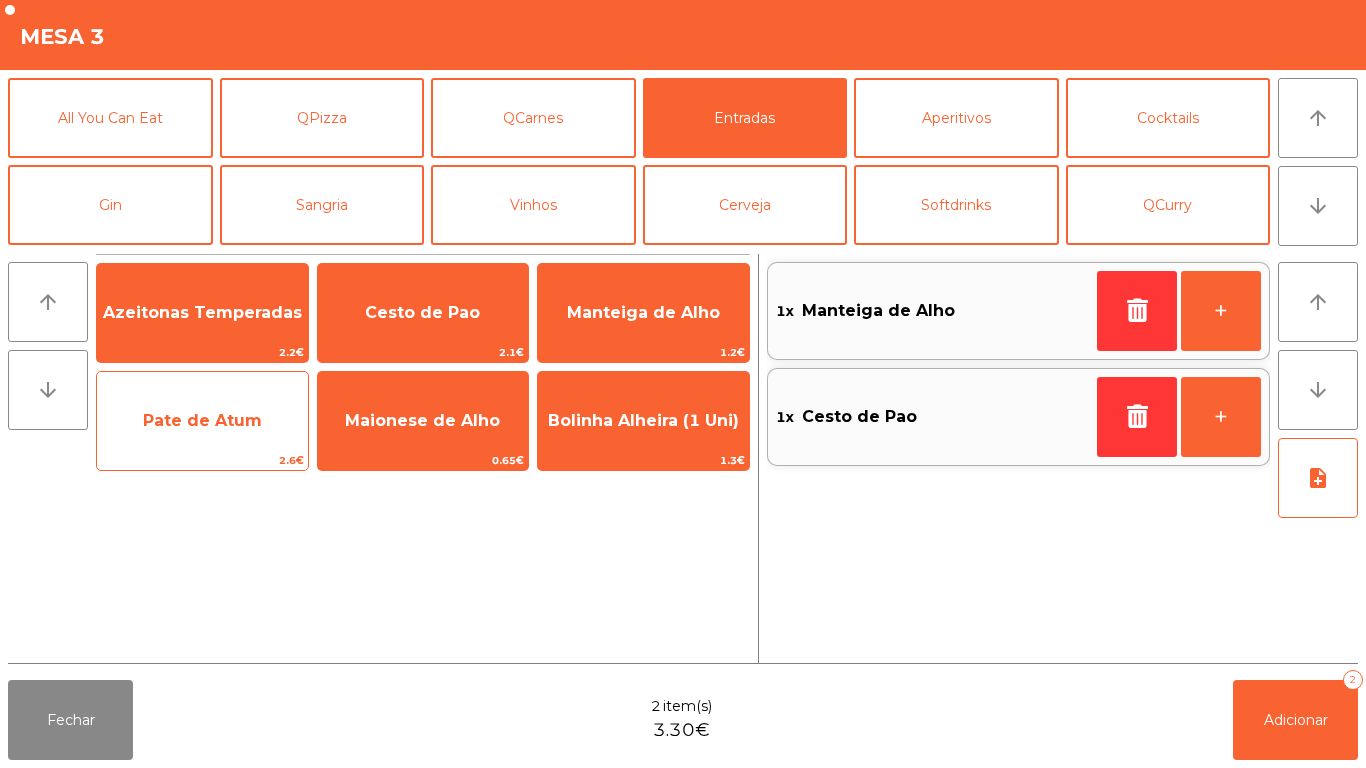 click on "Pate de Atum" 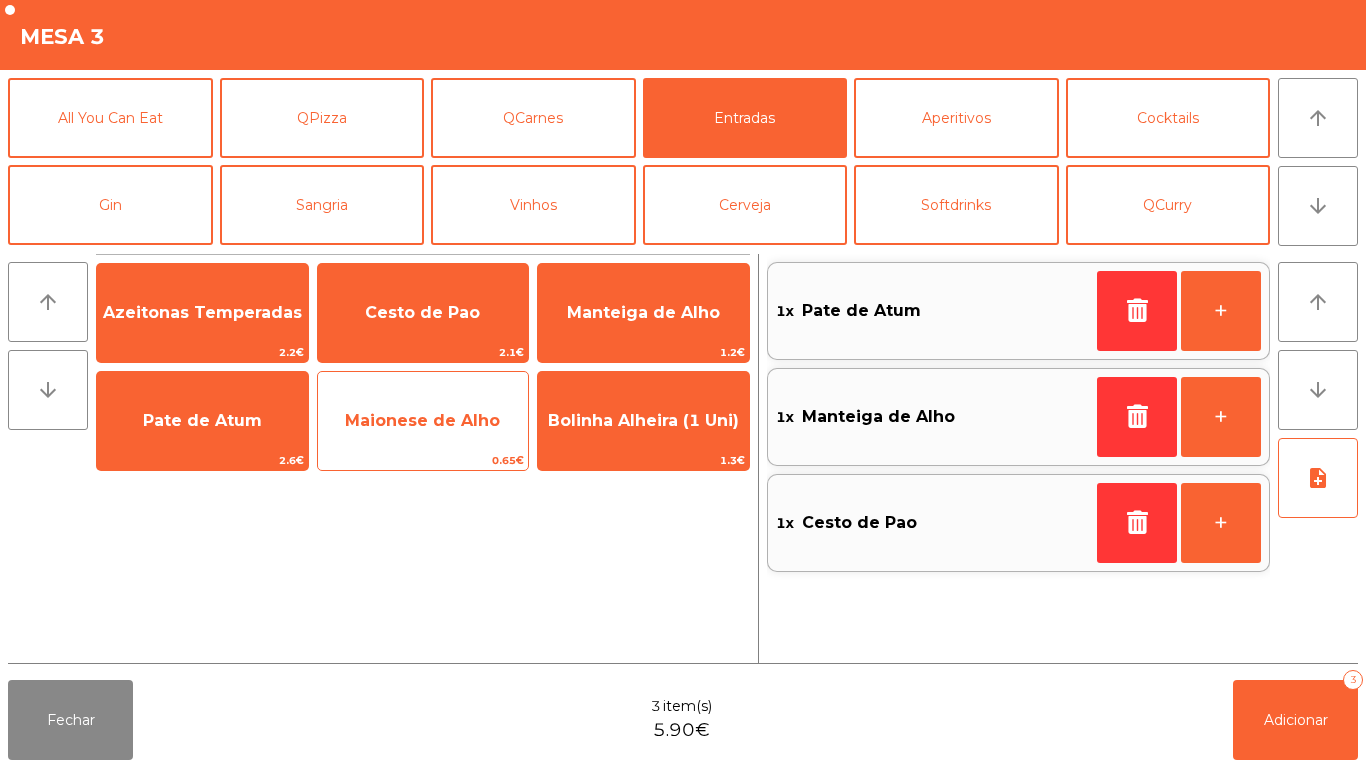 click on "Maionese de Alho" 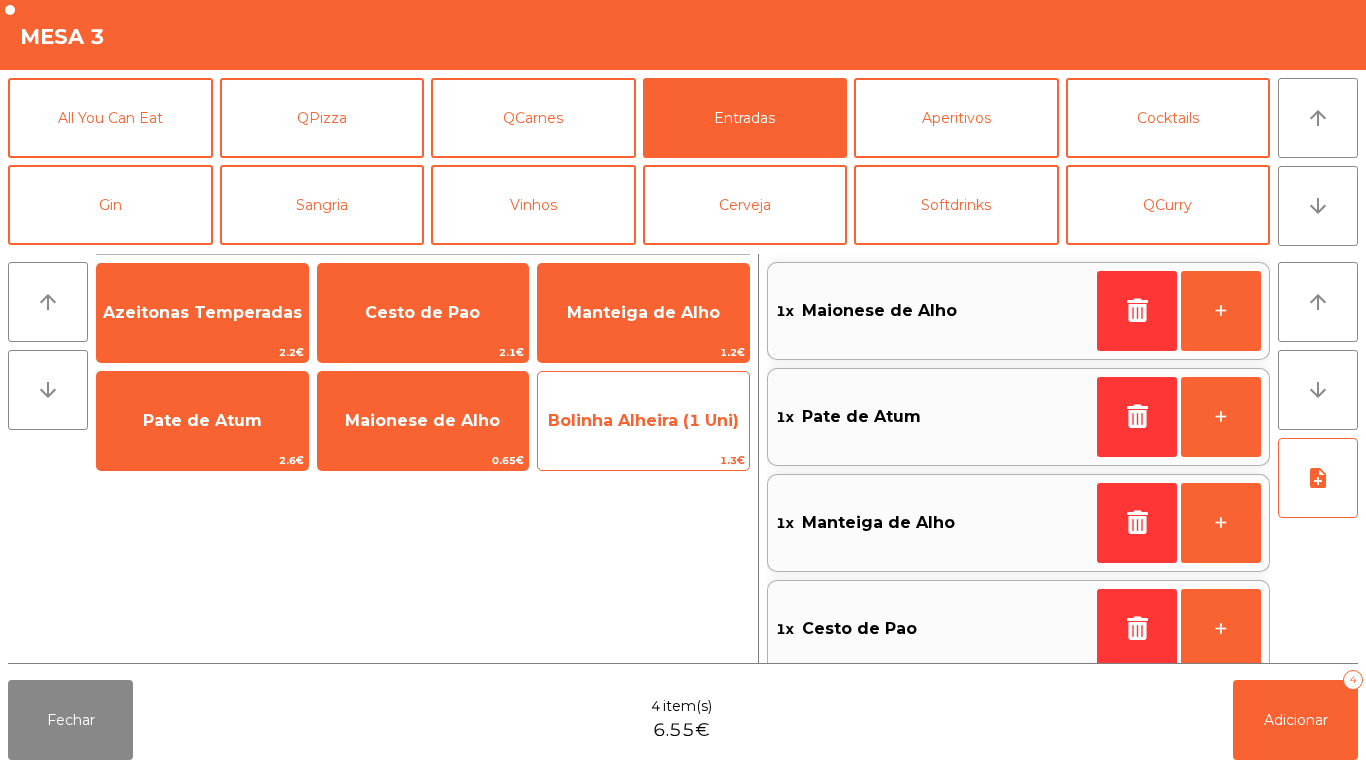 click on "Bolinha Alheira (1 Uni)" 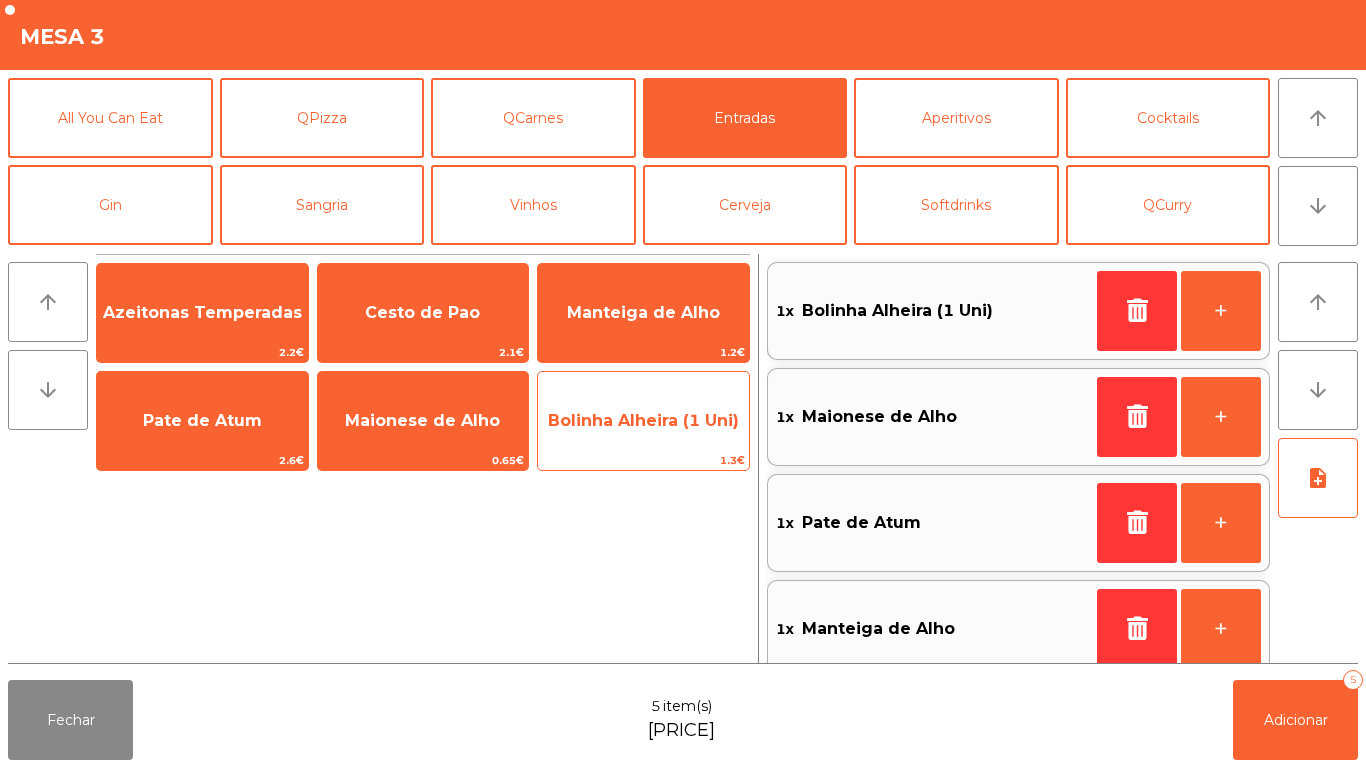 scroll, scrollTop: 8, scrollLeft: 0, axis: vertical 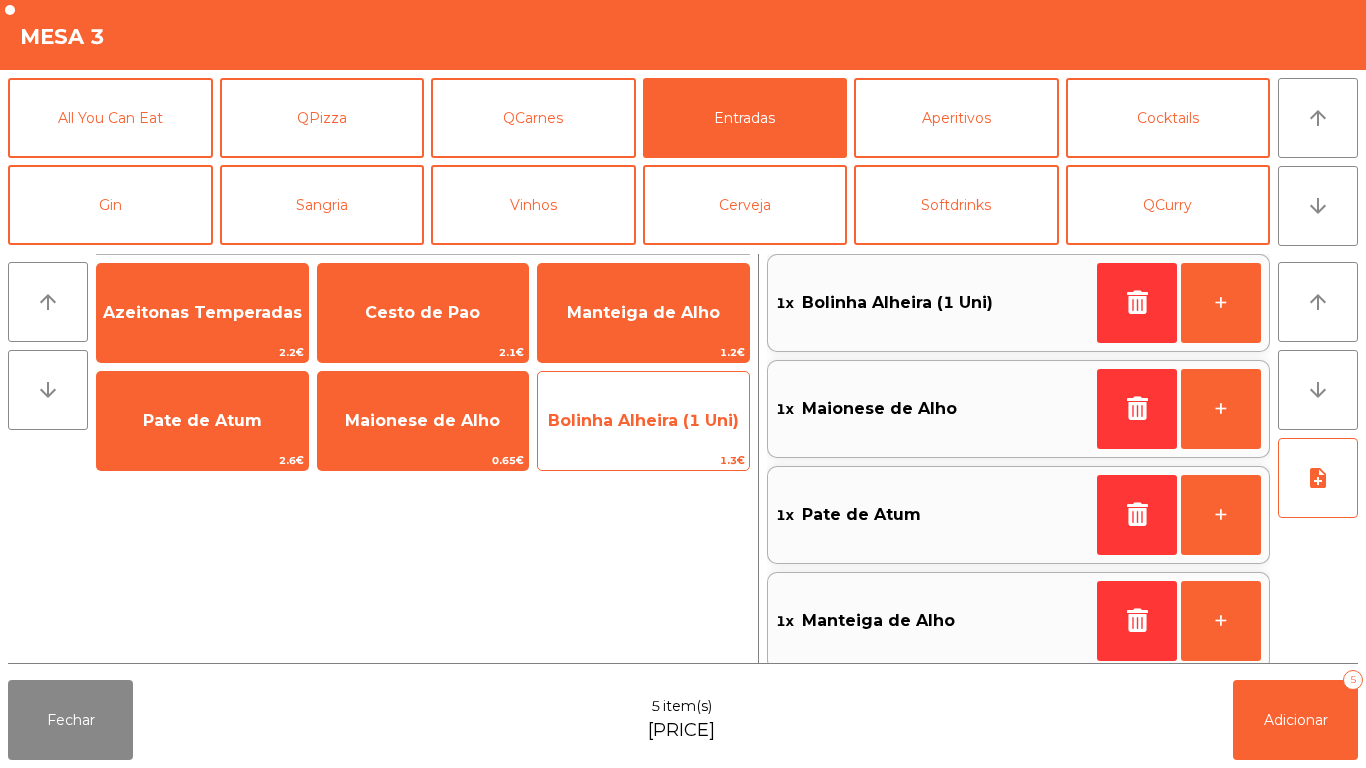 click on "Bolinha Alheira (1 Uni)   1.3€" 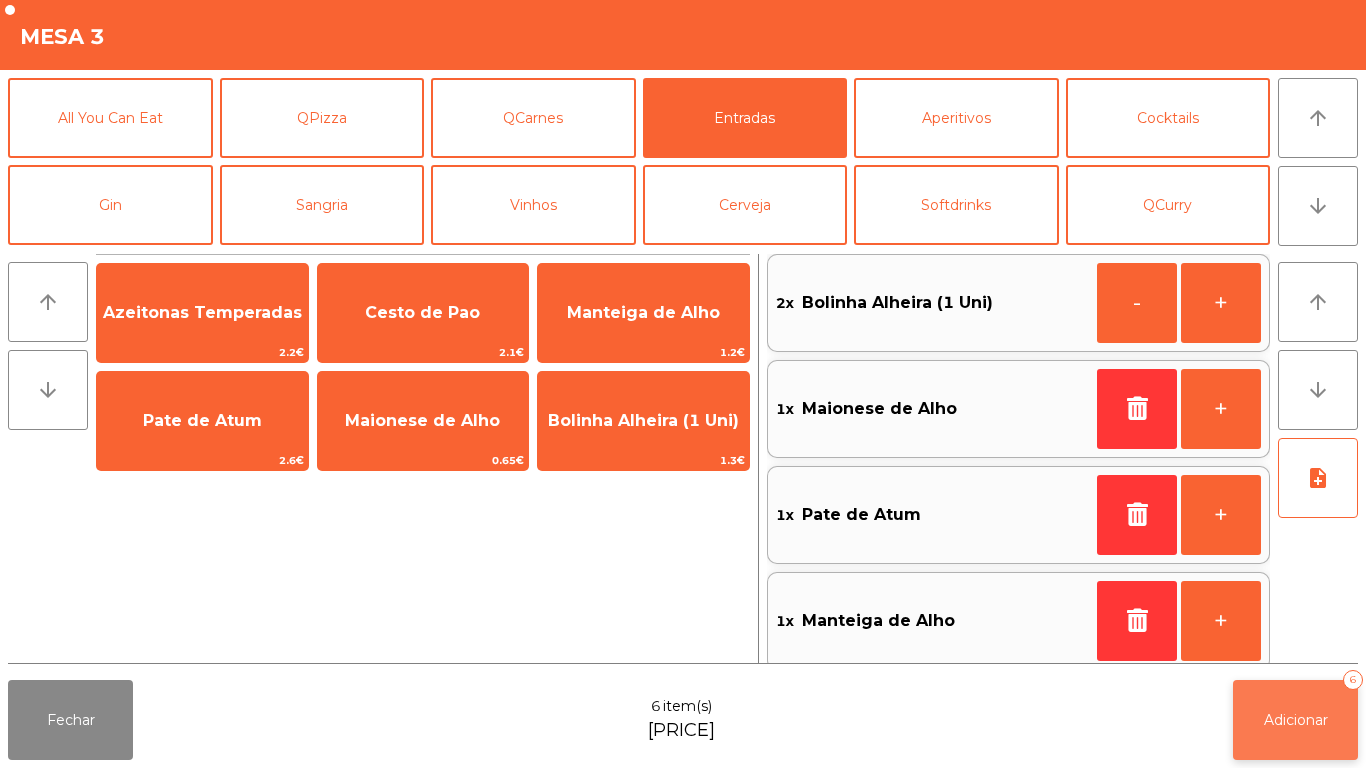 click on "Adicionar" 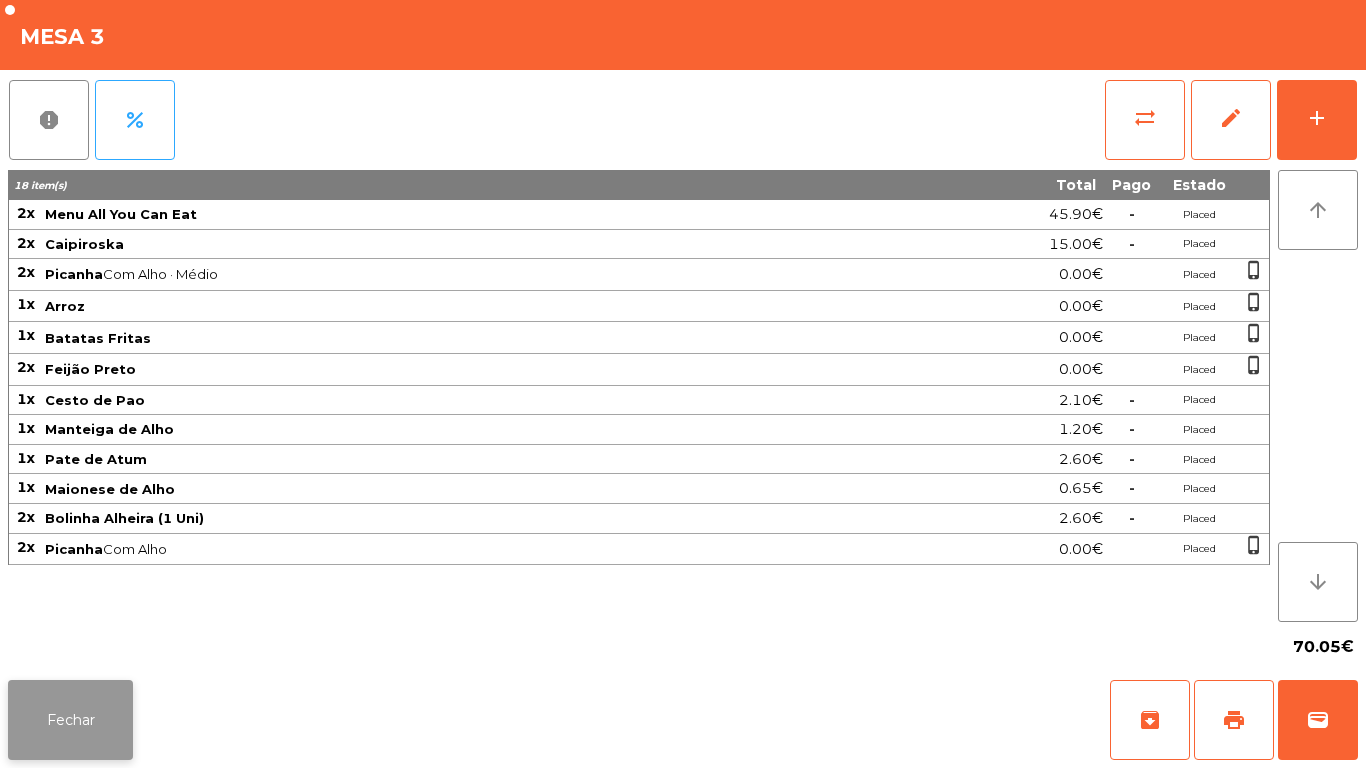 click on "Fechar" 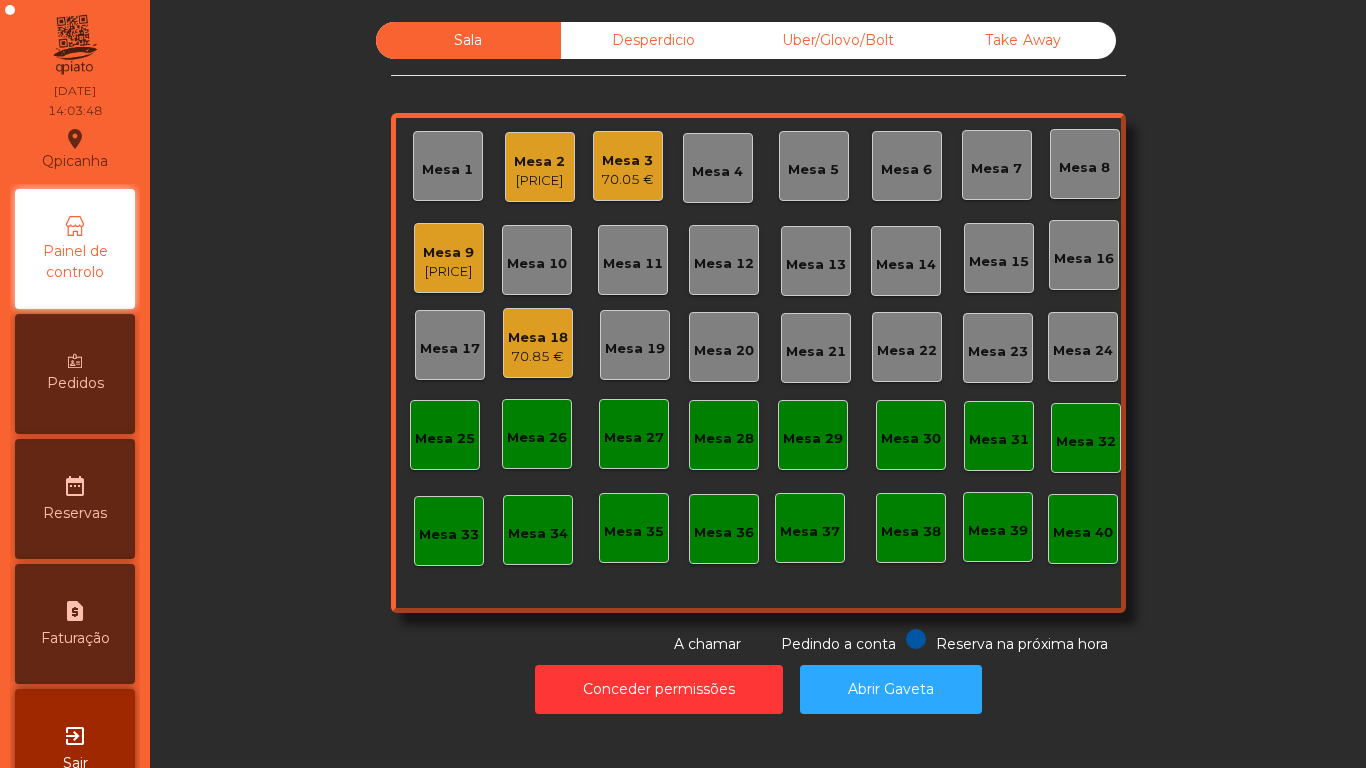 click on "[PRICE]" 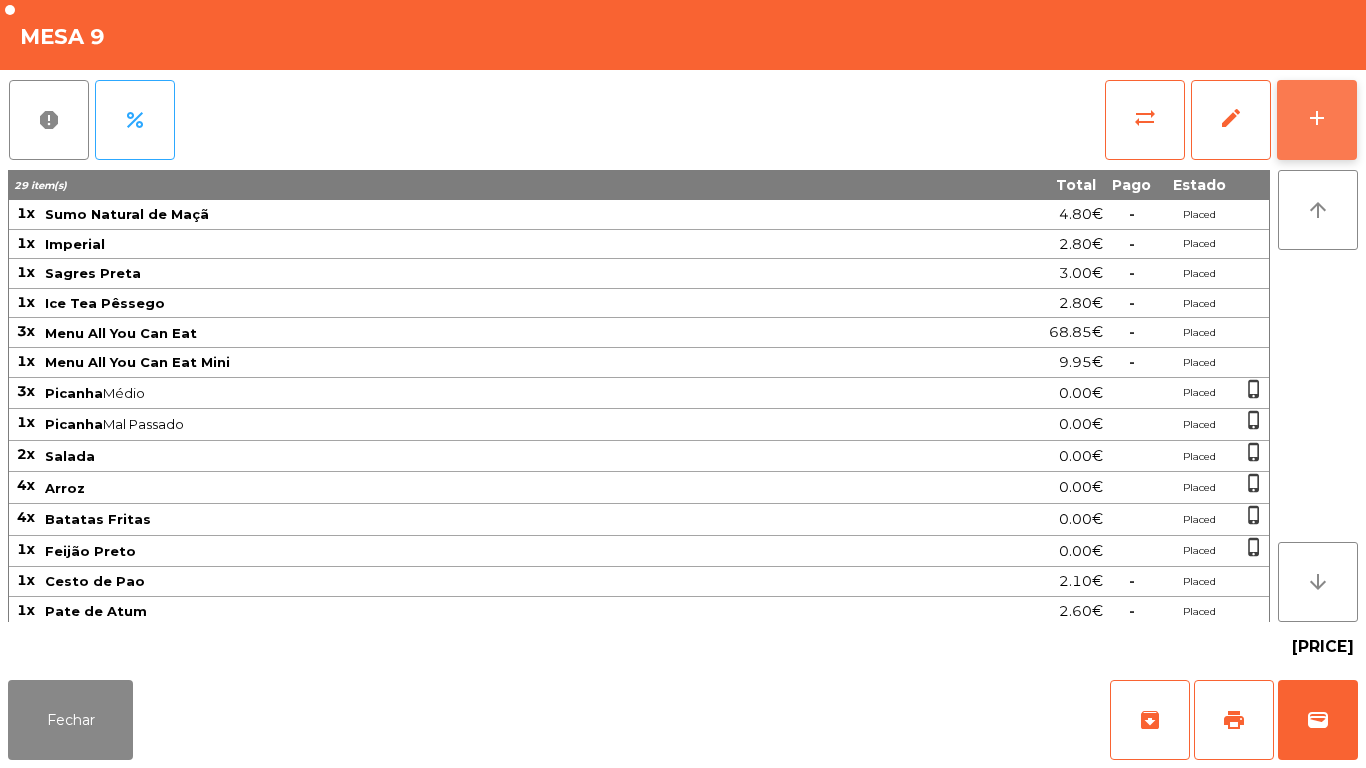click on "add" 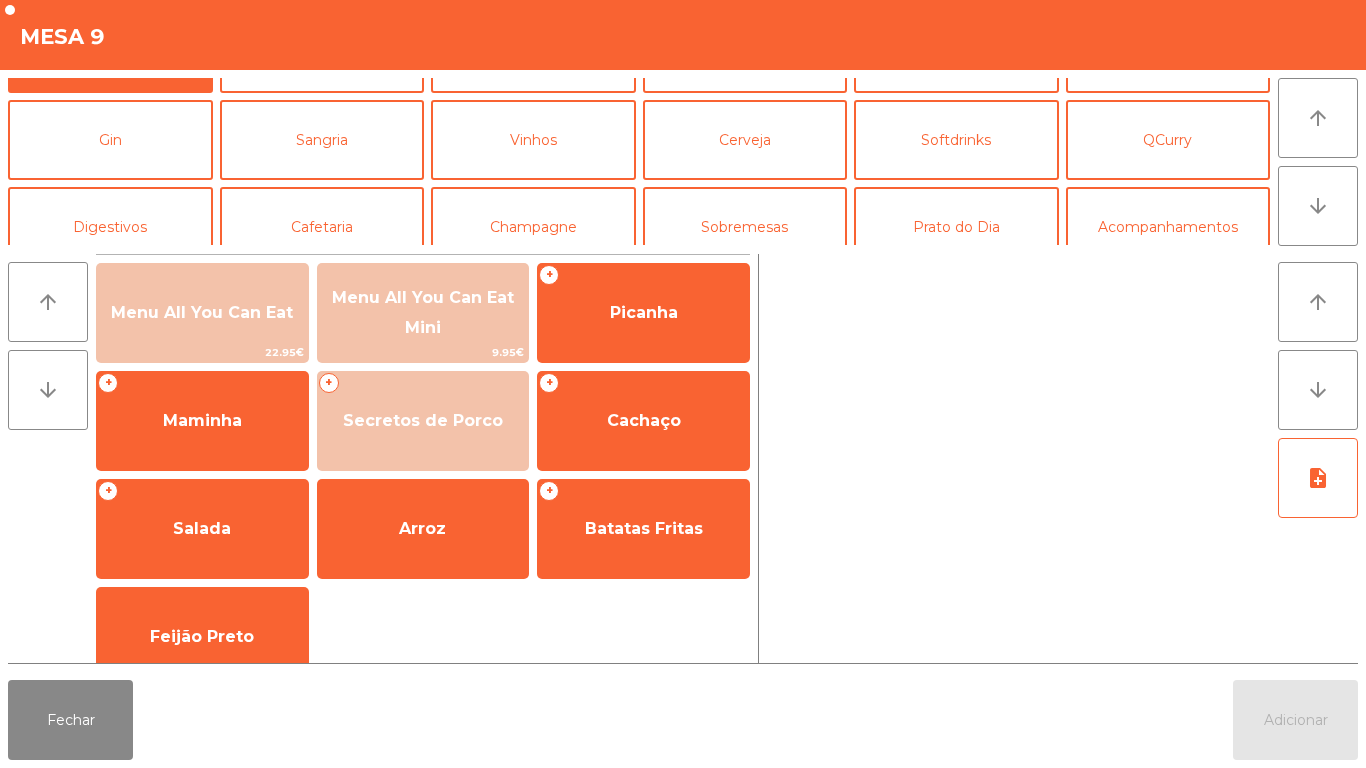 scroll, scrollTop: 114, scrollLeft: 0, axis: vertical 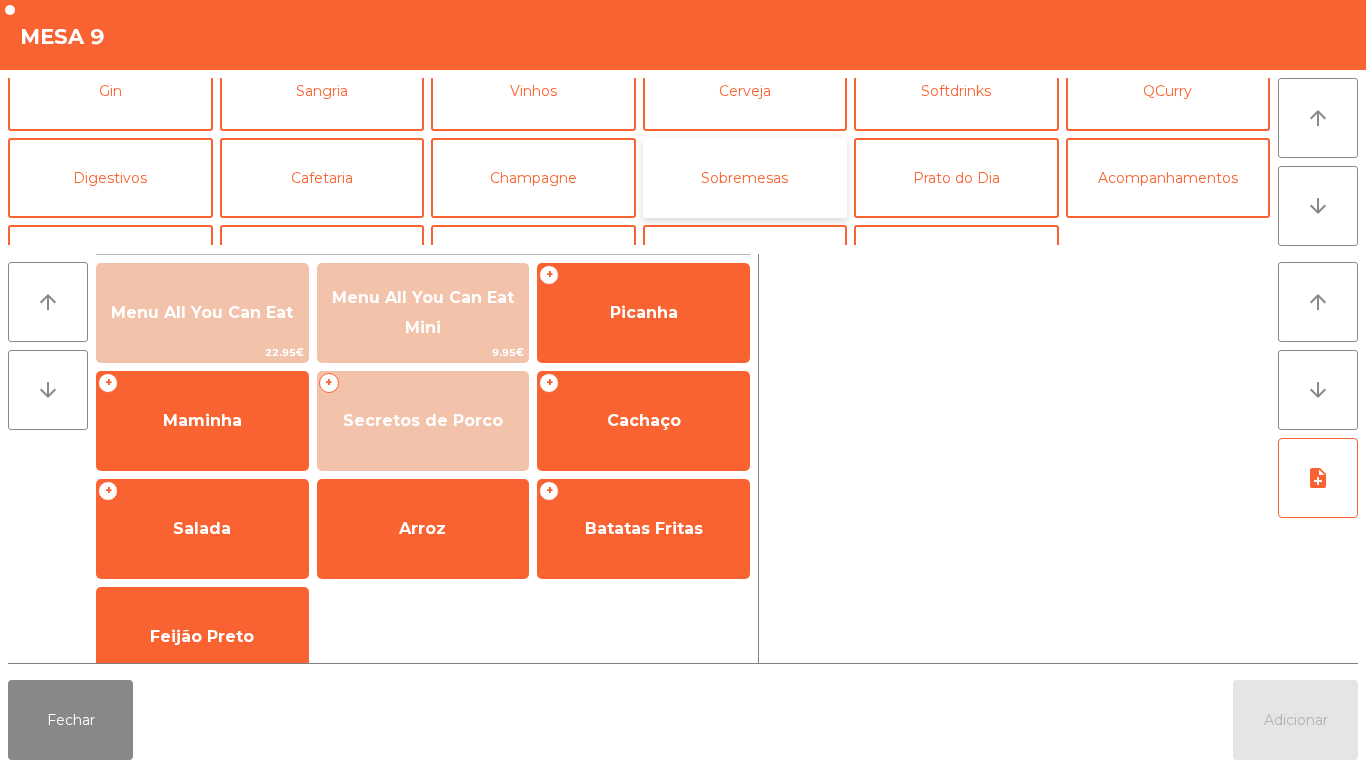 click on "Sobremesas" 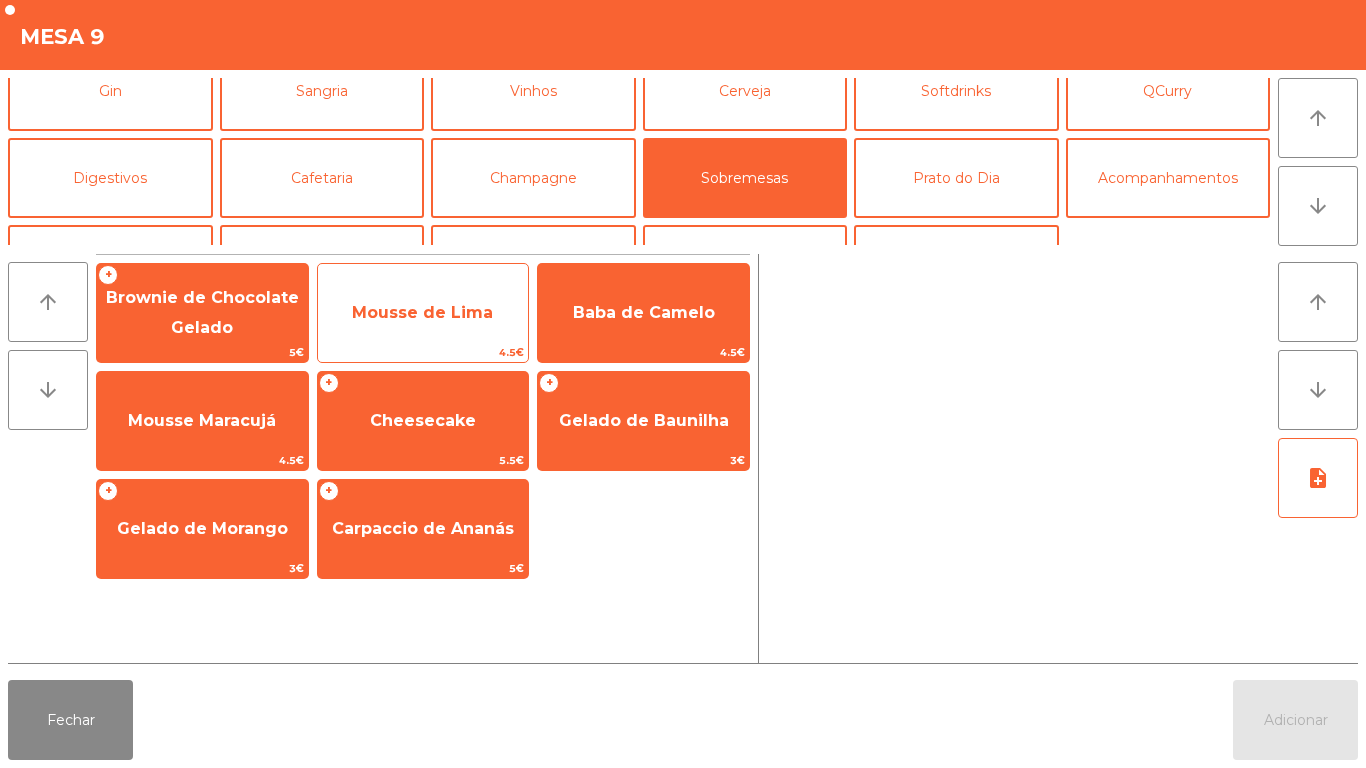 click on "Mousse de Lima" 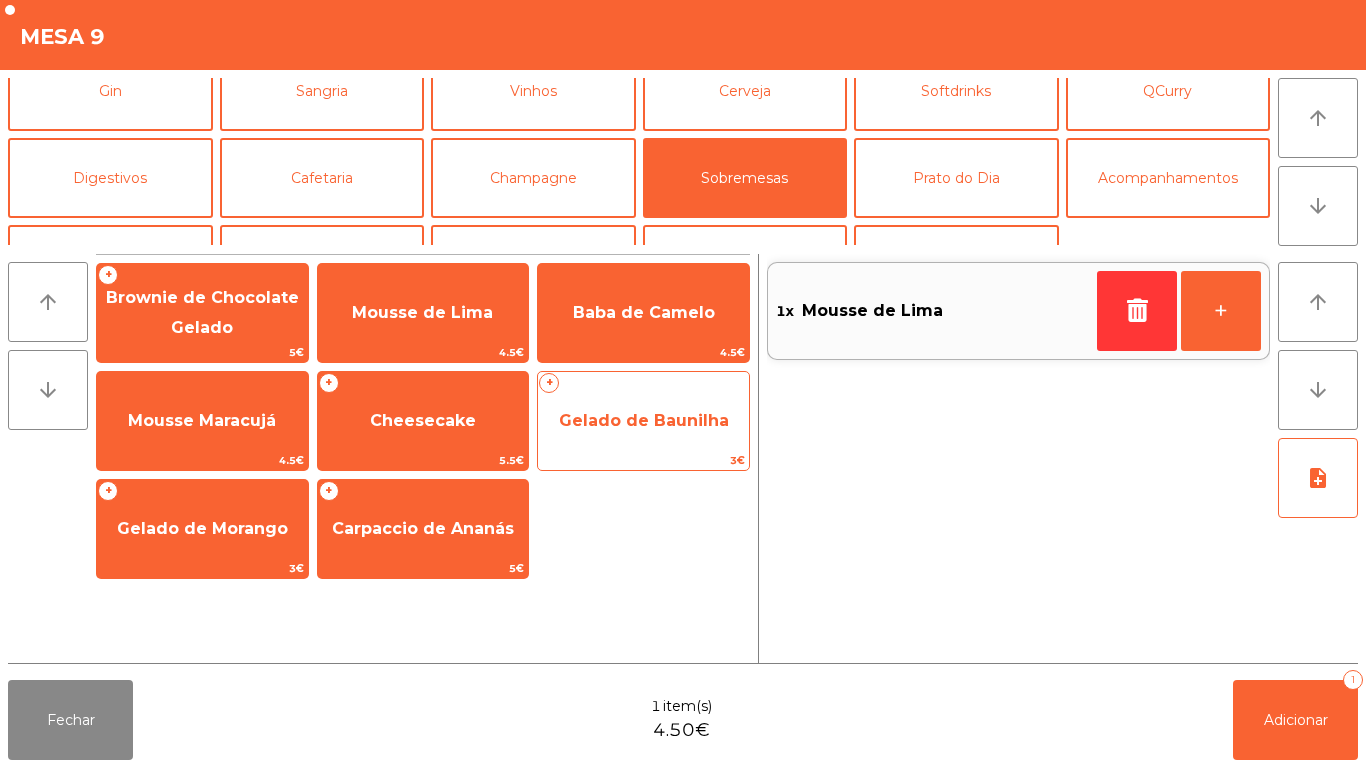 click on "Gelado de Baunilha" 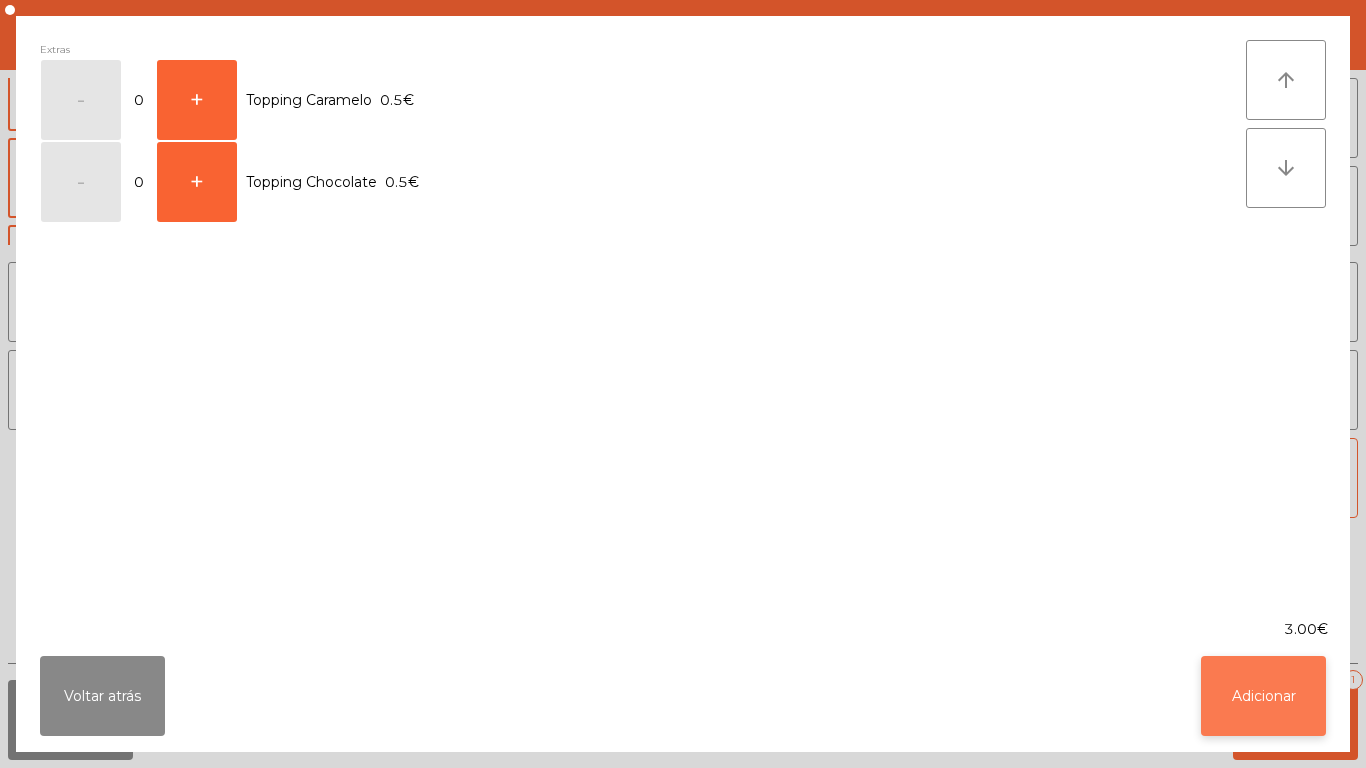 click on "Adicionar" 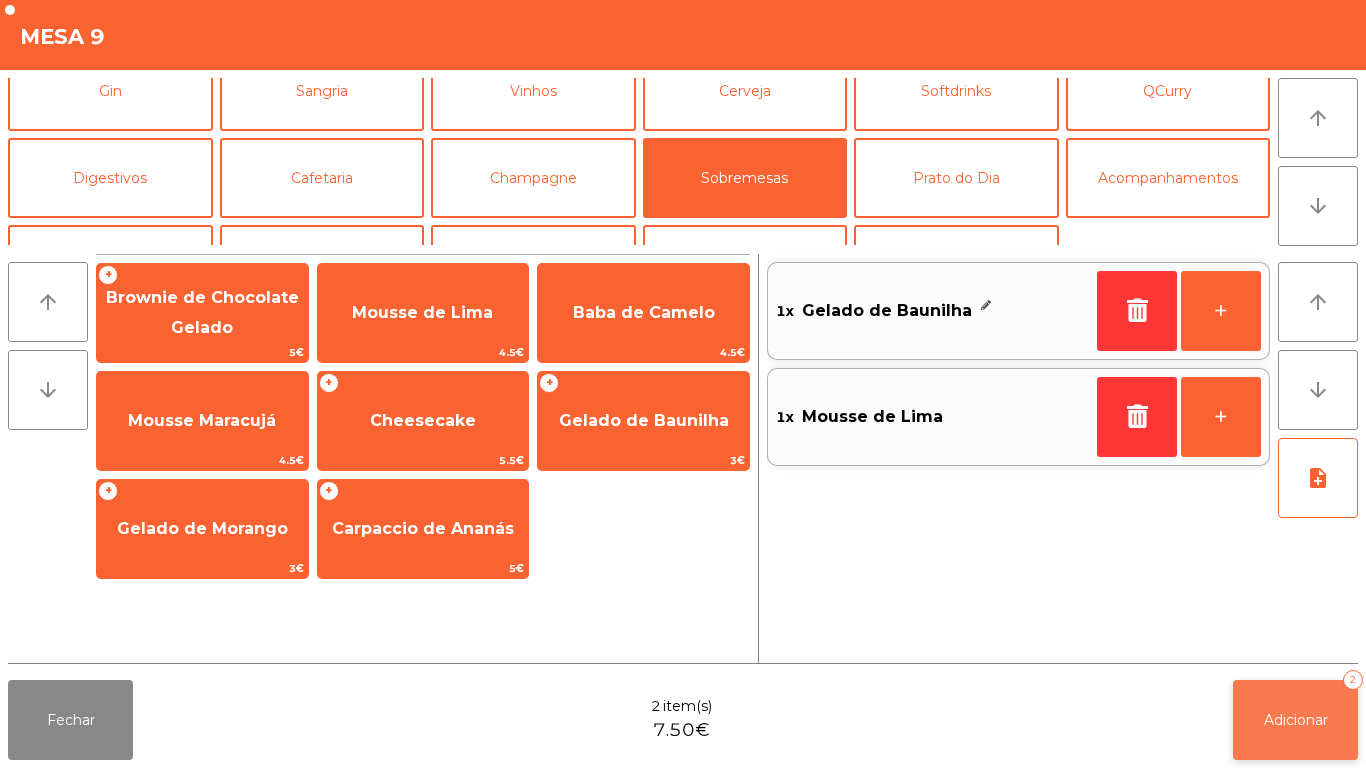 click on "Adicionar   2" 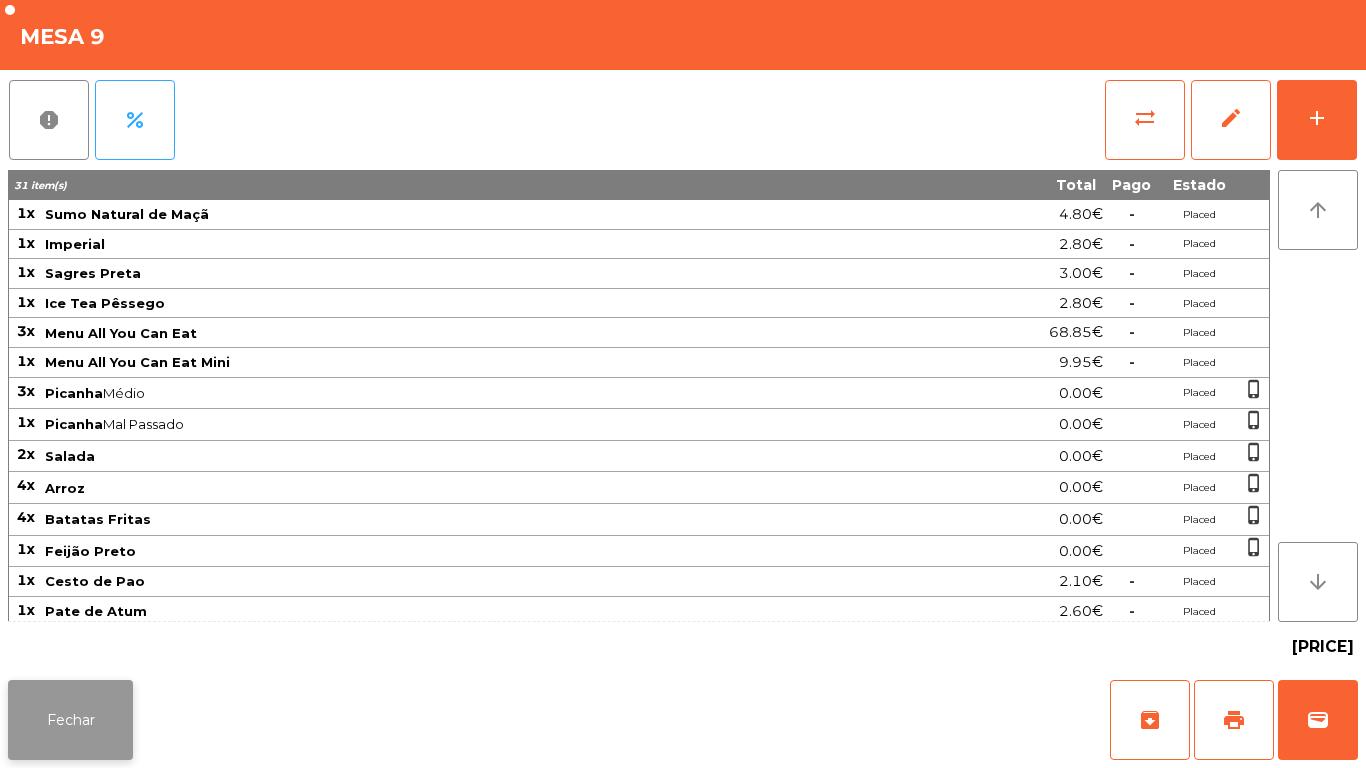 click on "Fechar" 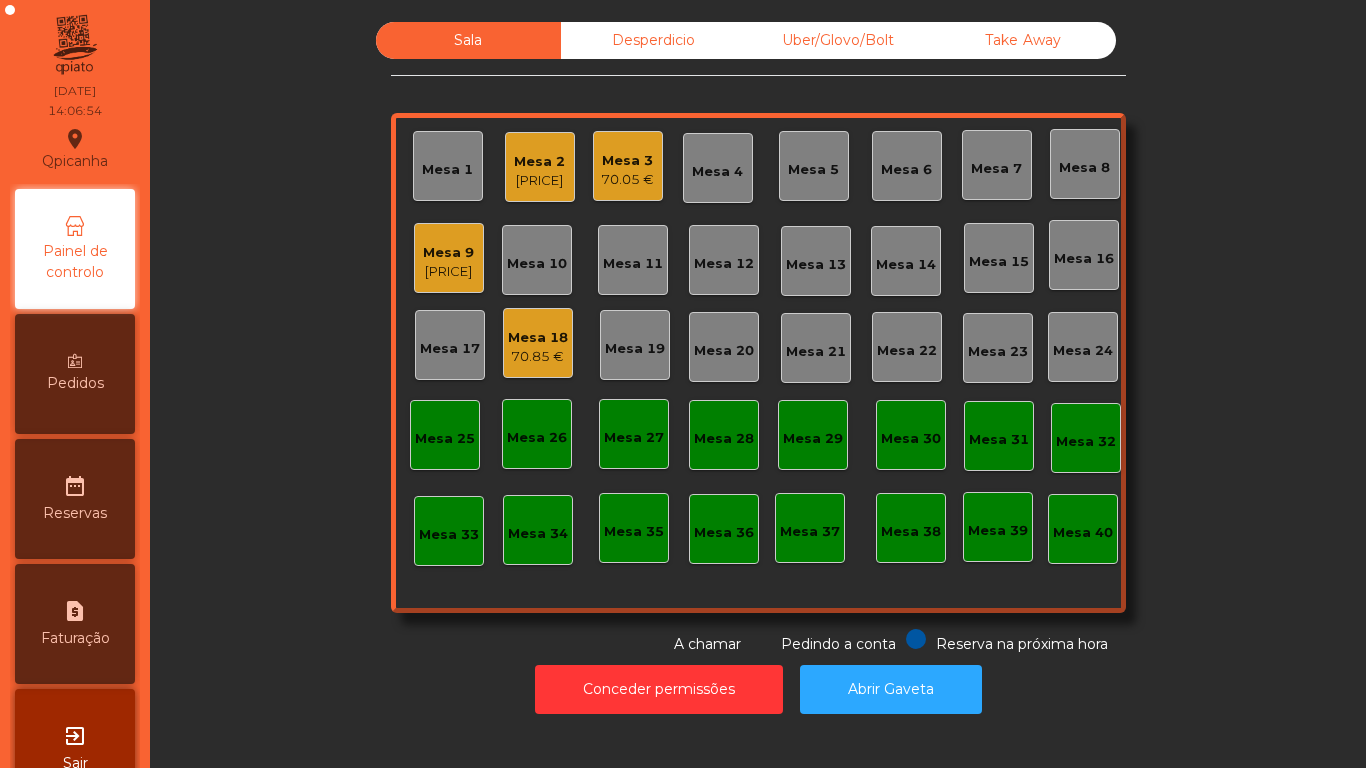 click on "Mesa 18" 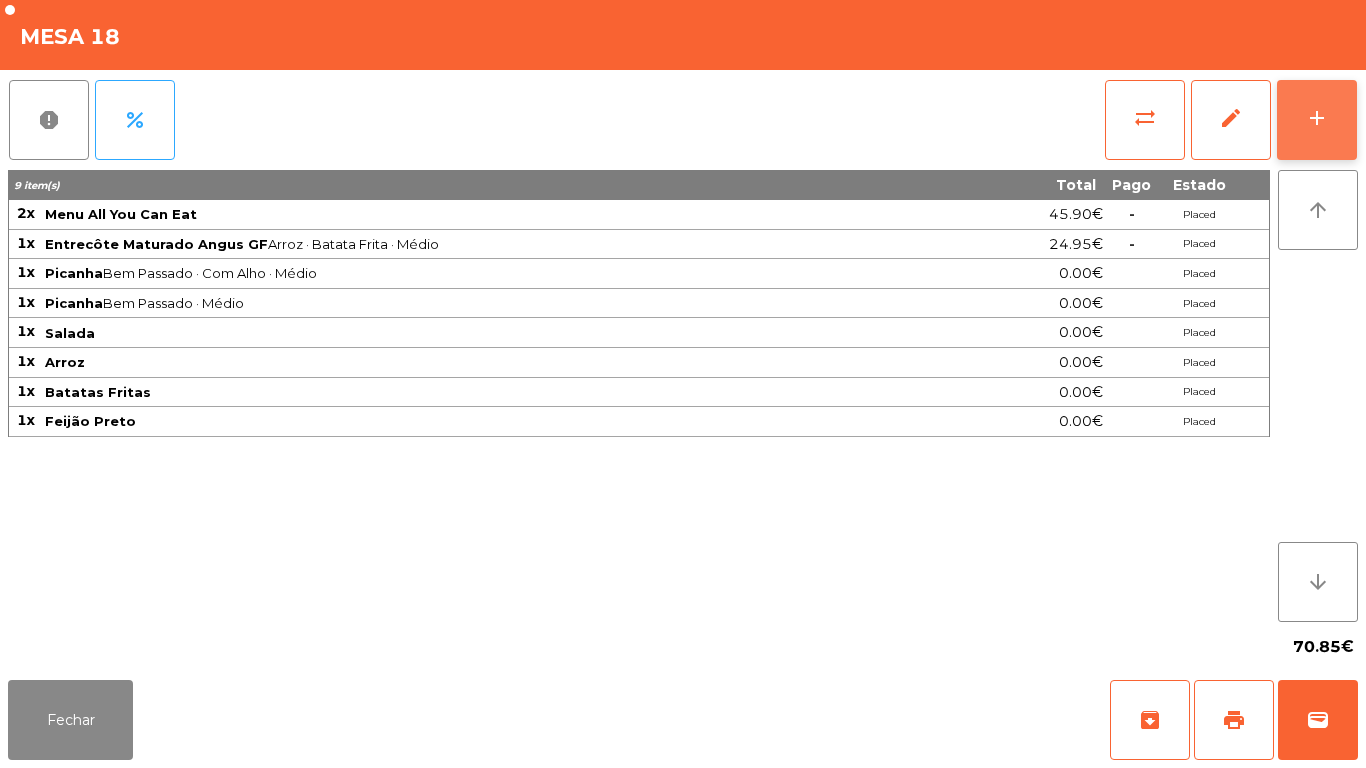 click on "add" 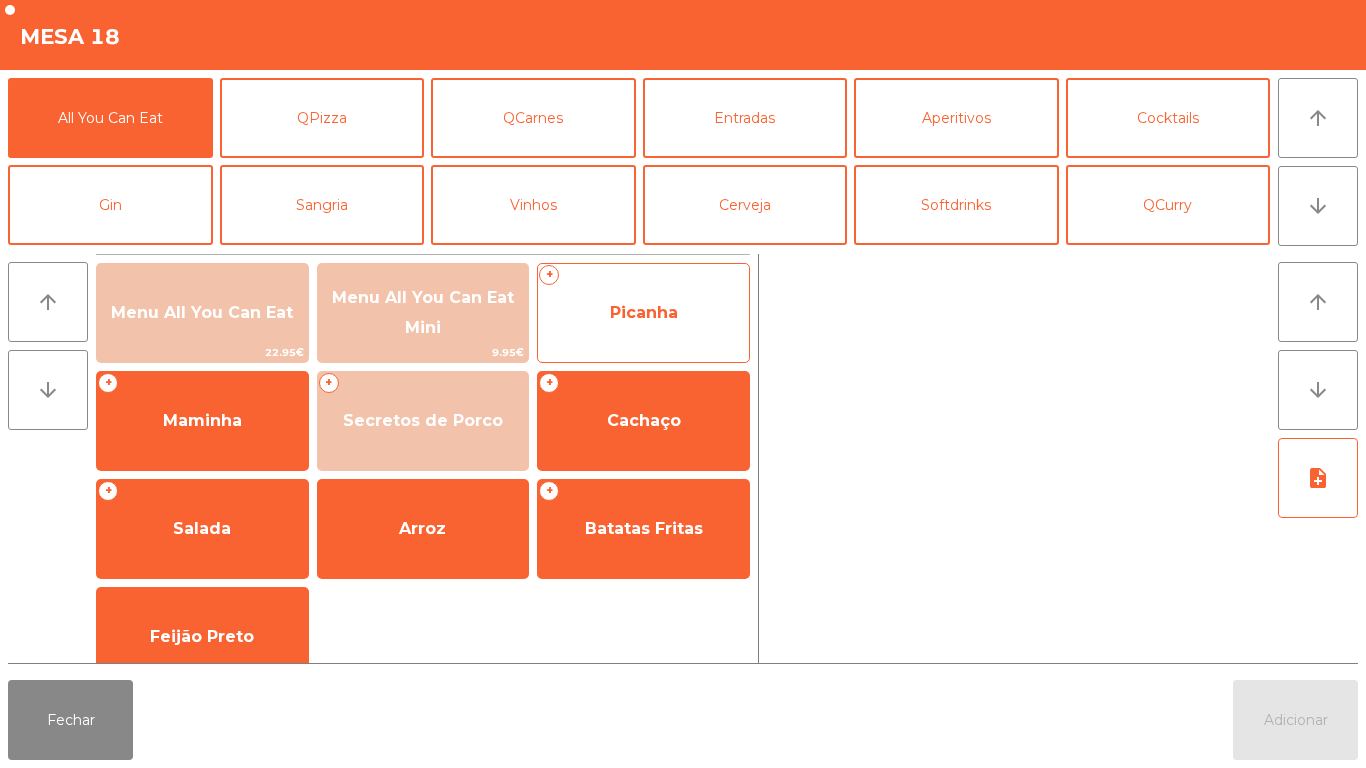 click on "Picanha" 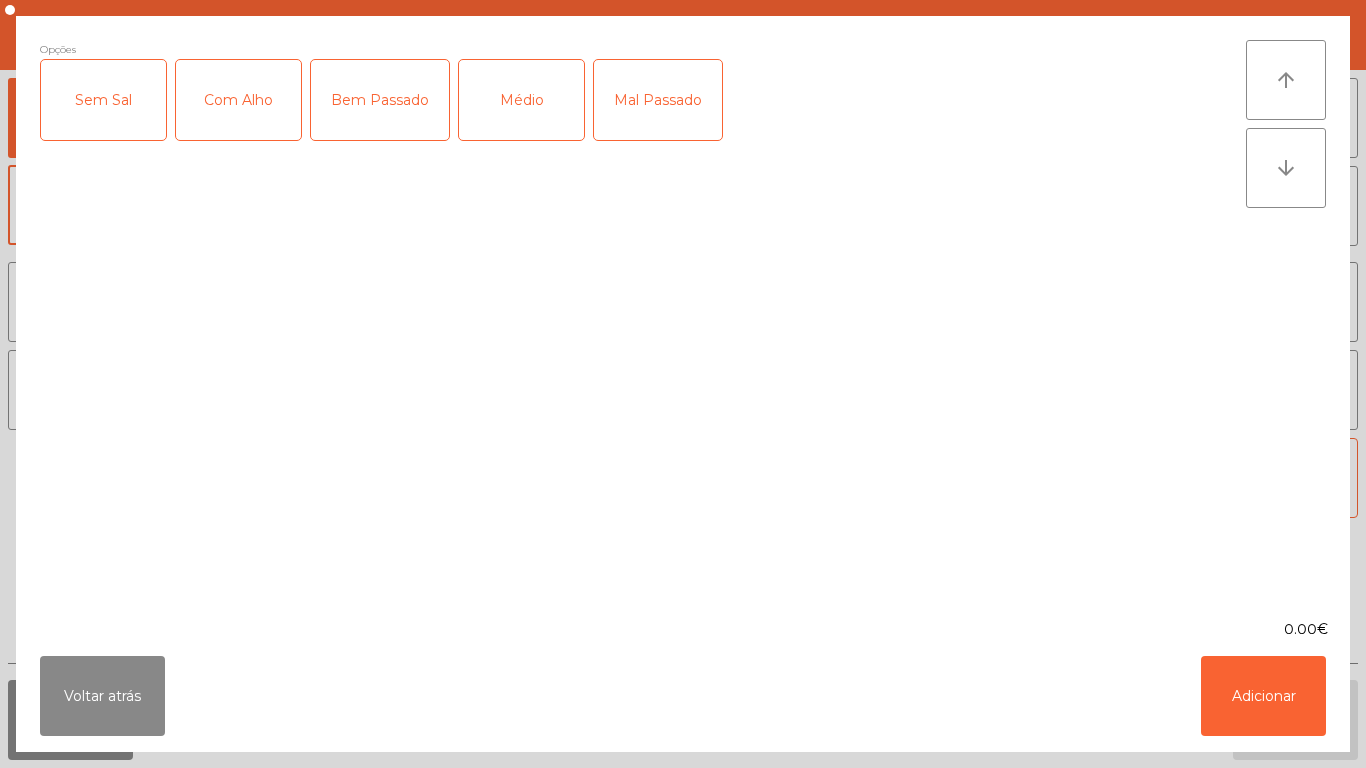 click on "Médio" 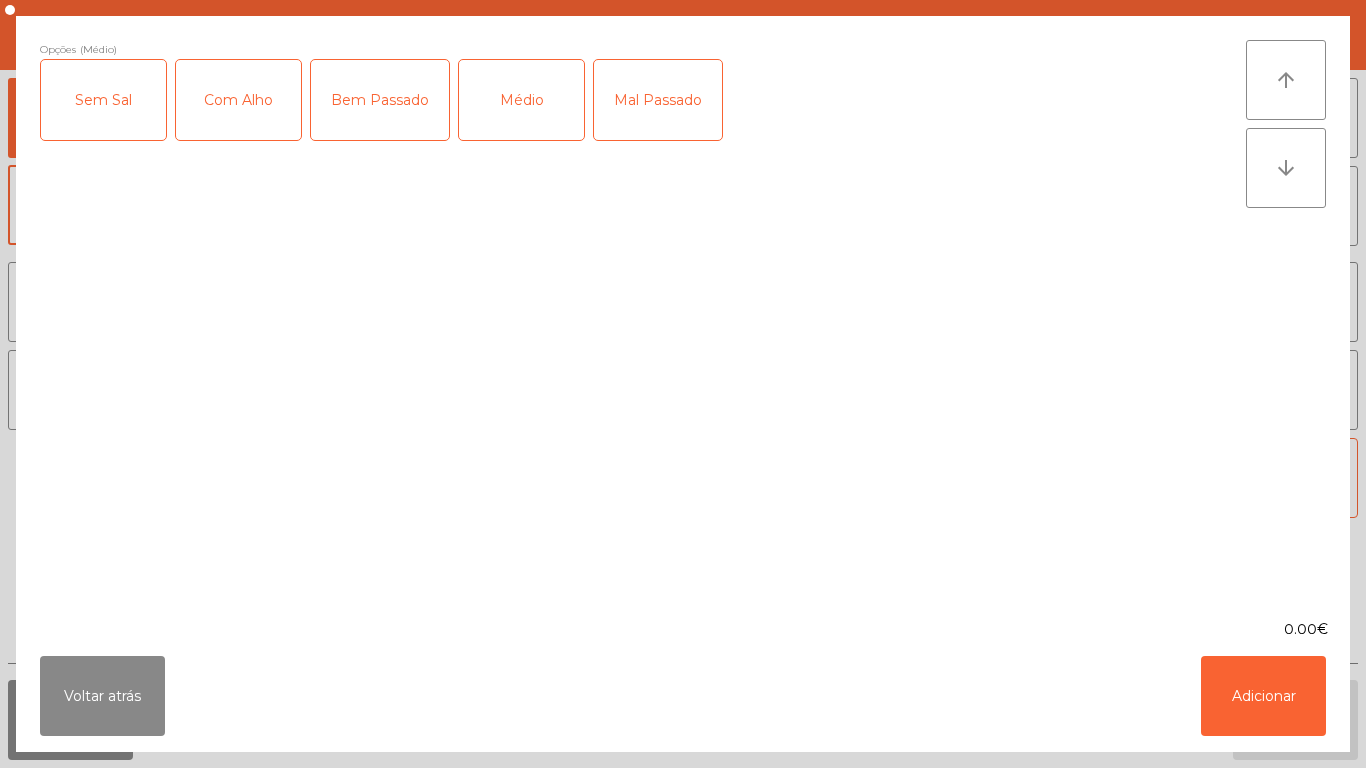 click on "Bem Passado" 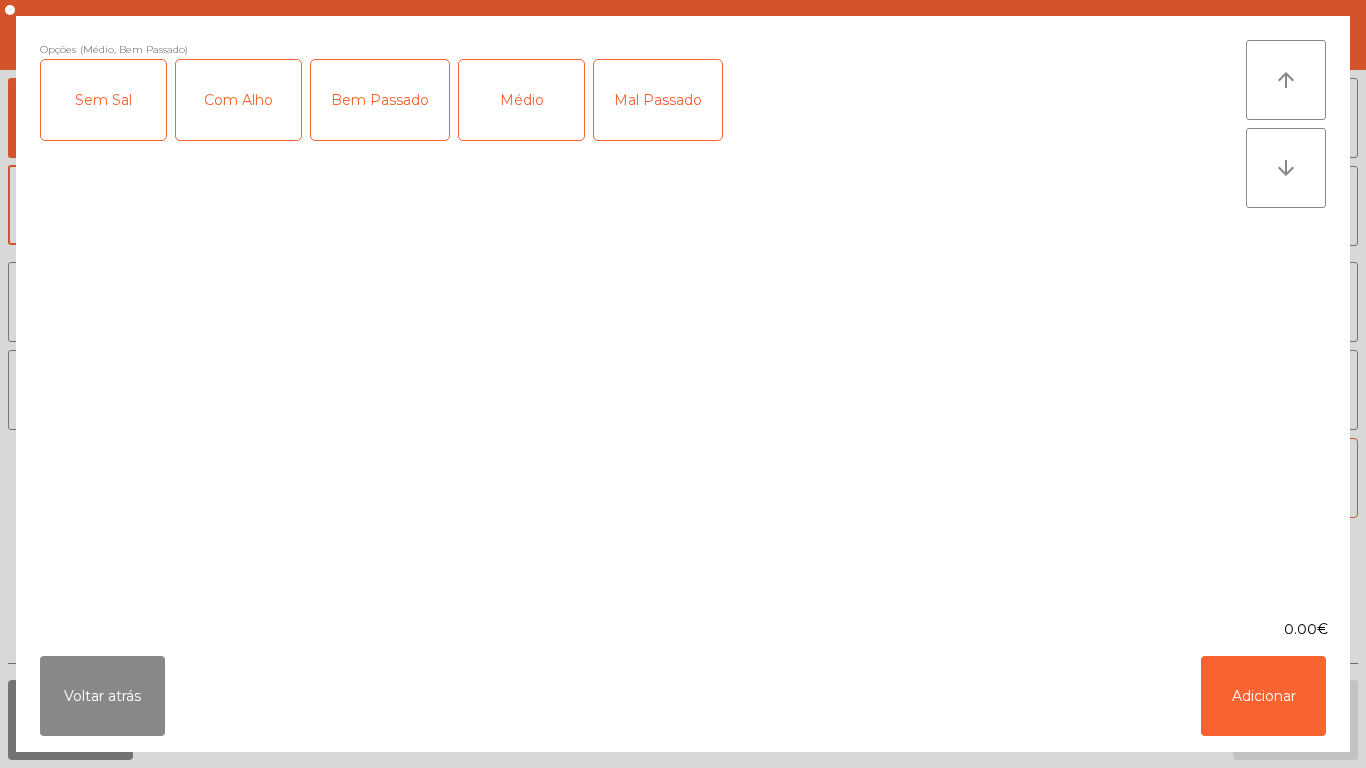 click on "Com Alho" 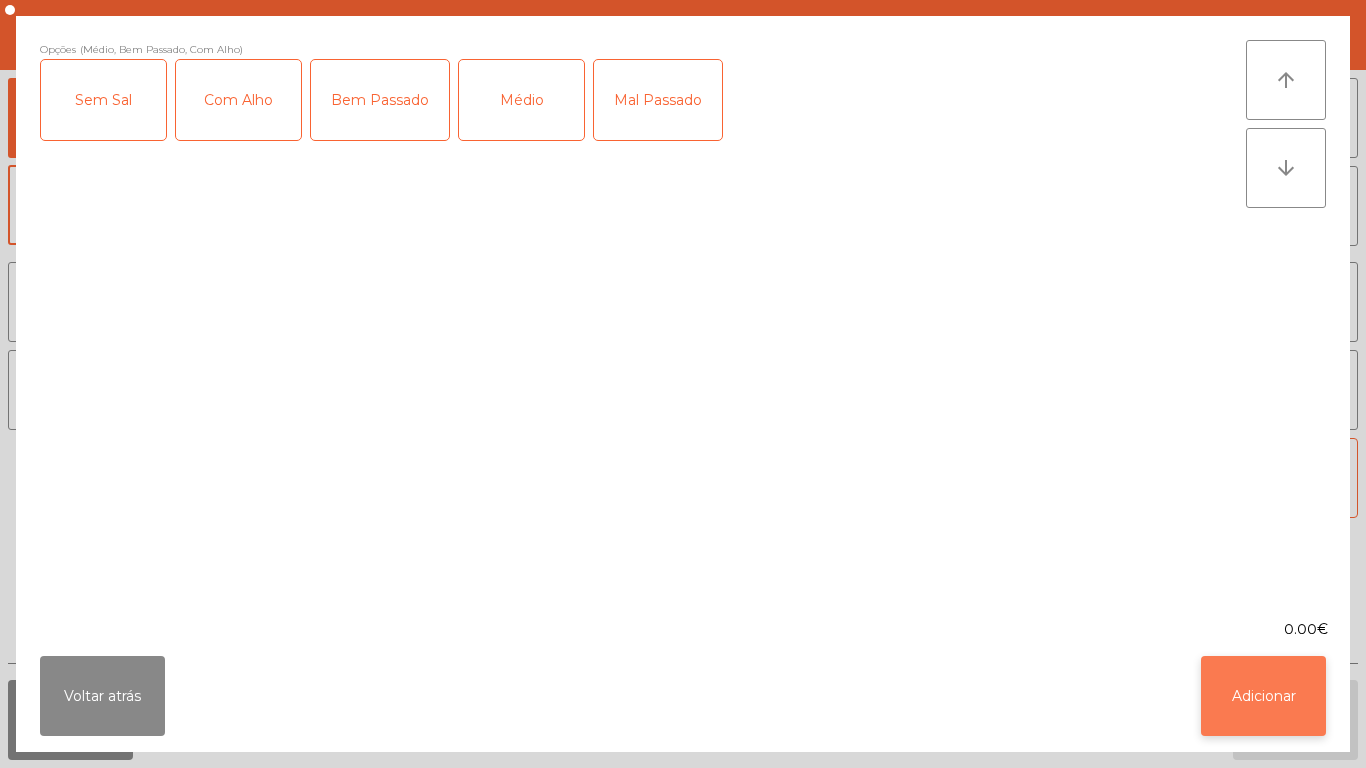 click on "Adicionar" 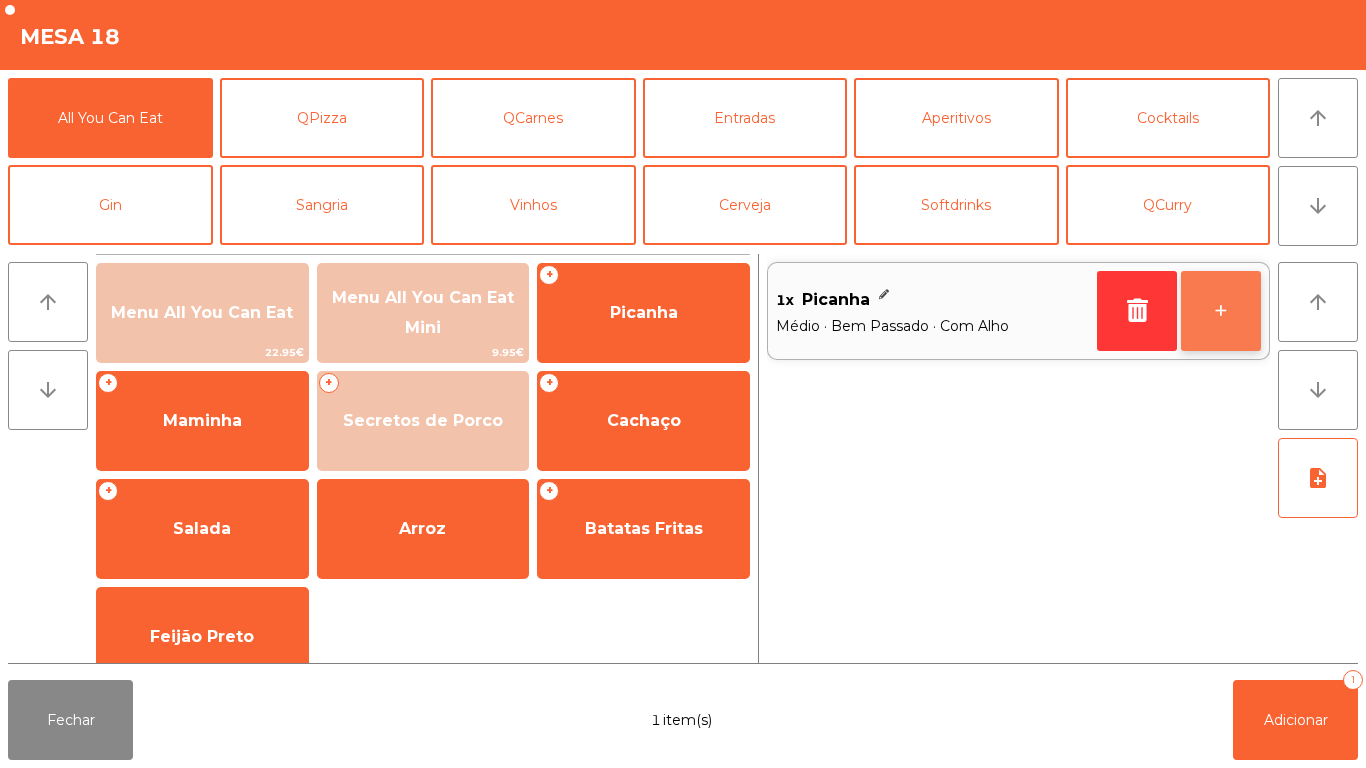 click on "+" 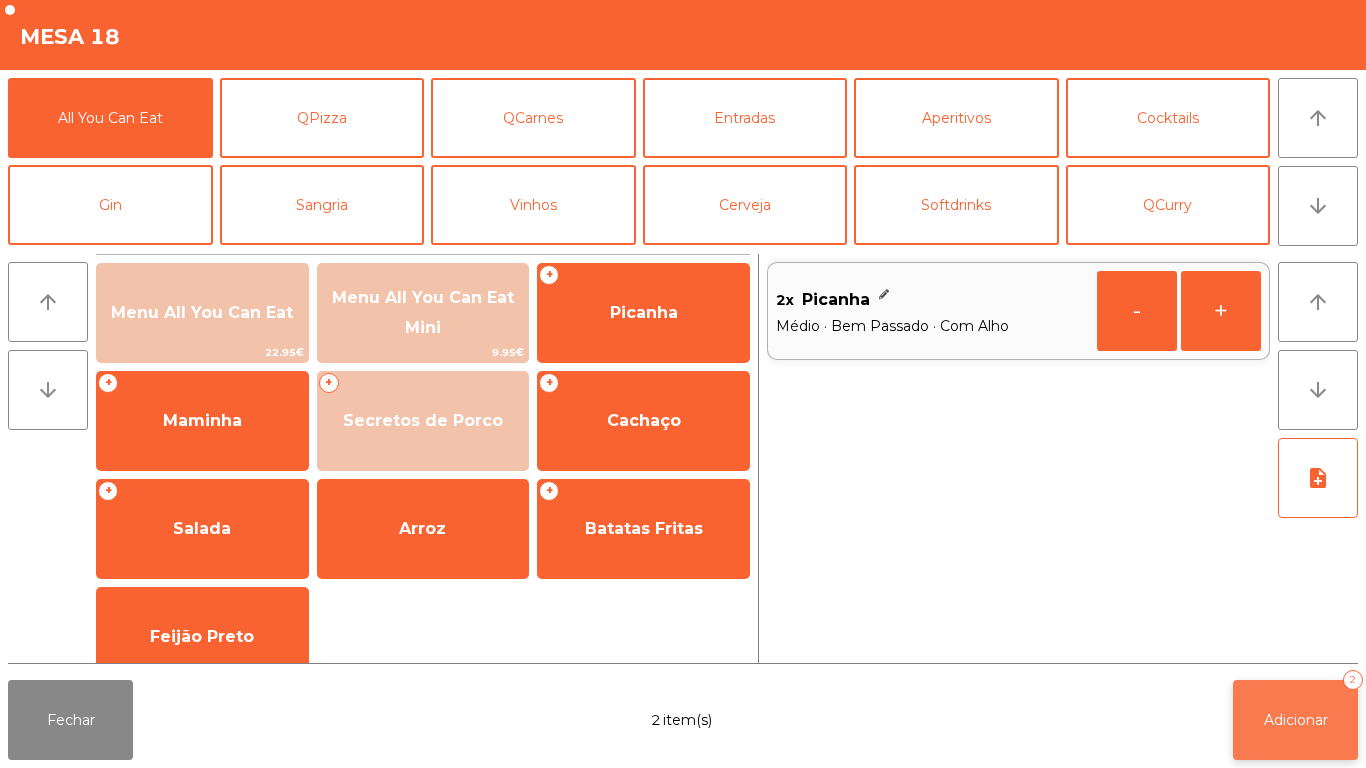 click on "Adicionar" 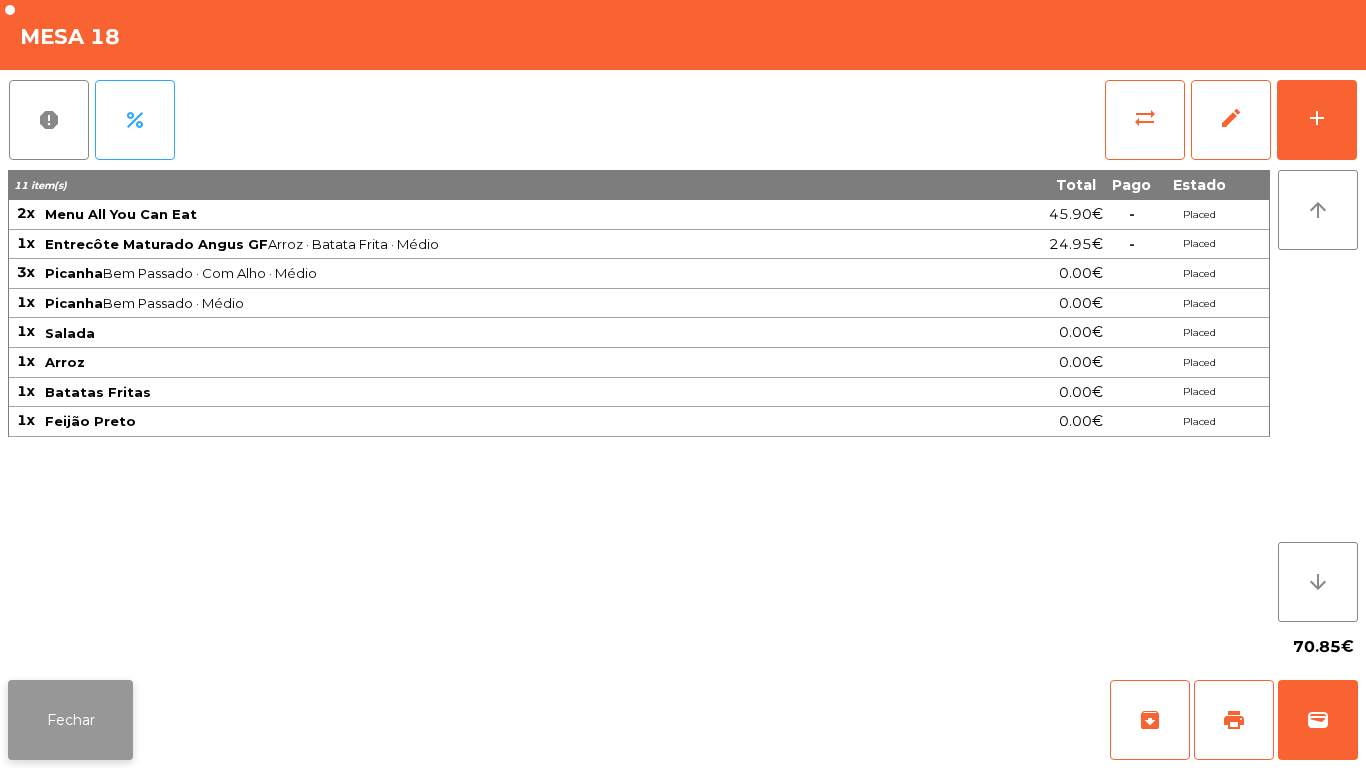 click on "Fechar" 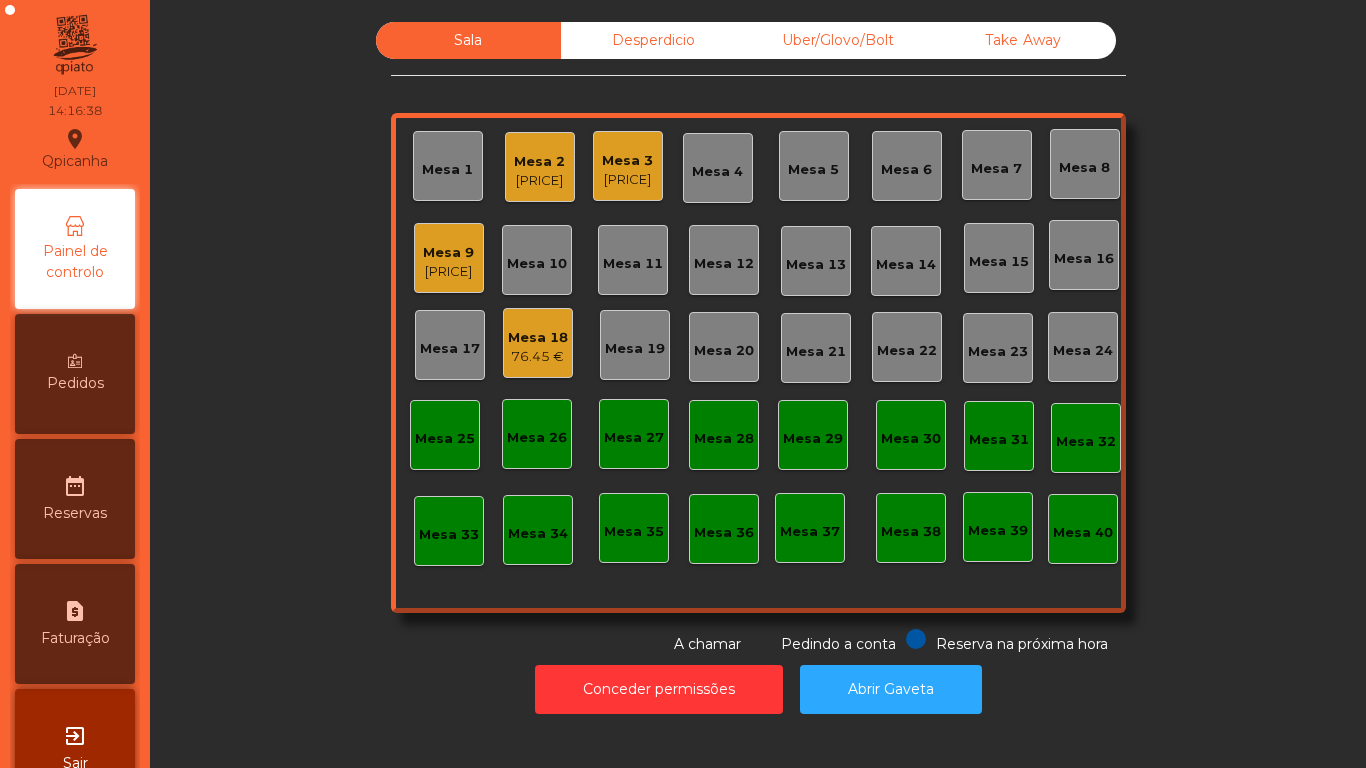 click on "76.45 €" 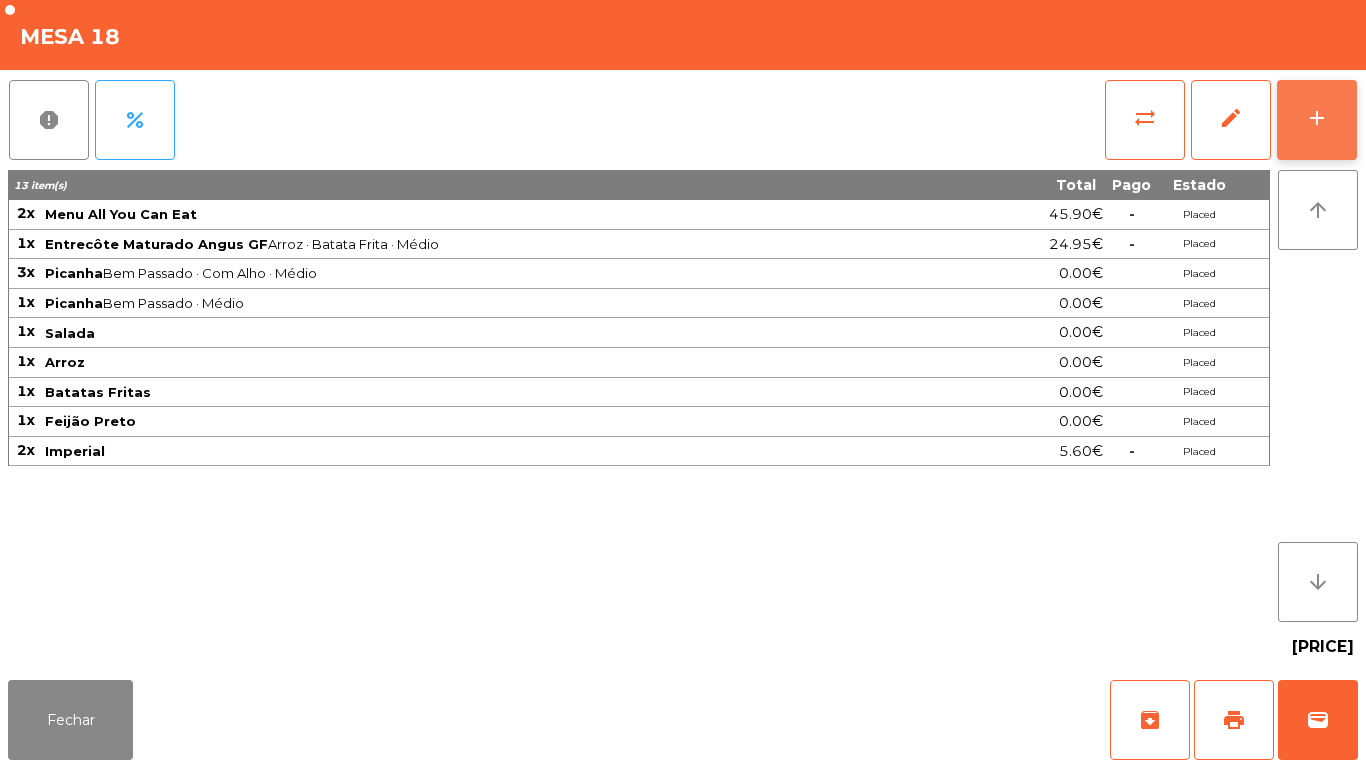 click on "add" 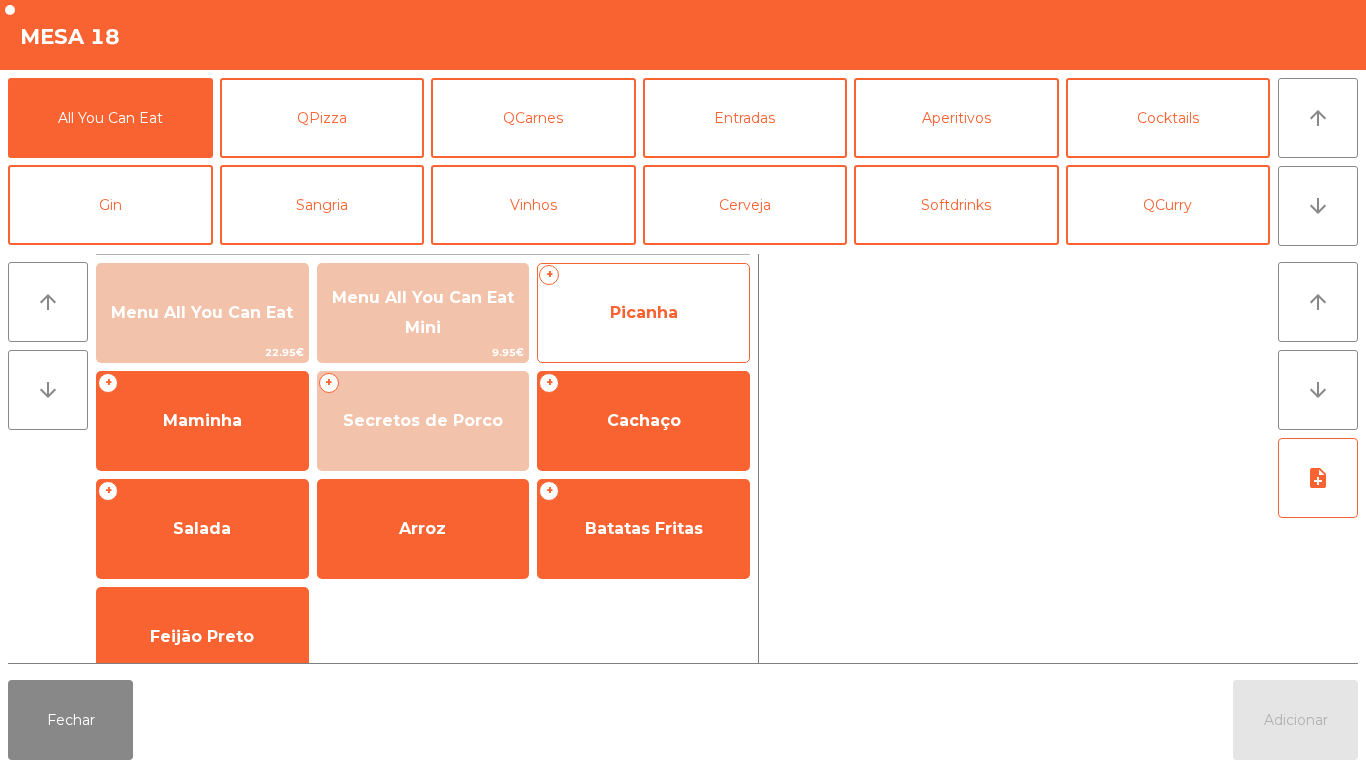 click on "Picanha" 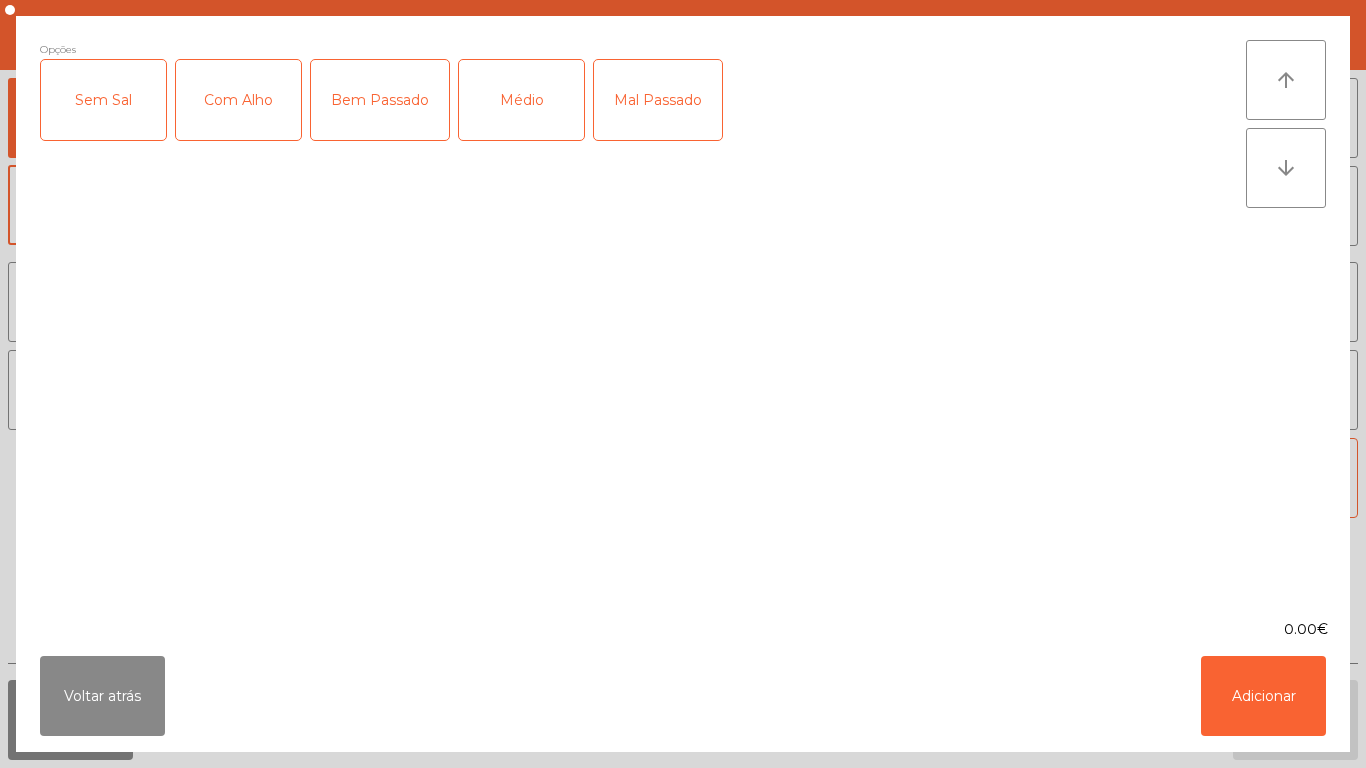 click on "Médio" 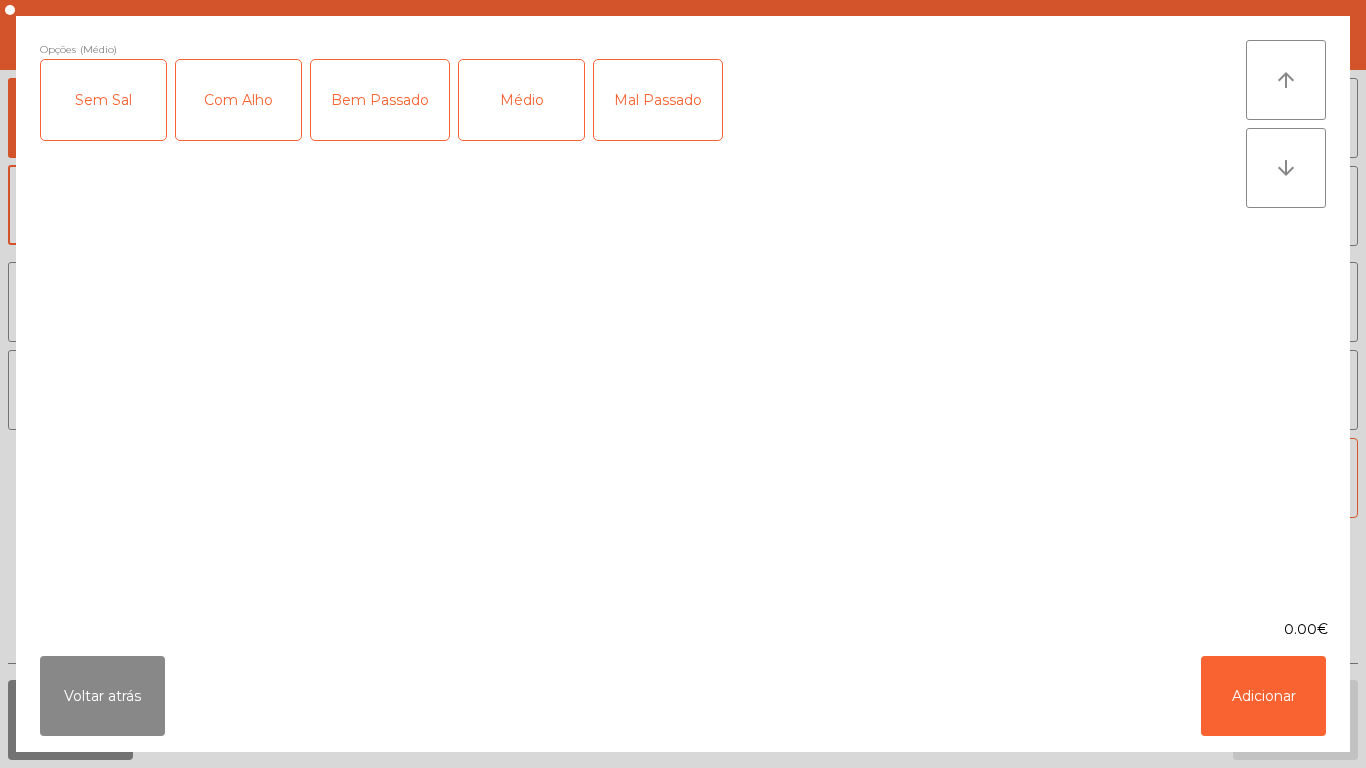 click on "Mal Passado" 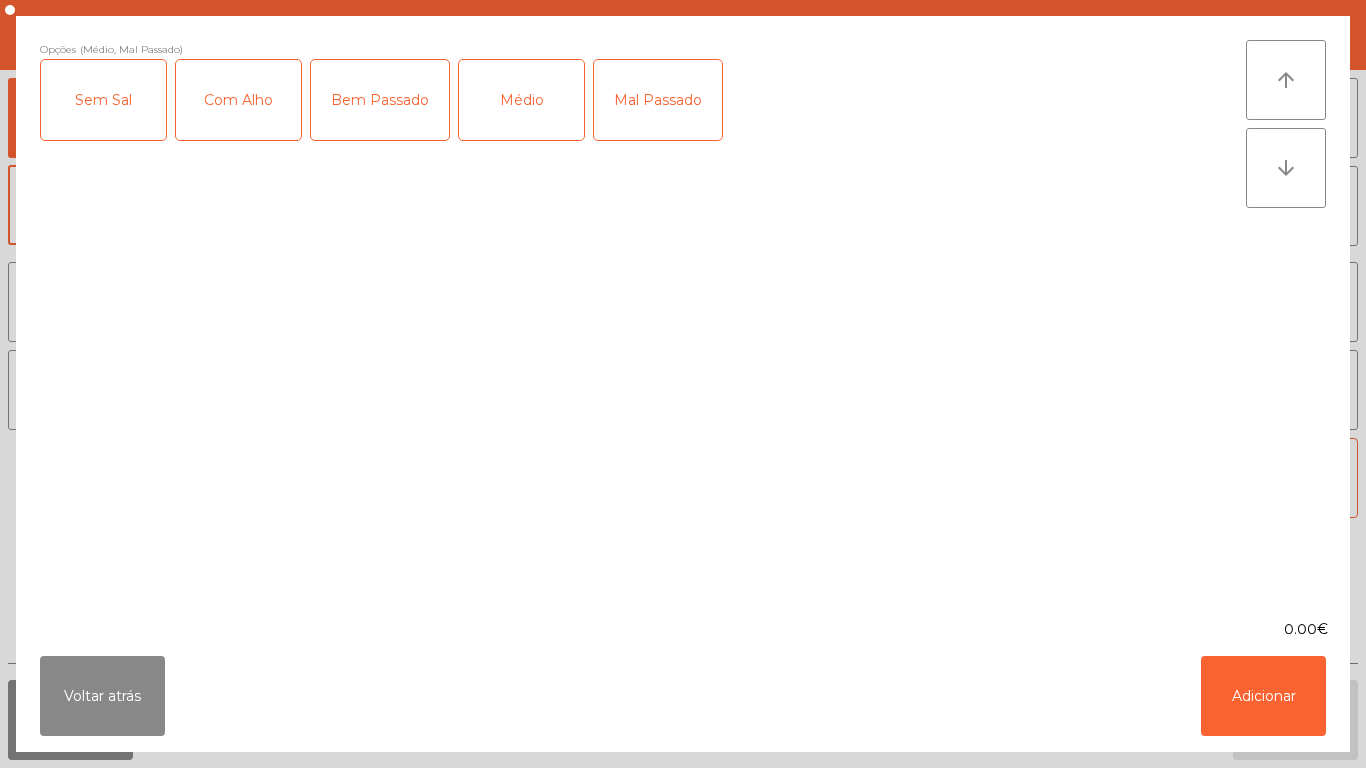 click on "Mal Passado" 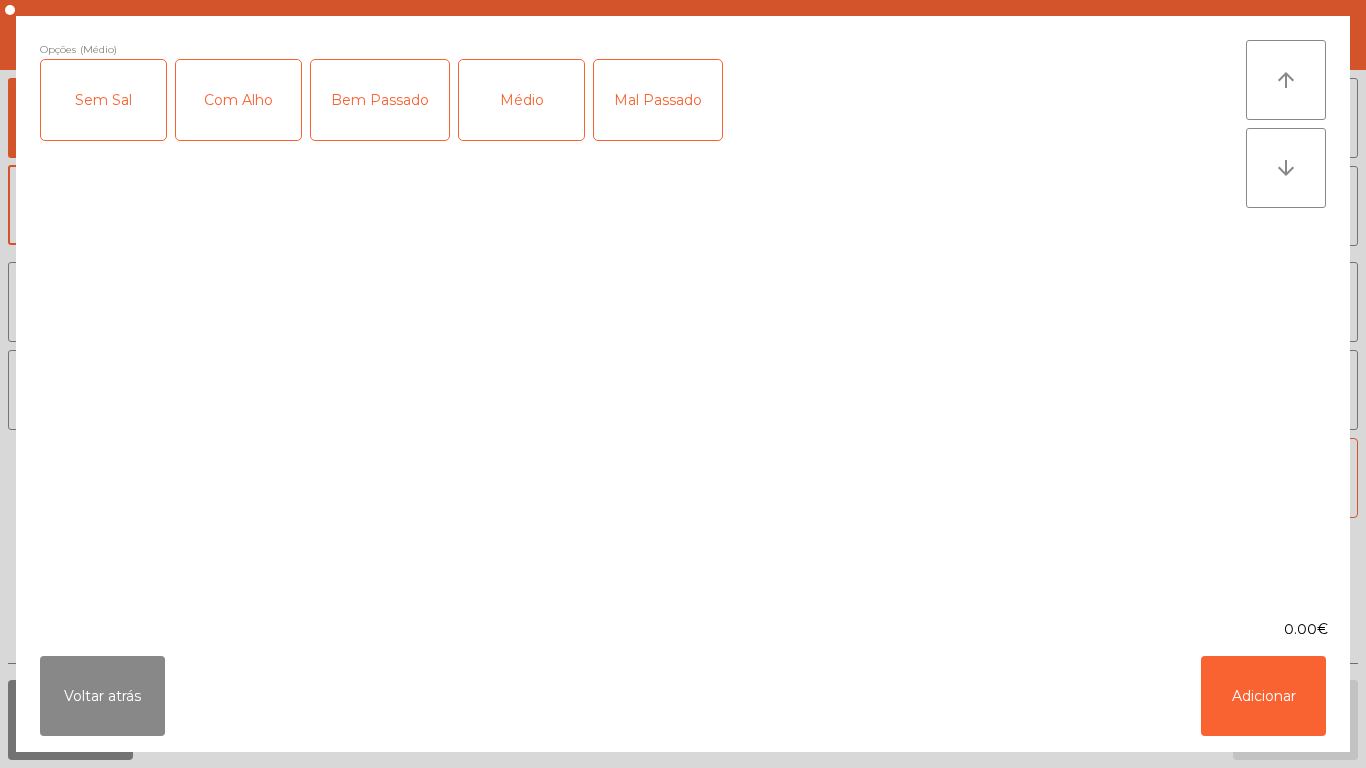 click on "Bem Passado" 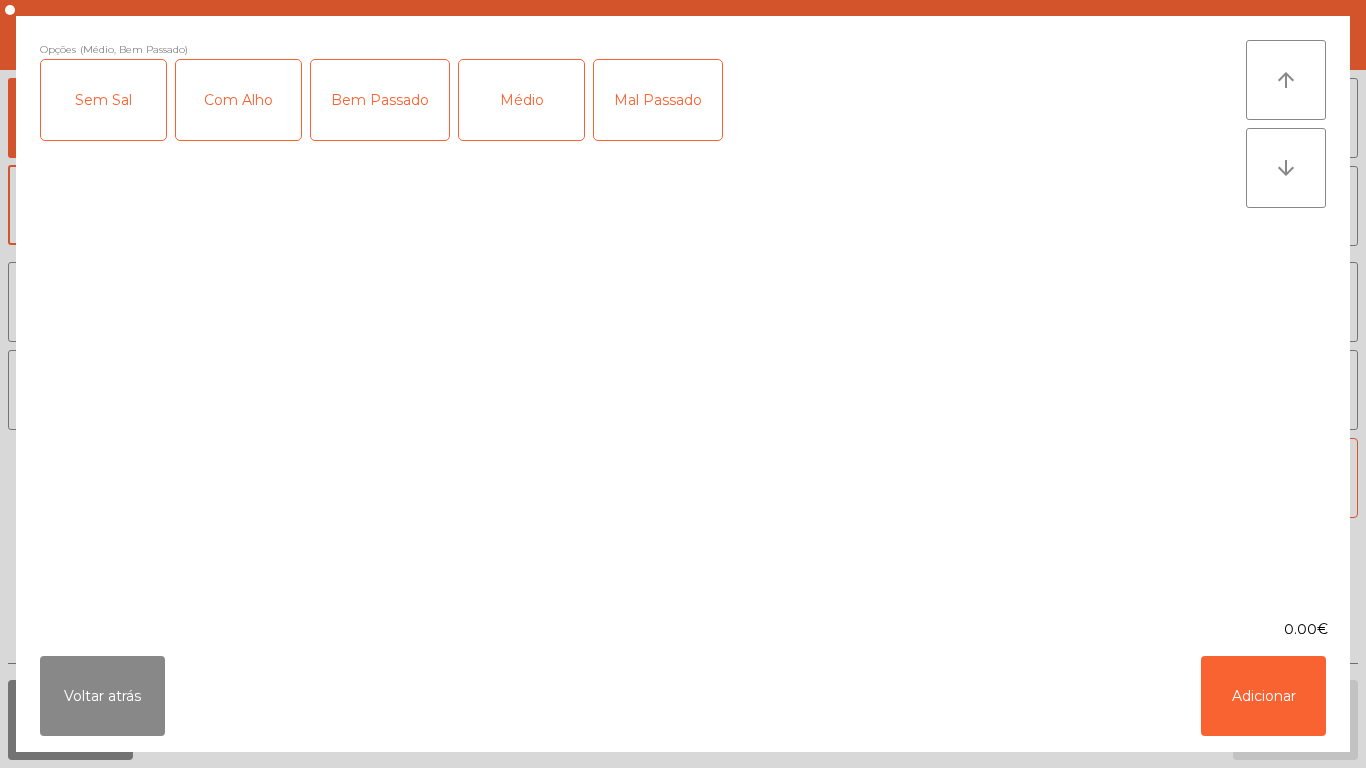 click on "Com Alho" 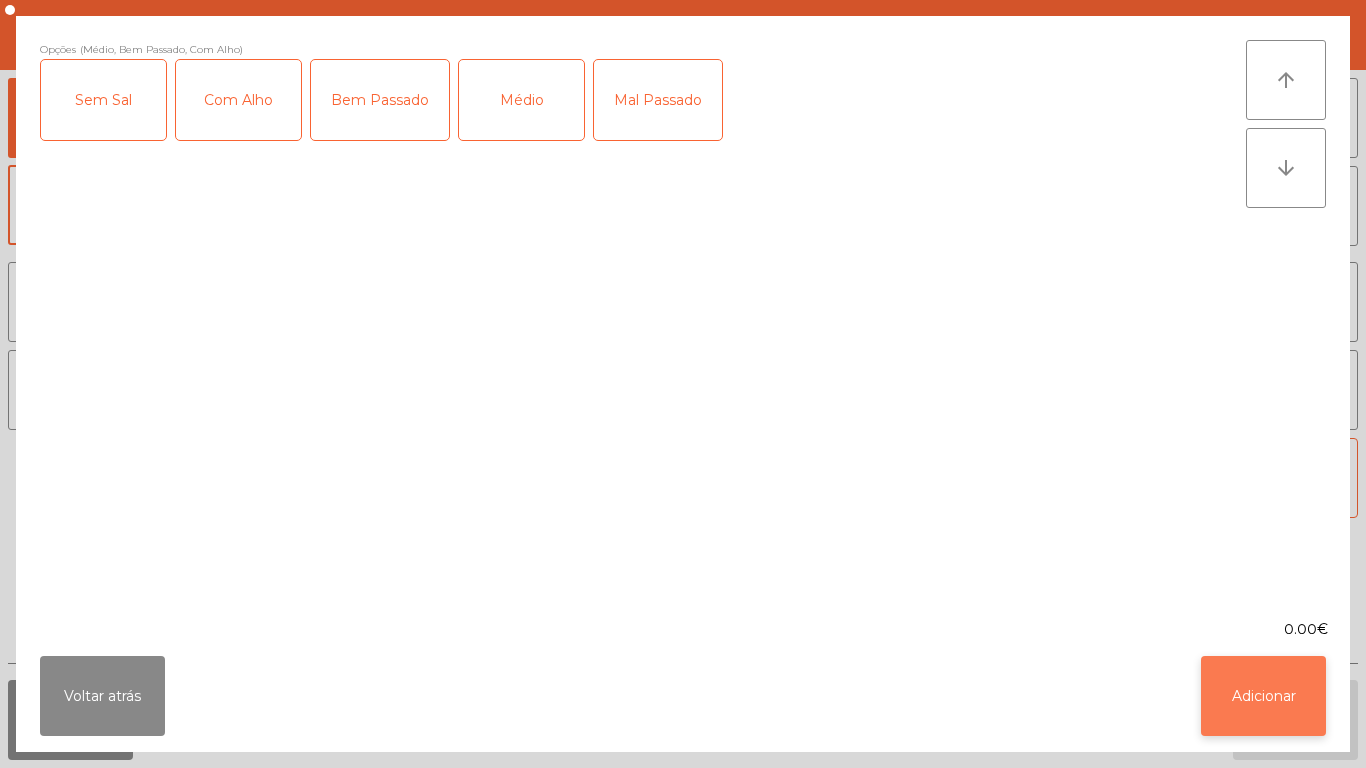 click on "Adicionar" 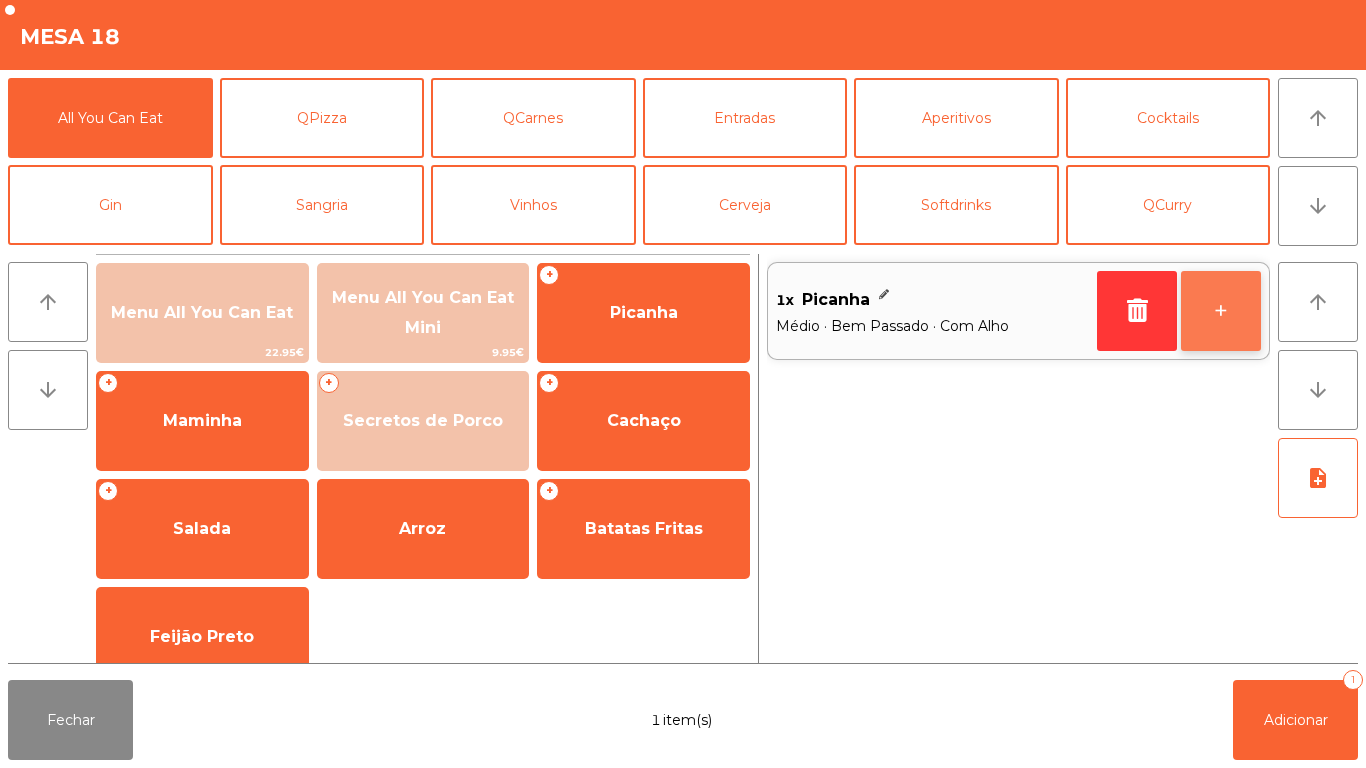 click on "+" 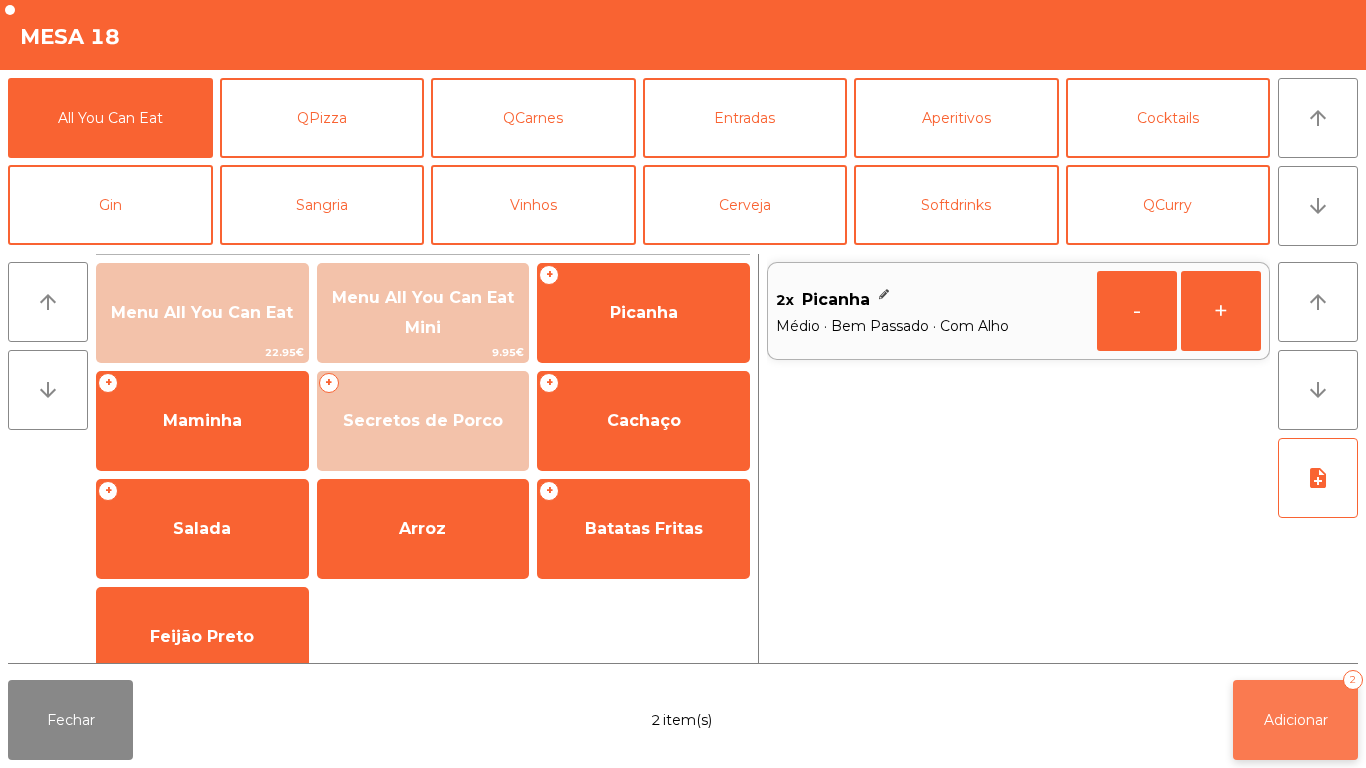 click on "Adicionar   2" 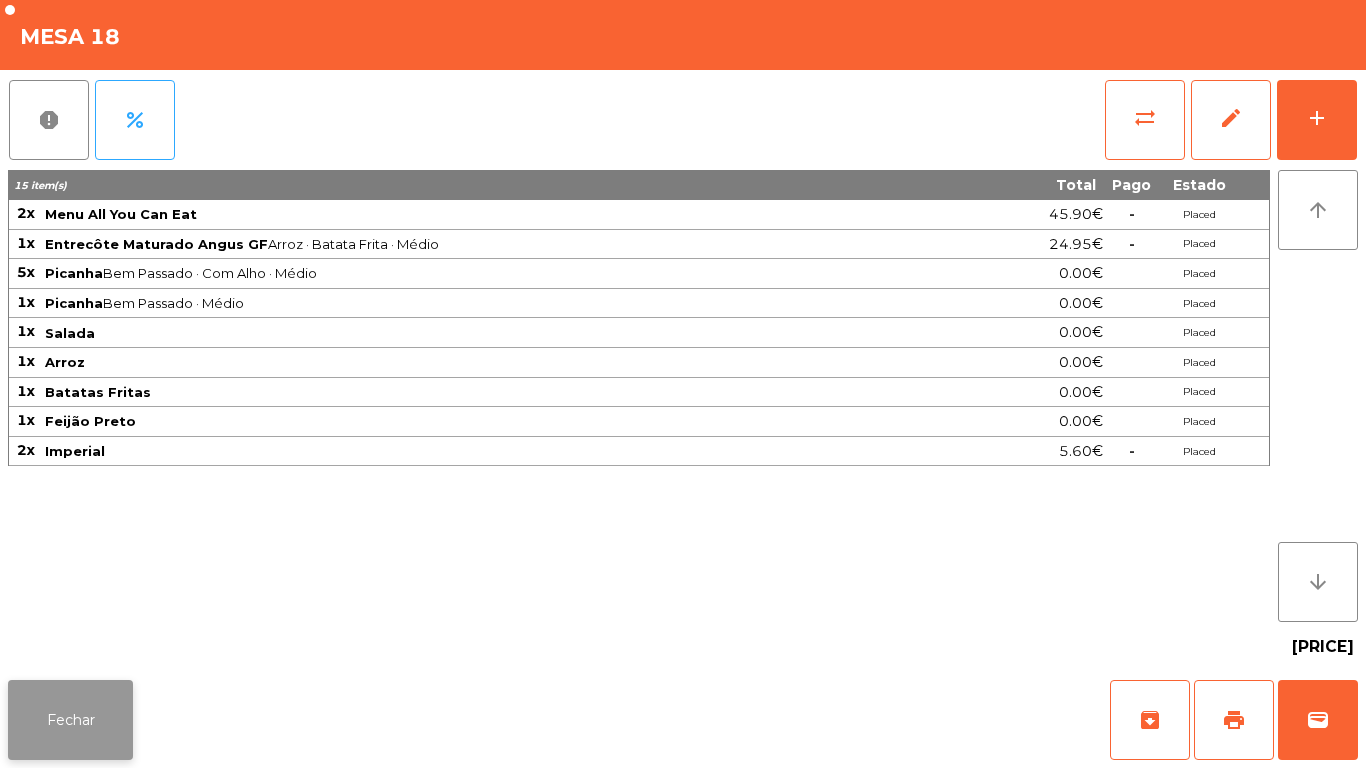 click on "Fechar" 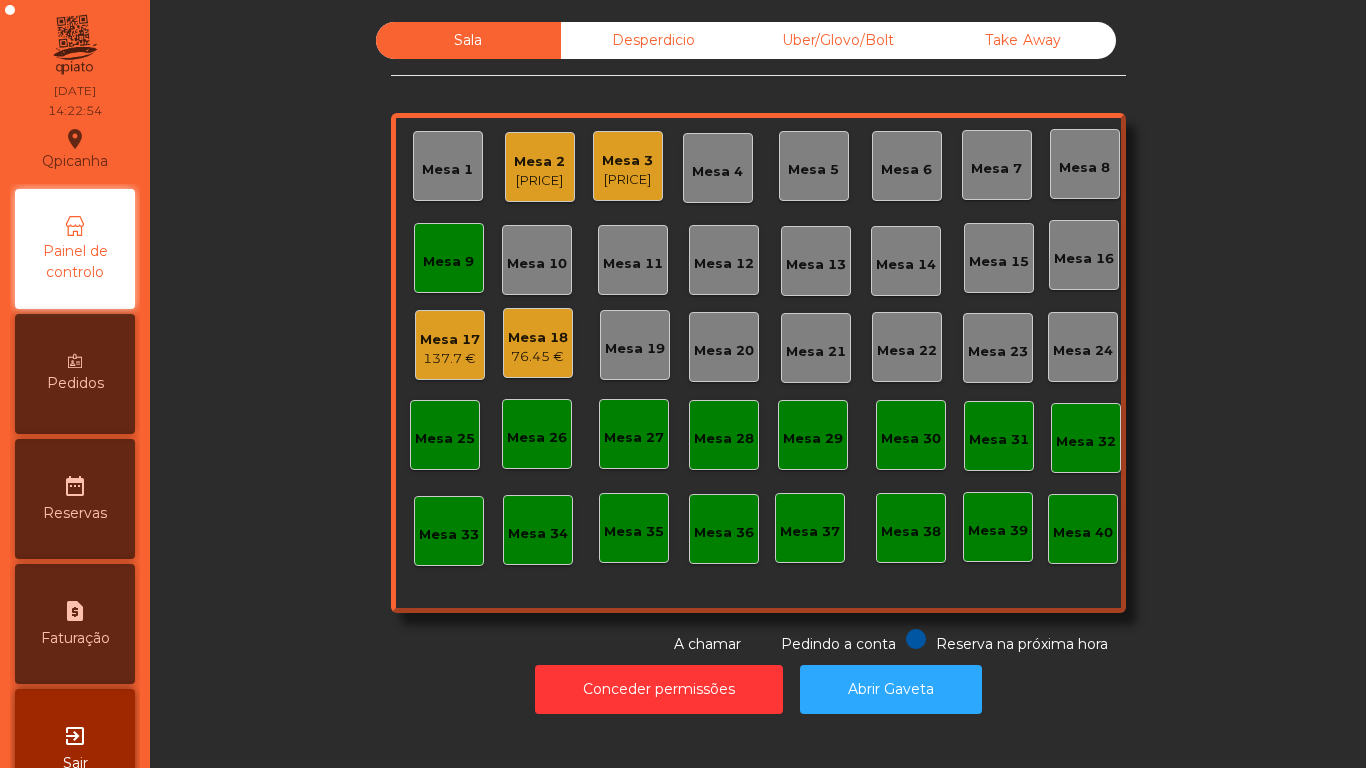 click on "Mesa 17" 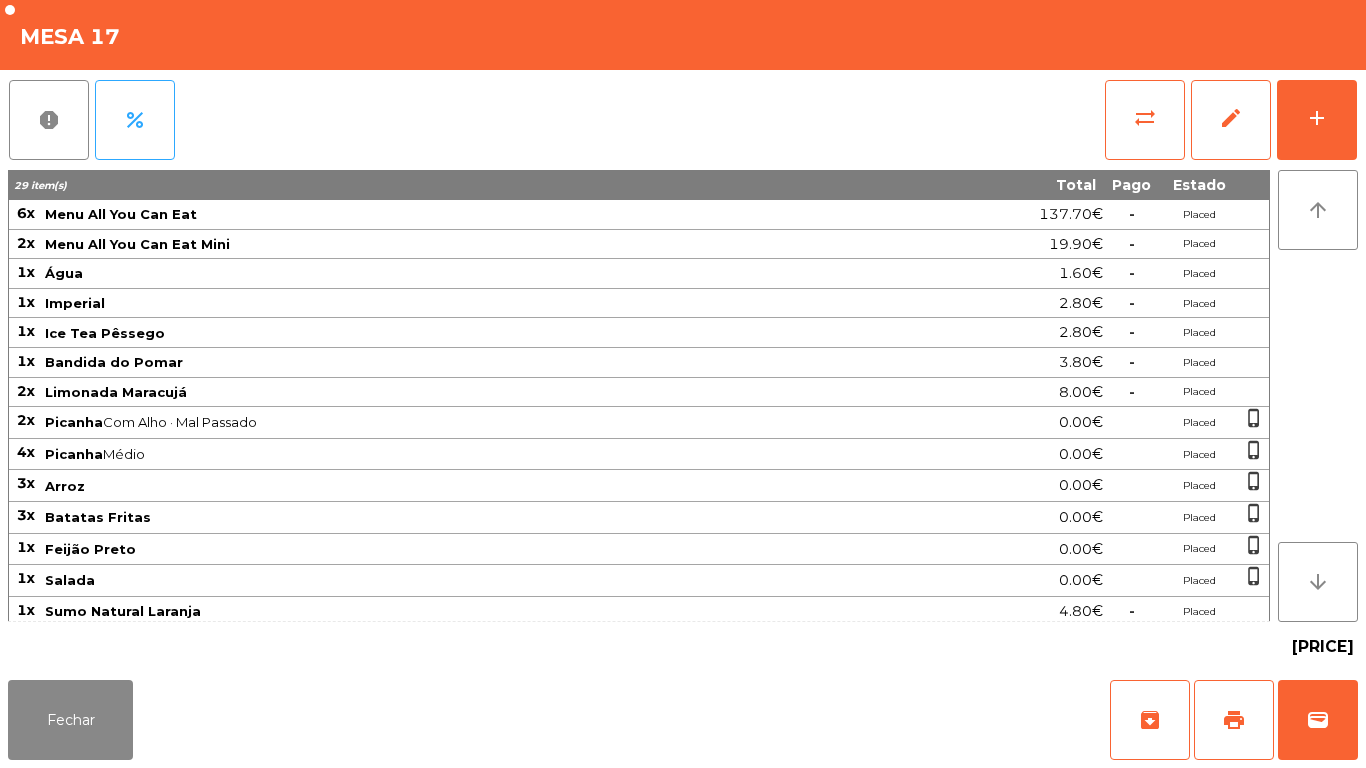 scroll, scrollTop: 5, scrollLeft: 0, axis: vertical 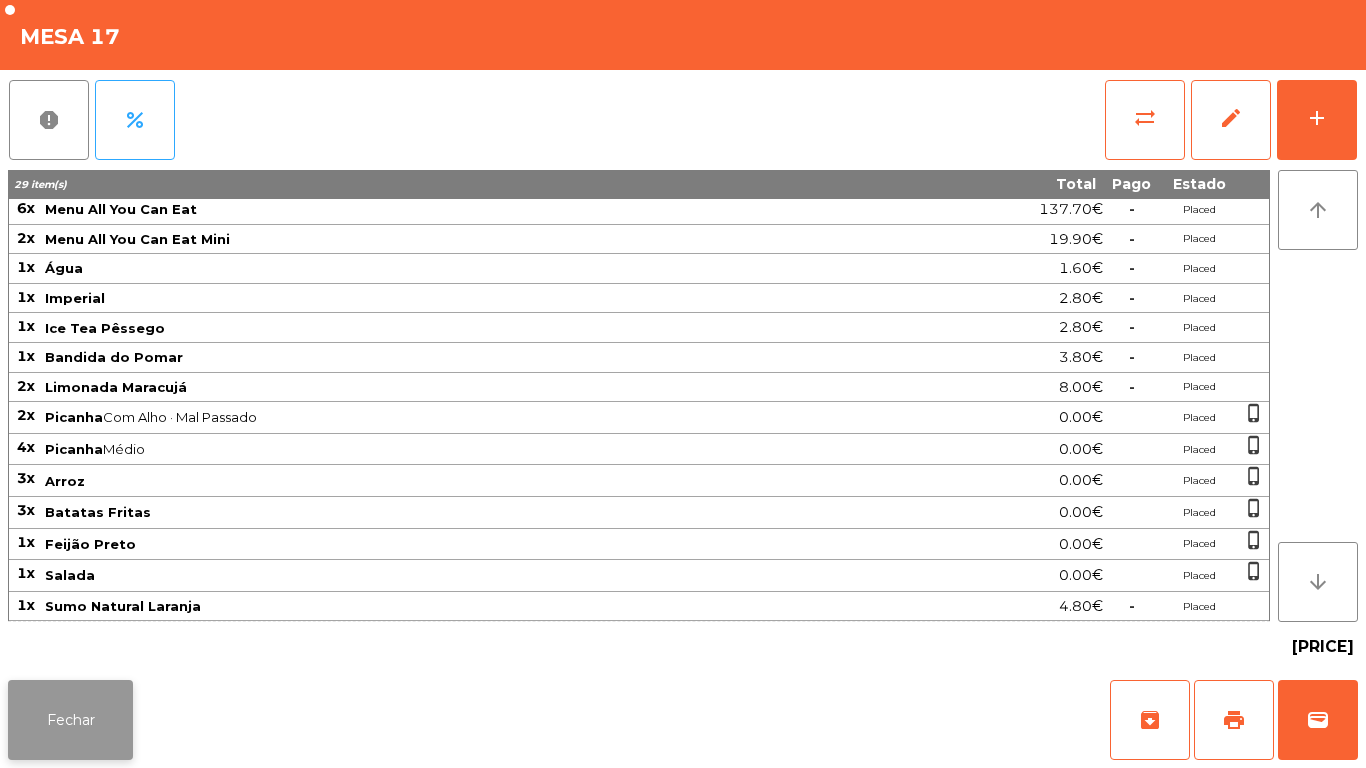 click on "Fechar" 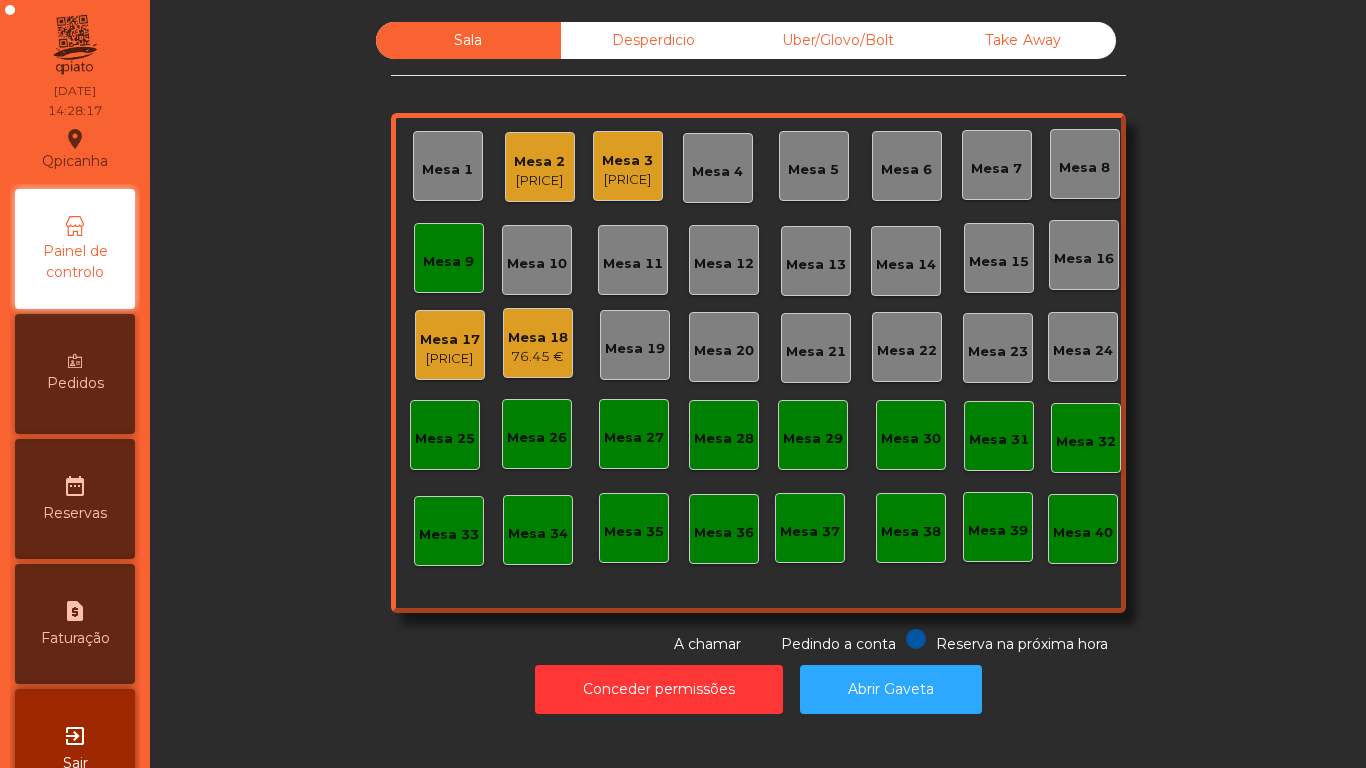 click on "Mesa 9" 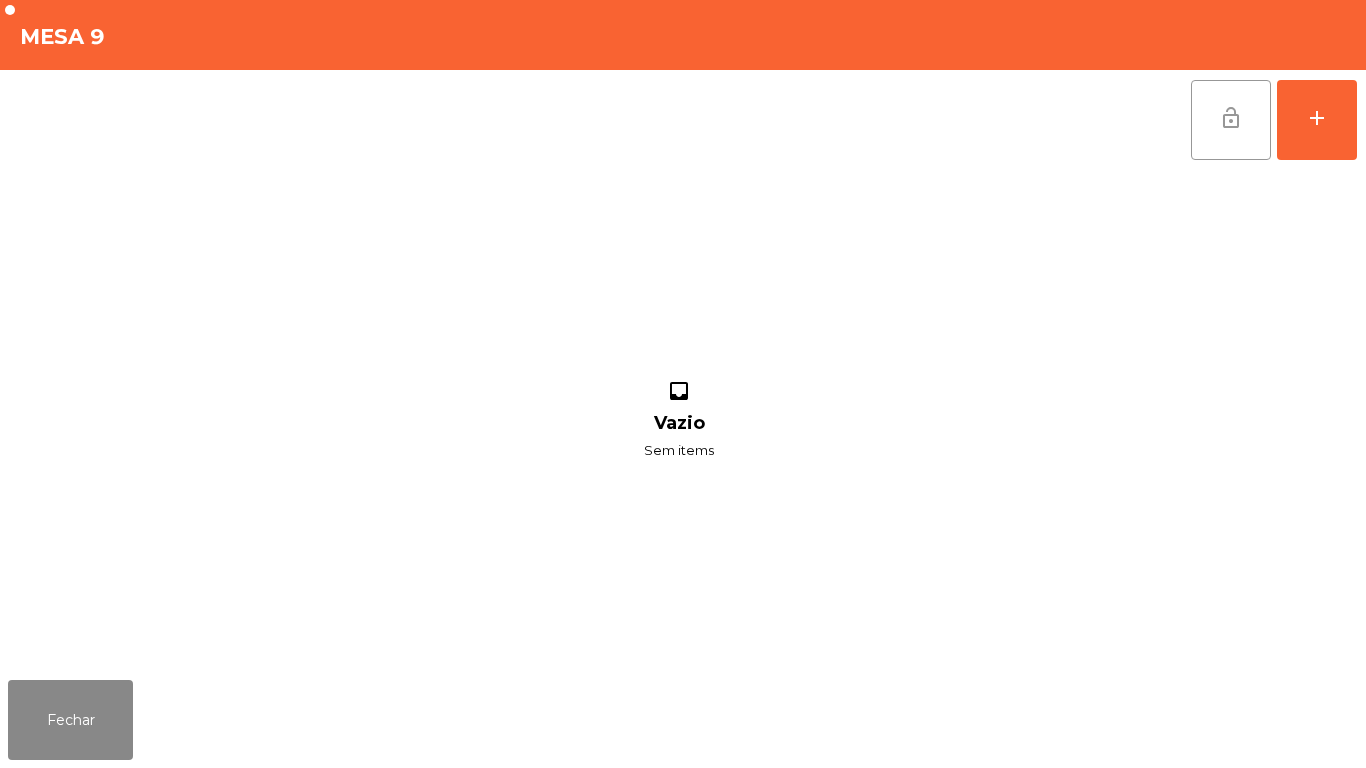 click on "lock_open" 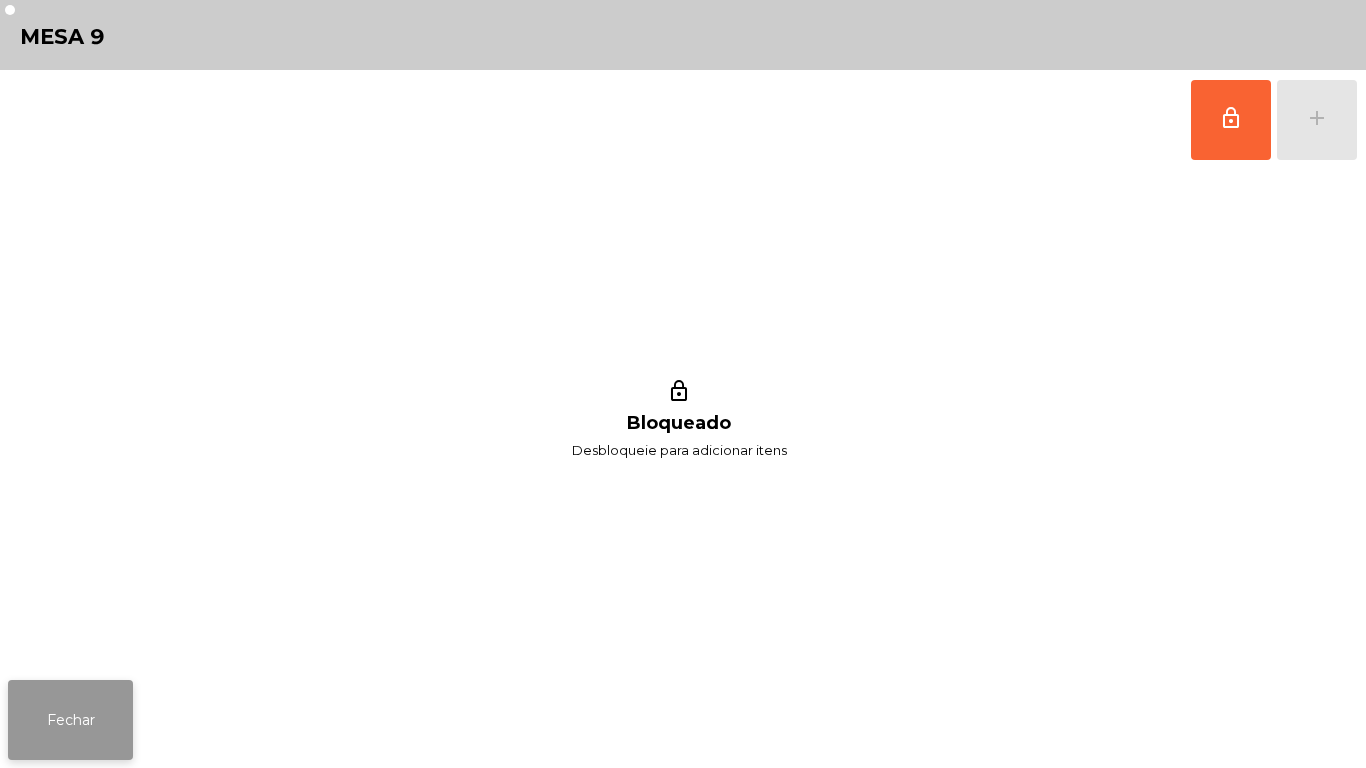click on "Fechar" 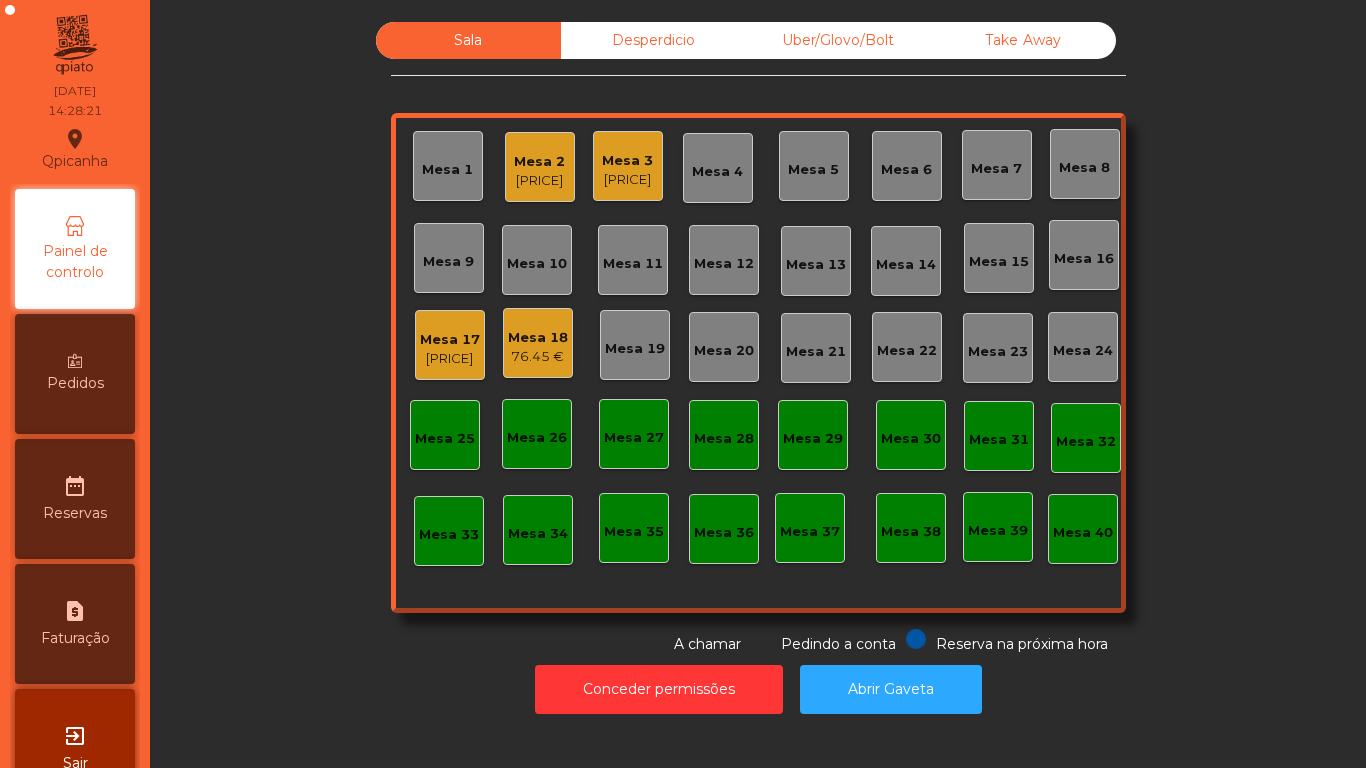 click on "Mesa 18" 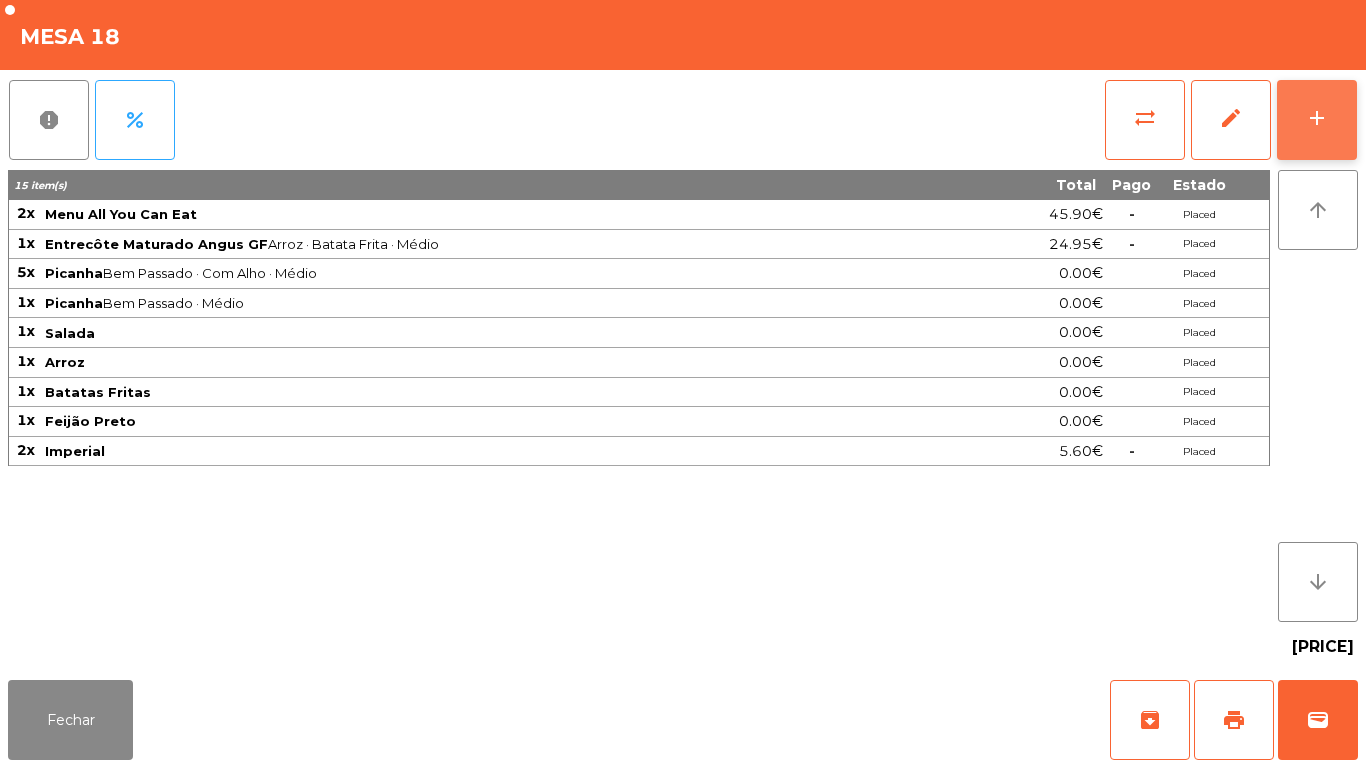 click on "add" 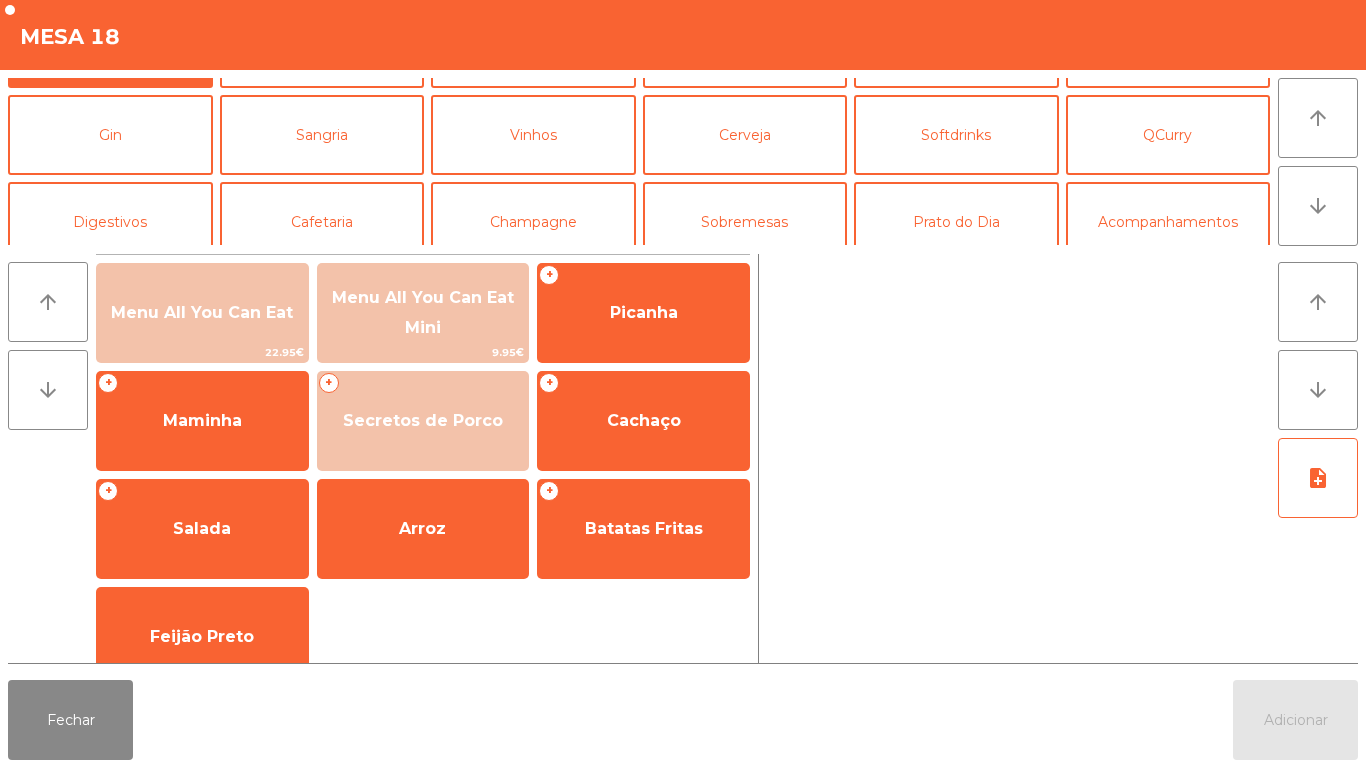 scroll, scrollTop: 67, scrollLeft: 0, axis: vertical 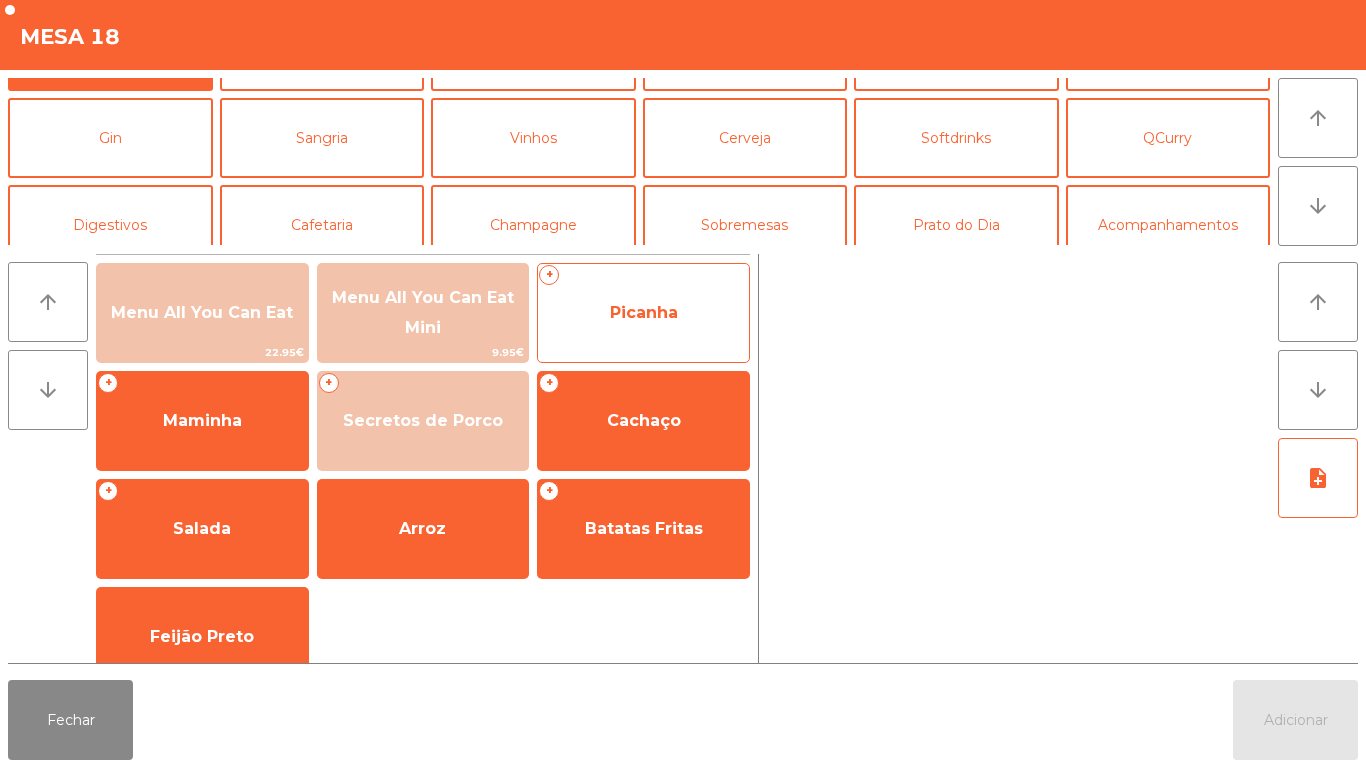 click on "Picanha" 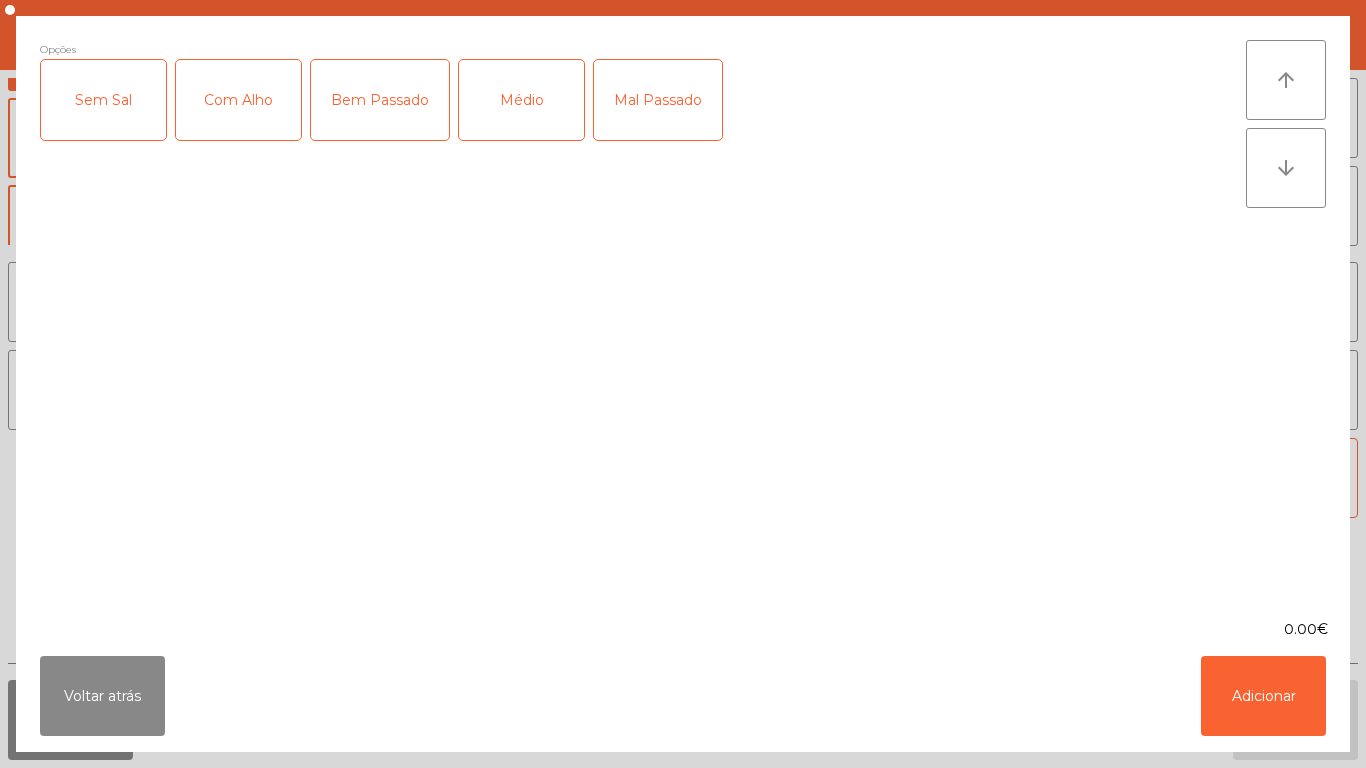 click on "Bem Passado" 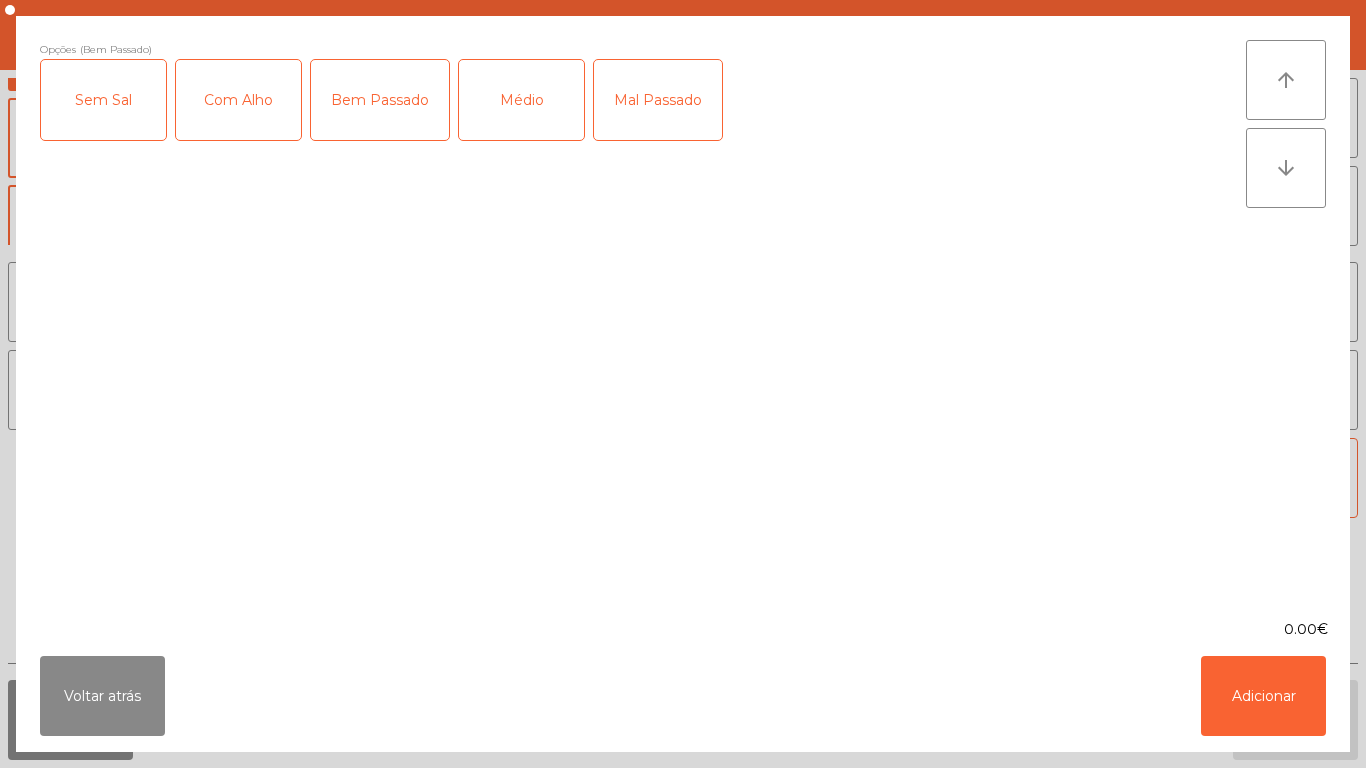 click on "Médio" 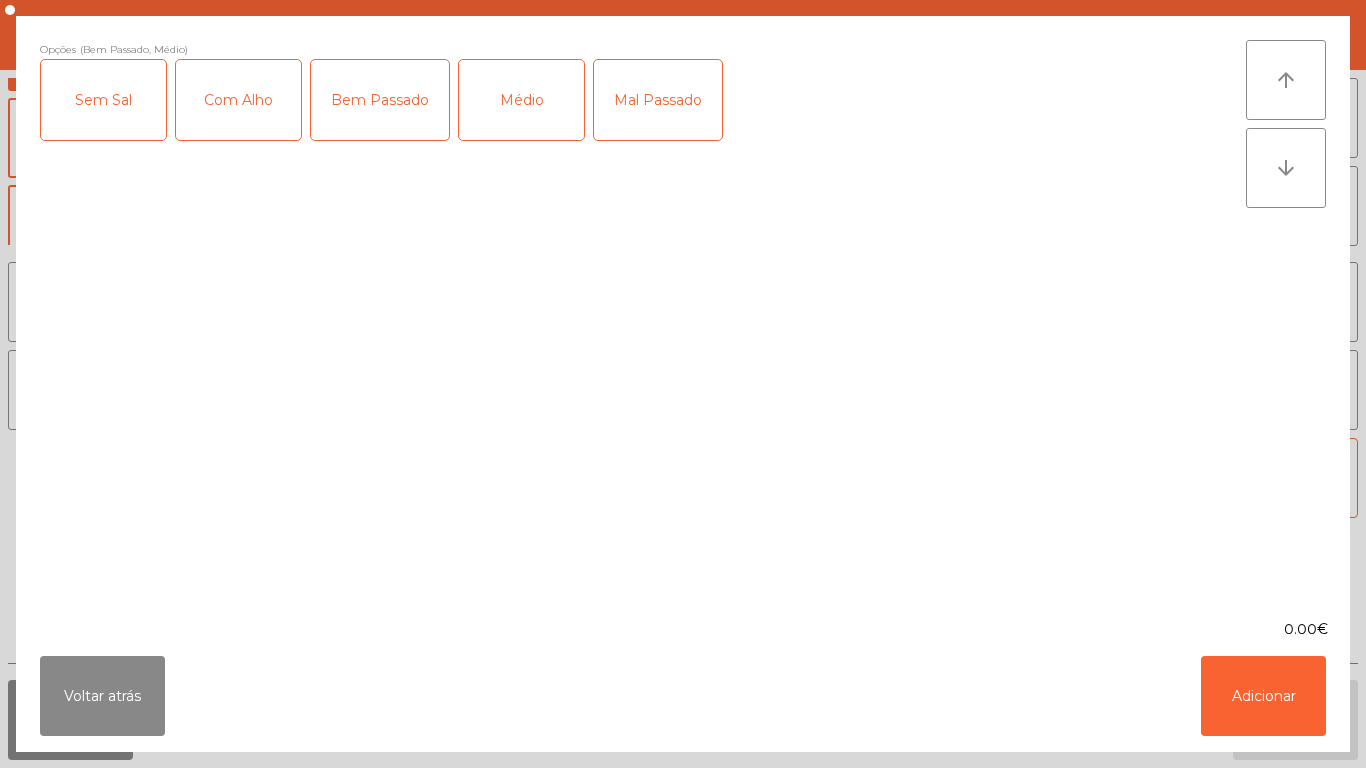 click on "Com Alho" 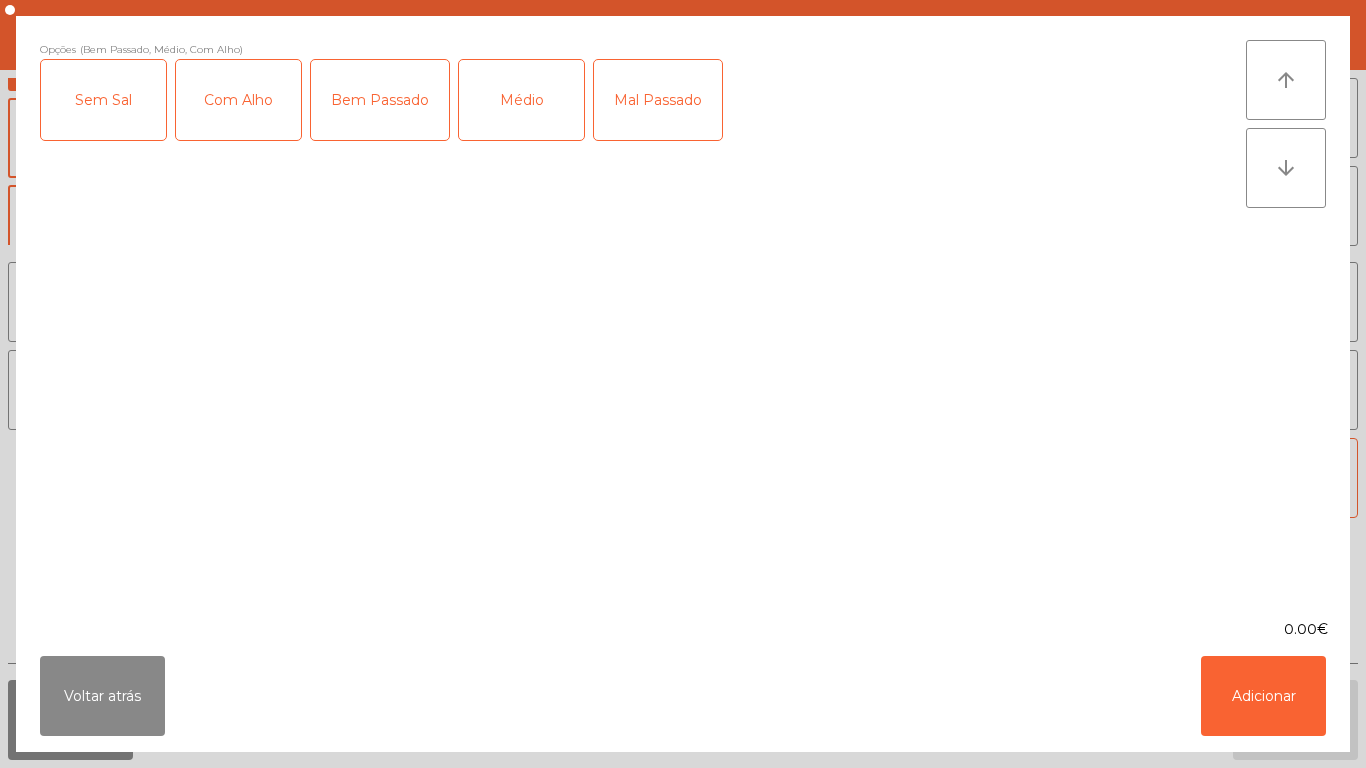 click on "0.00€" 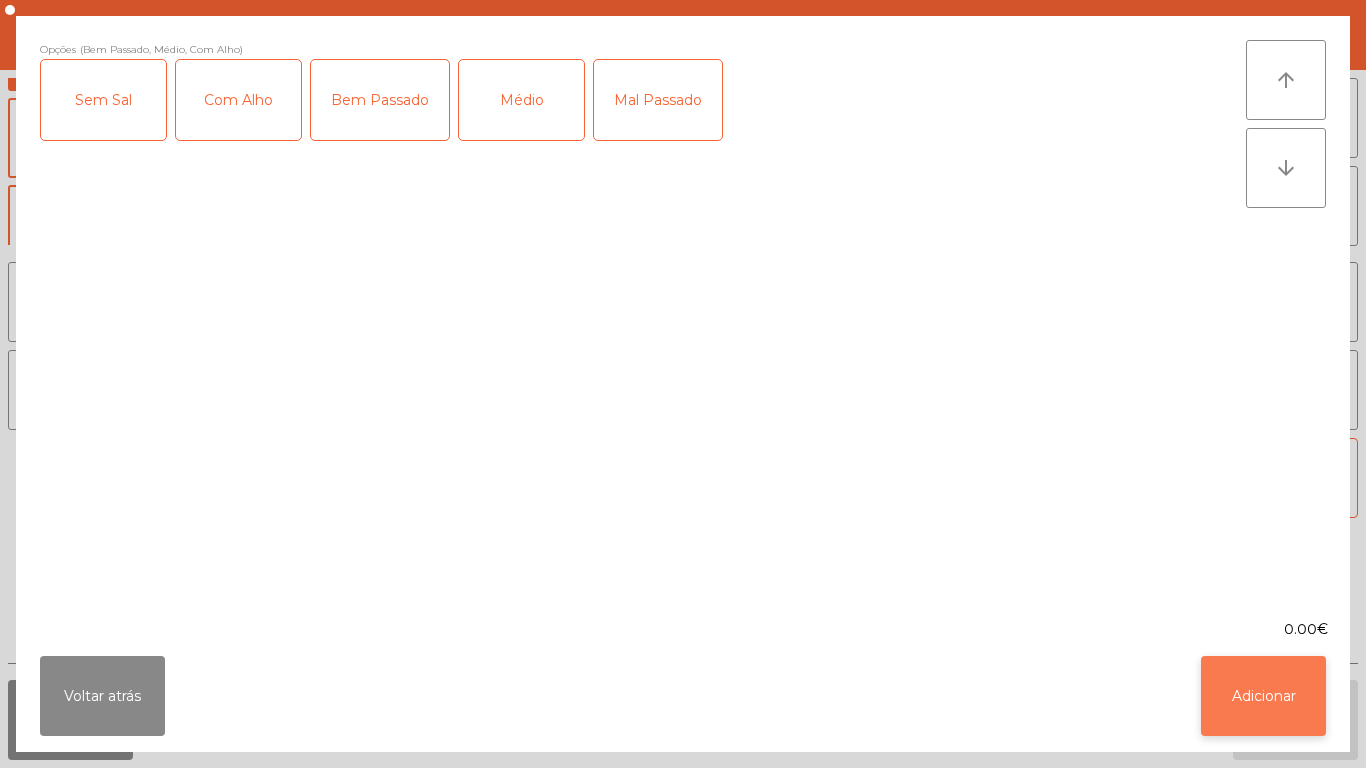 click on "Adicionar" 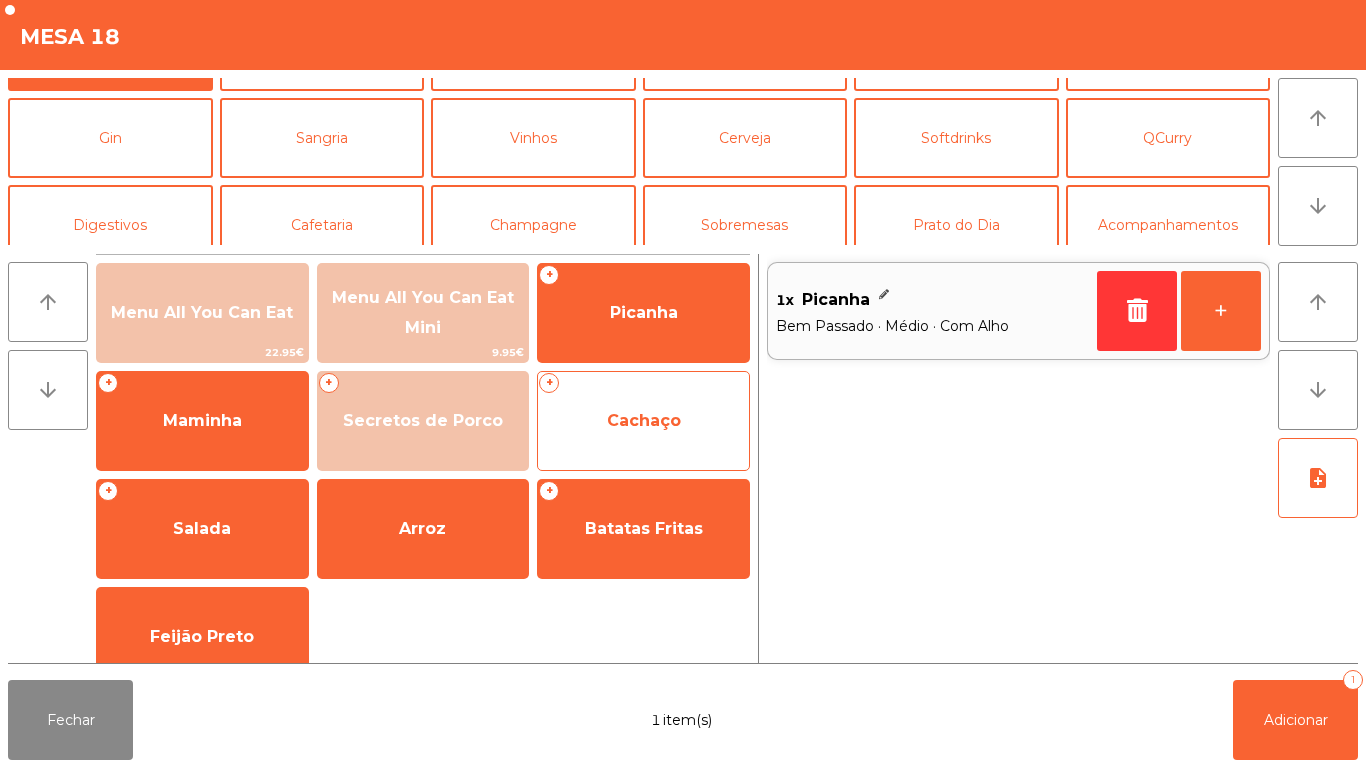 click on "Cachaço" 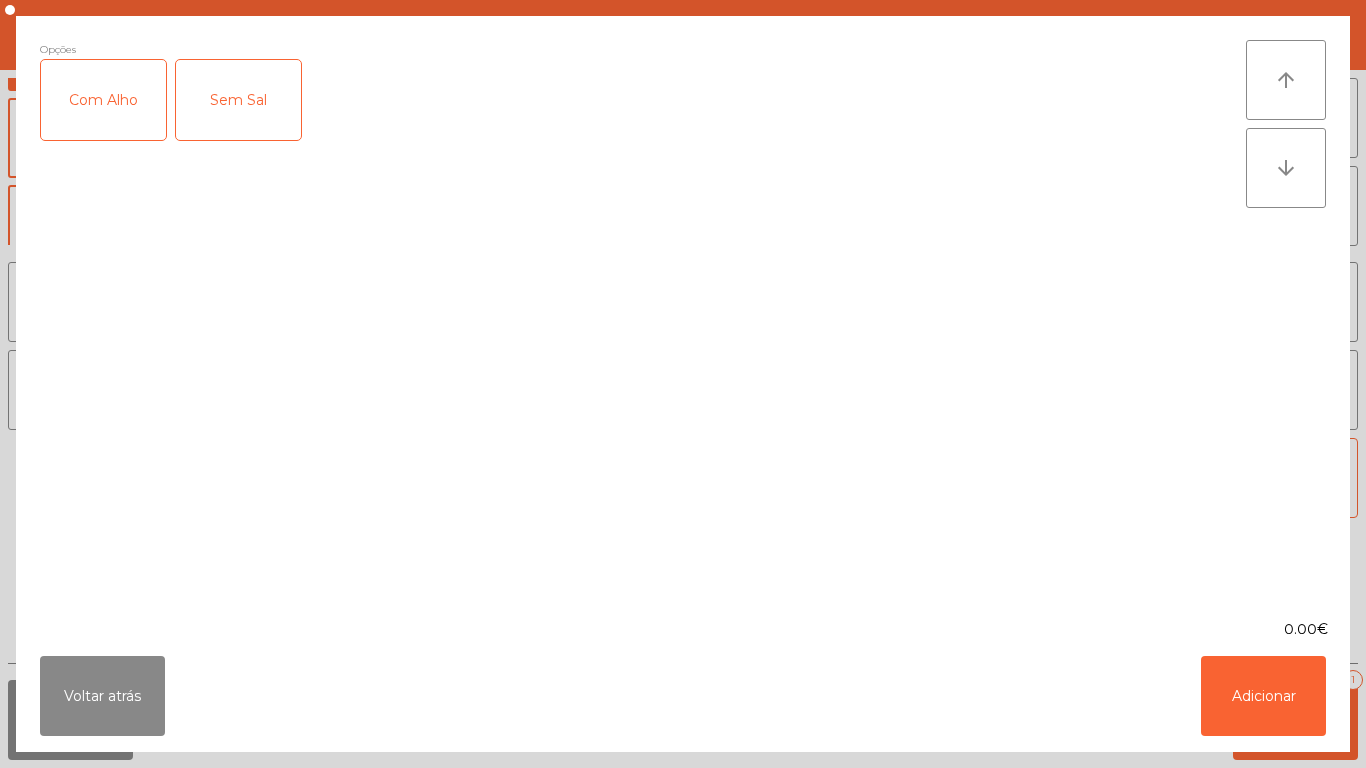 click on "Com Alho" 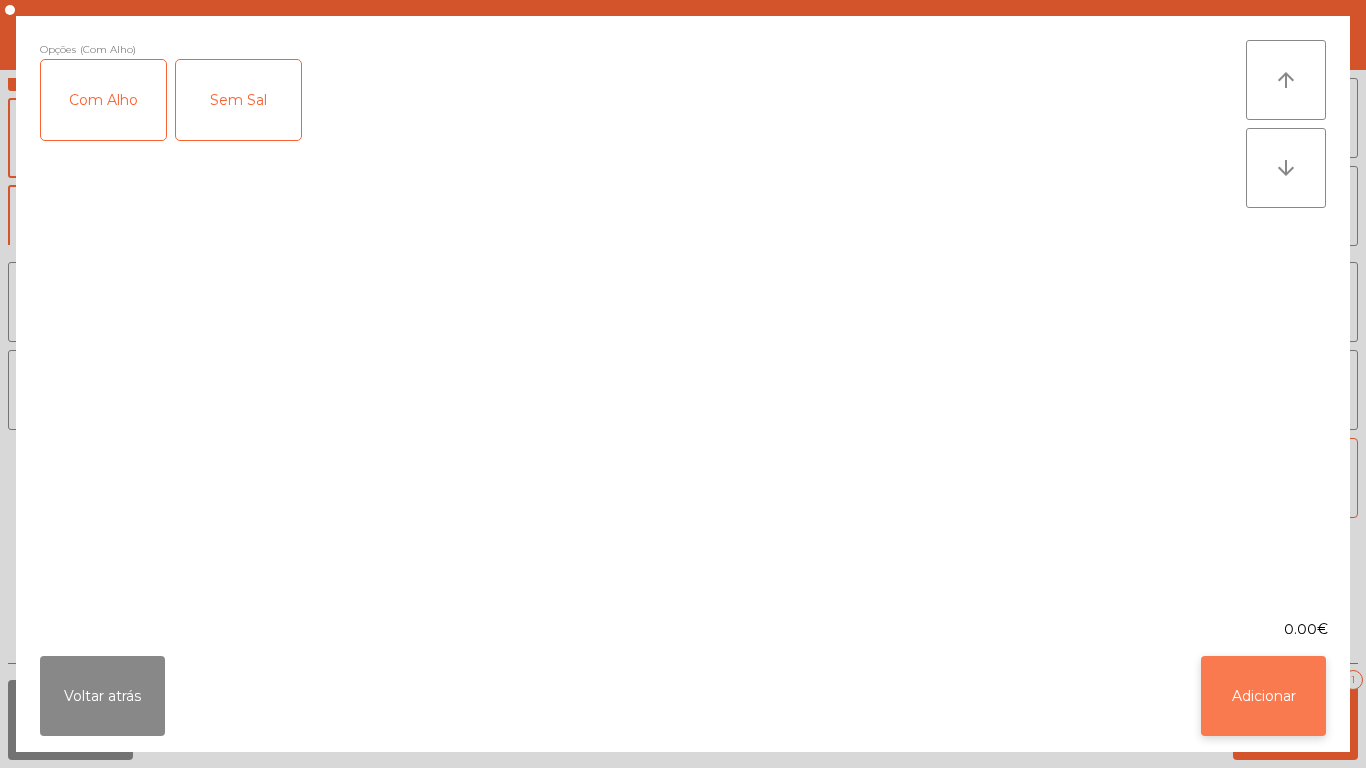 click on "Adicionar" 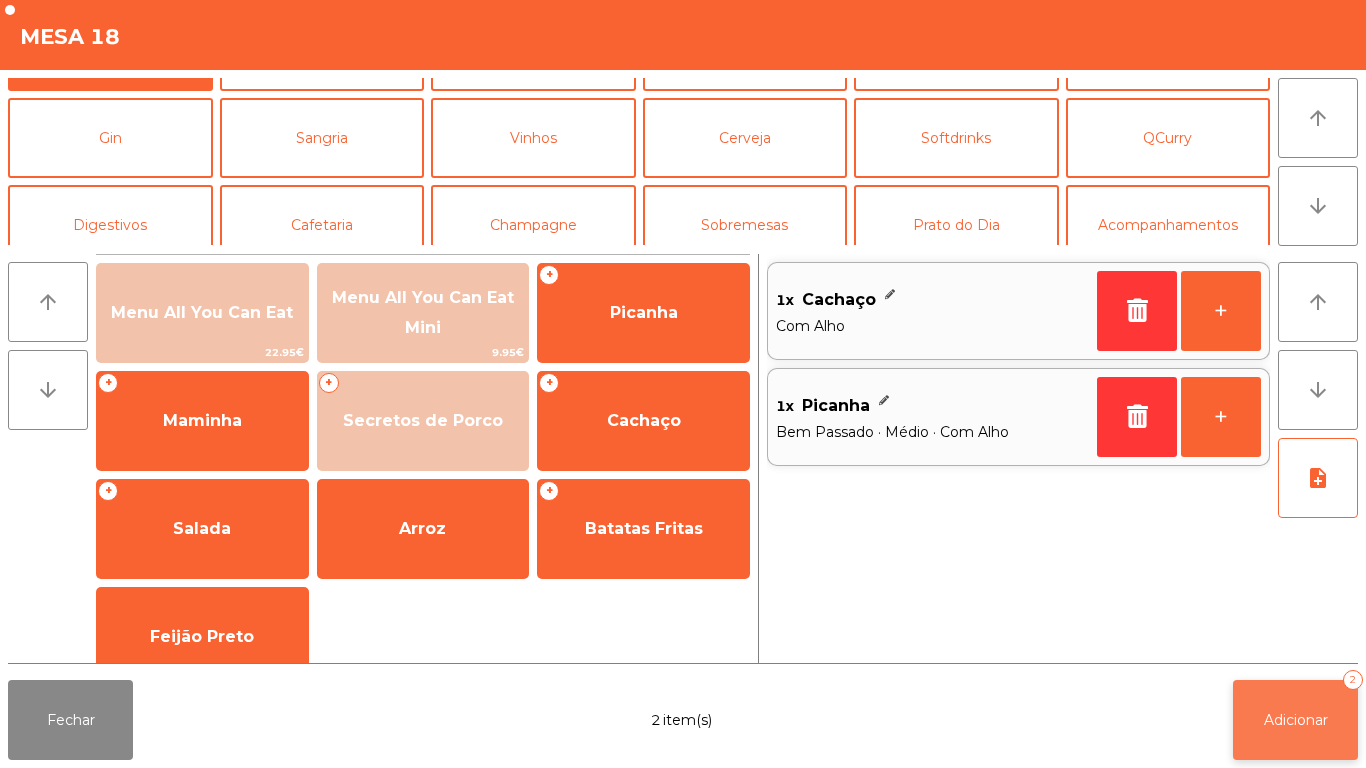 click on "Adicionar" 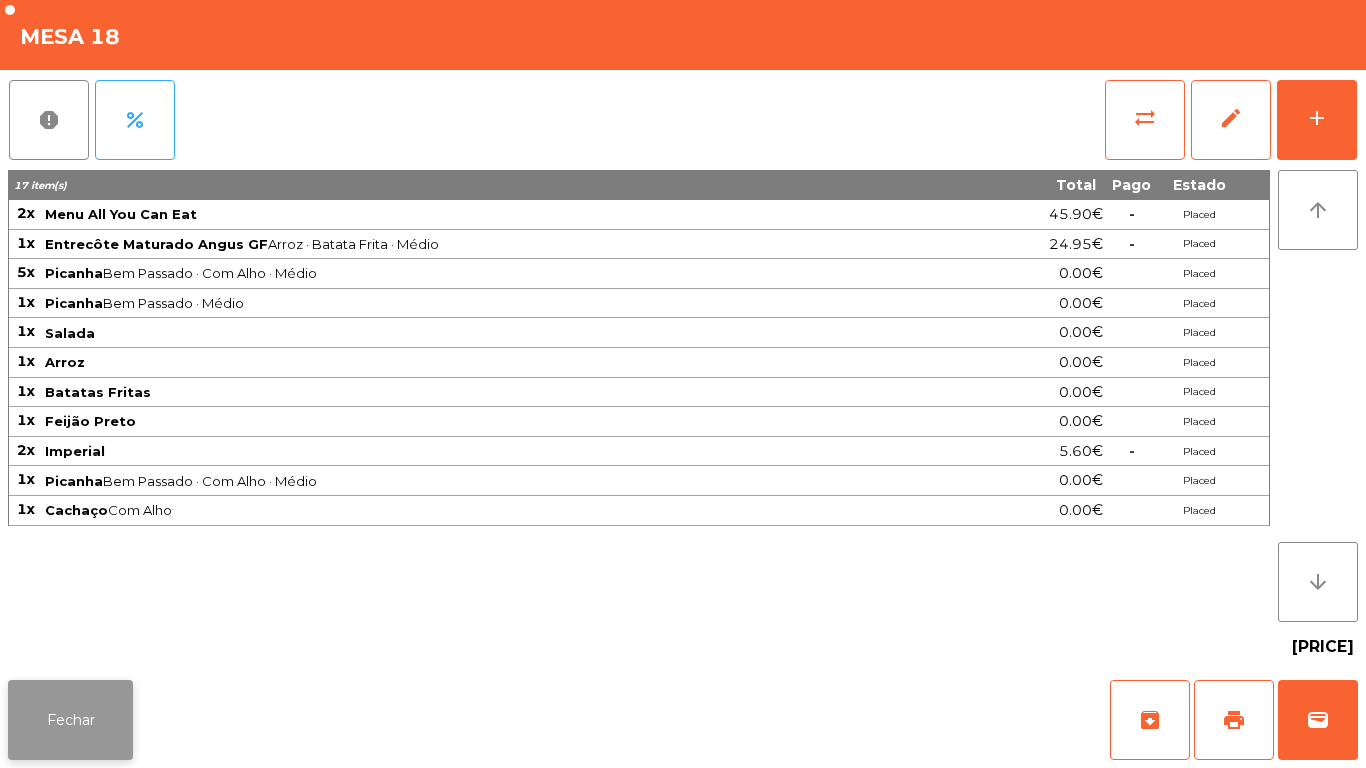 click on "Fechar" 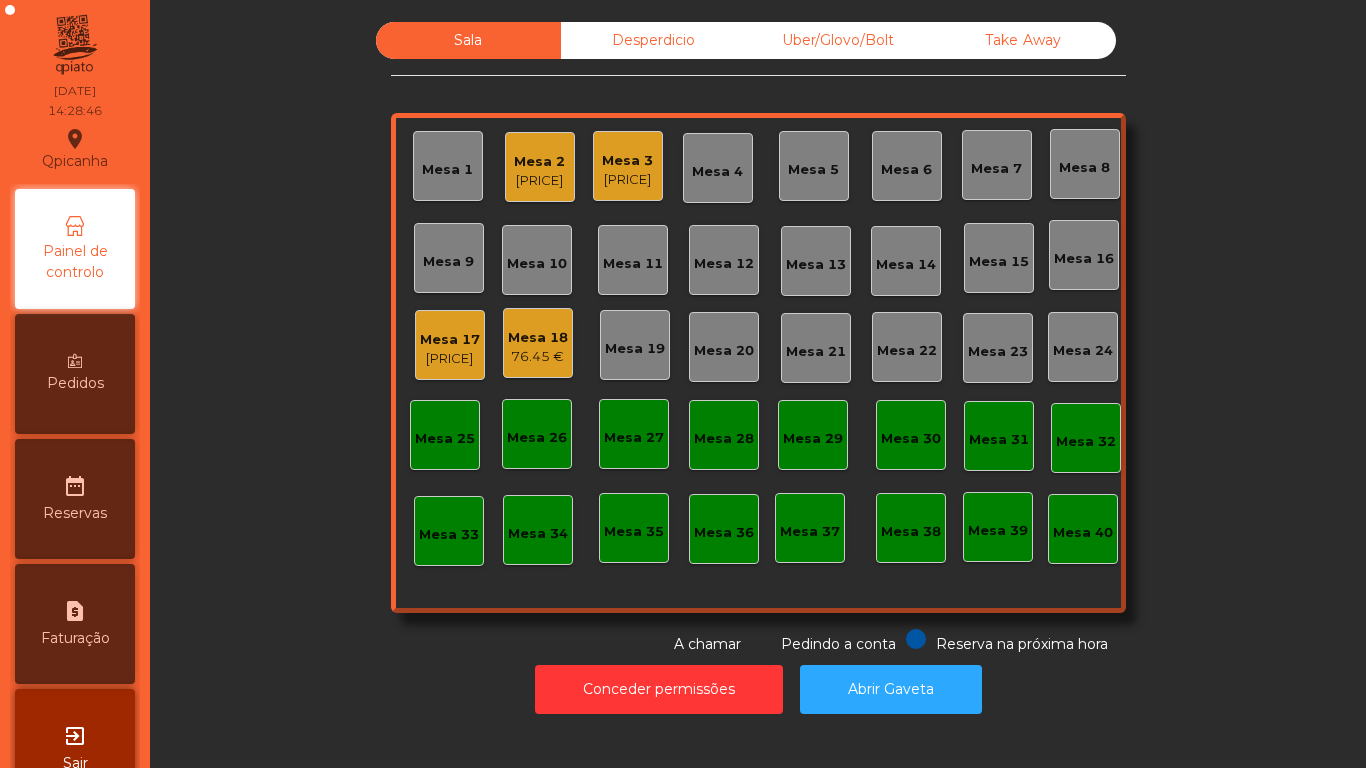 click on "Mesa 17" 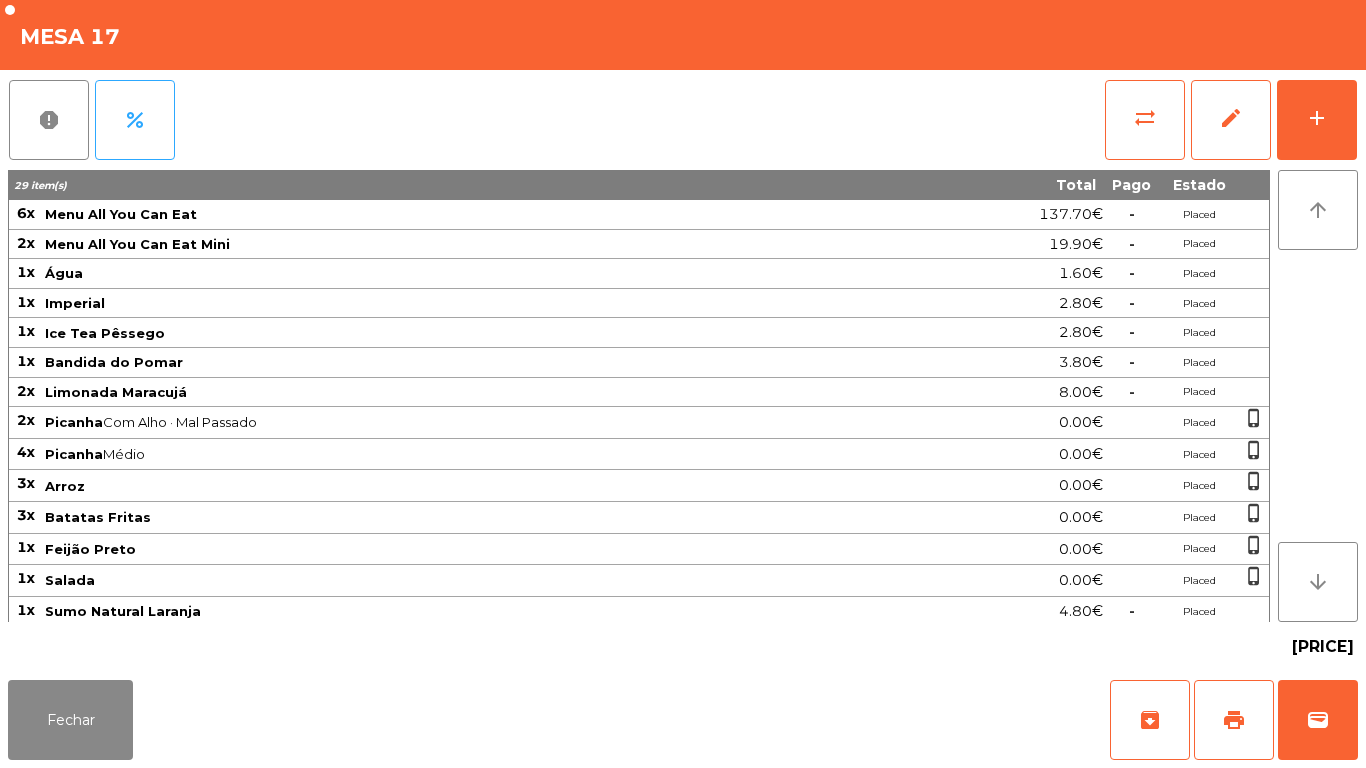 scroll, scrollTop: 4, scrollLeft: 0, axis: vertical 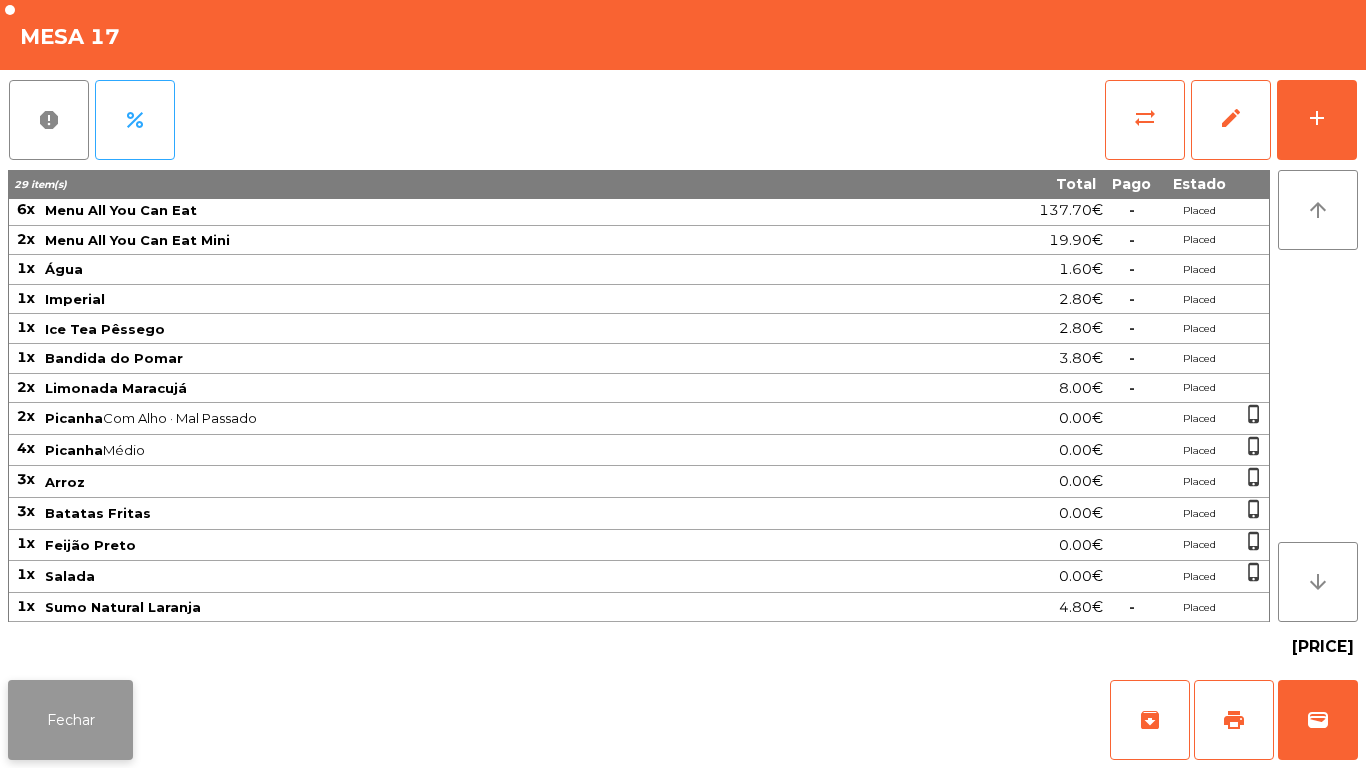 click on "Fechar" 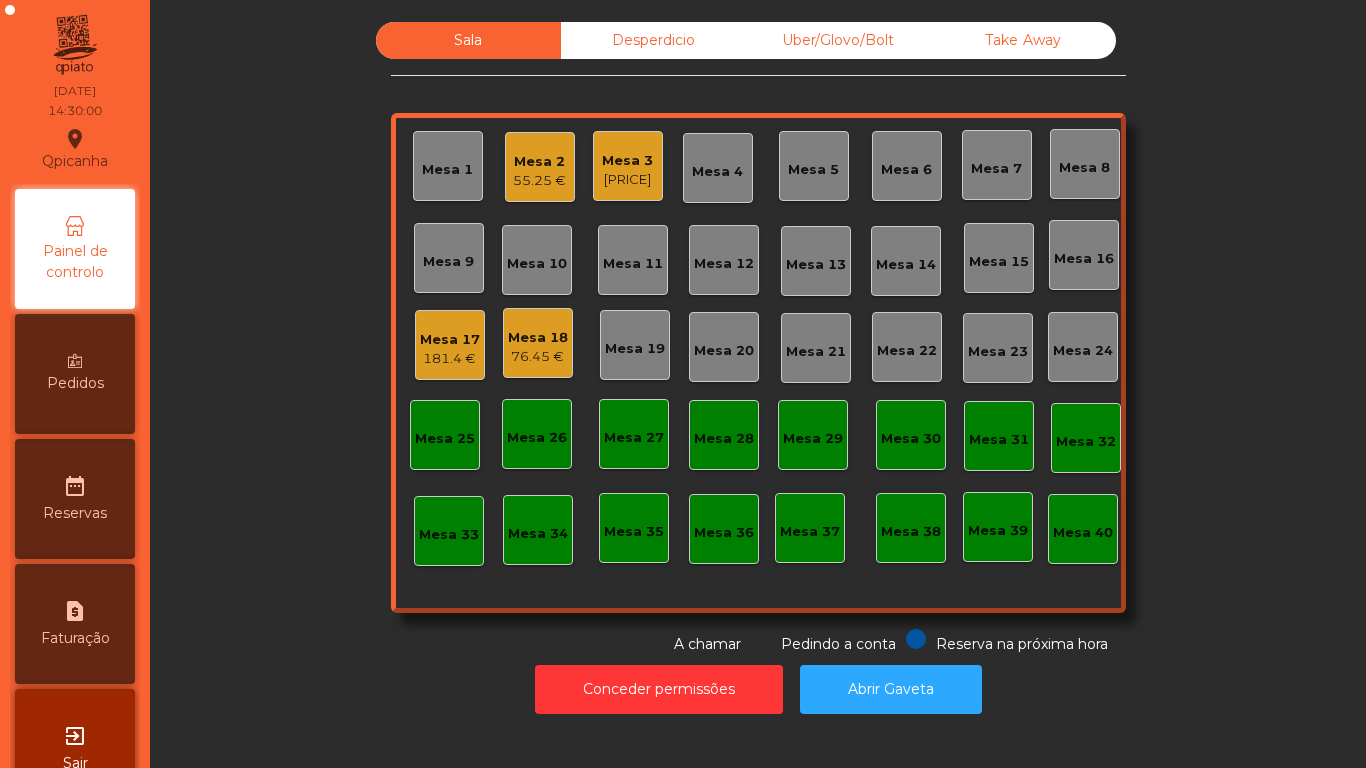 scroll, scrollTop: 0, scrollLeft: 0, axis: both 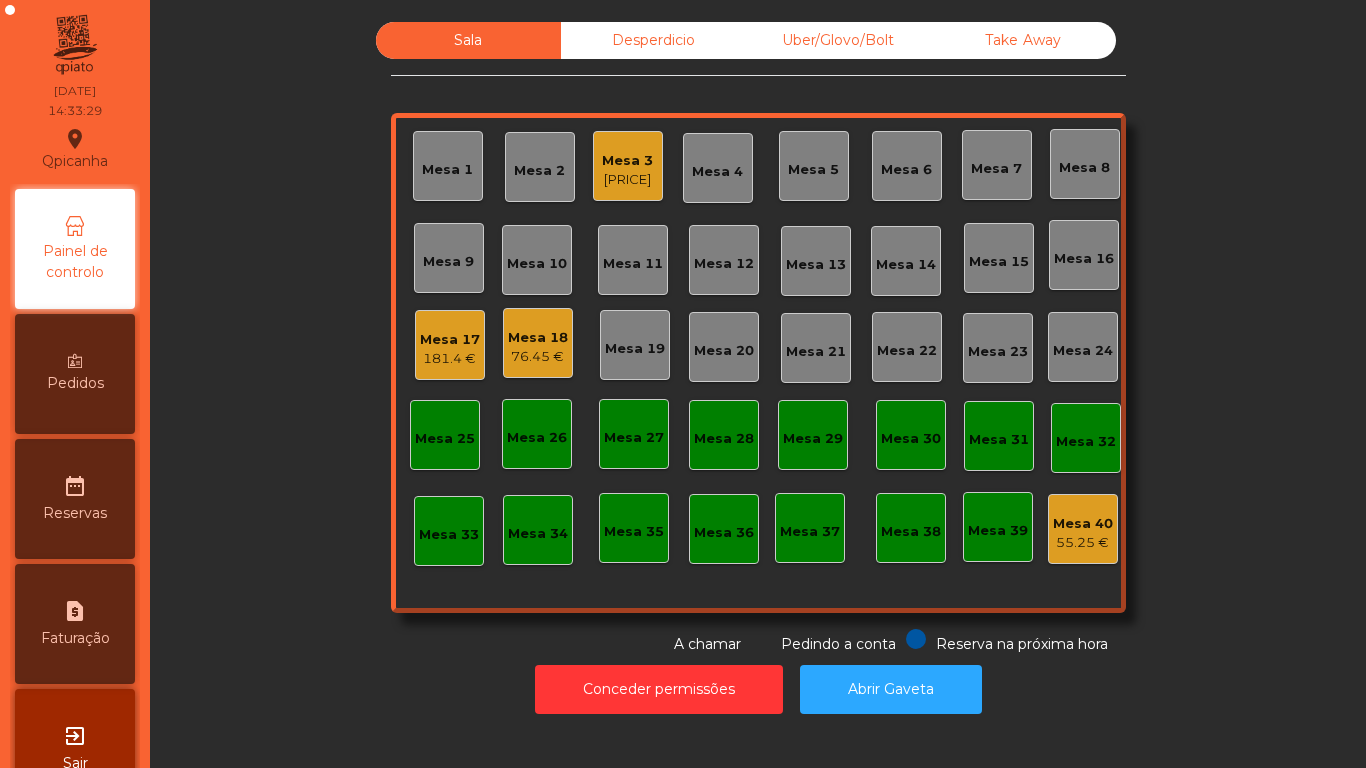 click on "181.4 €" 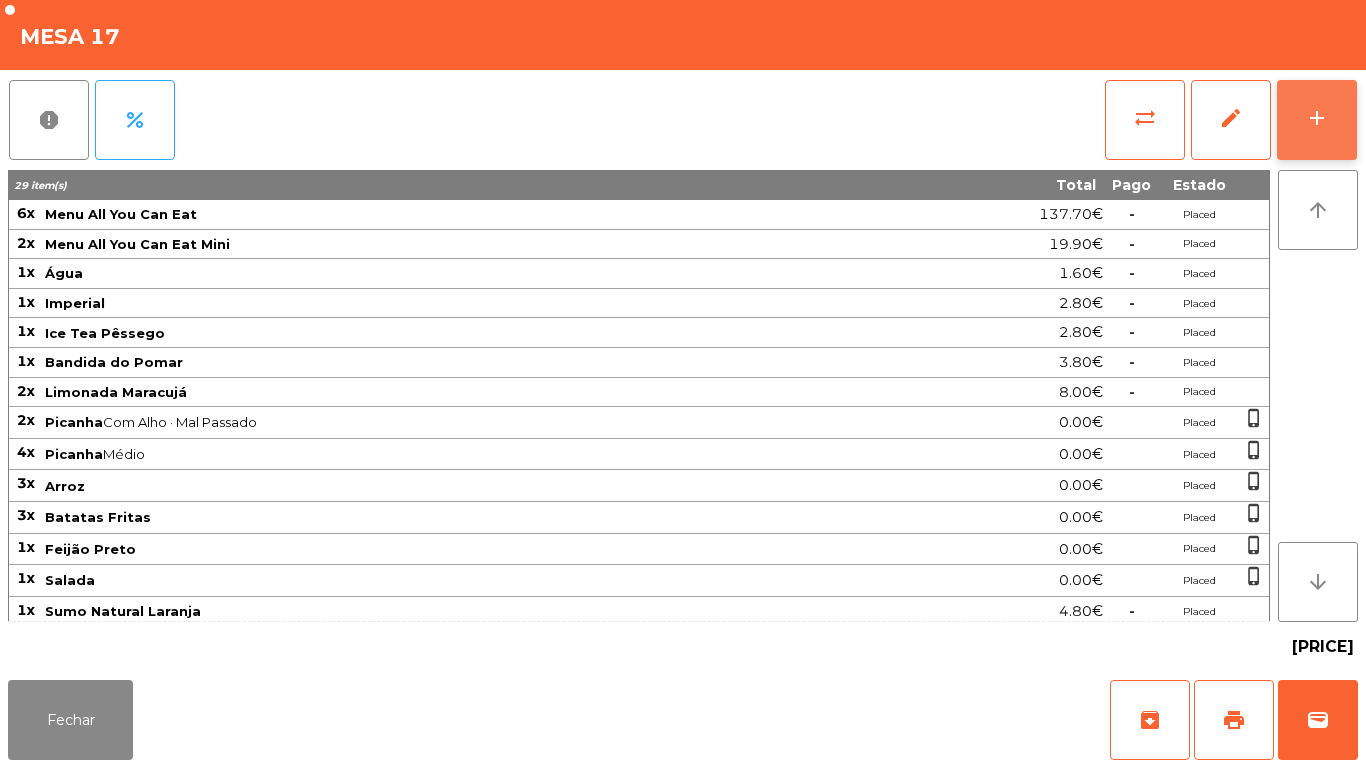 click on "add" 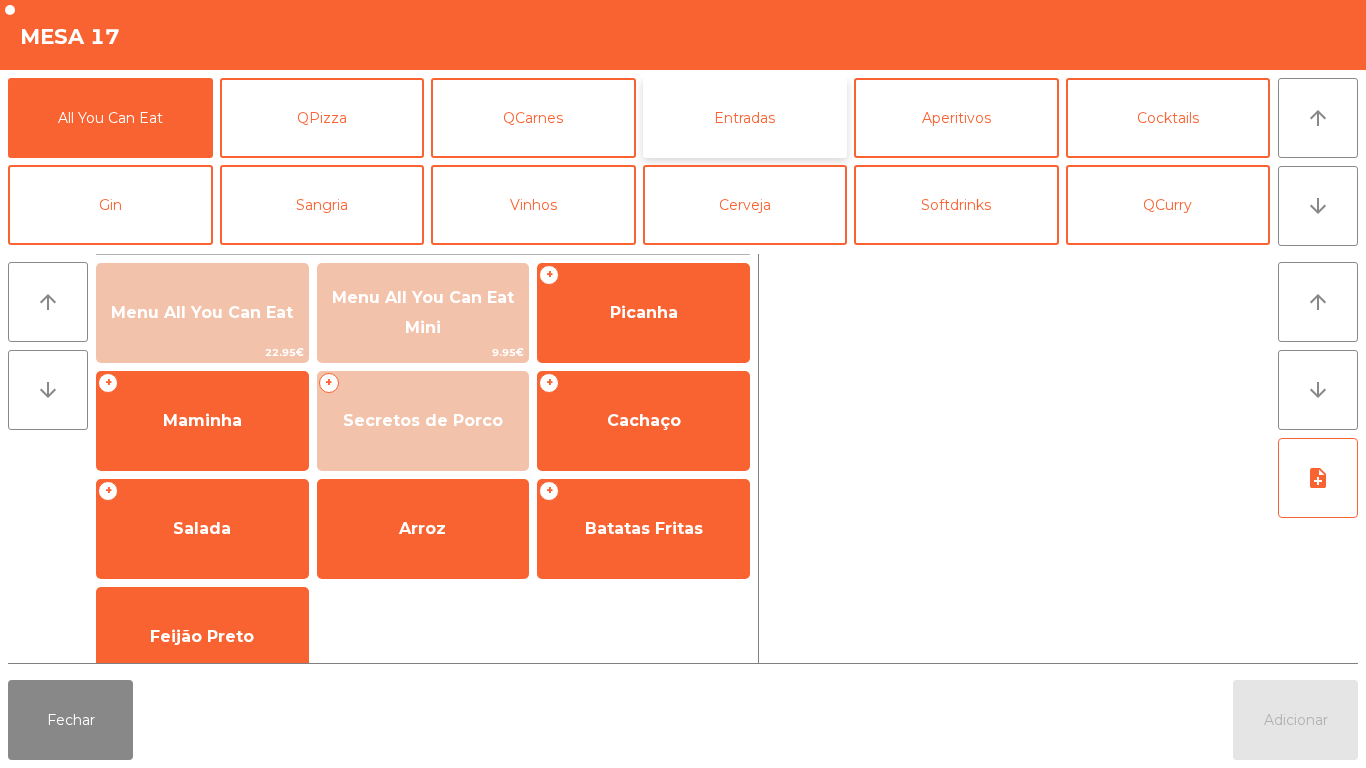 click on "Entradas" 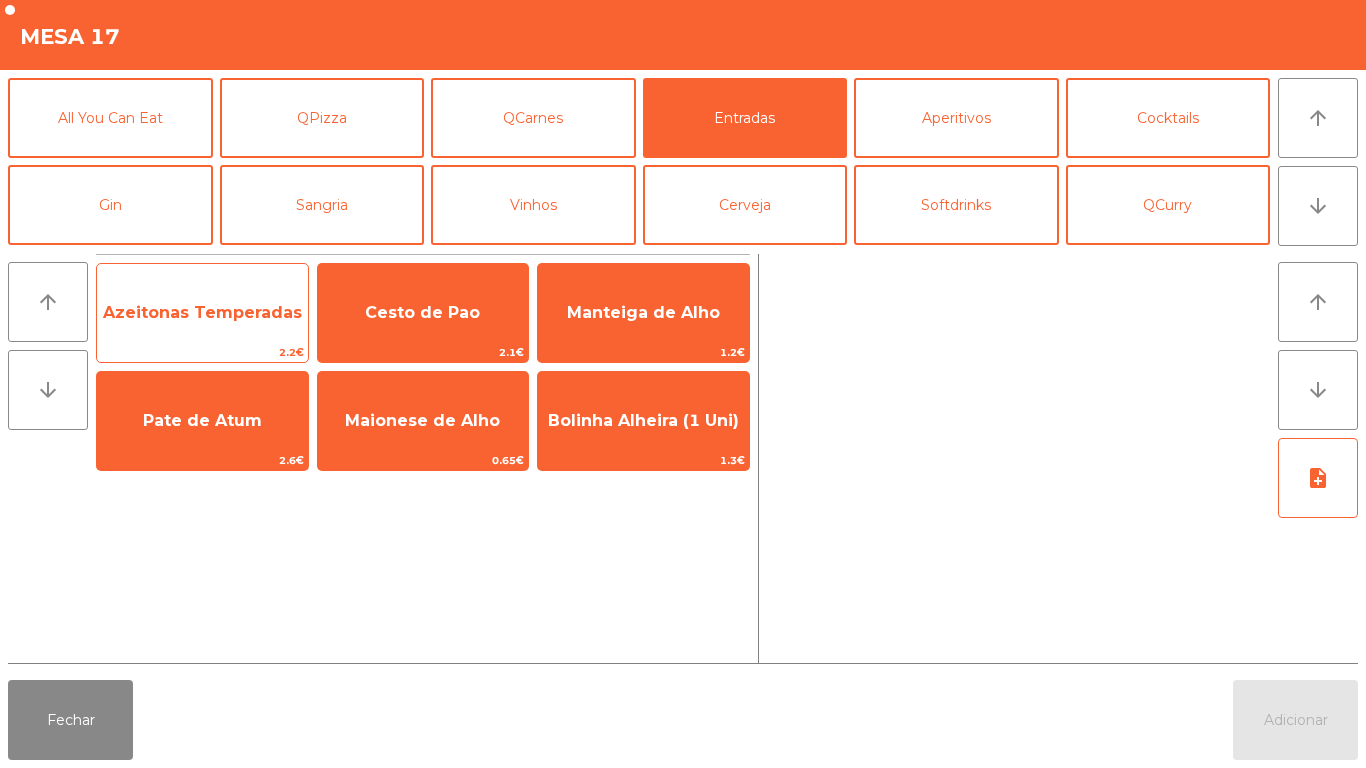 click on "Azeitonas Temperadas" 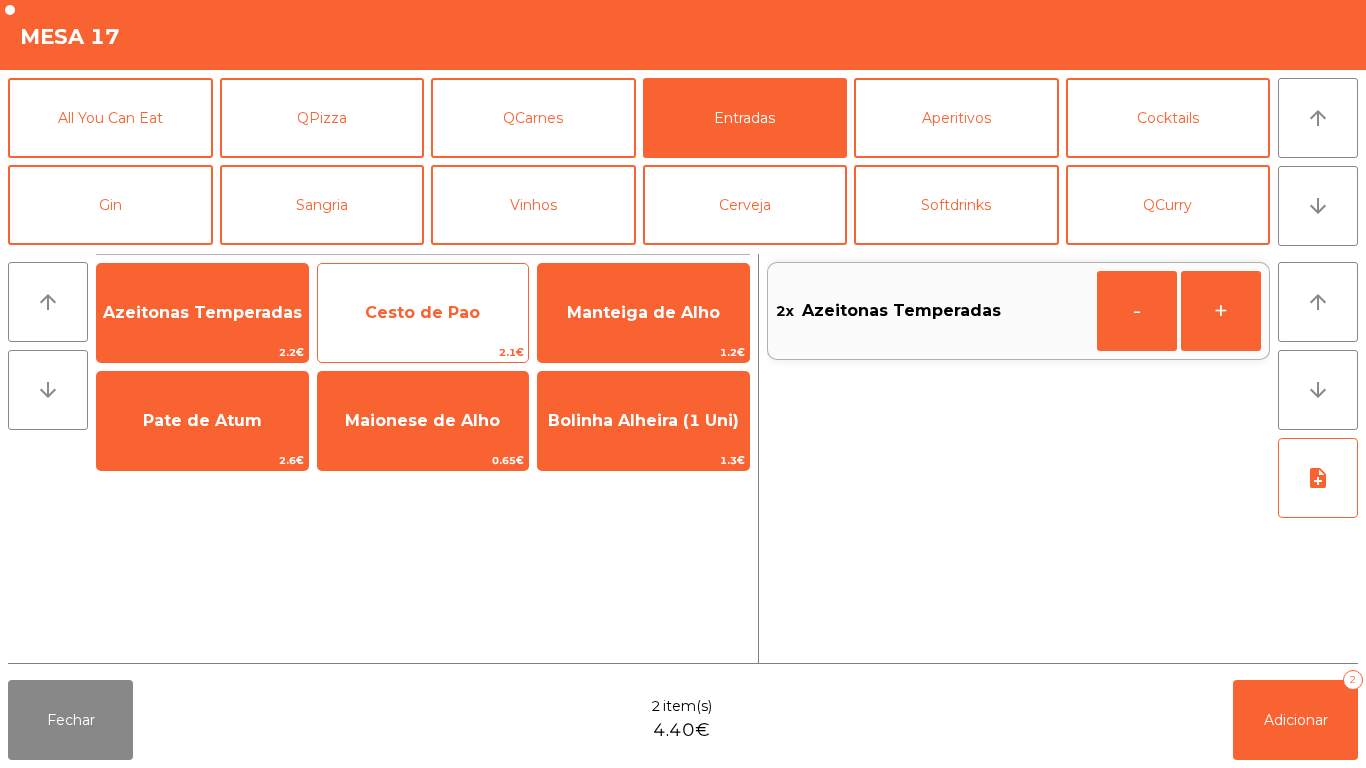 click on "Cesto de Pao" 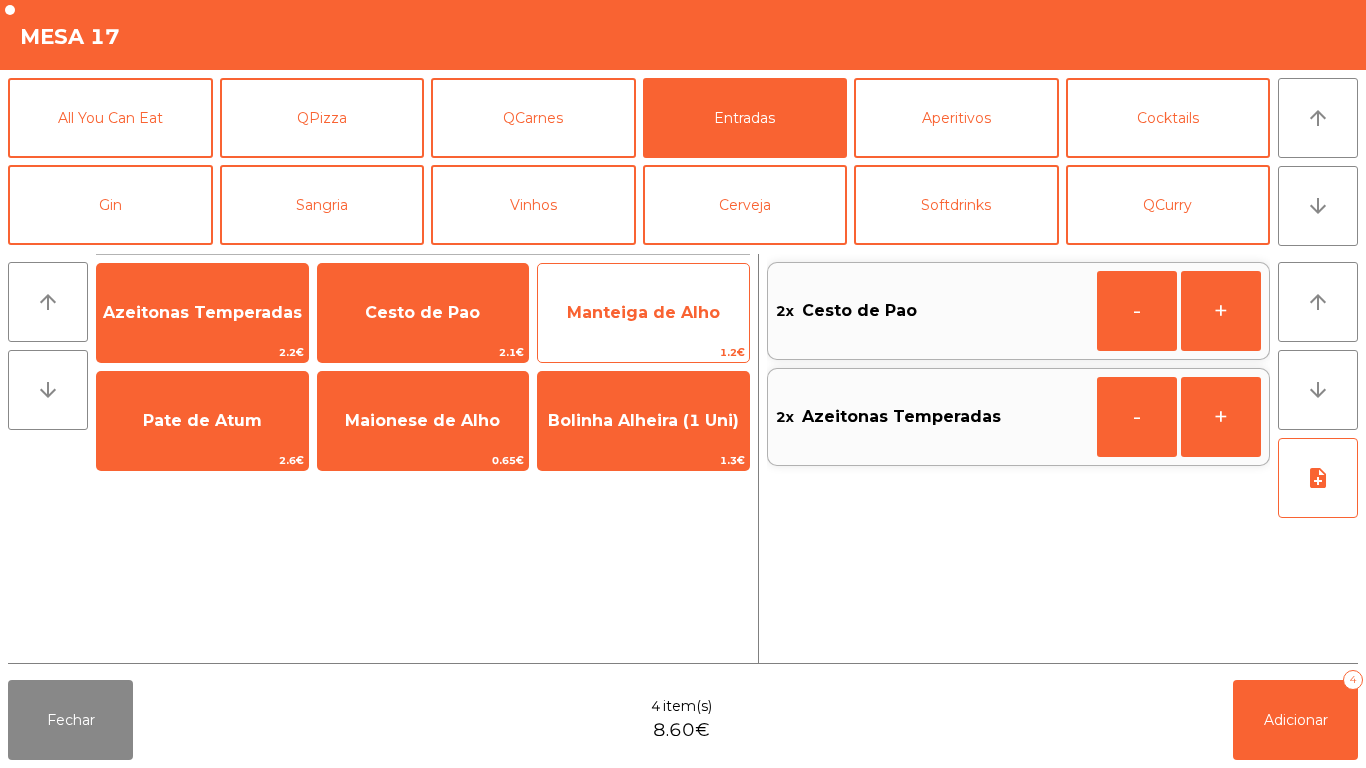 click on "Manteiga de Alho" 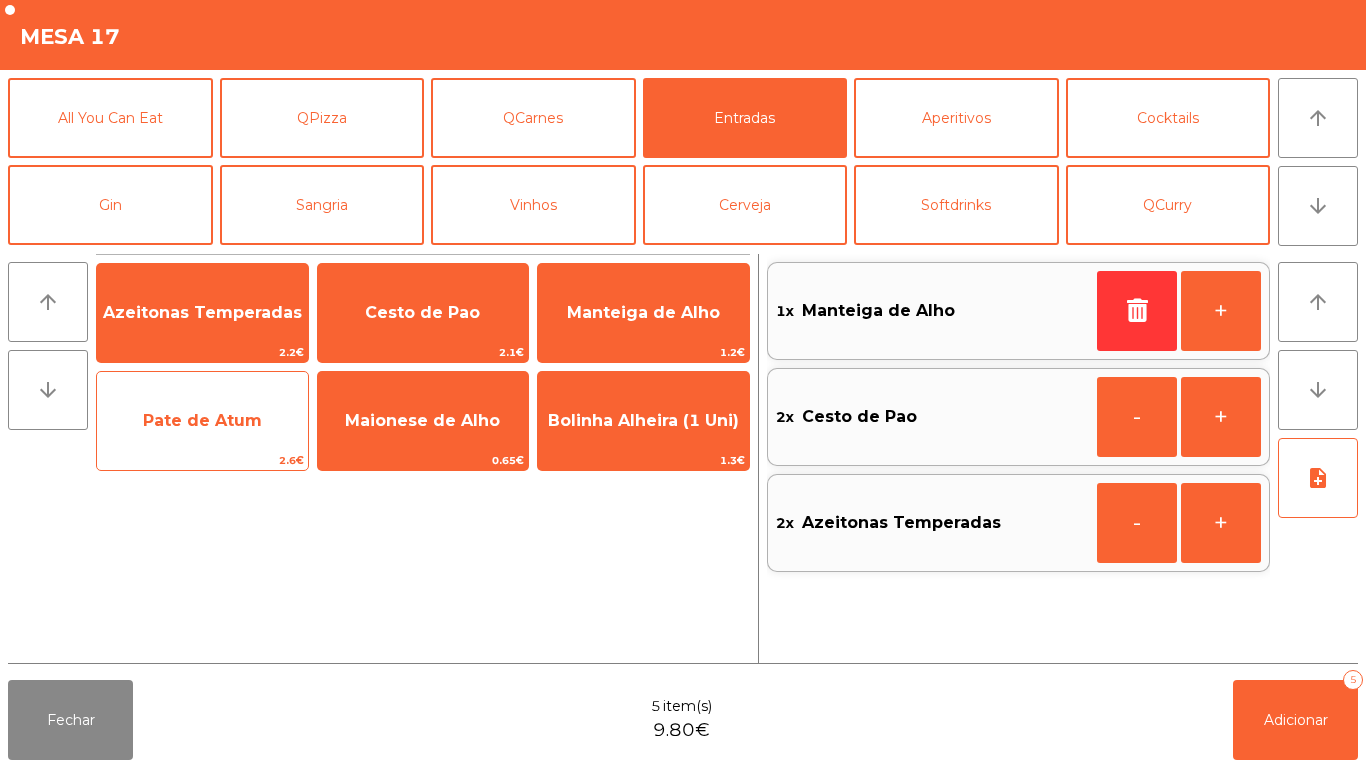 click on "Pate de Atum" 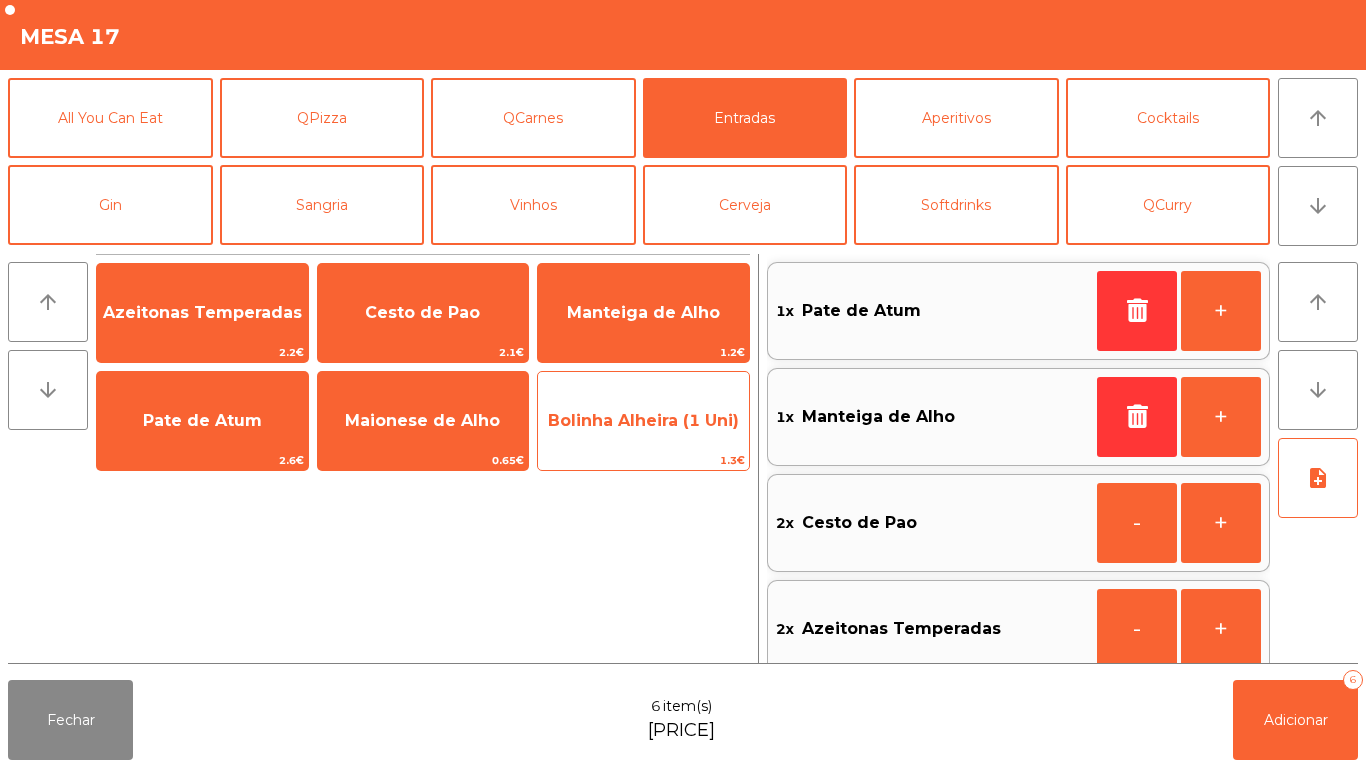 click on "Bolinha Alheira (1 Uni)" 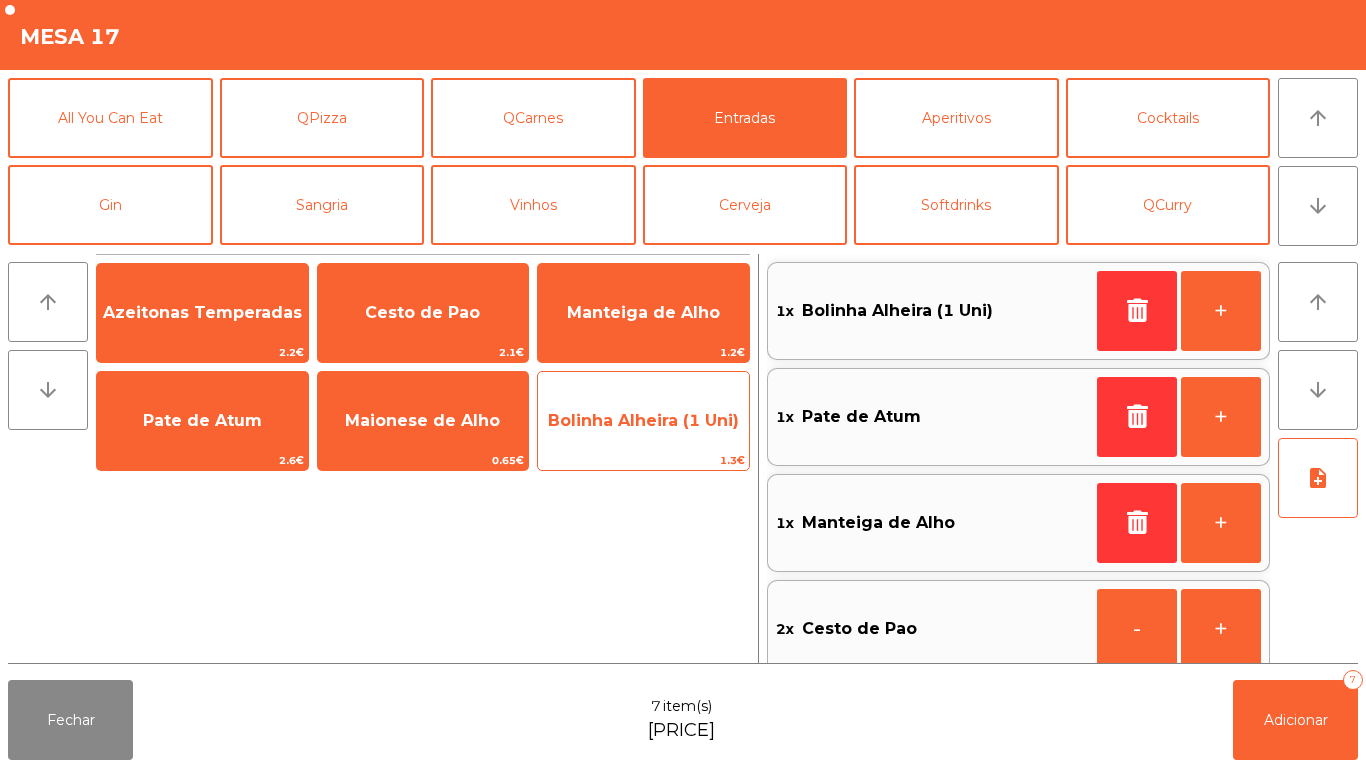 scroll, scrollTop: 8, scrollLeft: 0, axis: vertical 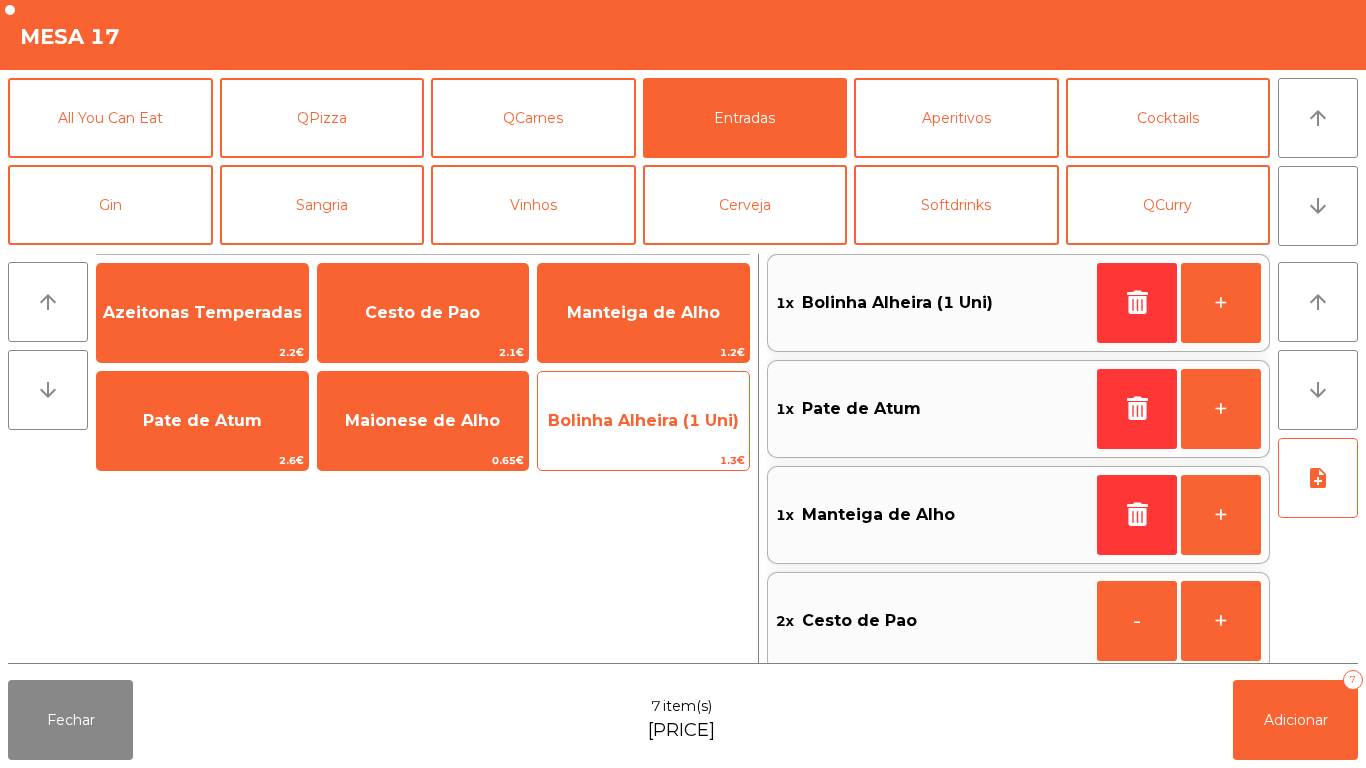 click on "Bolinha Alheira (1 Uni)" 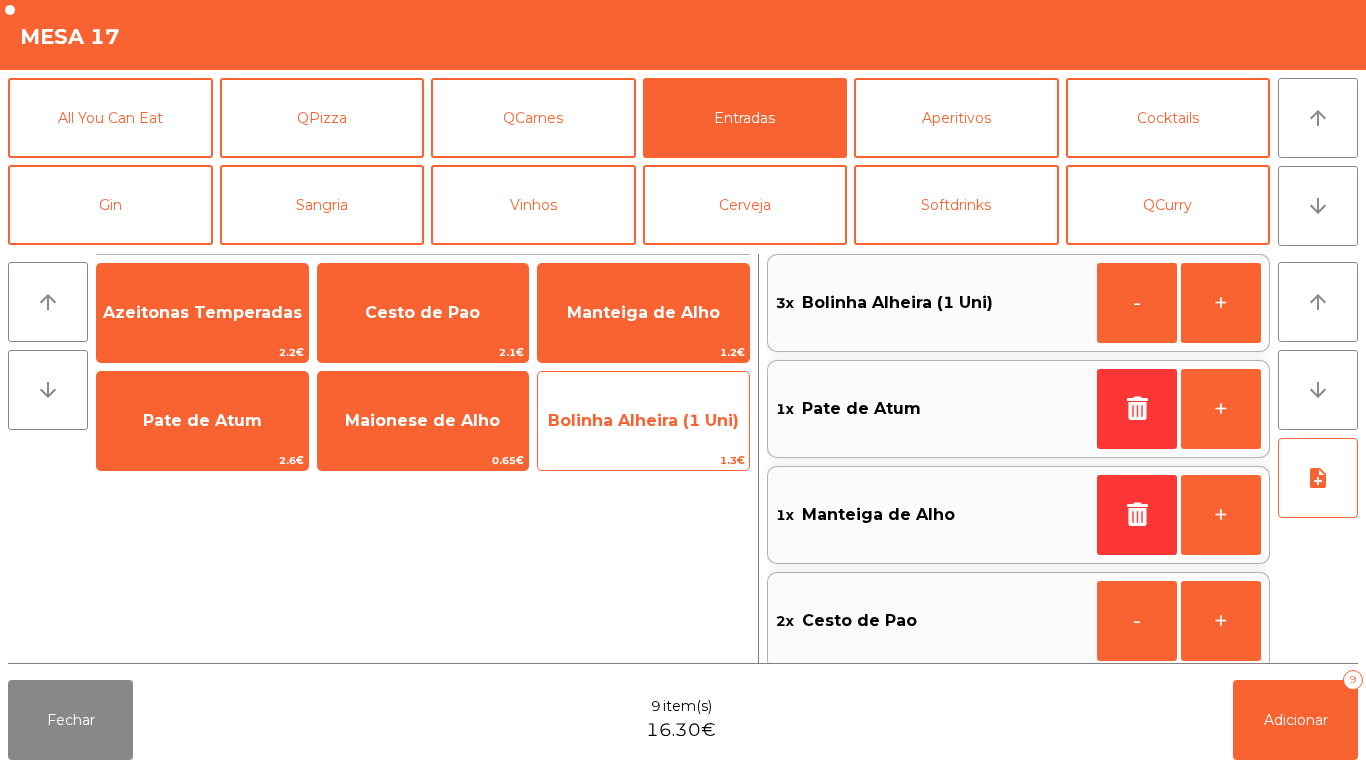 click on "Bolinha Alheira (1 Uni)" 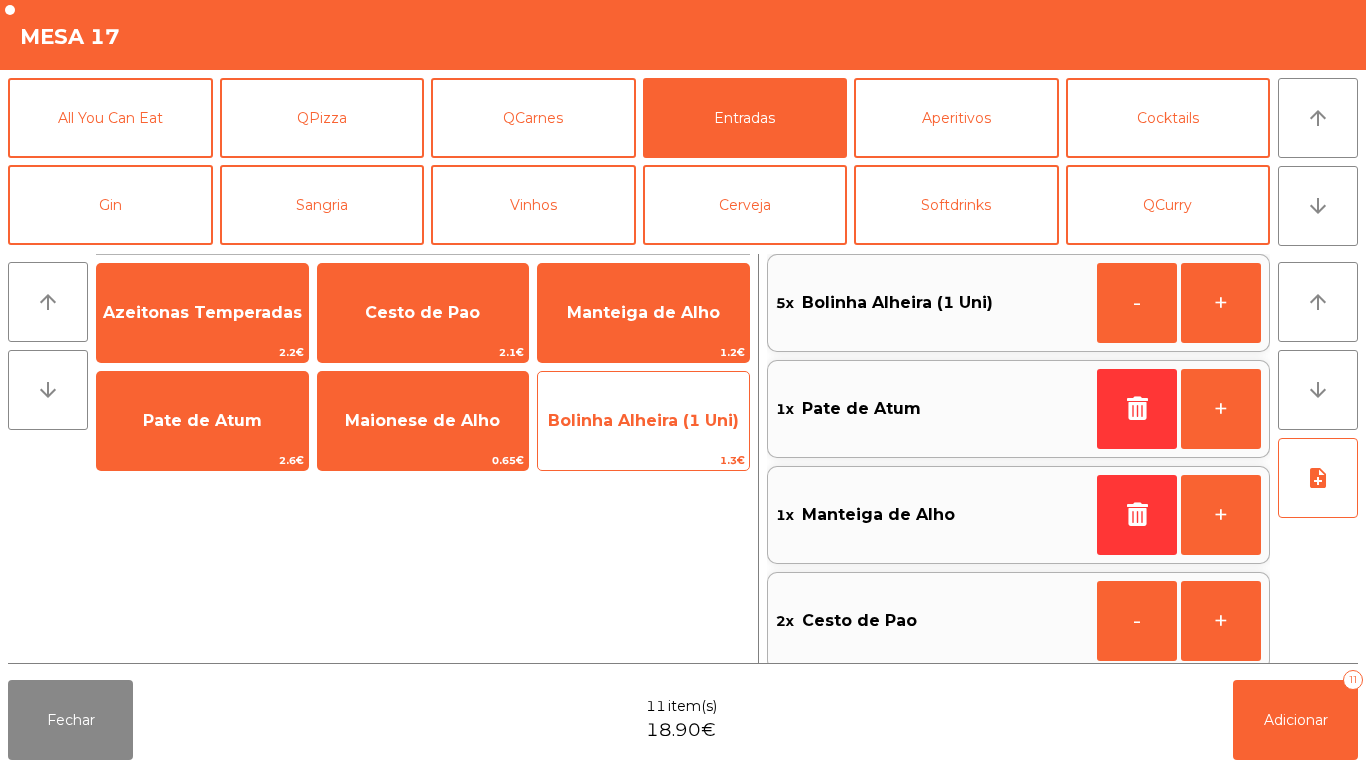 click on "Bolinha Alheira (1 Uni)" 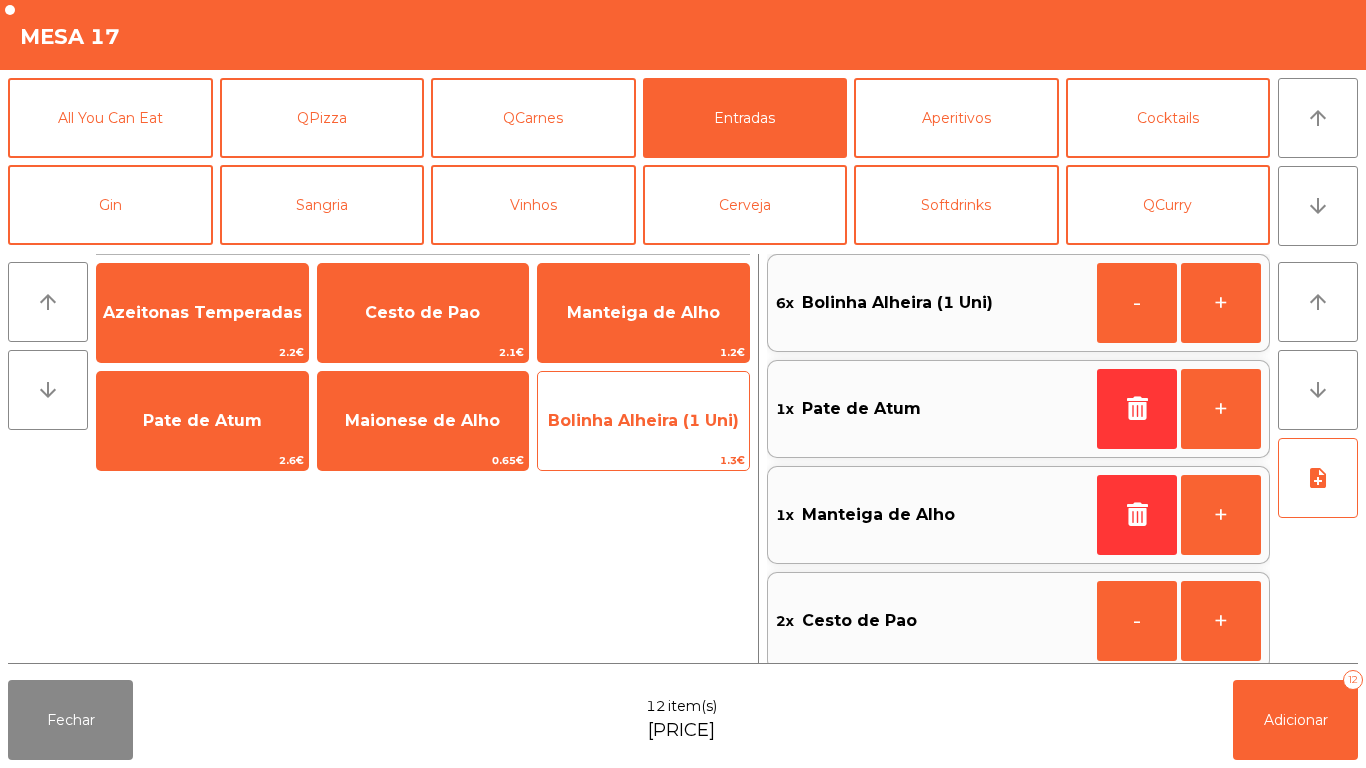 click on "Bolinha Alheira (1 Uni)" 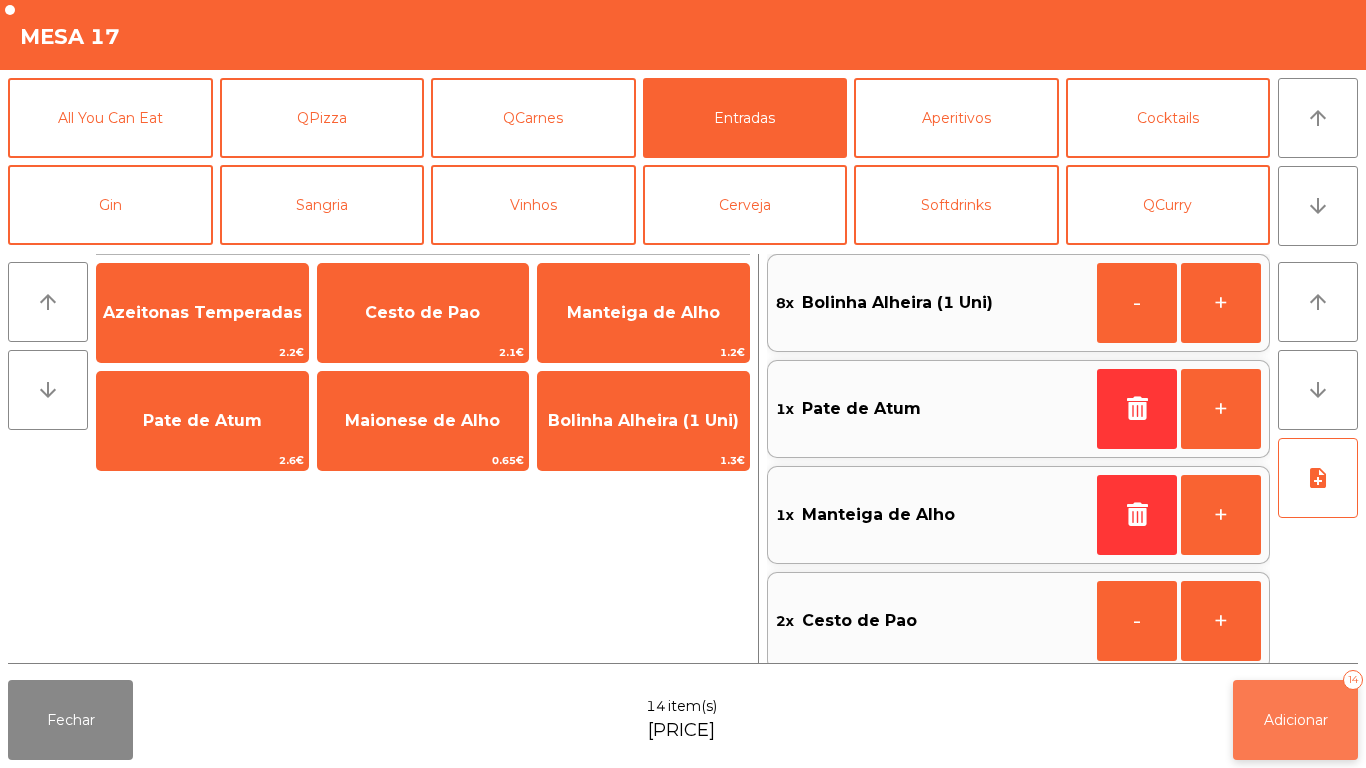 click on "Adicionar" 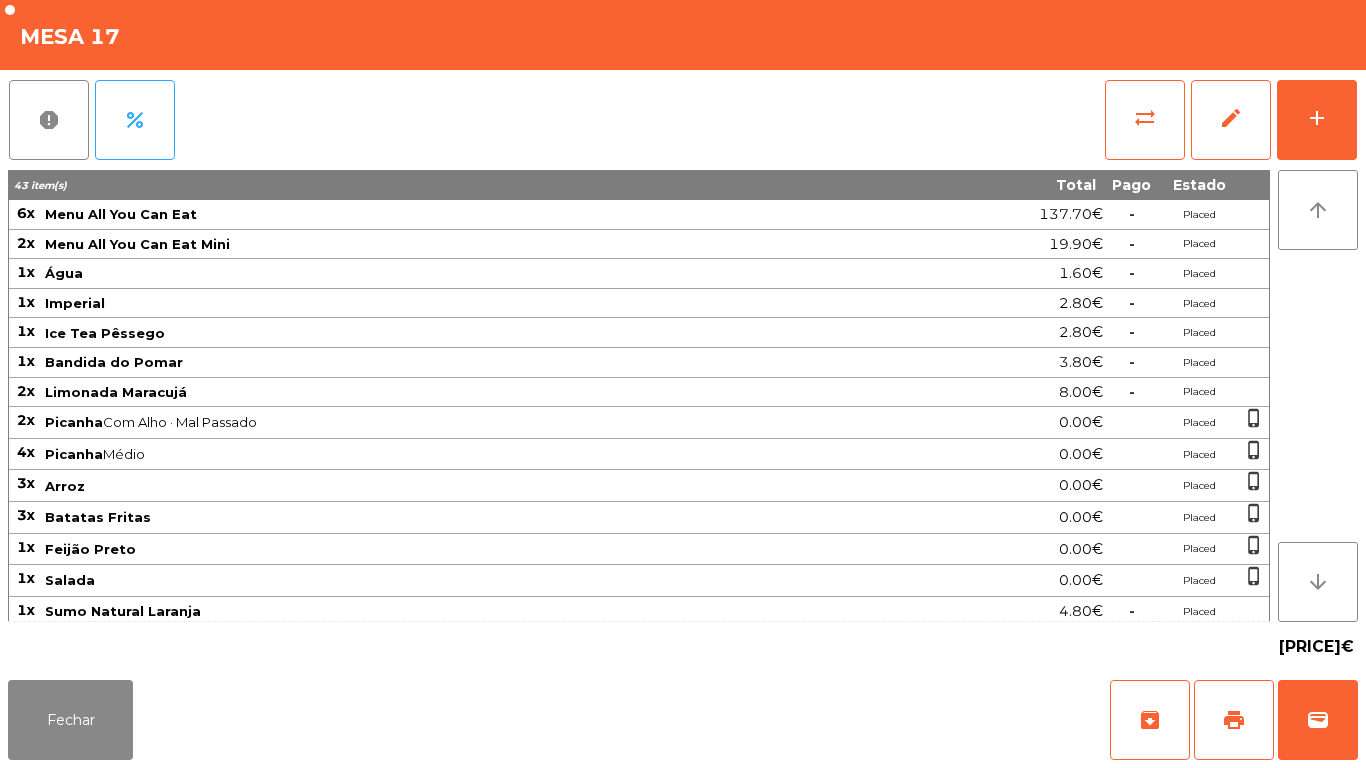 click on "Fechar   archive   print   wallet" 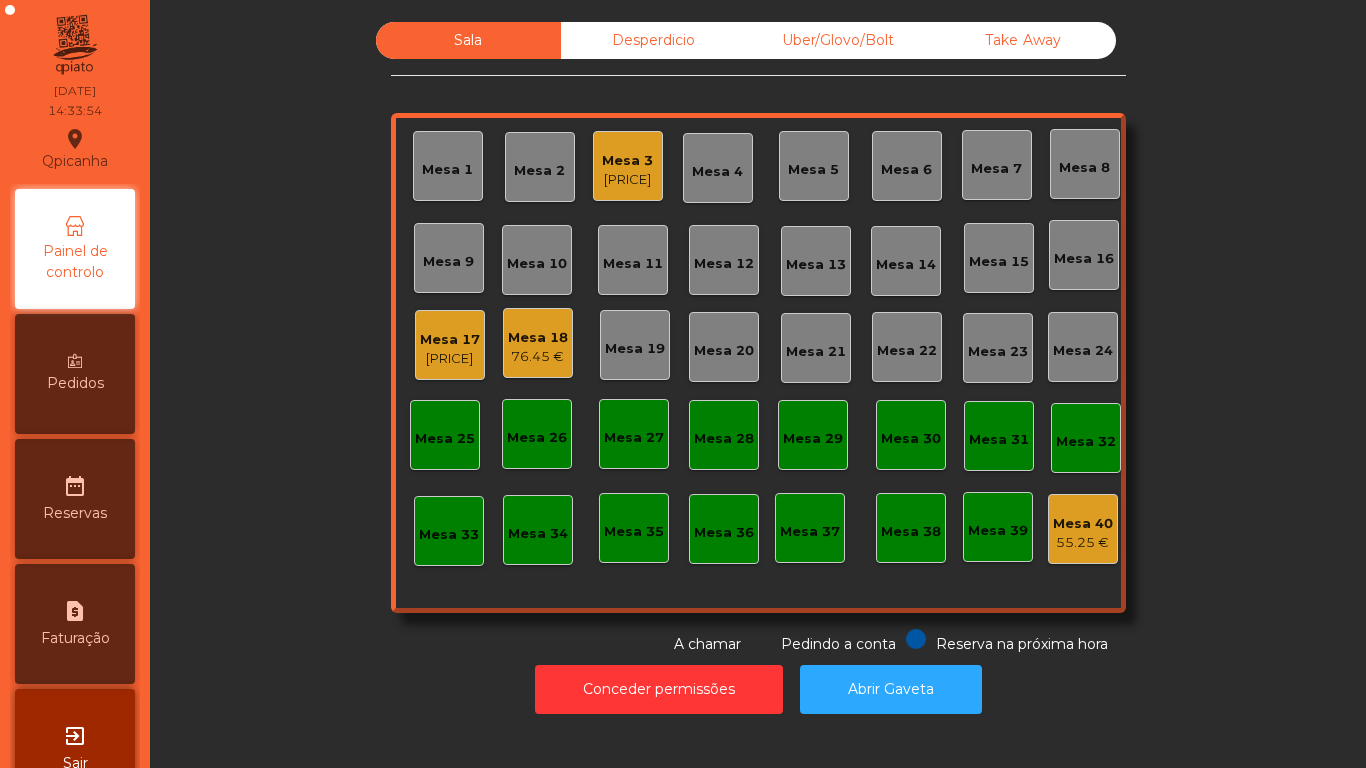 click on "76.45 €" 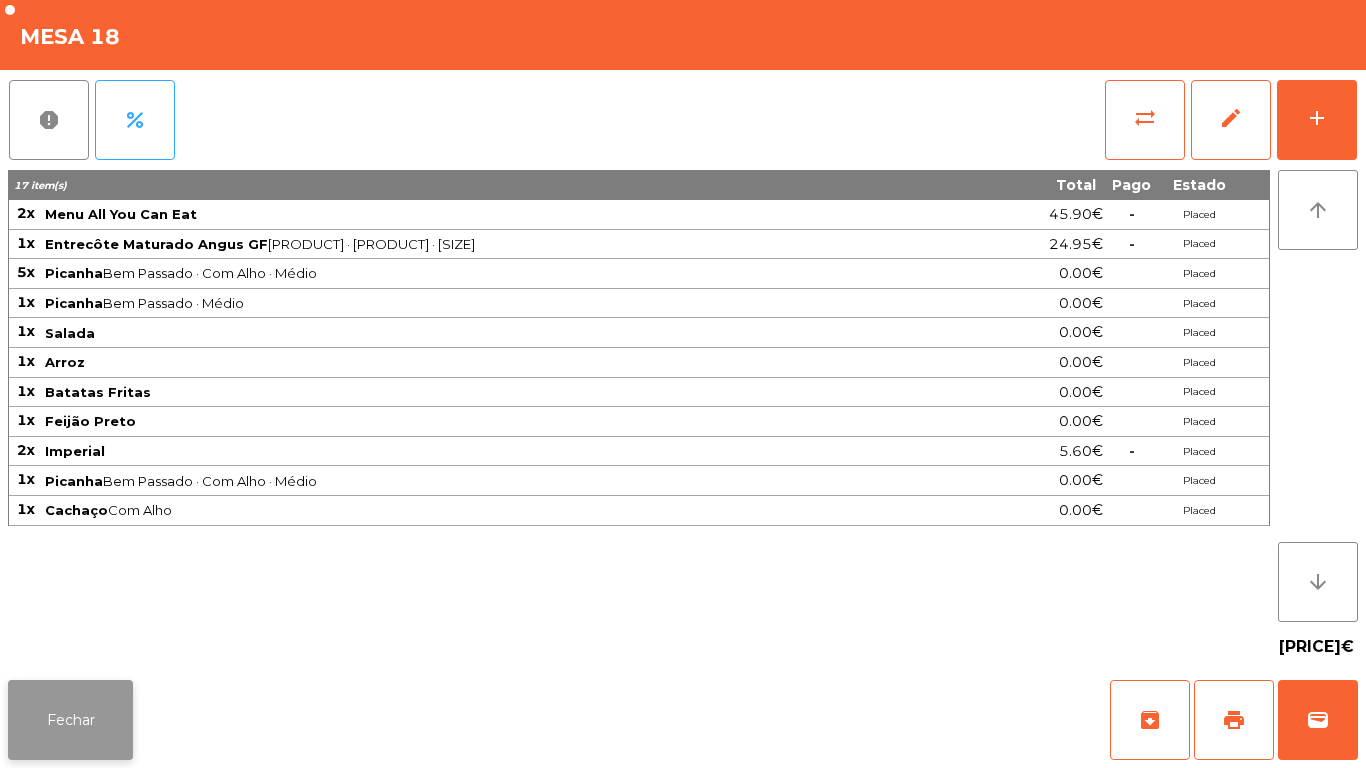 click on "Fechar" 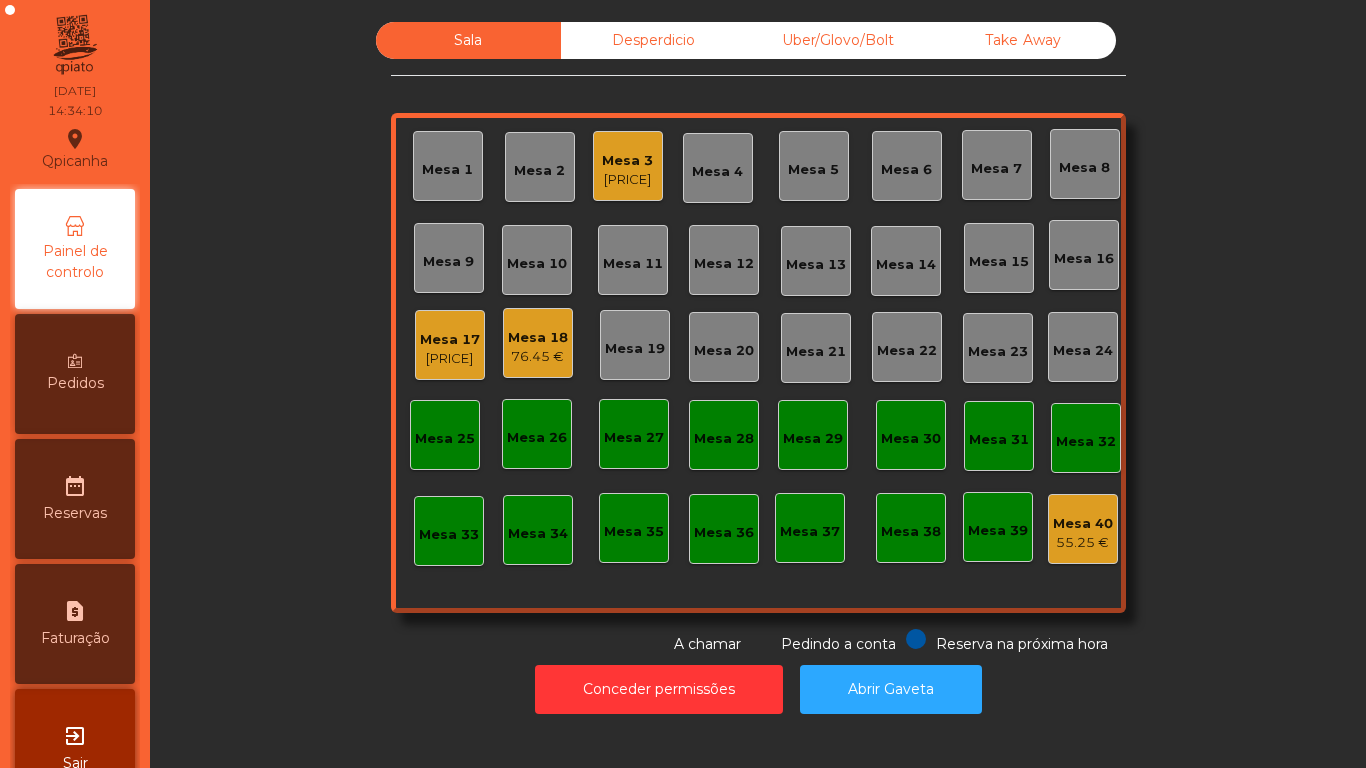 click on "[PRICE]" 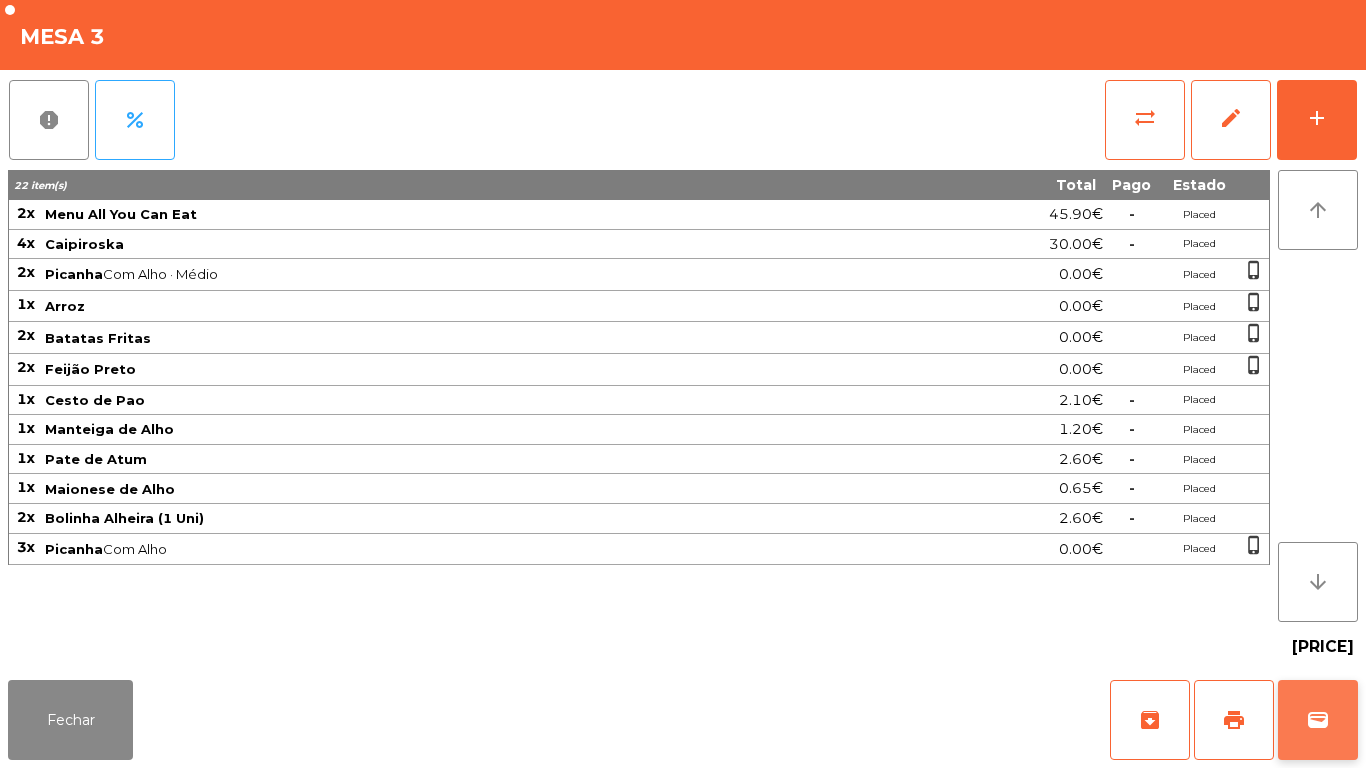 click on "wallet" 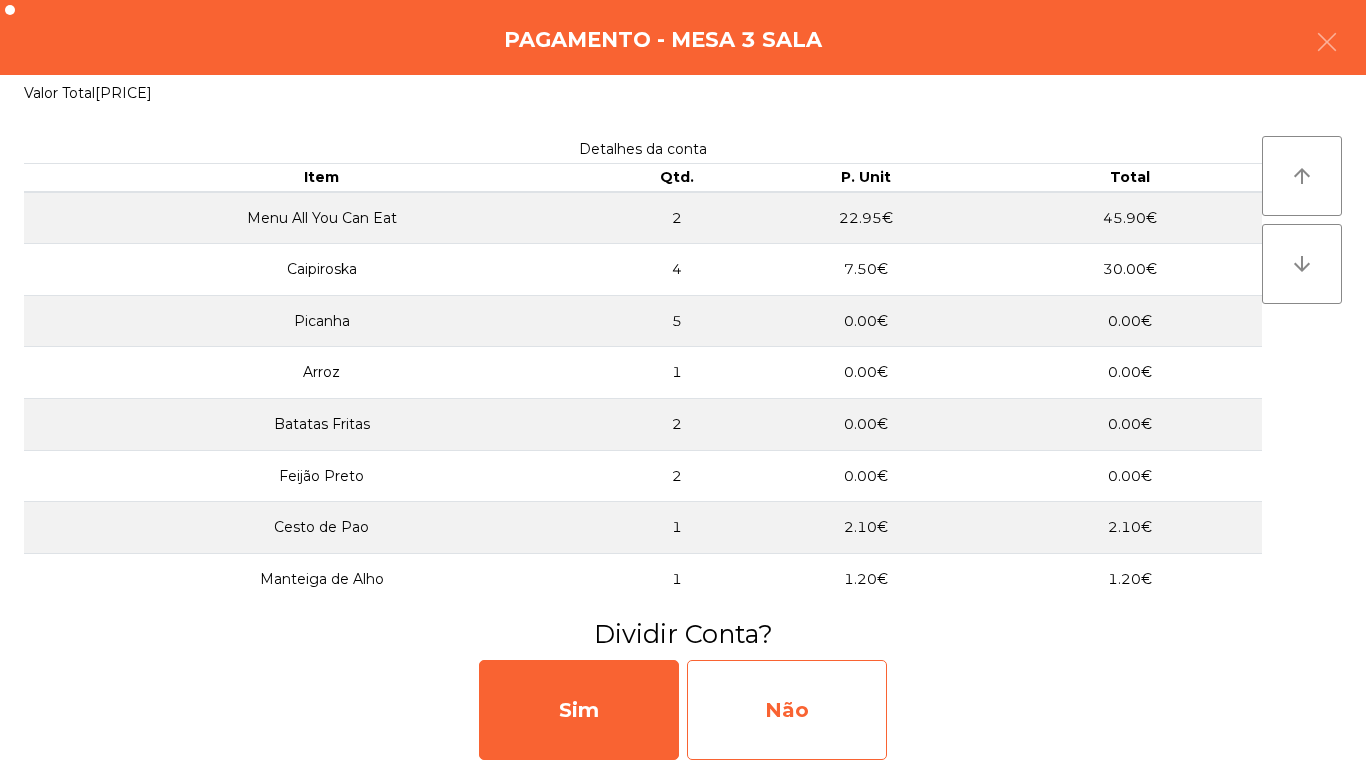 click on "Não" 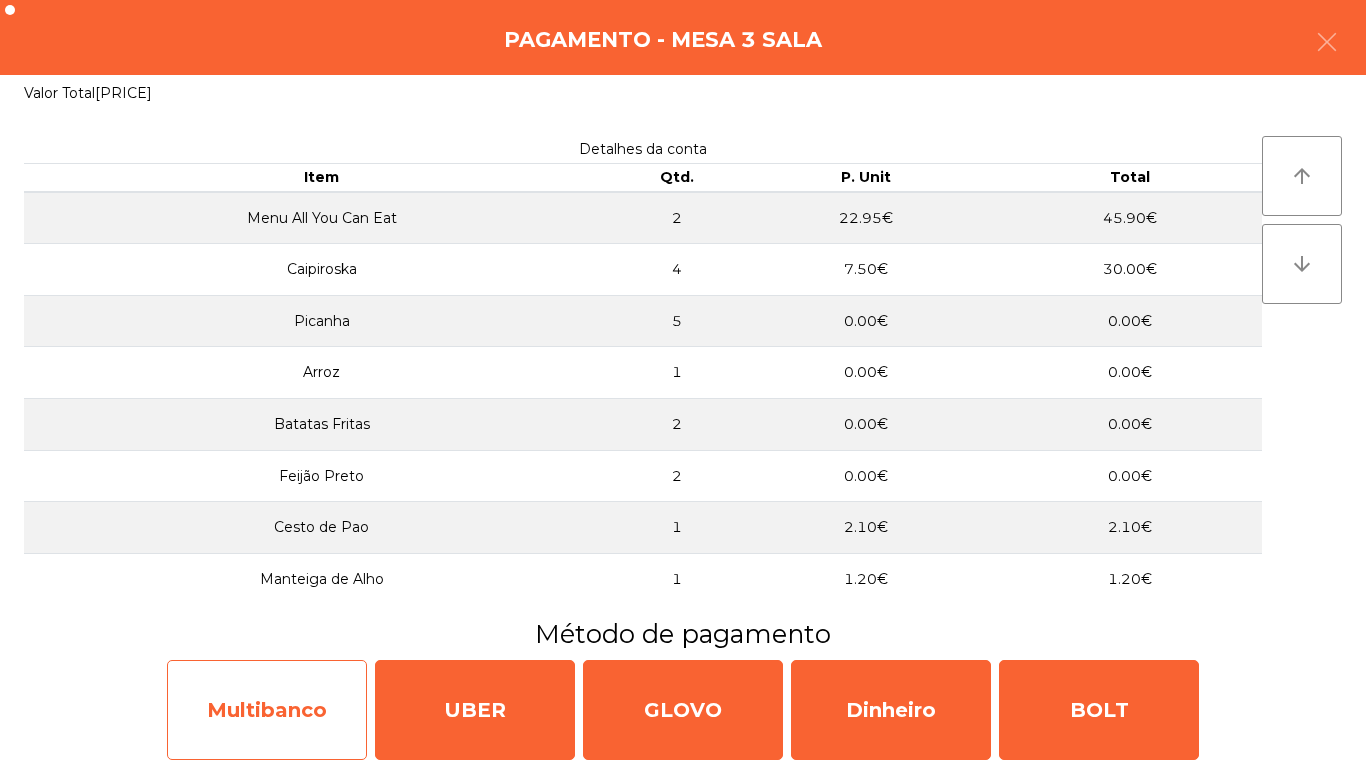 click on "Multibanco" 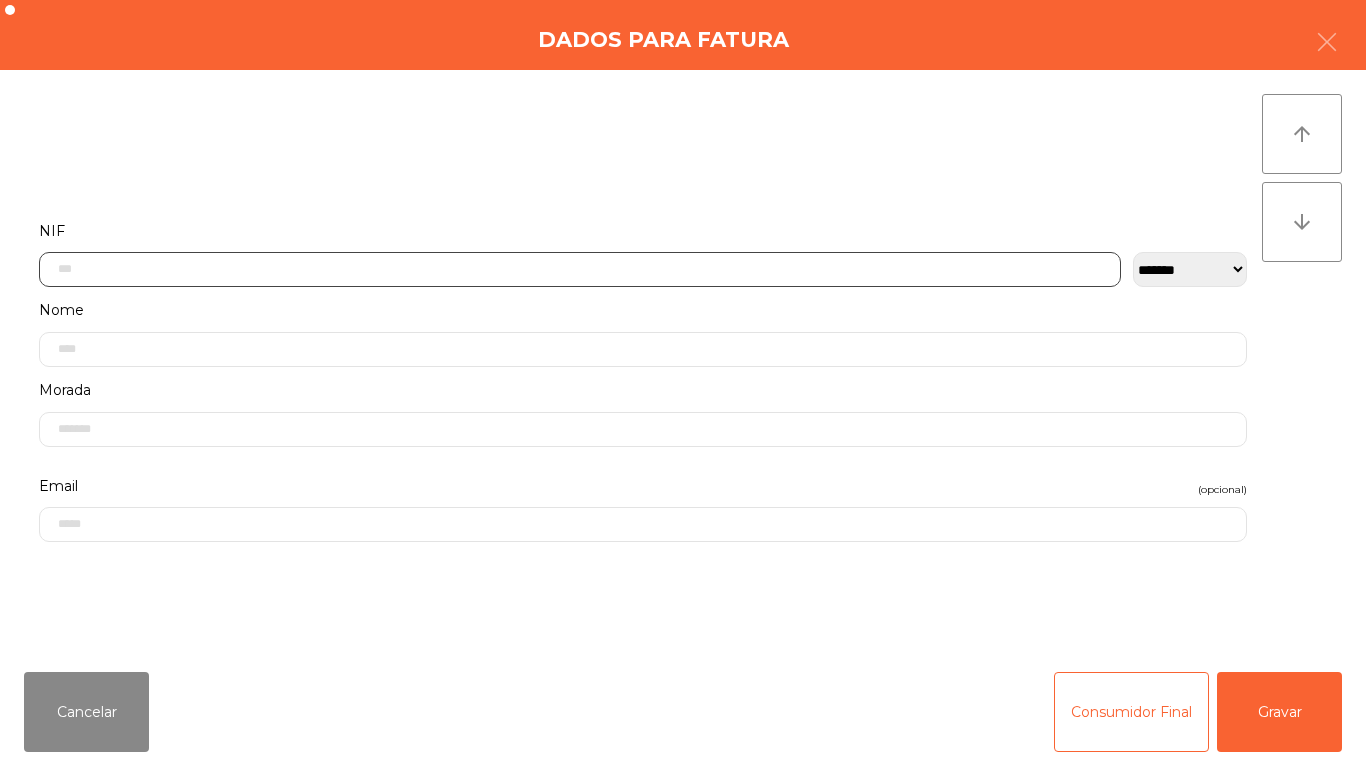 click 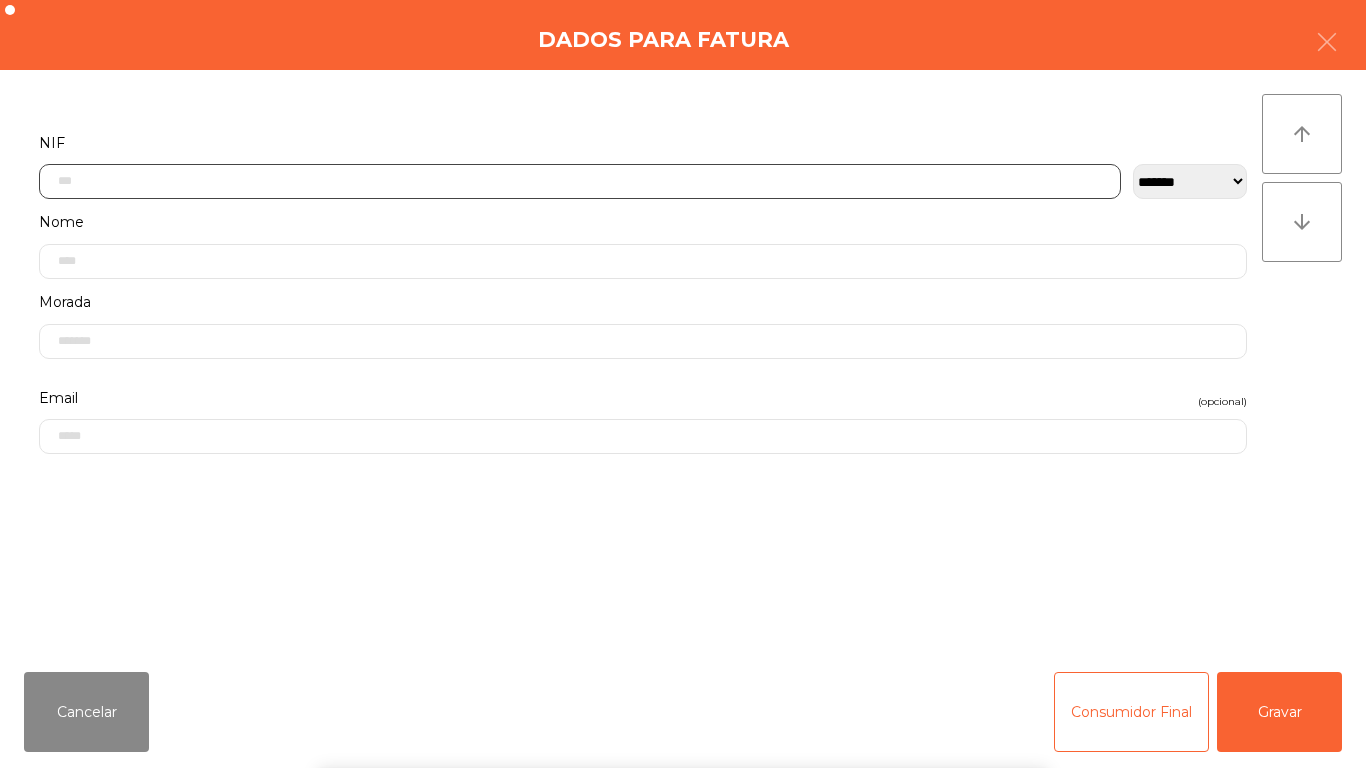 scroll, scrollTop: 122, scrollLeft: 0, axis: vertical 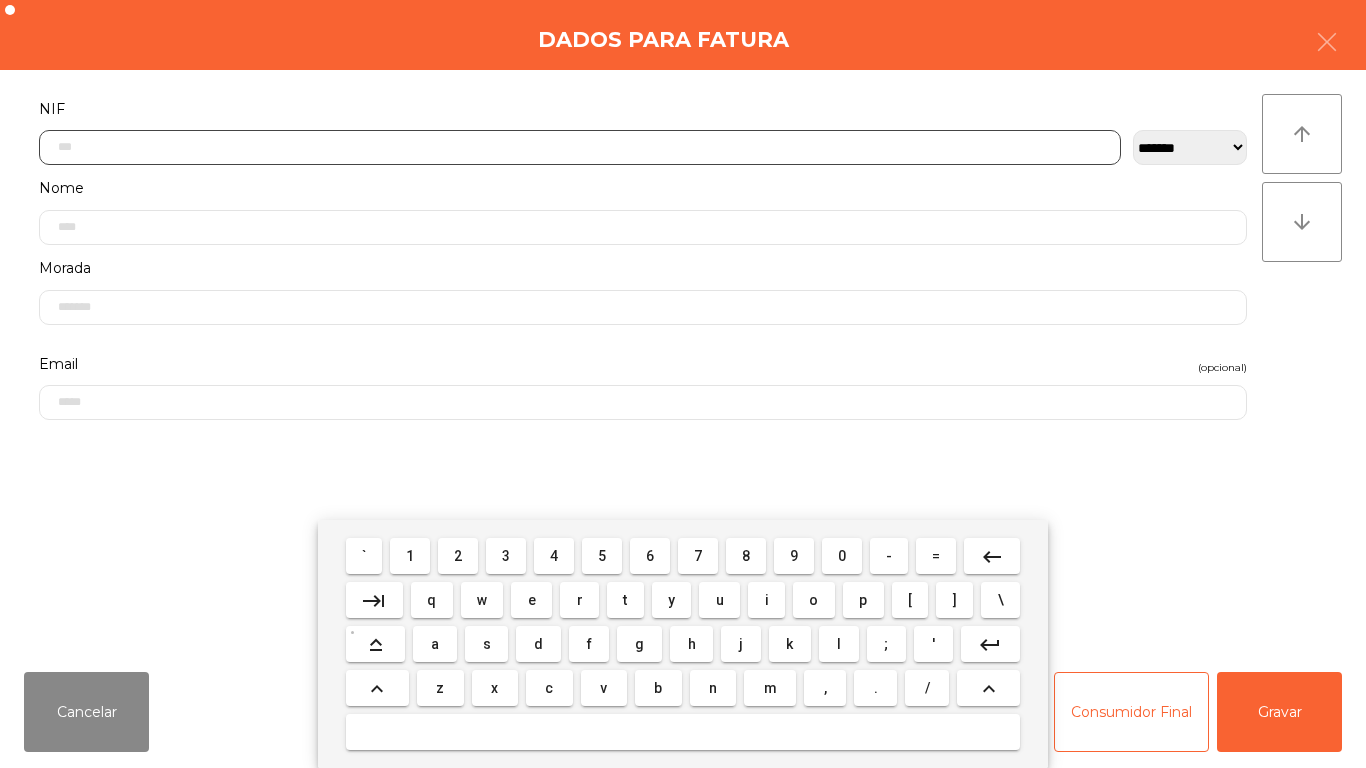 click on "5" at bounding box center (602, 556) 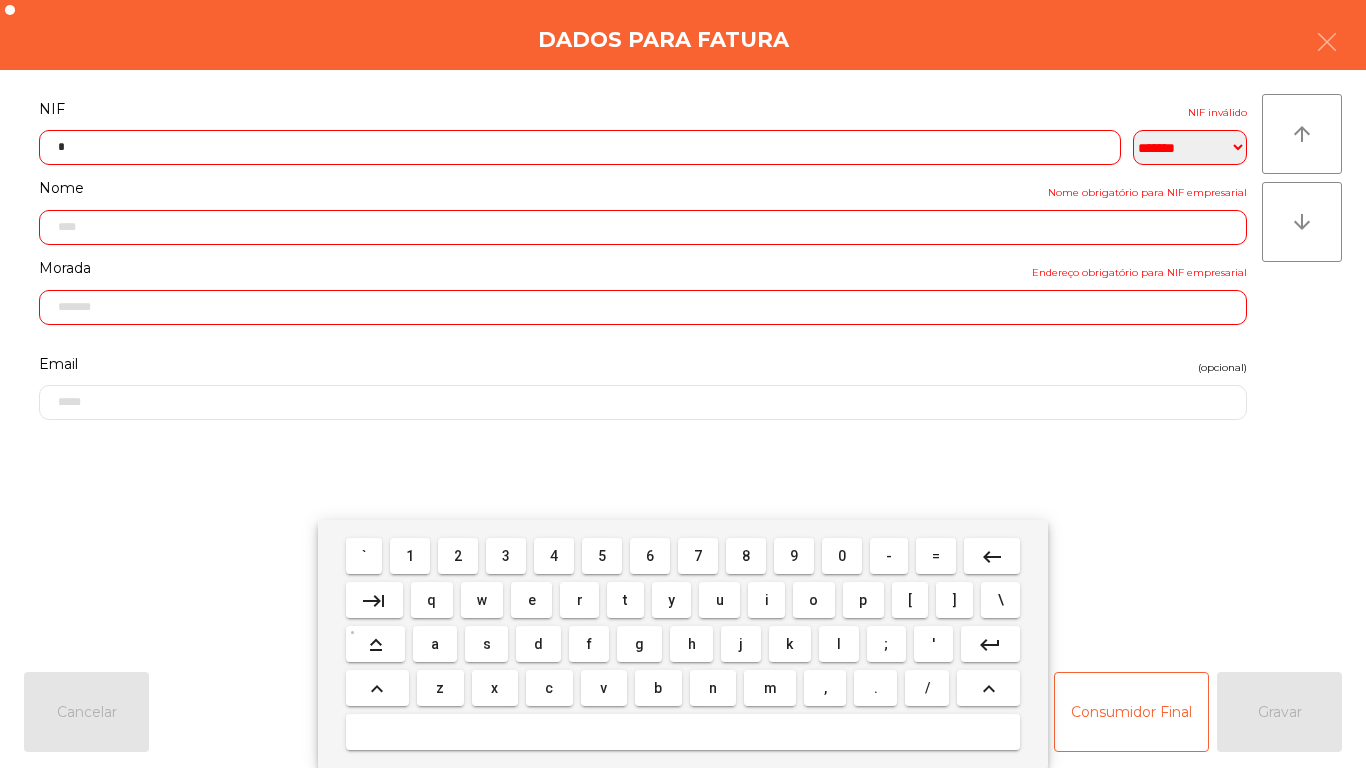 click on "0" at bounding box center (842, 556) 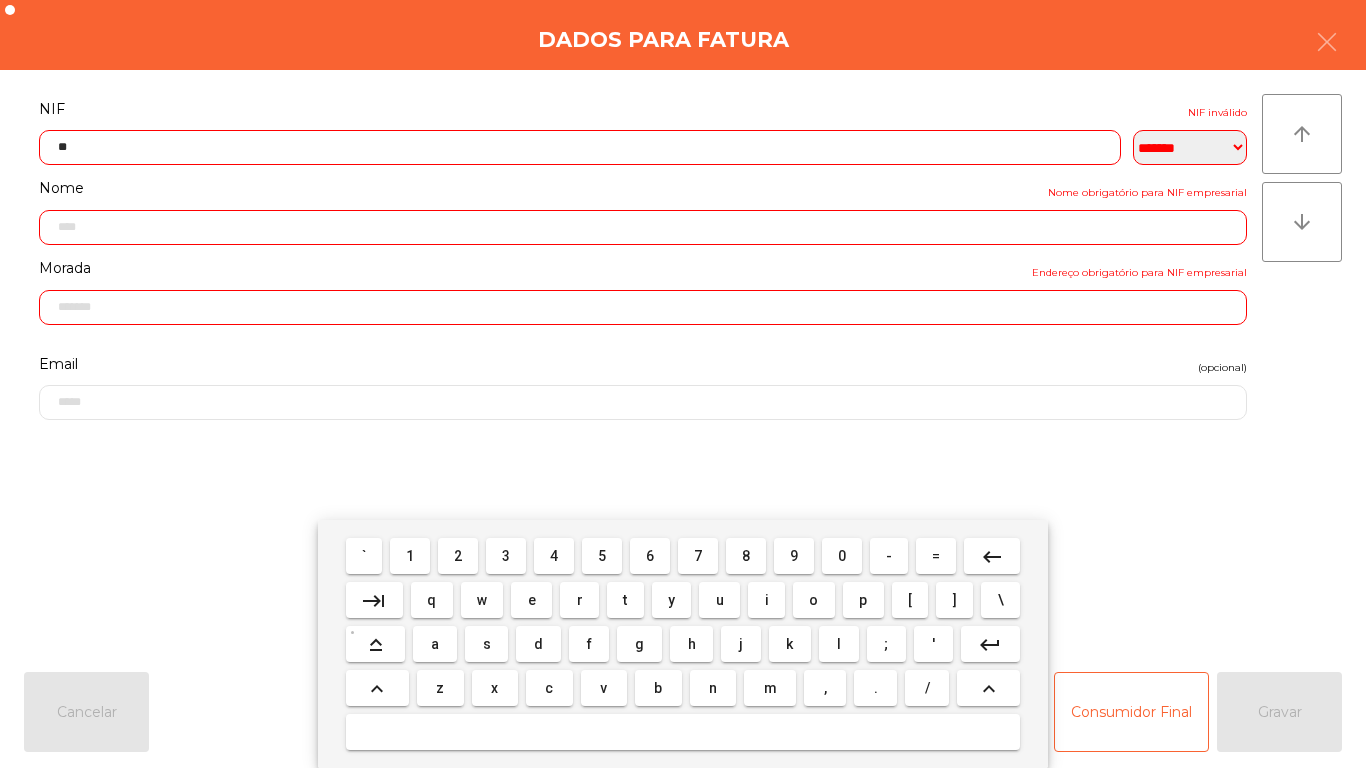 click on "0" at bounding box center [842, 556] 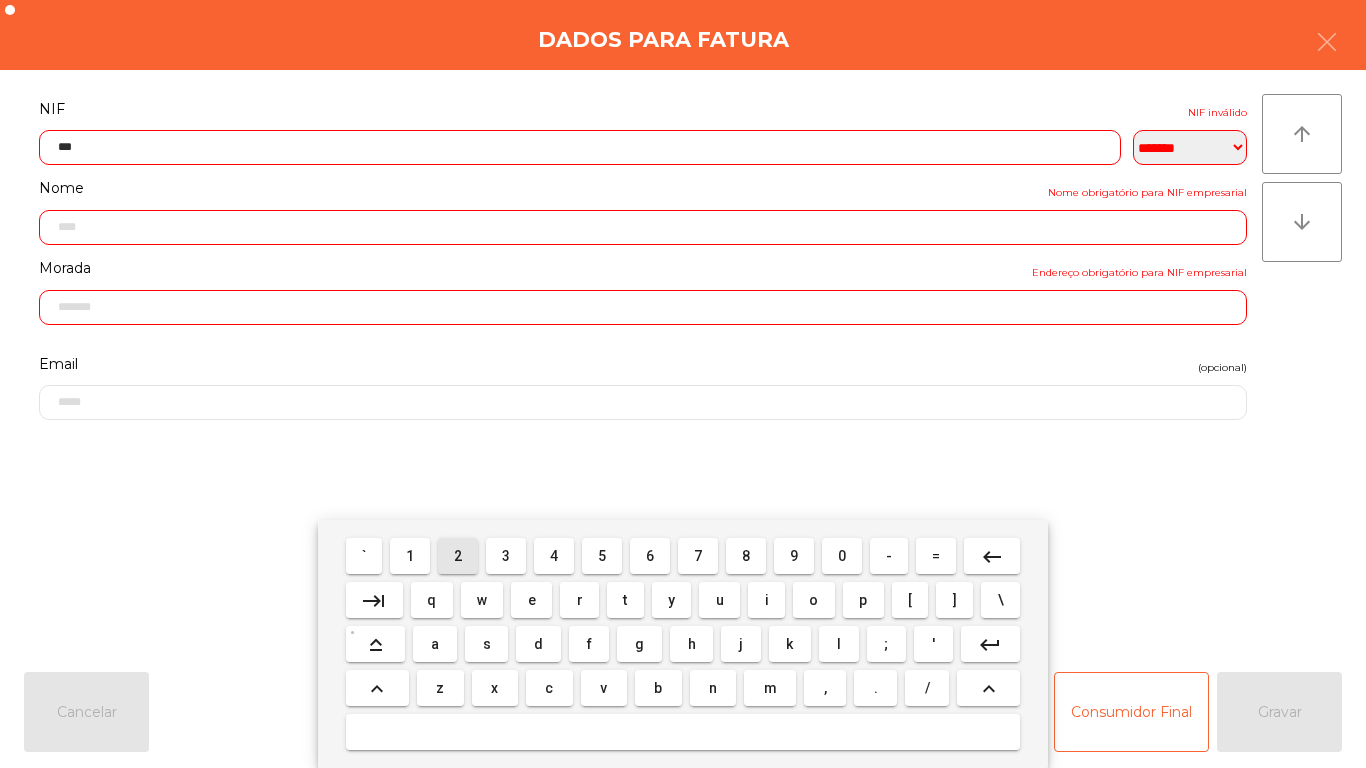 click on "2" at bounding box center (458, 556) 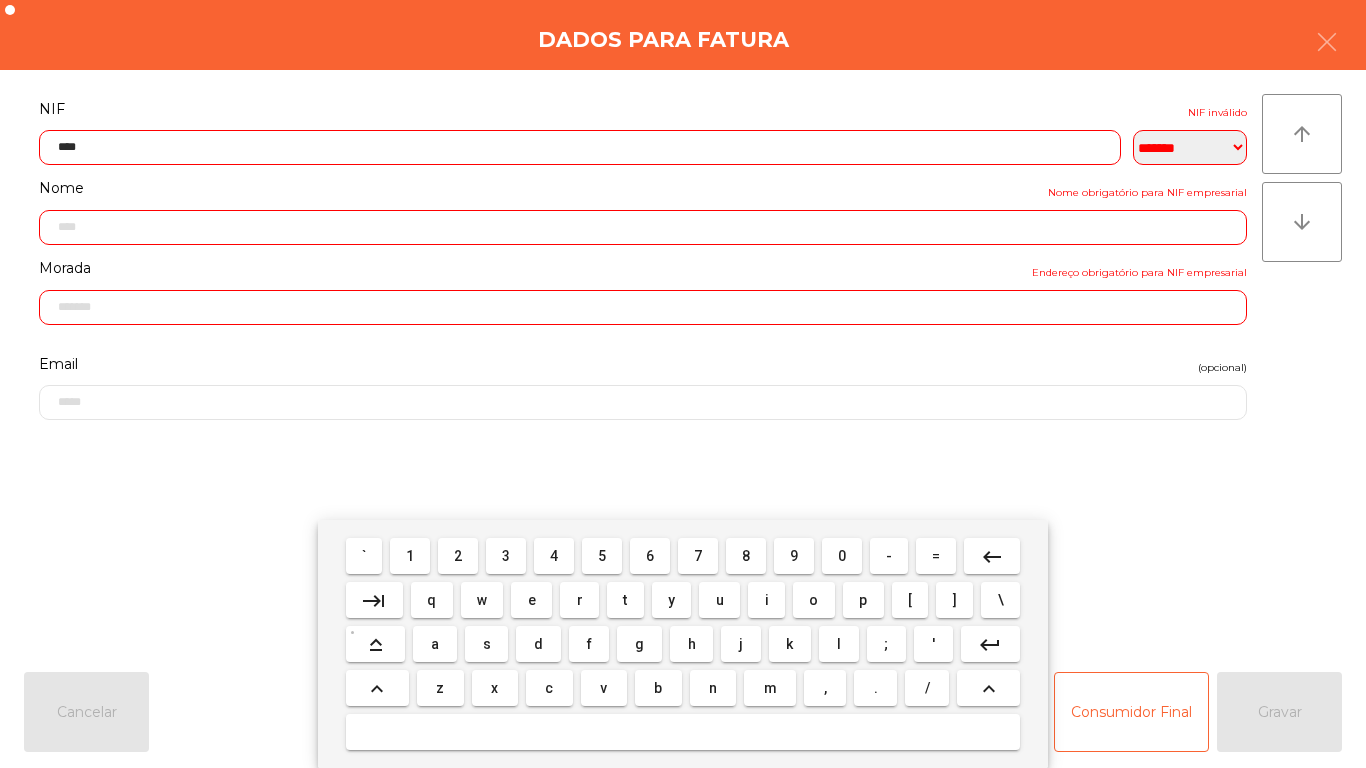 click on "8" at bounding box center (746, 556) 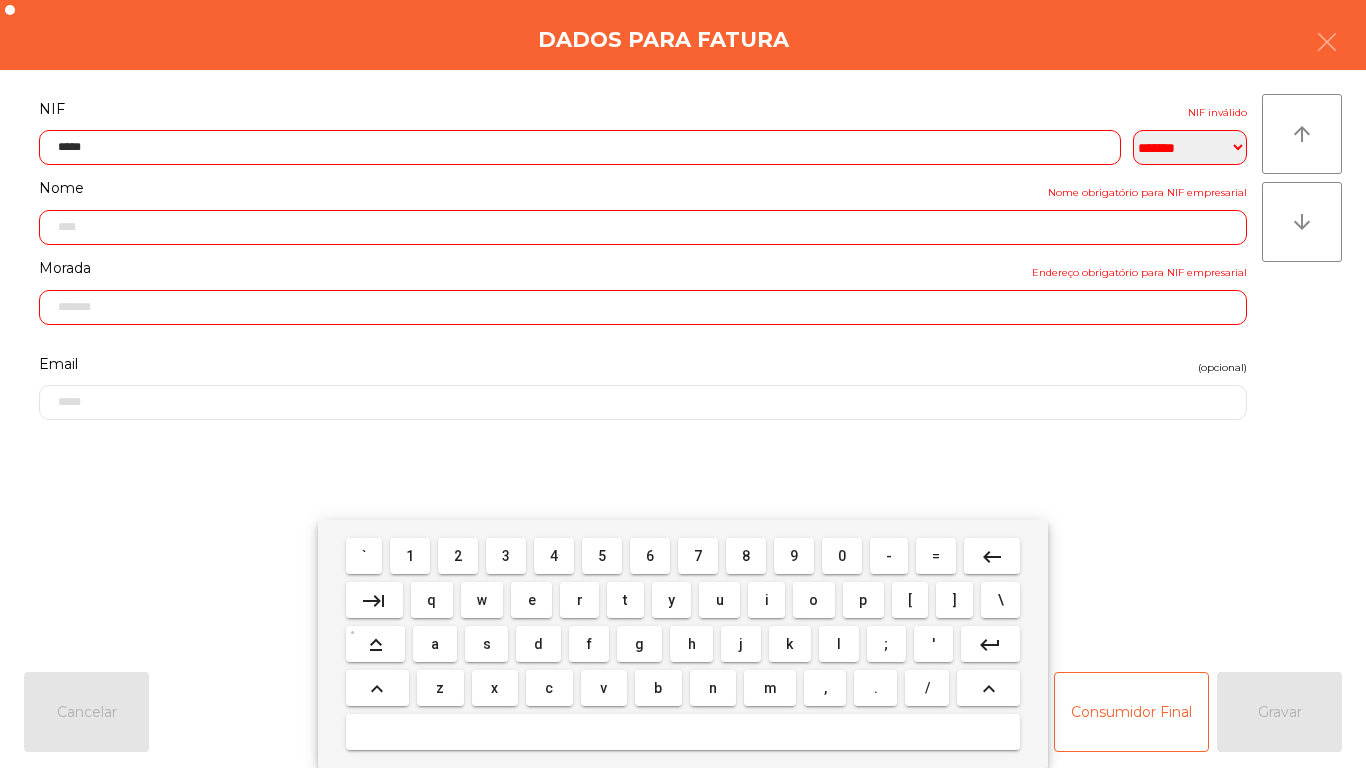 click on "5" at bounding box center (602, 556) 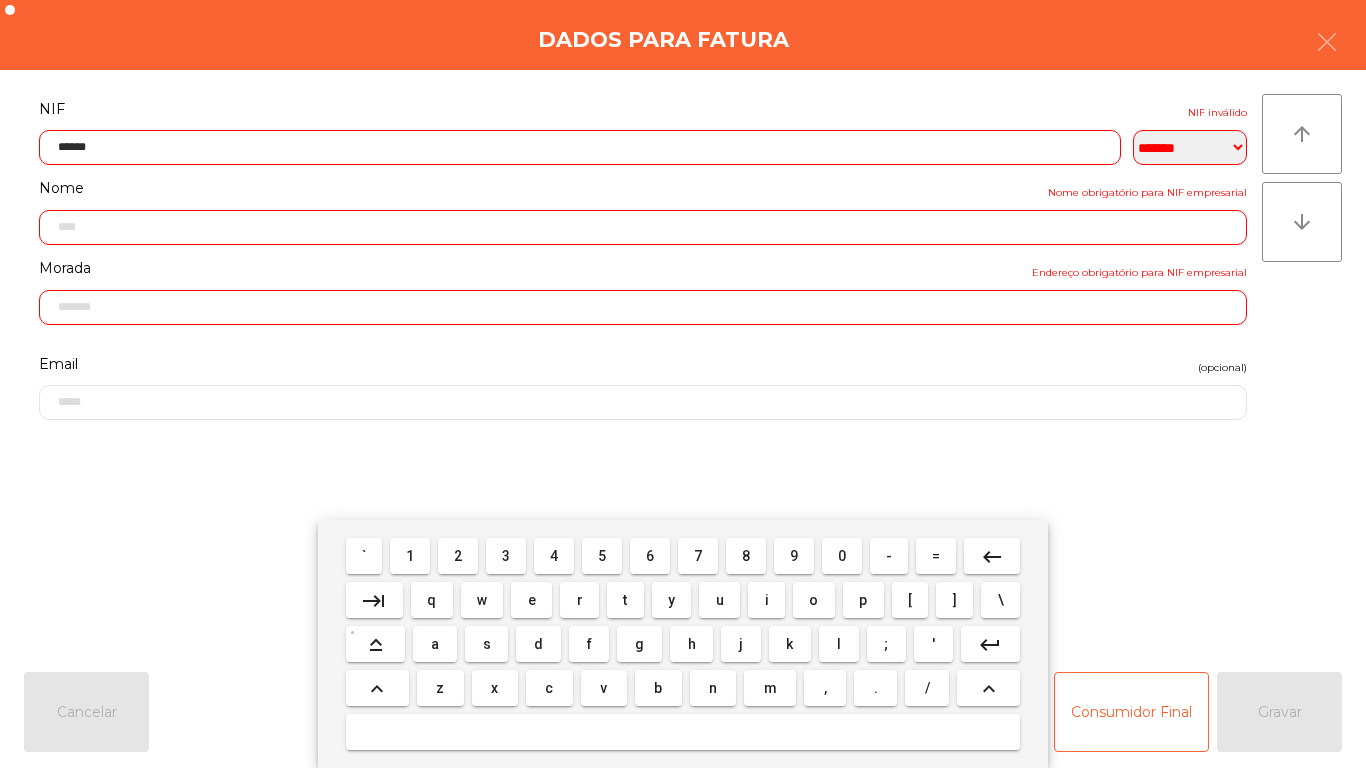 click on "4" at bounding box center [554, 556] 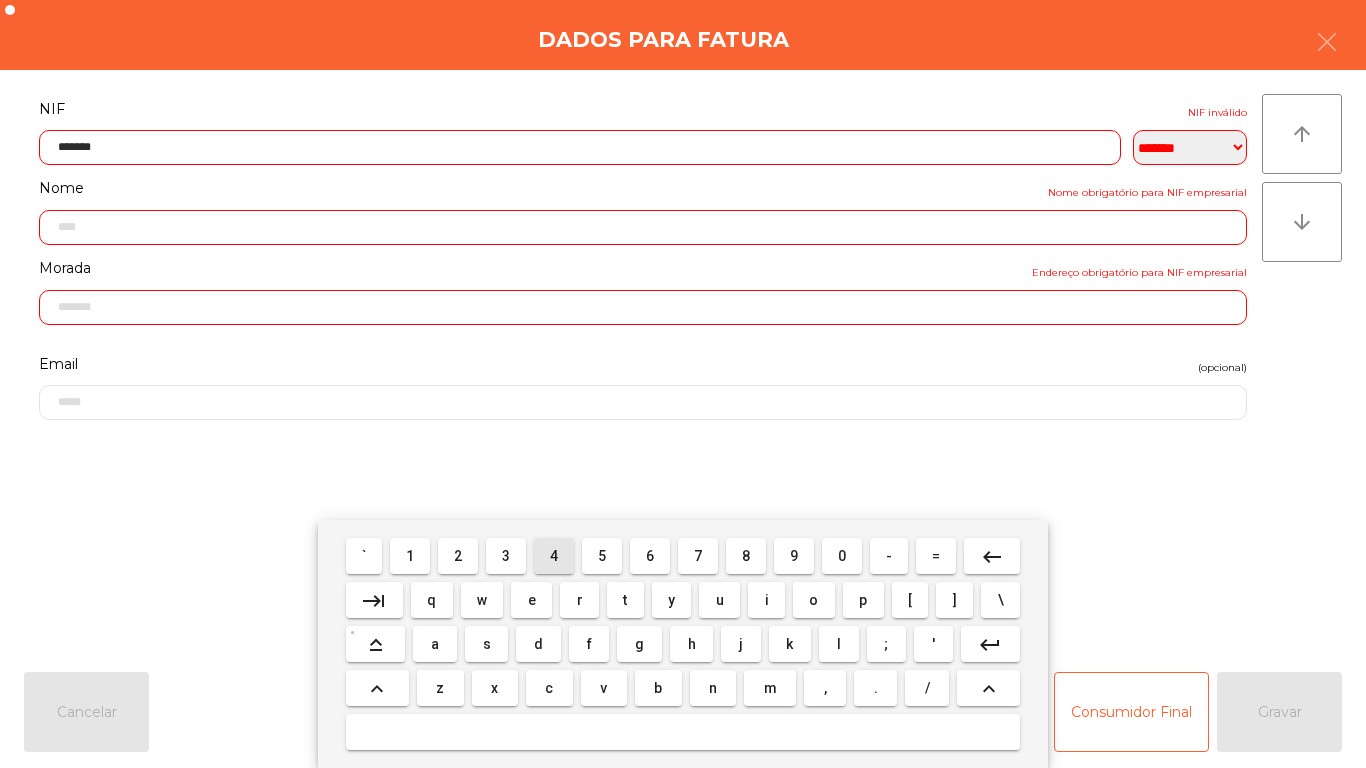 click on "5" at bounding box center [602, 556] 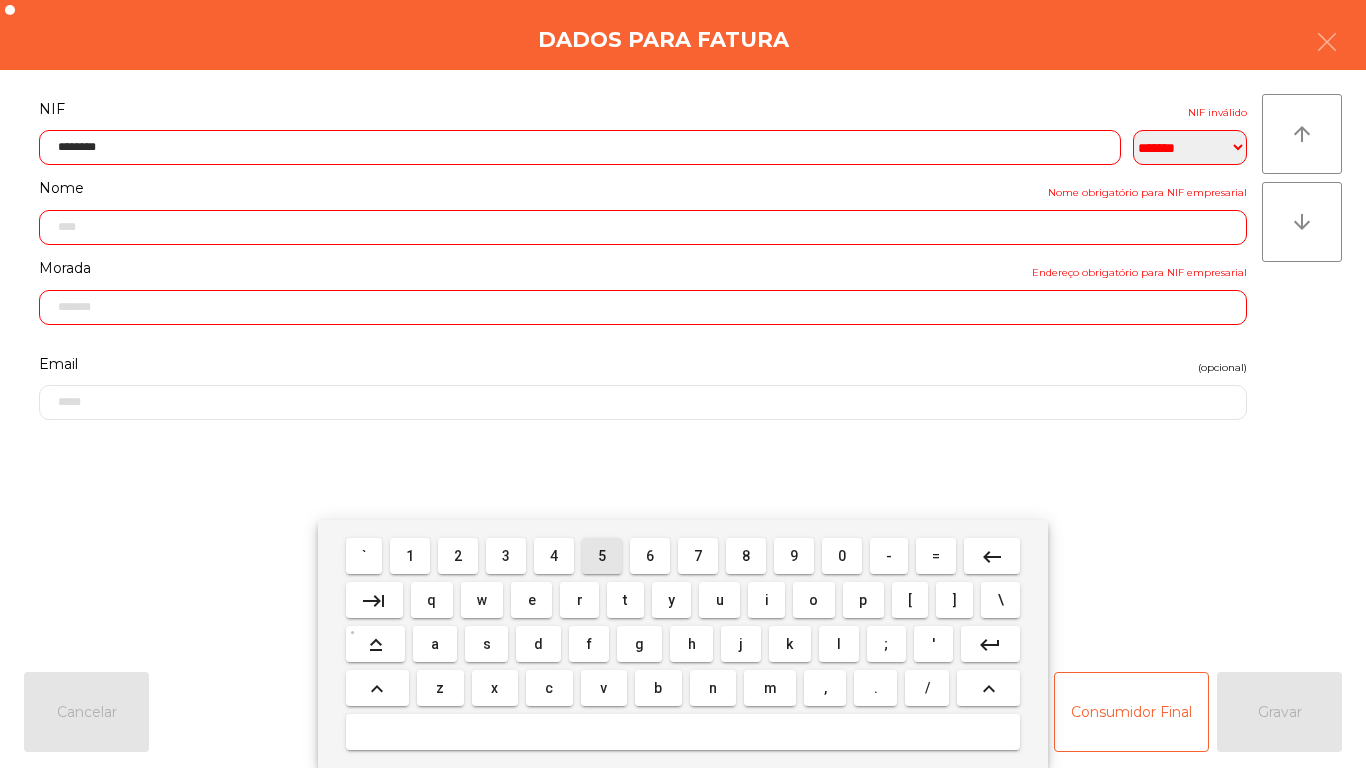 click on "4" at bounding box center (554, 556) 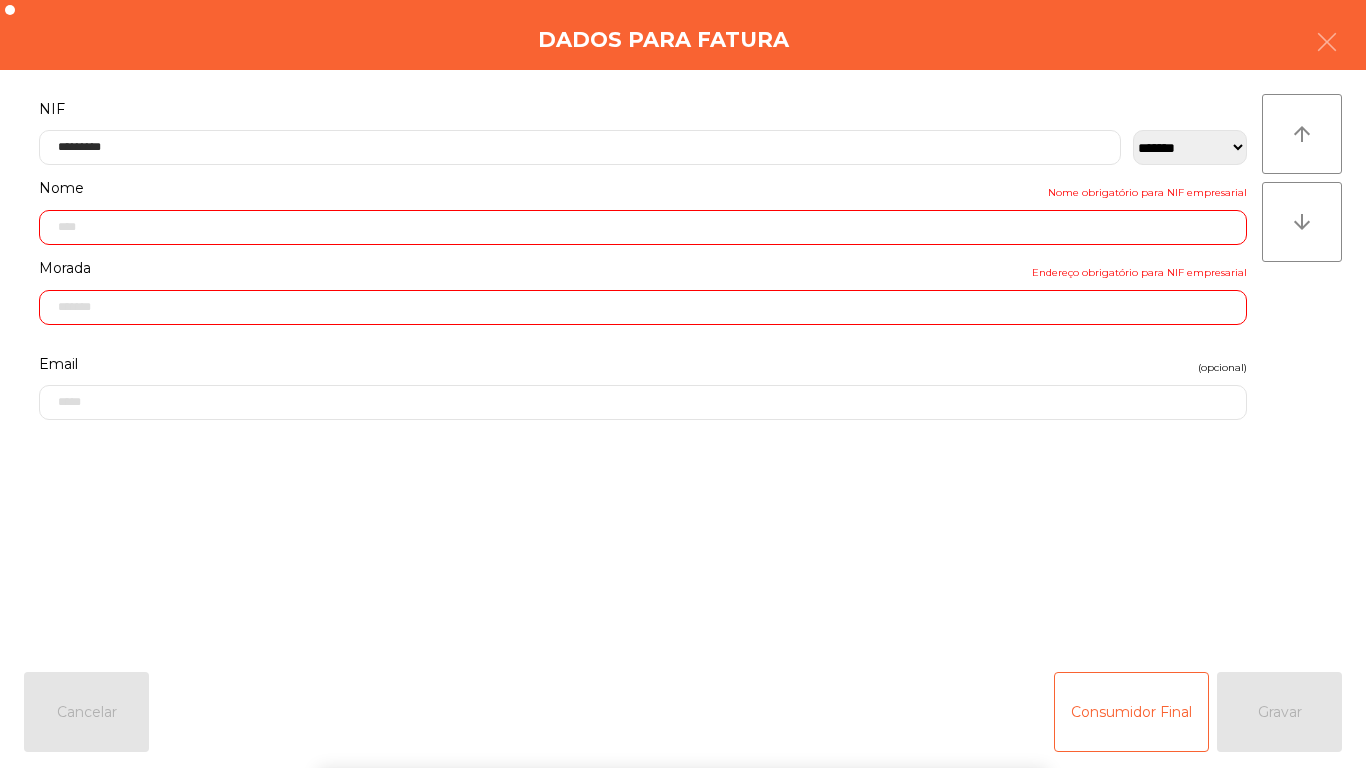 click on "**********" 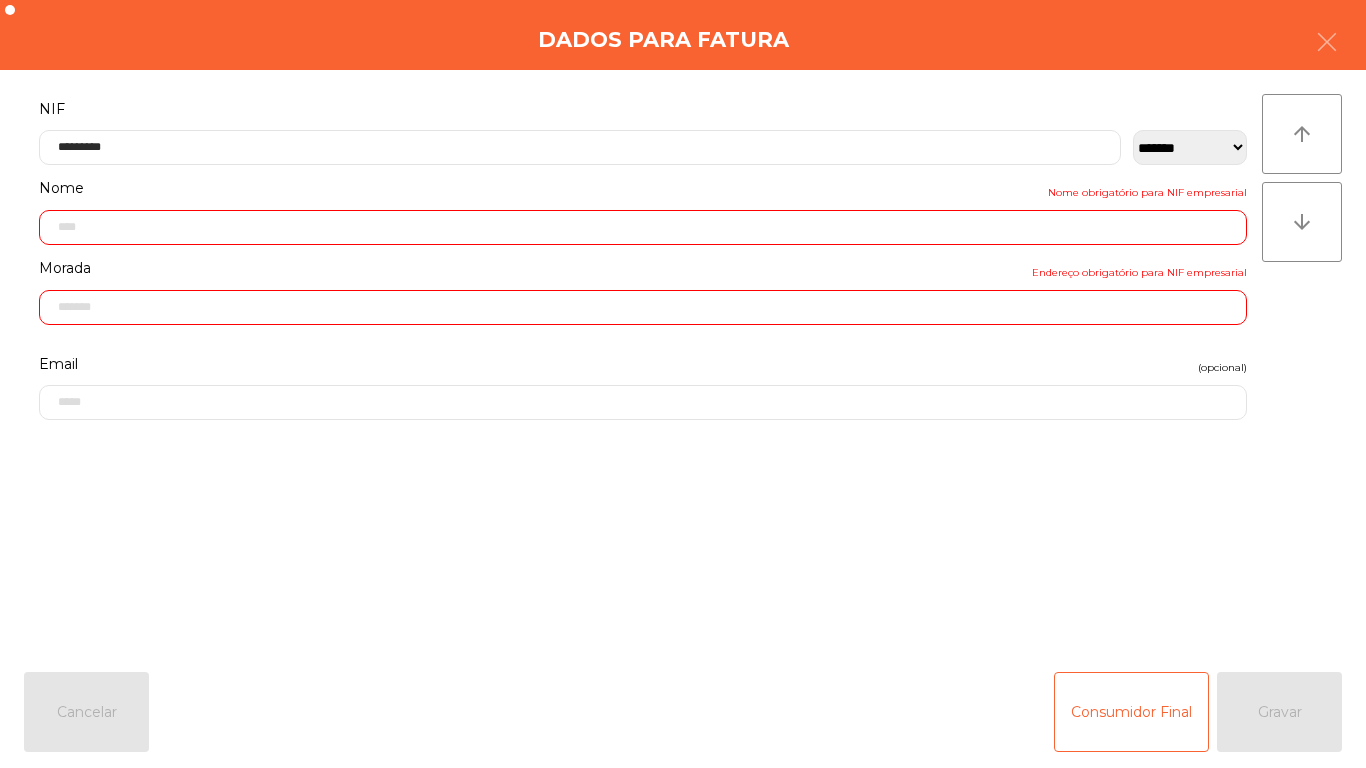type on "**********" 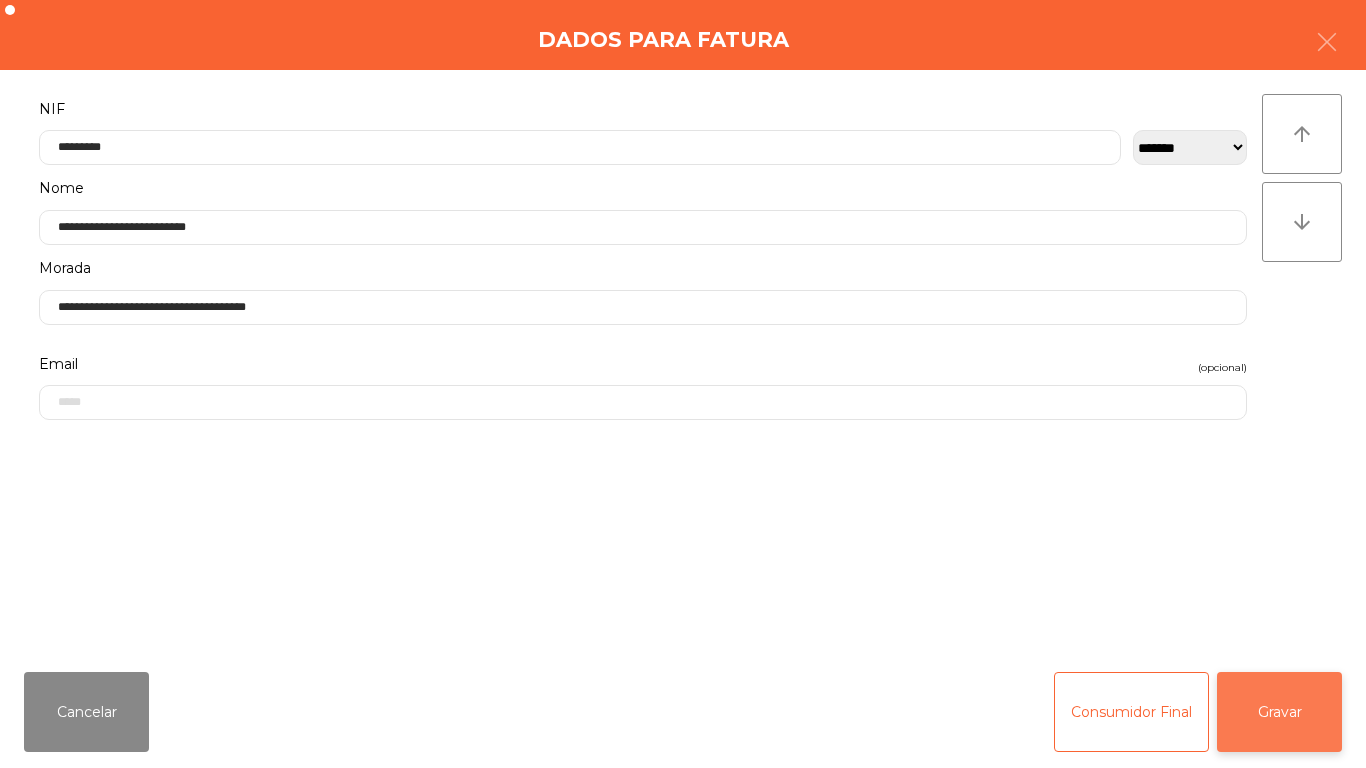 click on "Gravar" 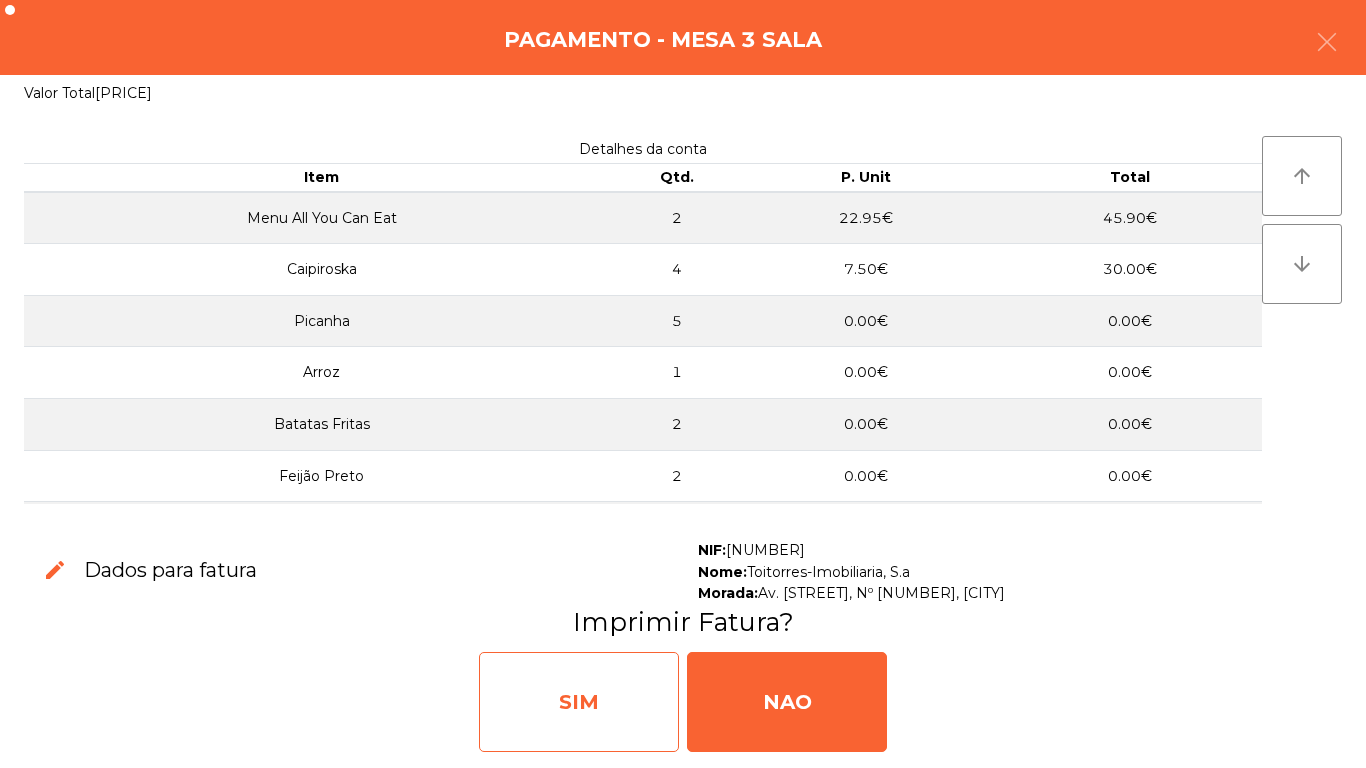 click on "SIM" 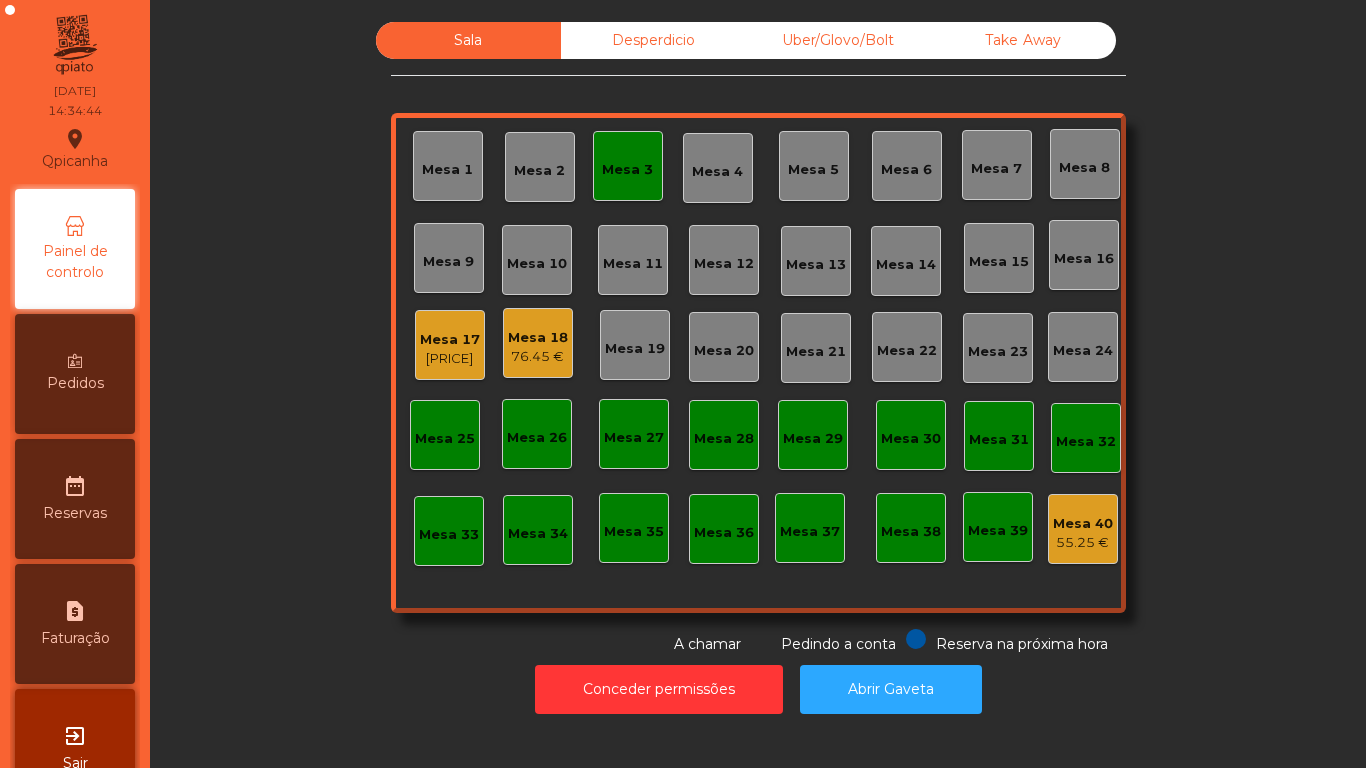click on "Mesa 17" 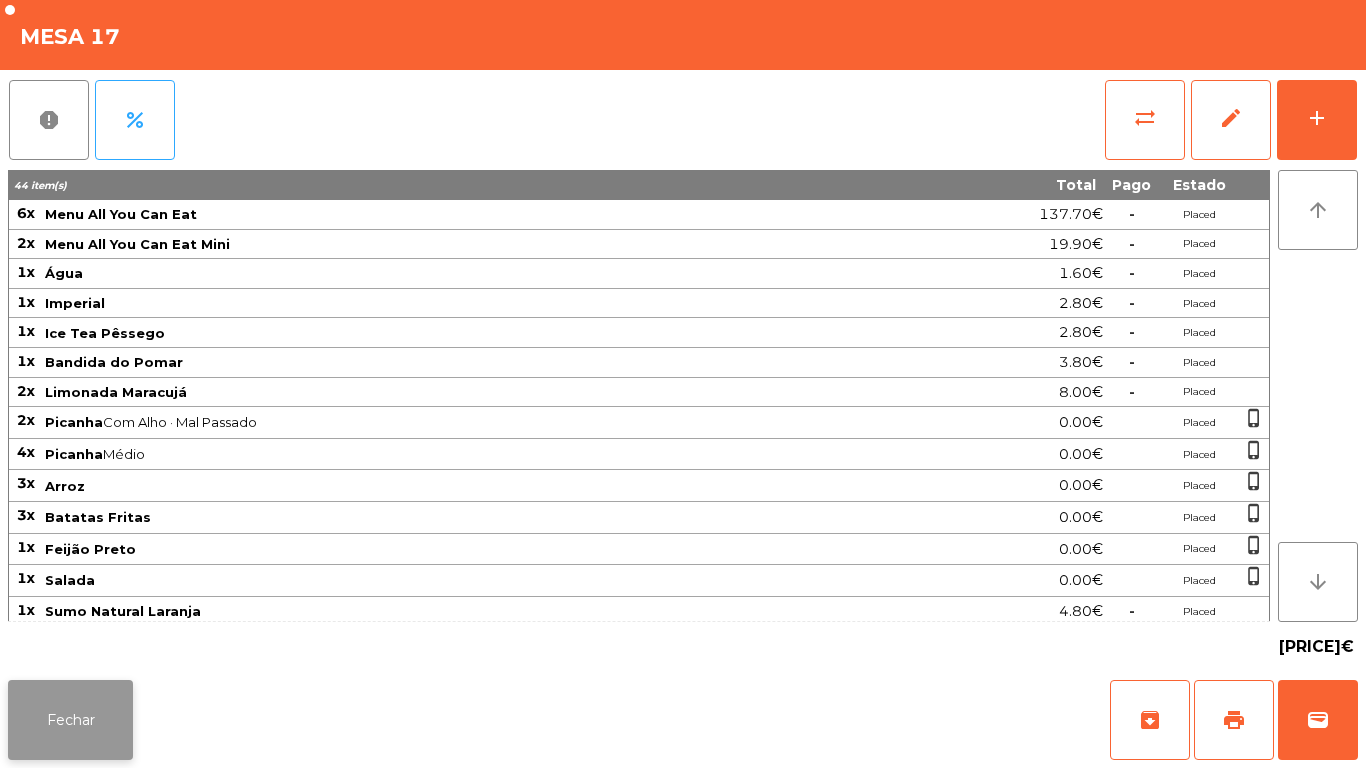 click on "Fechar" 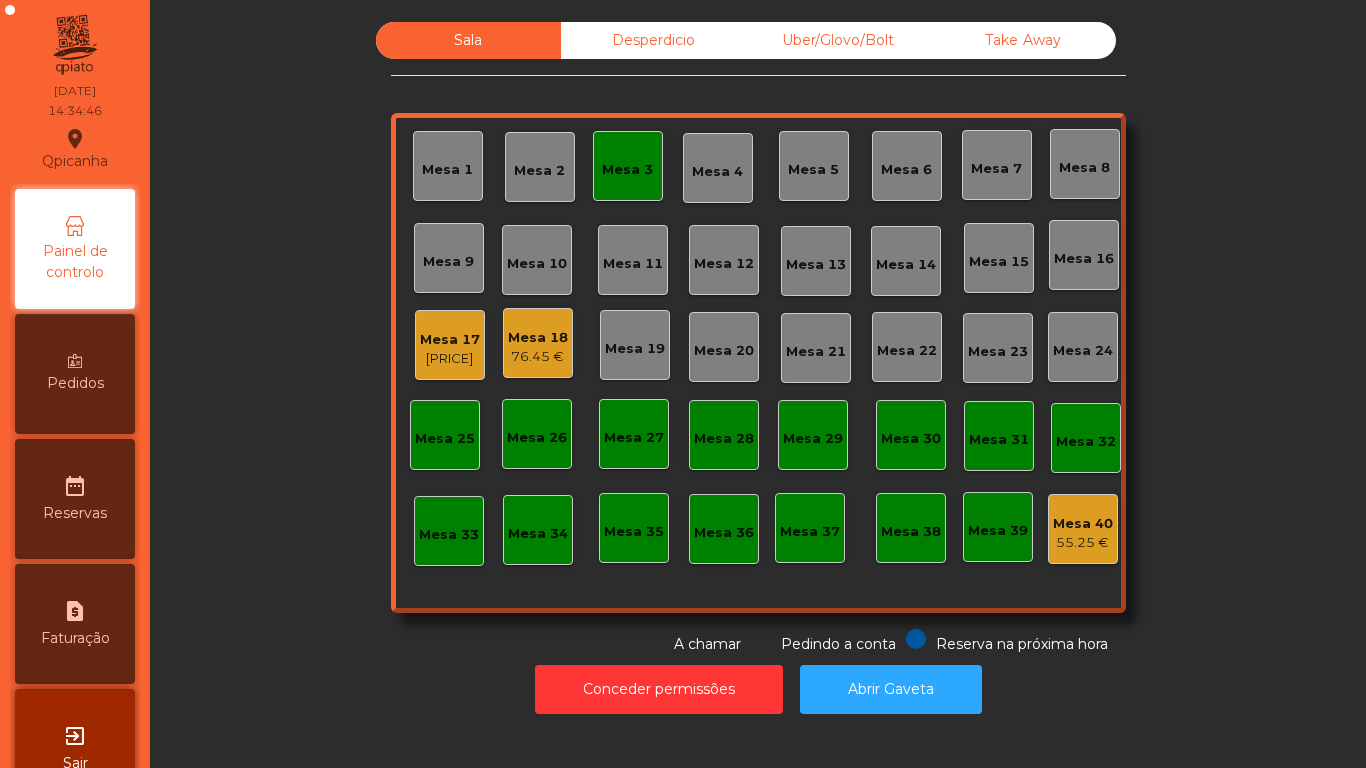 click on "Pedidos" at bounding box center [75, 374] 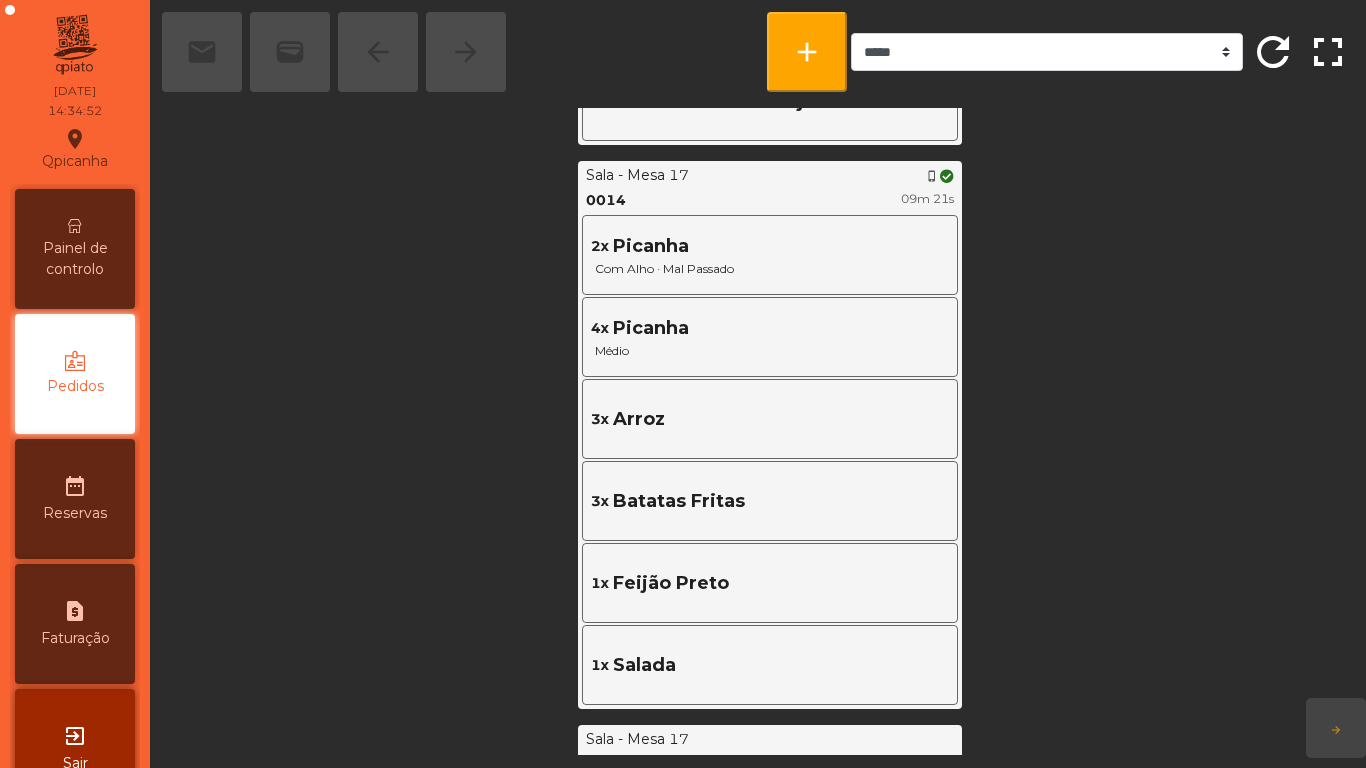 scroll, scrollTop: 1029, scrollLeft: 0, axis: vertical 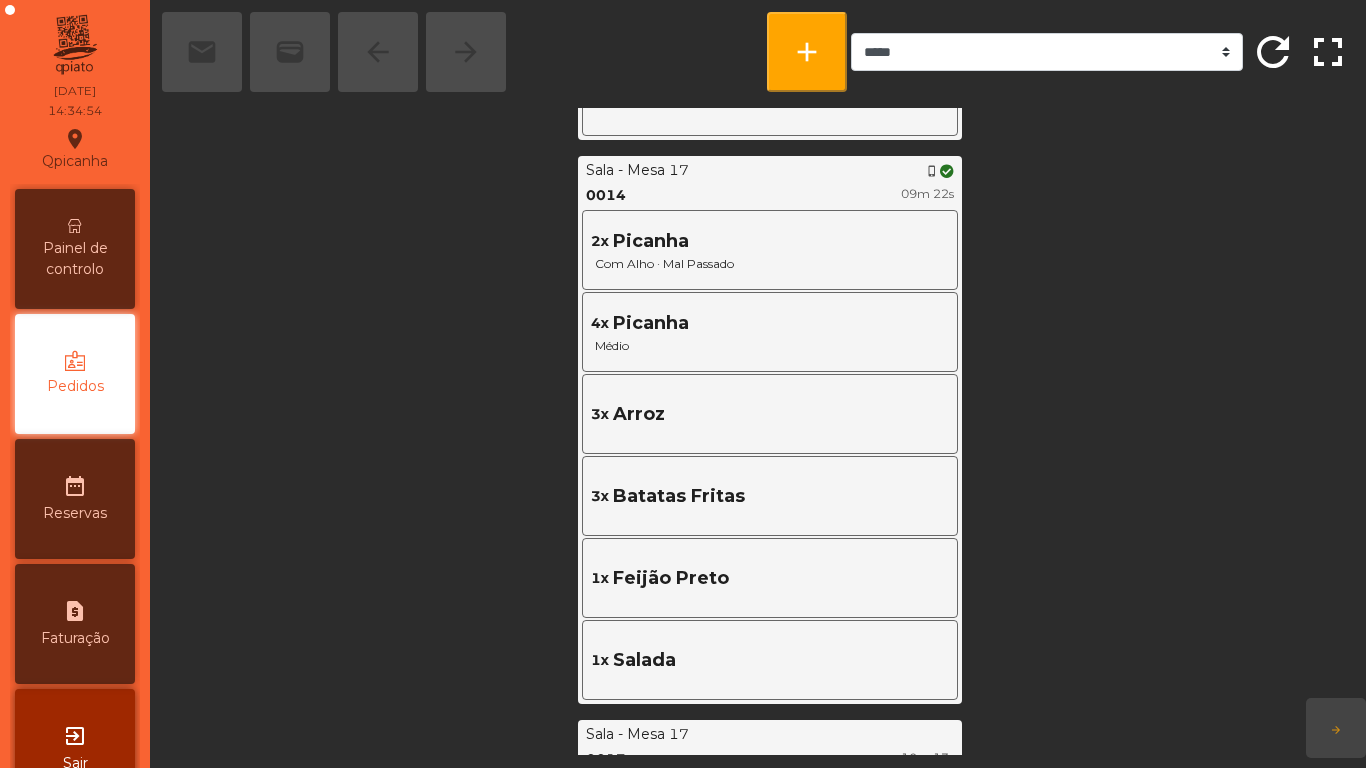click at bounding box center (75, 226) 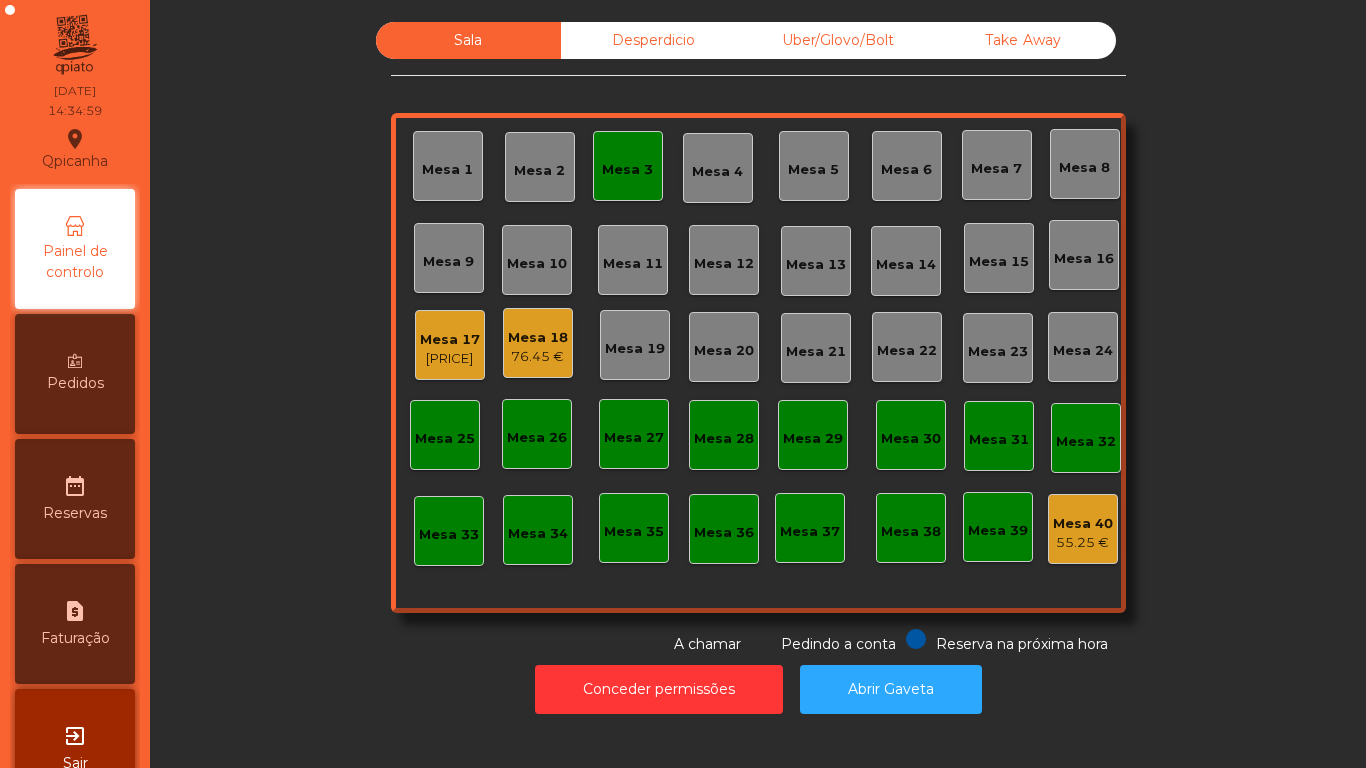 click on "Pedidos" at bounding box center (75, 374) 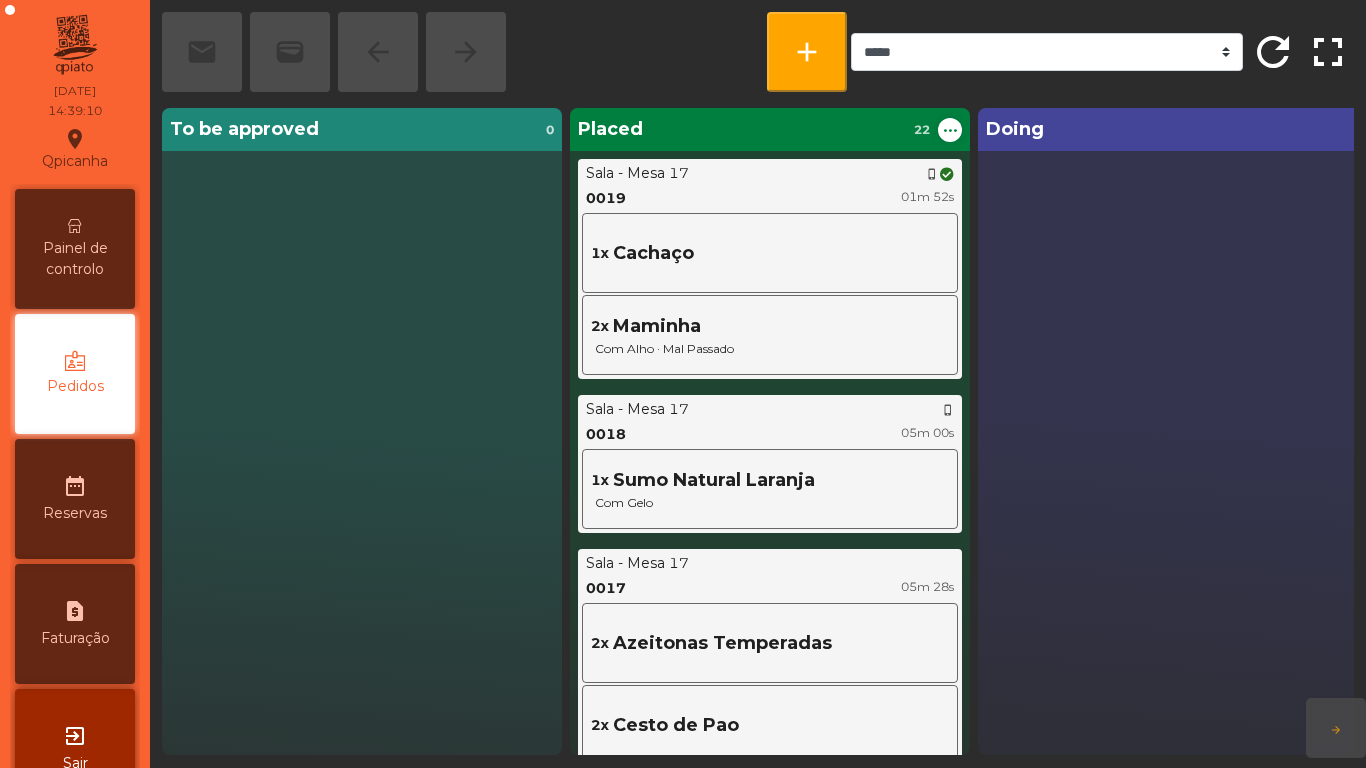 click on "Painel de controlo" at bounding box center (75, 259) 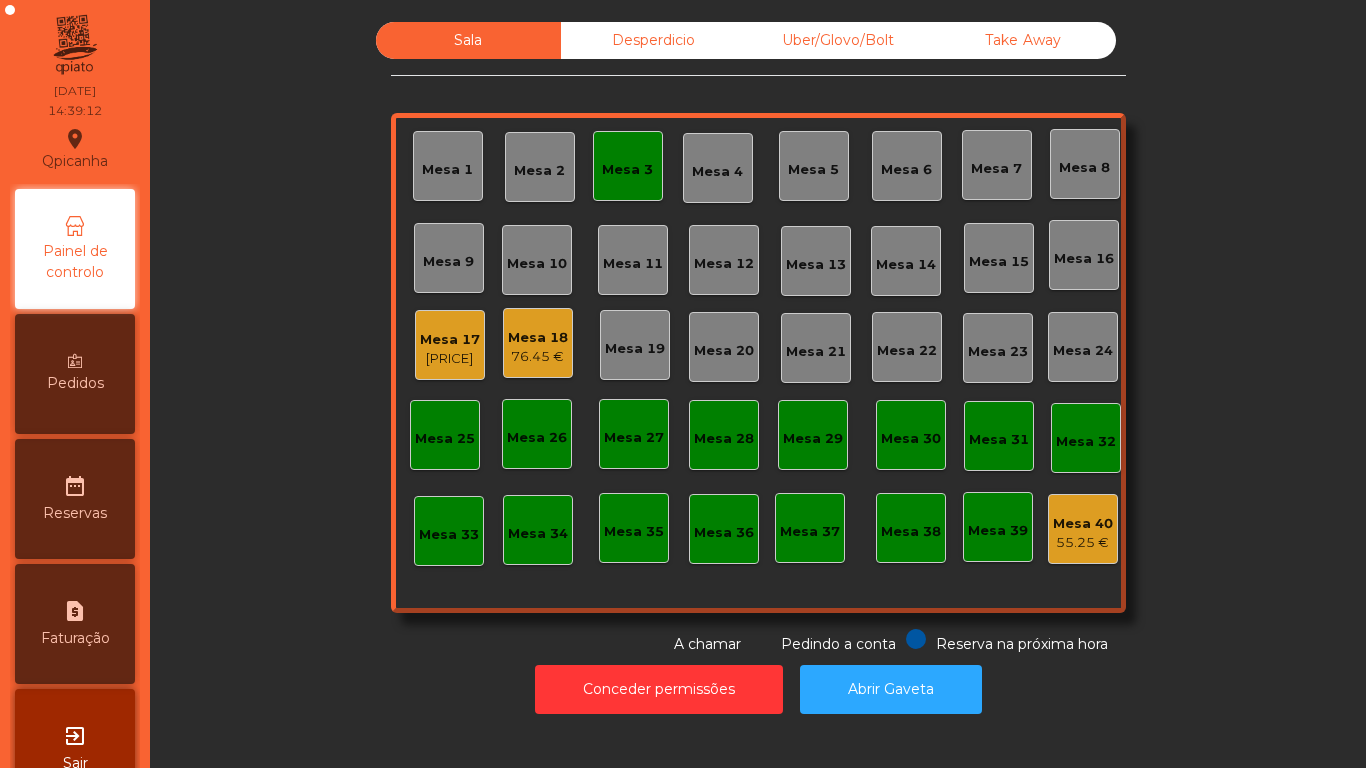 click on "Mesa 18" 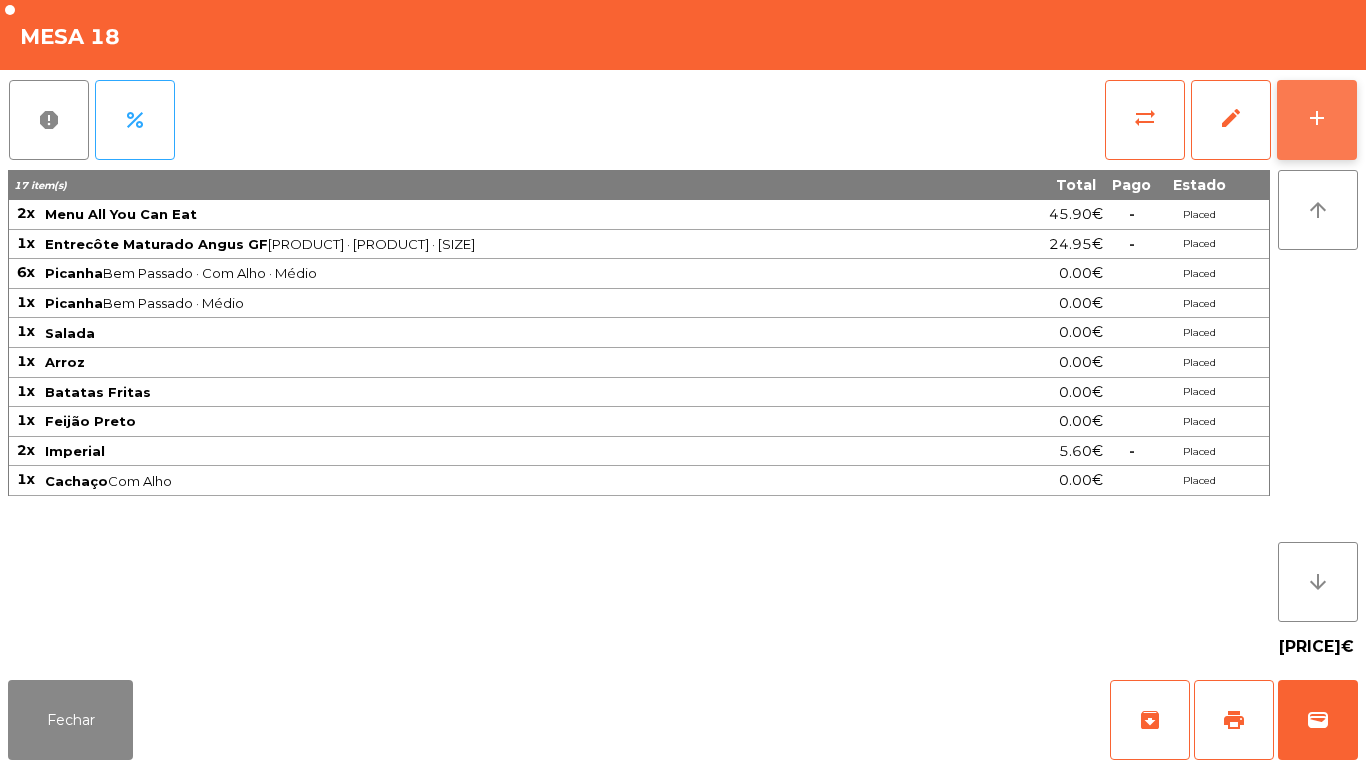 click on "add" 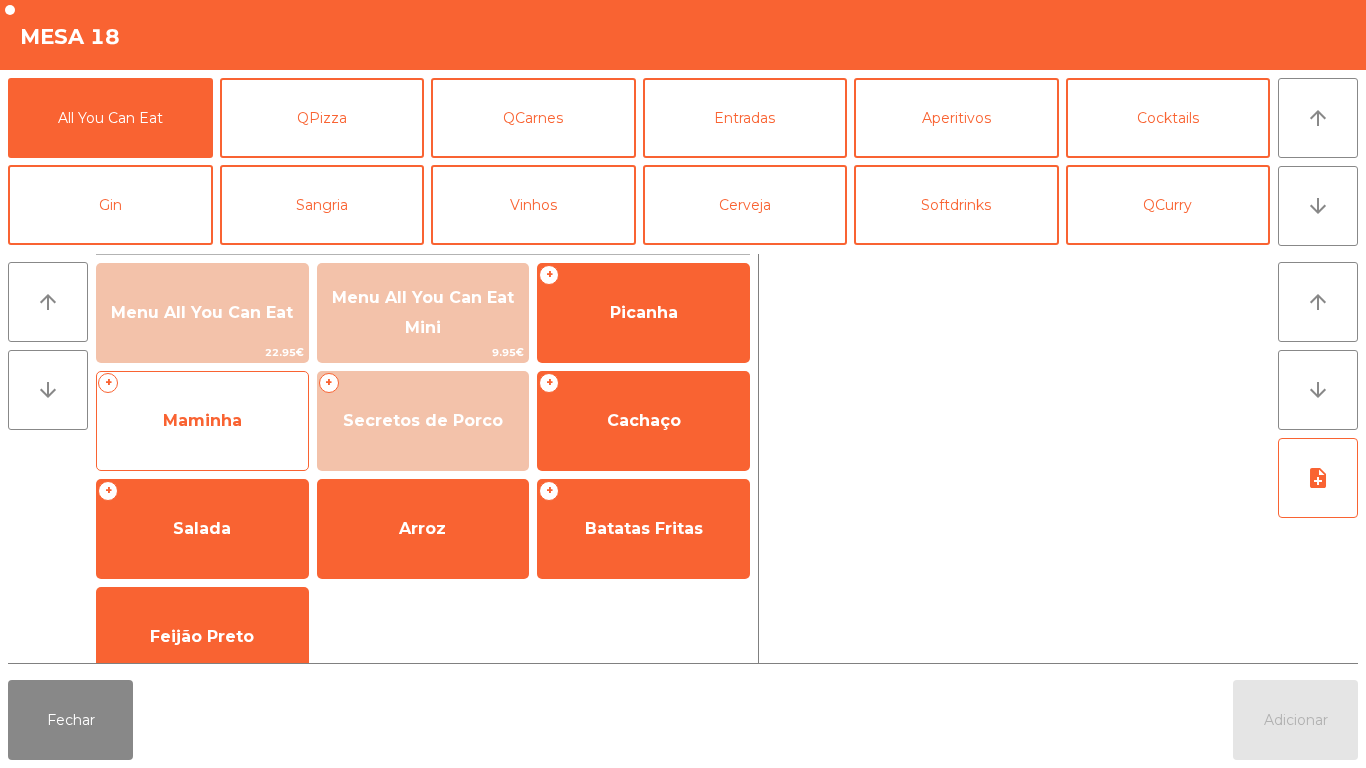 click on "Maminha" 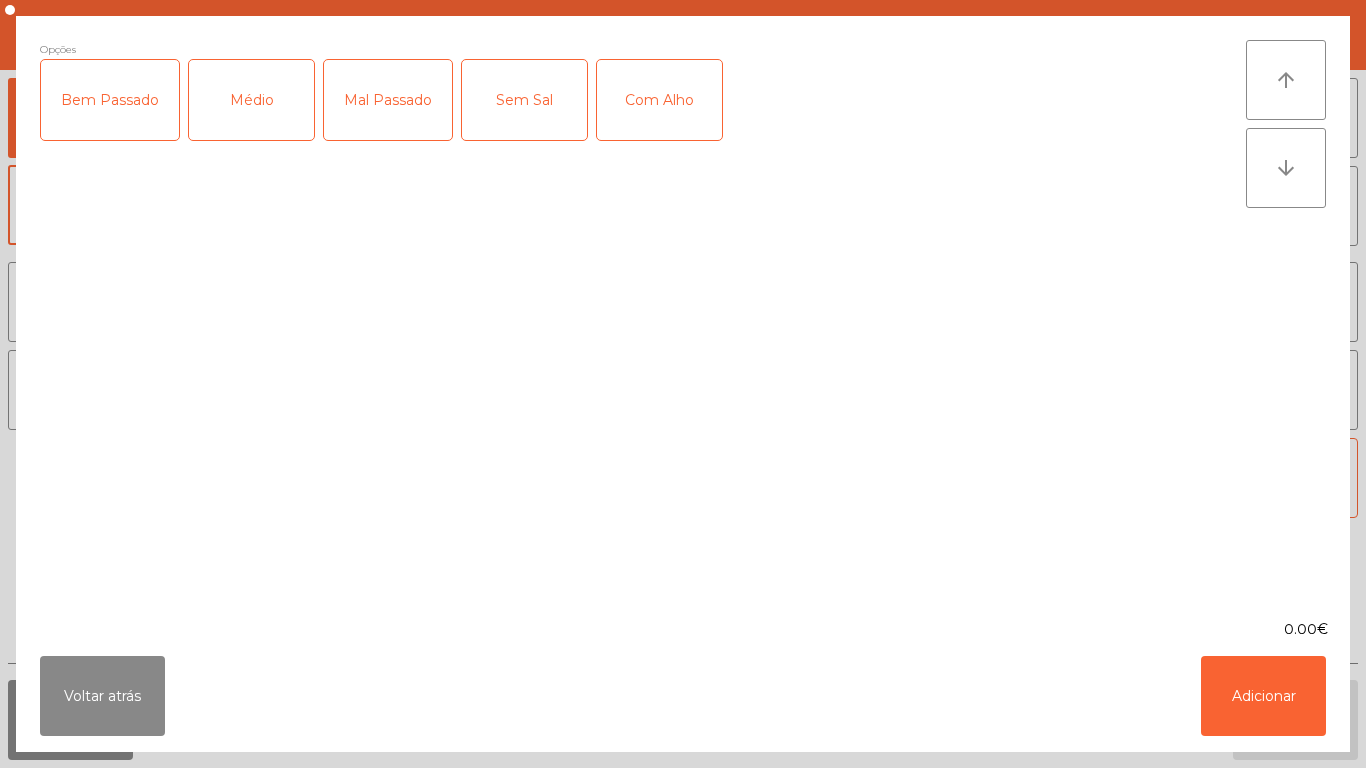 click on "Médio" 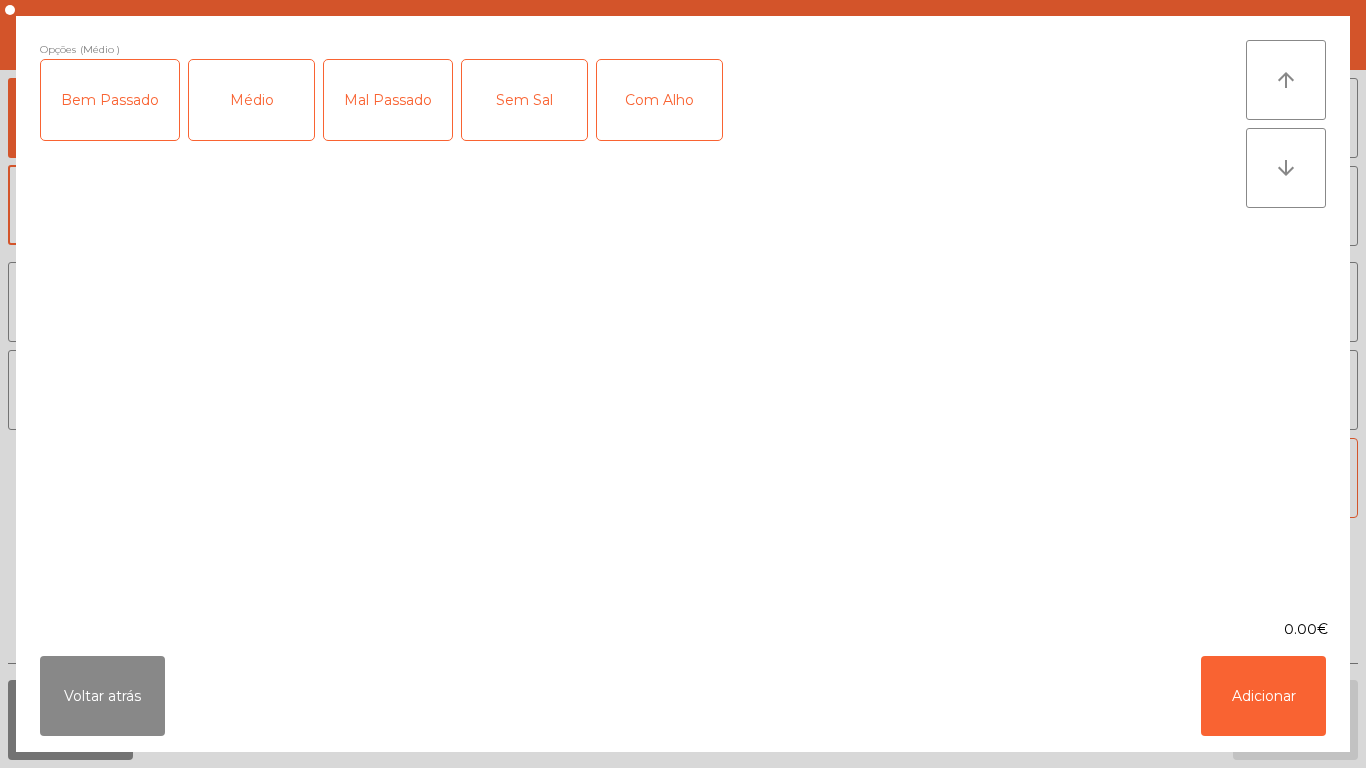 click on "Bem Passado" 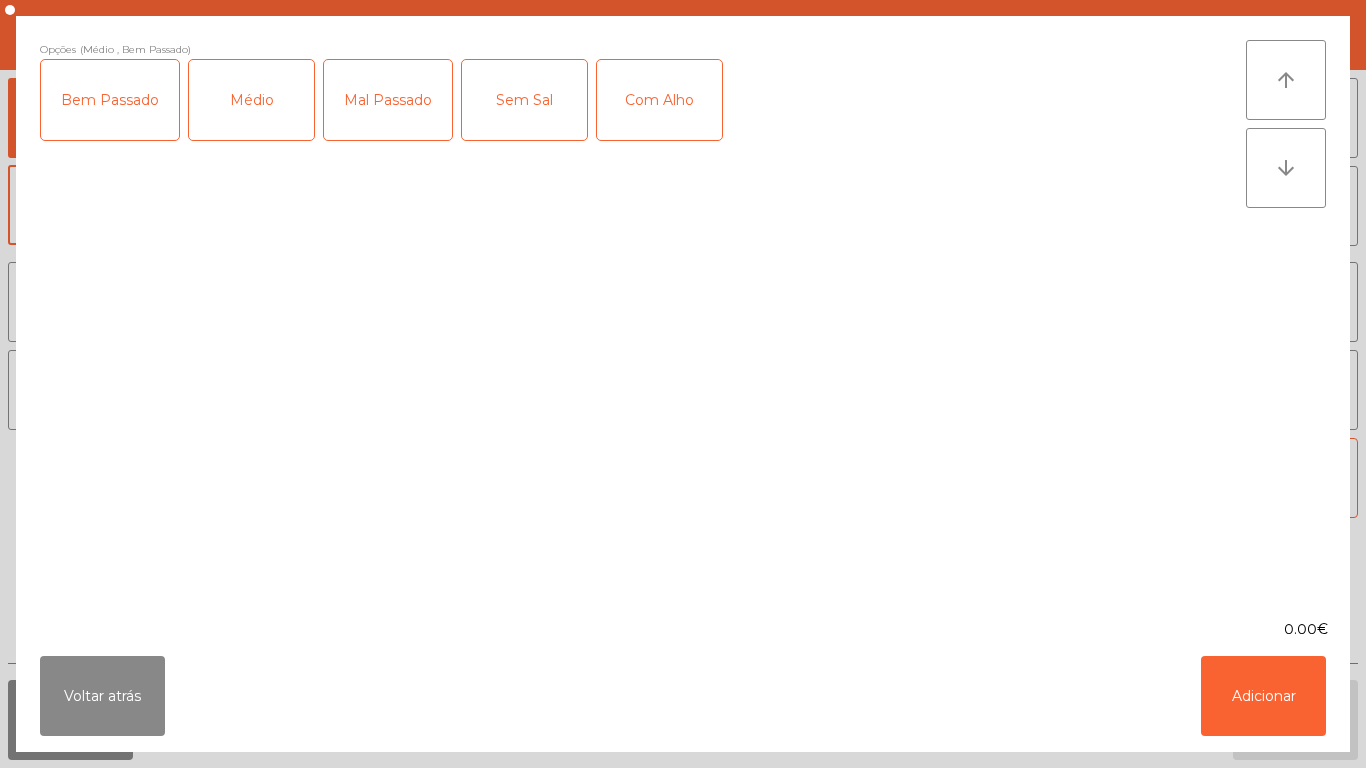 click on "Com Alho" 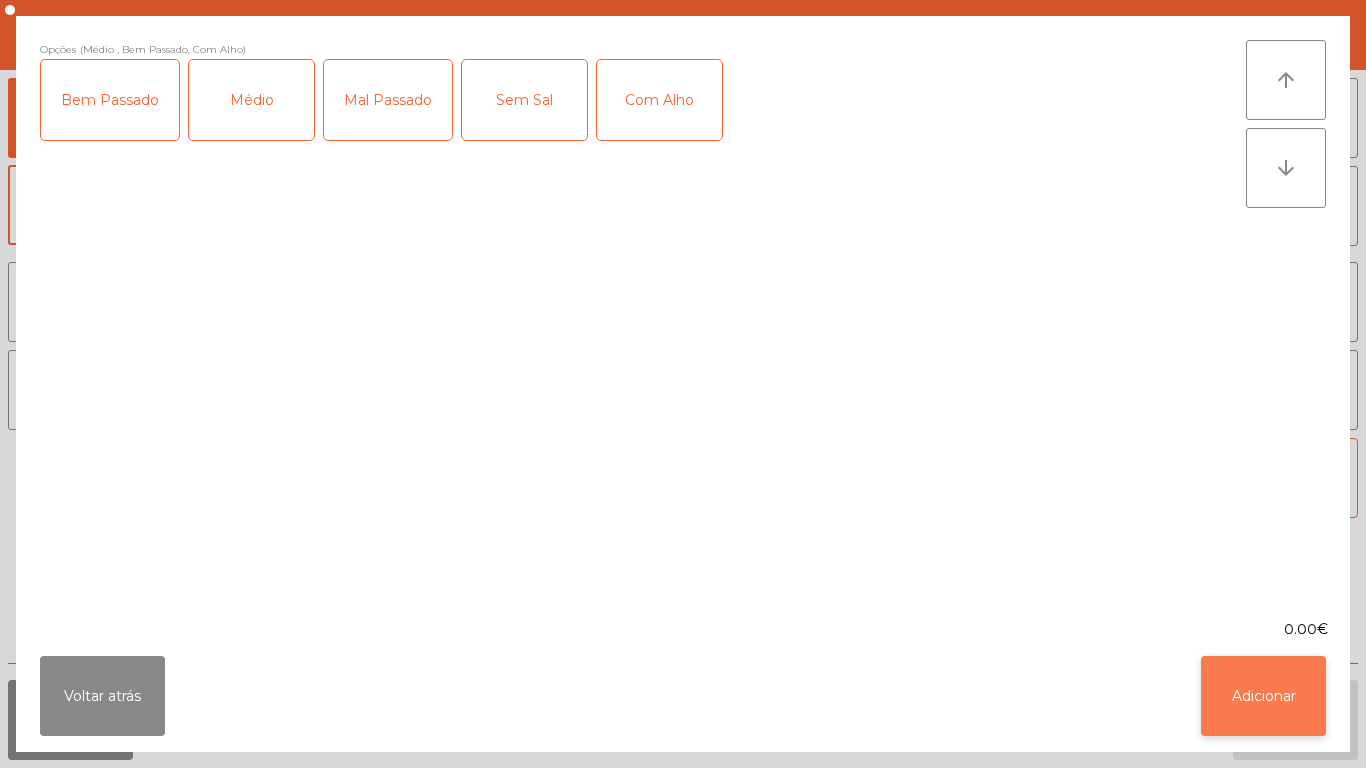 click on "Adicionar" 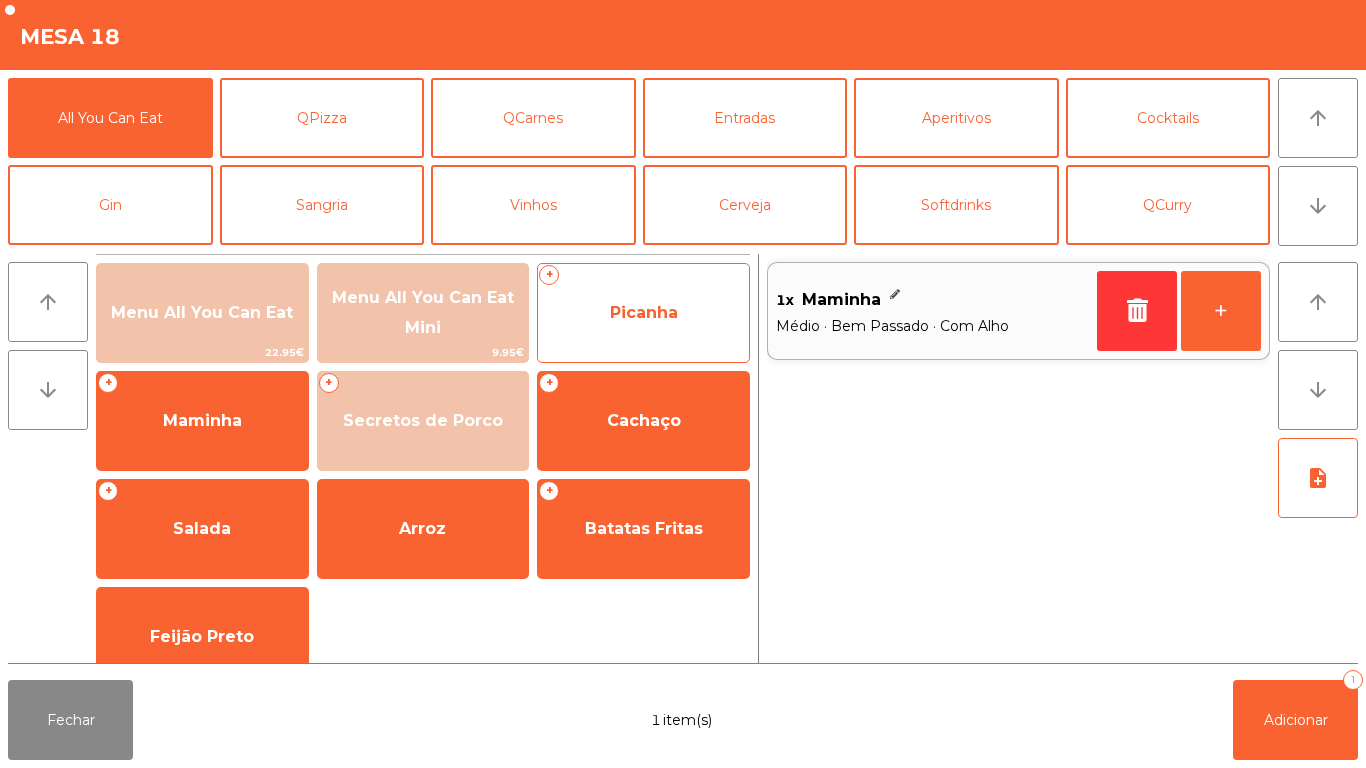 click on "Picanha" 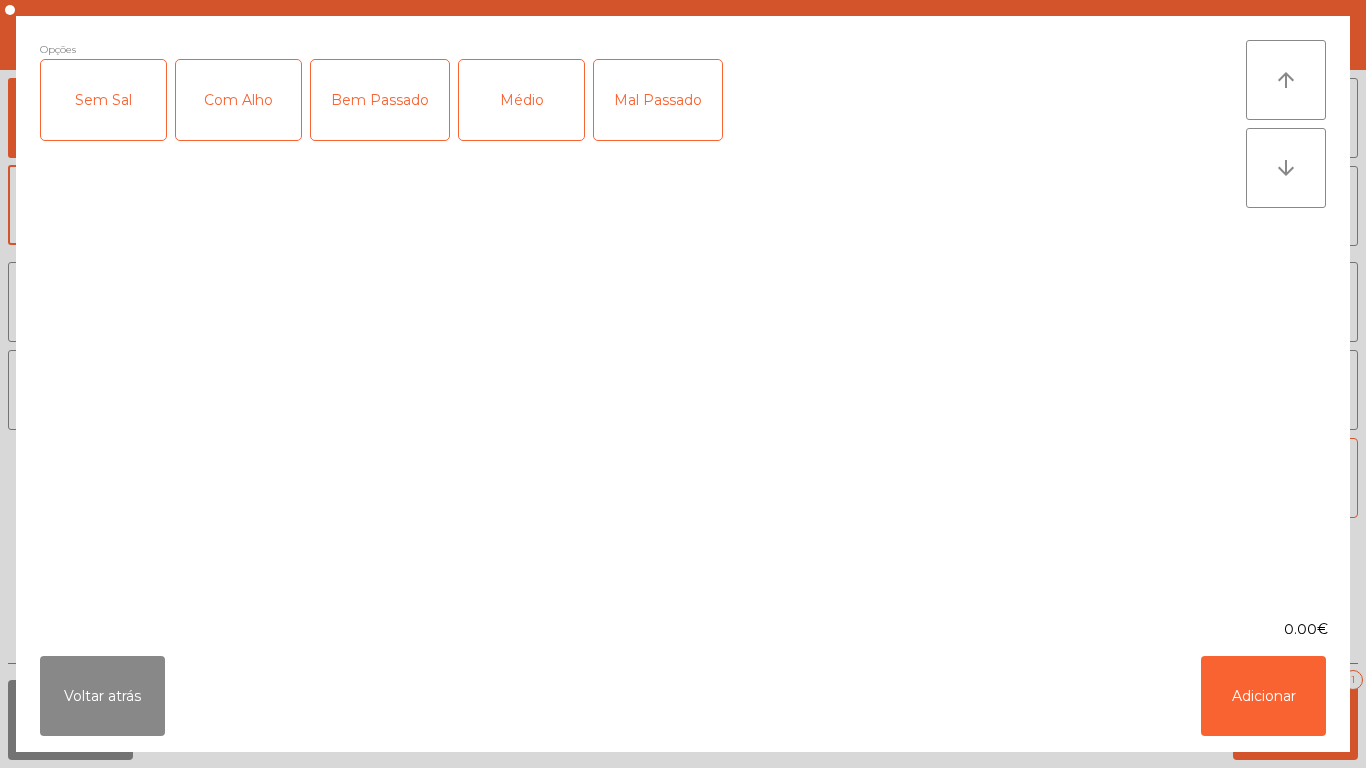 click on "Médio" 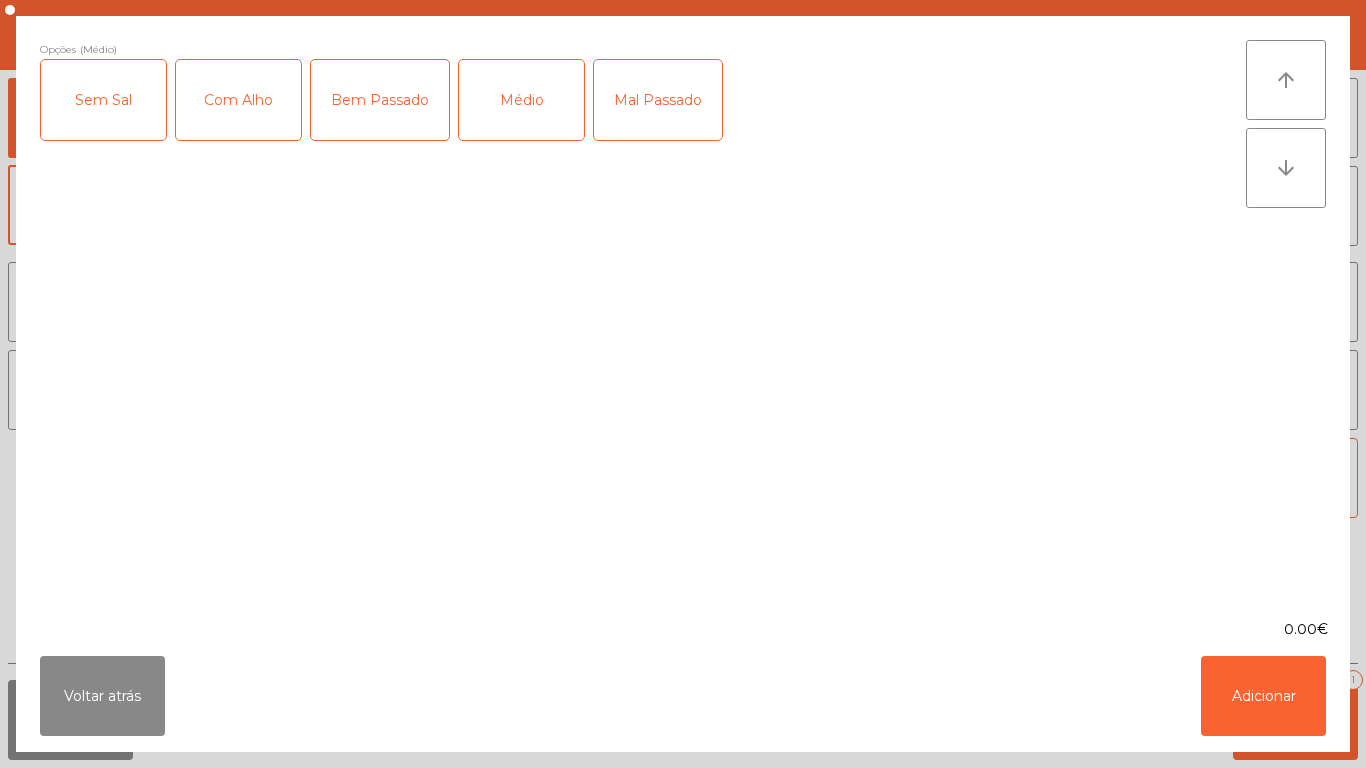 click on "Bem Passado" 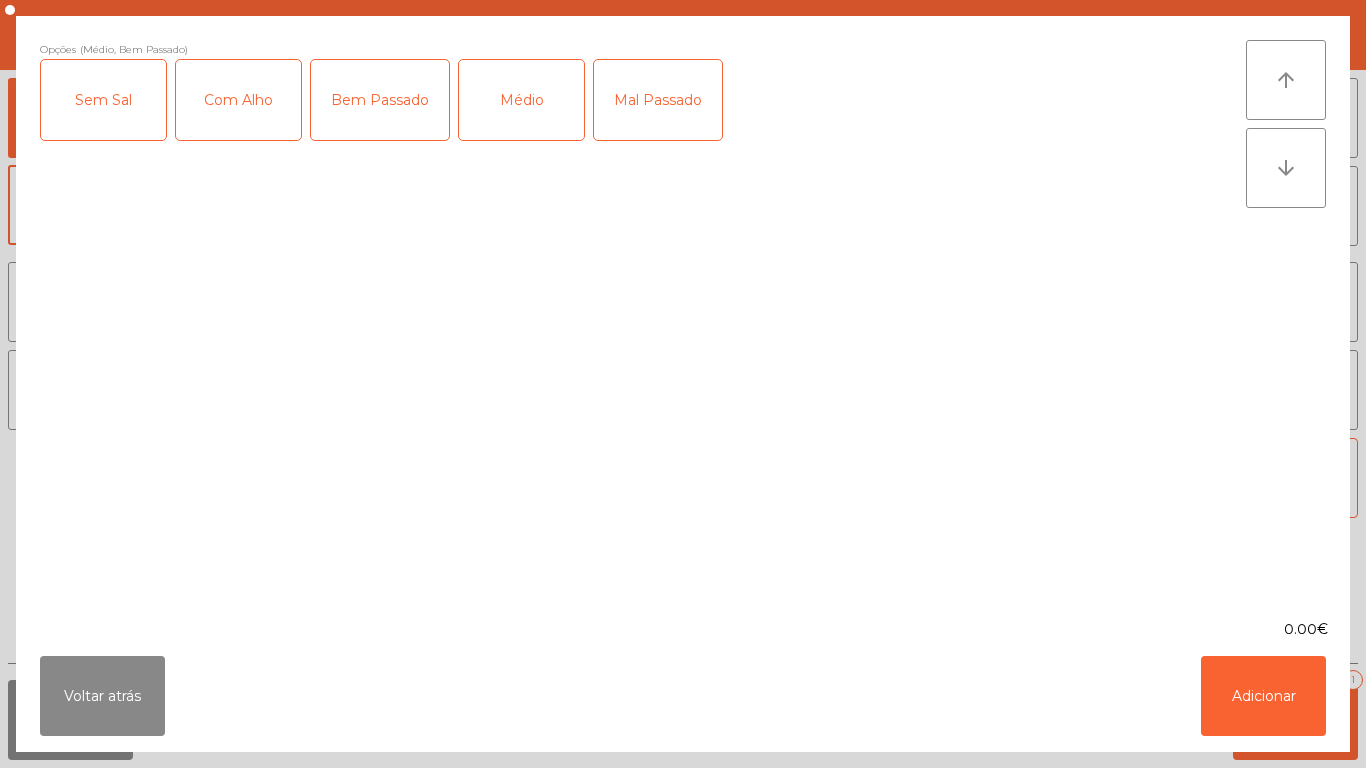 click on "Com Alho" 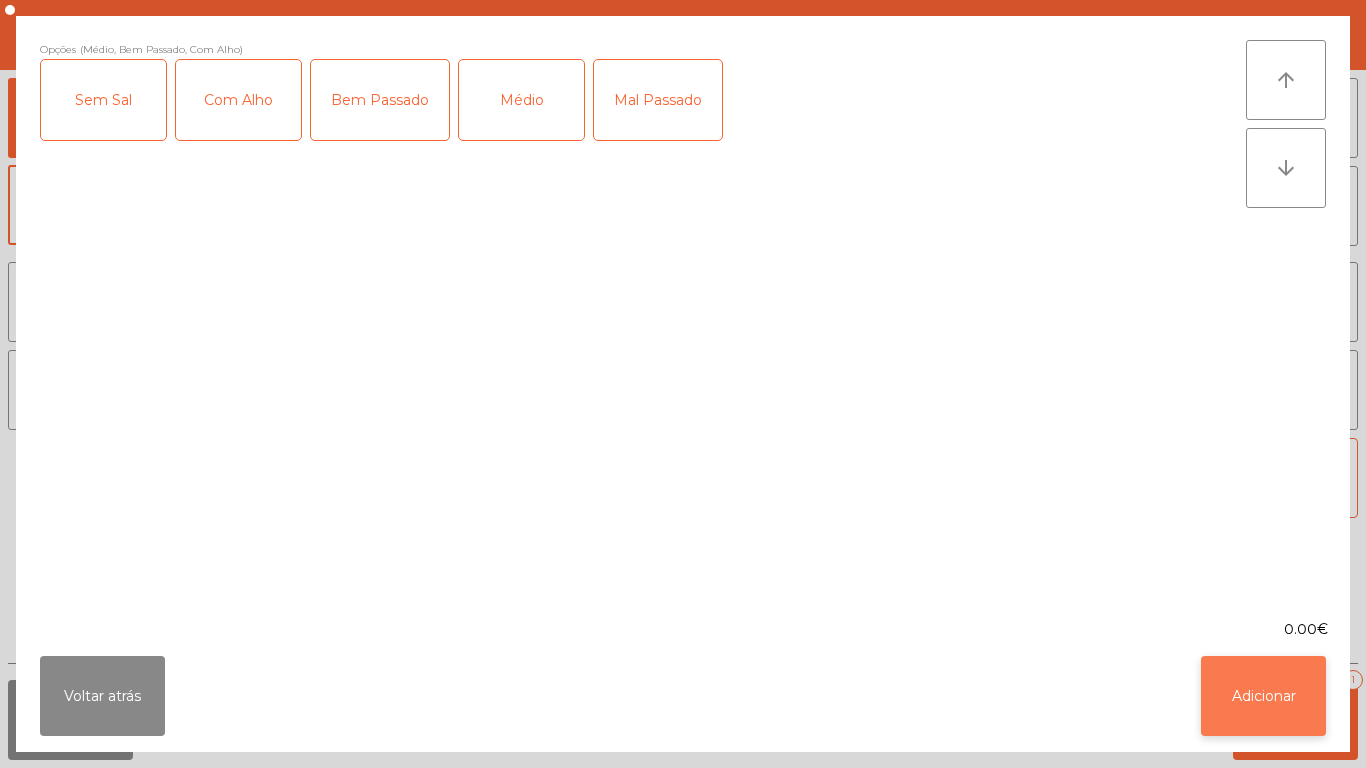 click on "Adicionar" 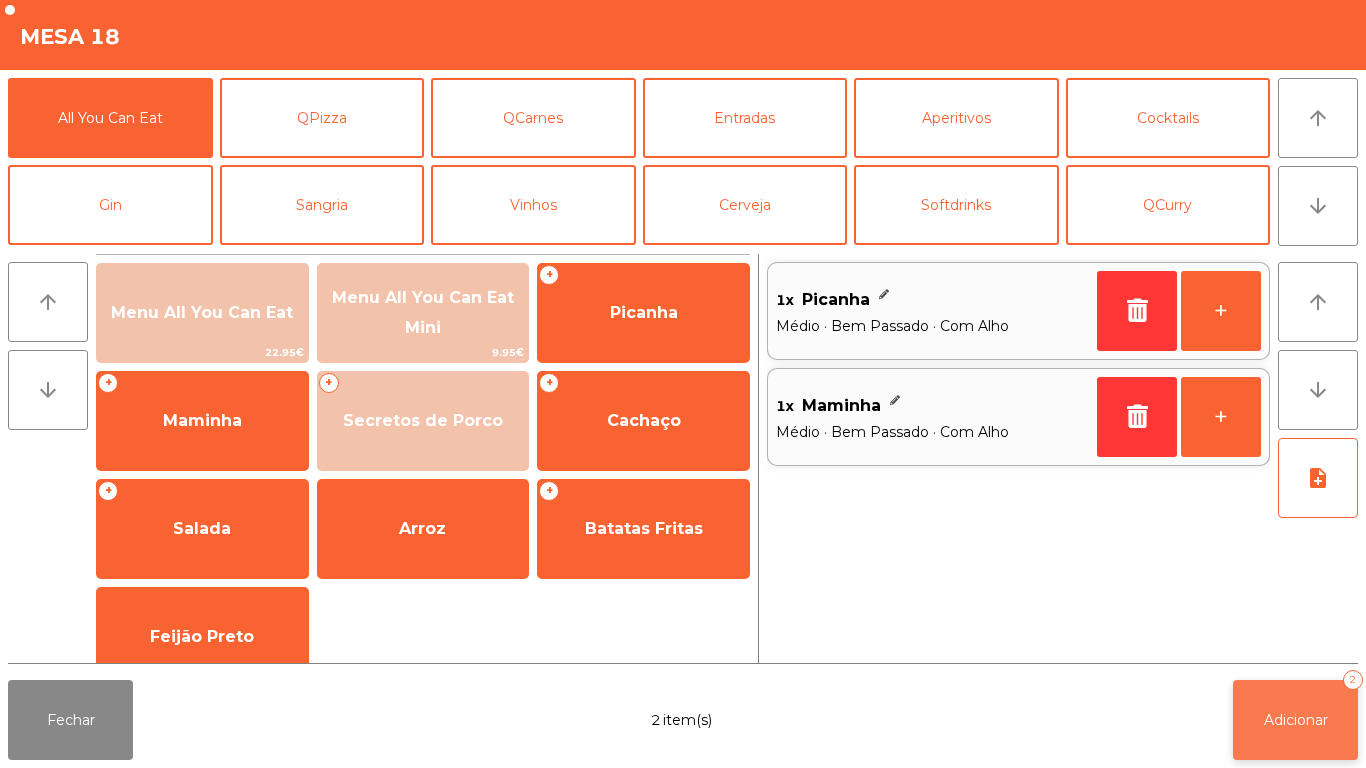click on "Adicionar   2" 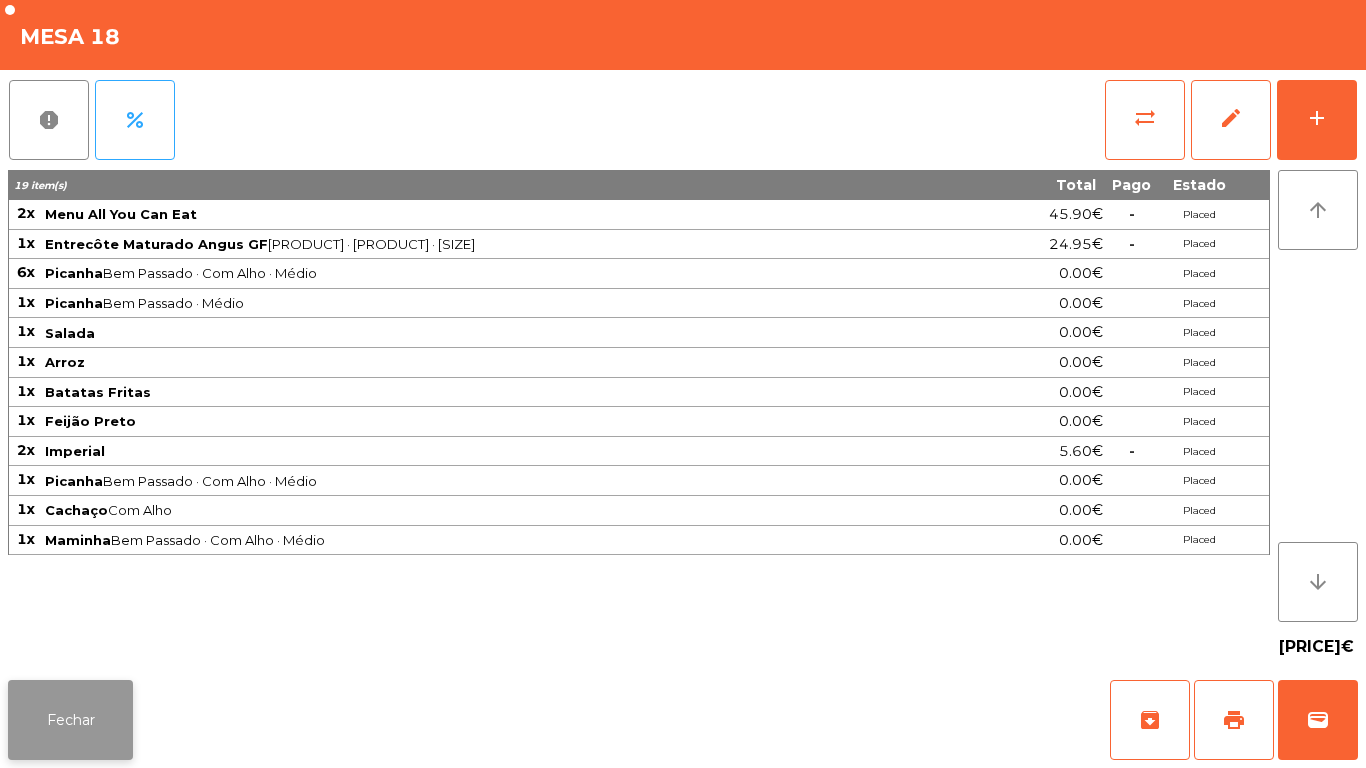 click on "Fechar" 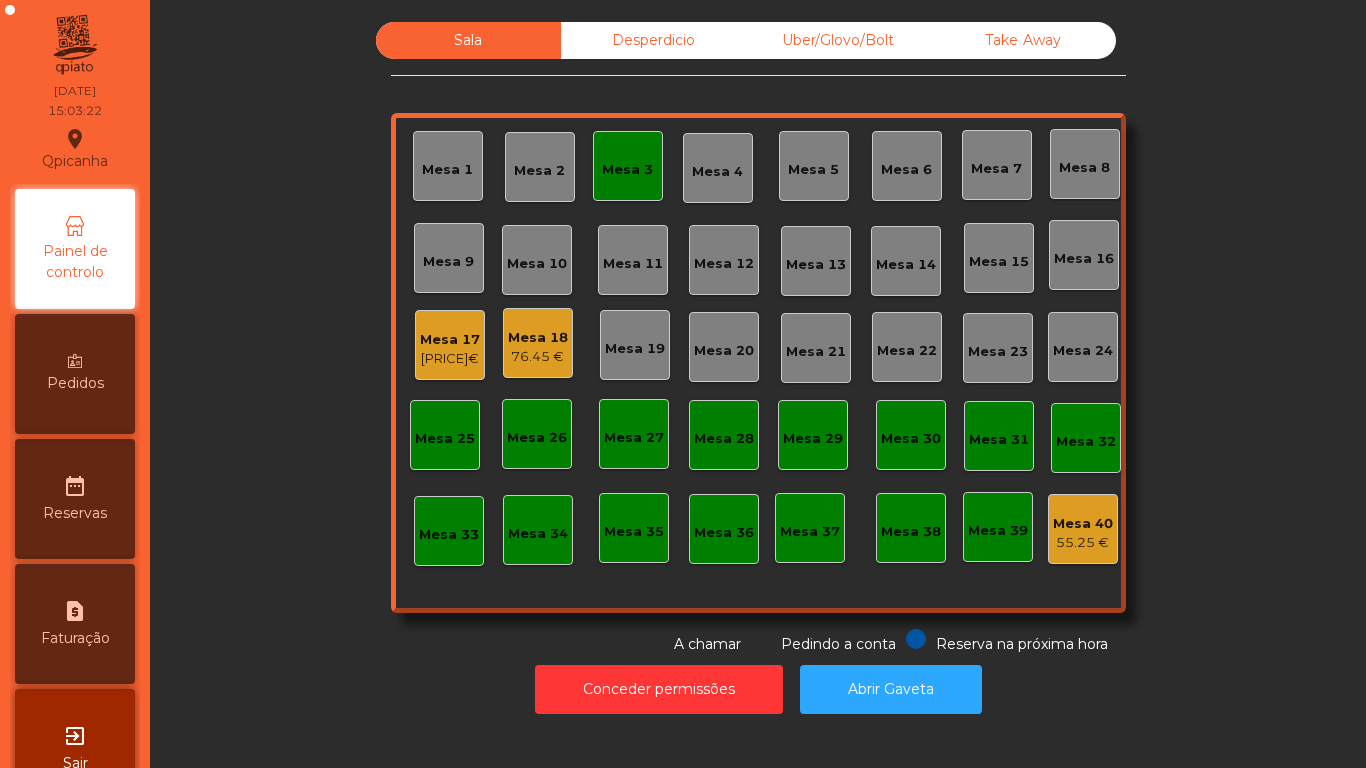click on "Pedidos" at bounding box center (75, 374) 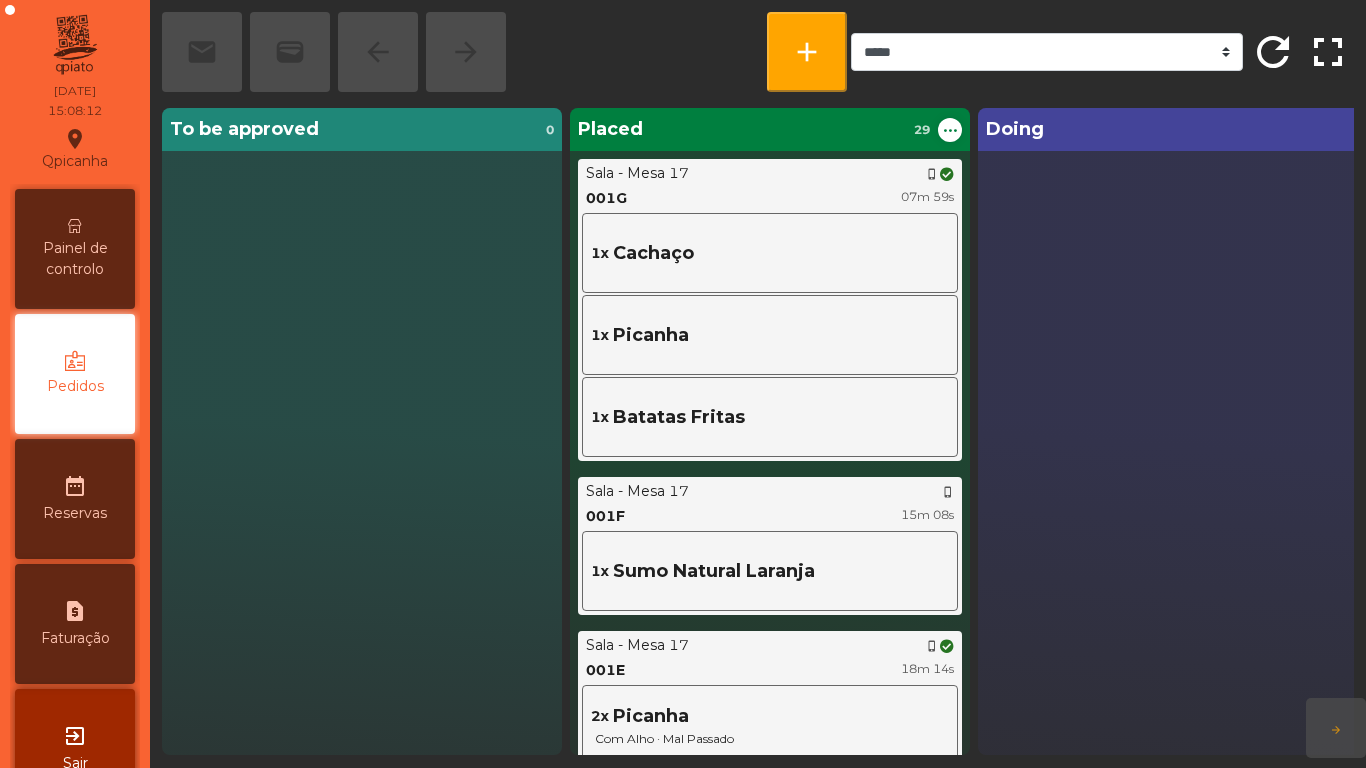 click at bounding box center (75, 361) 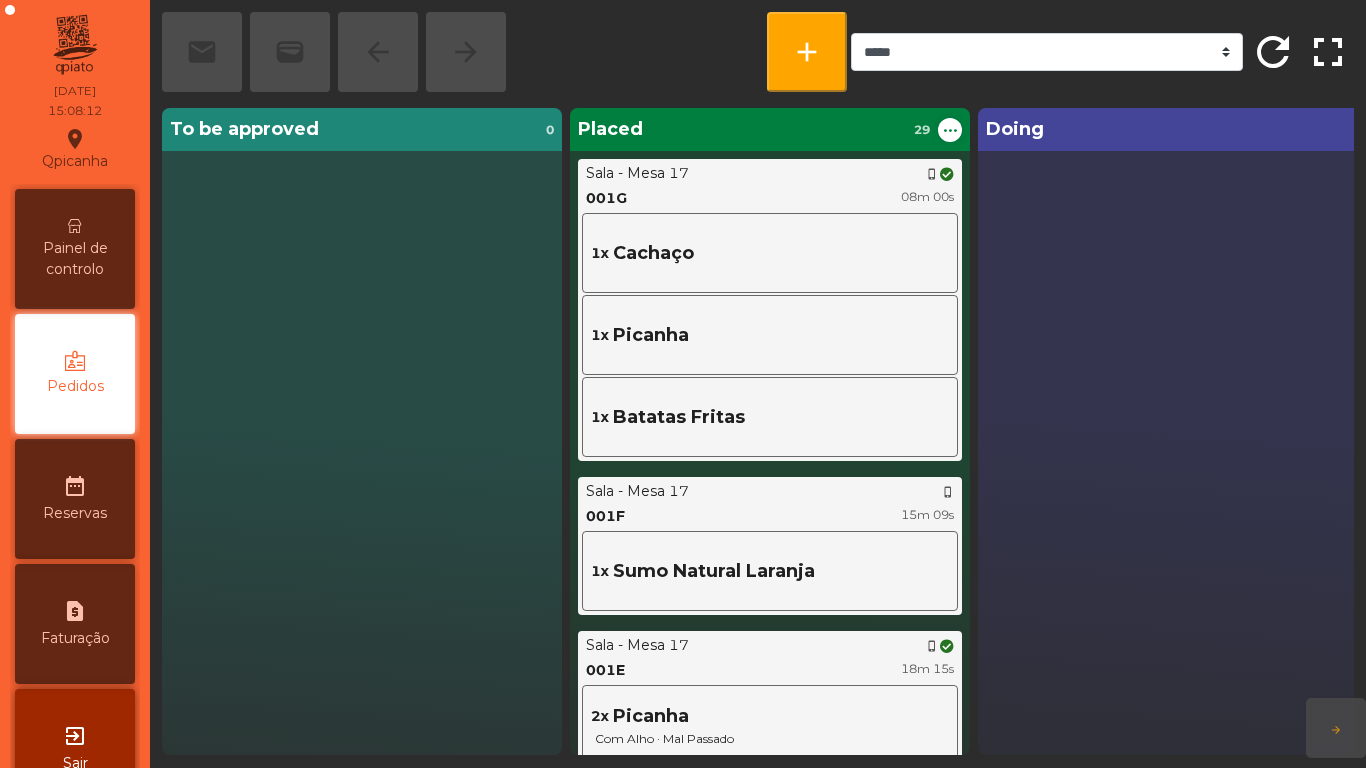 click on "Painel de controlo" at bounding box center [75, 259] 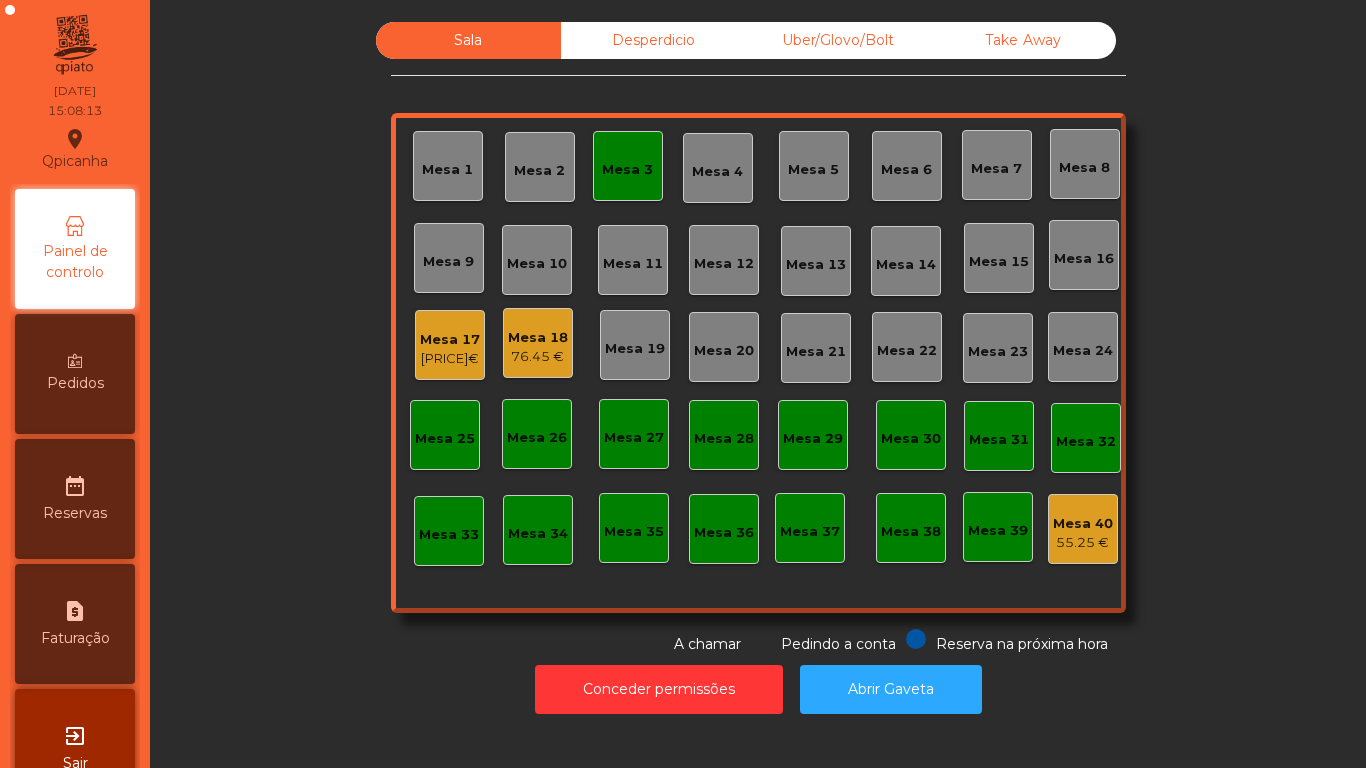 click on "Pedidos" at bounding box center (75, 383) 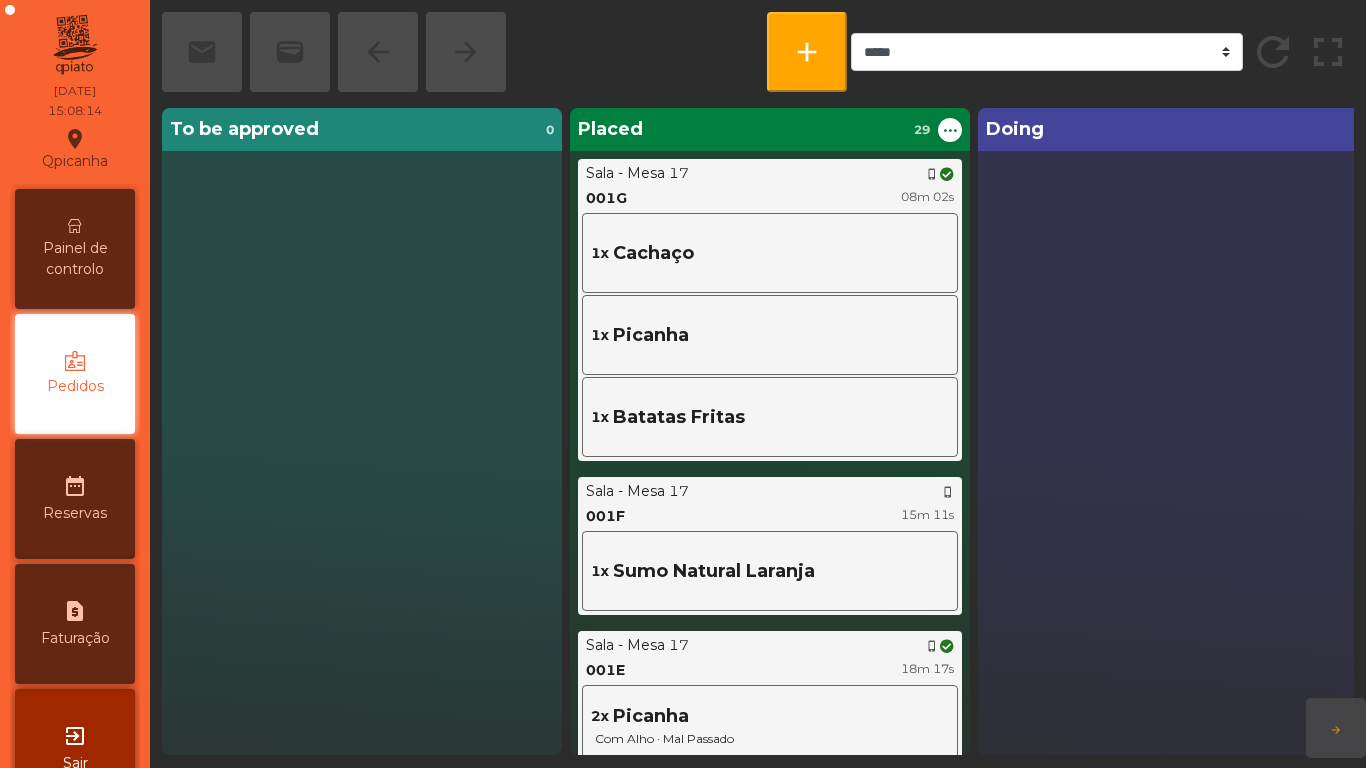 click on "Painel de controlo" at bounding box center (75, 259) 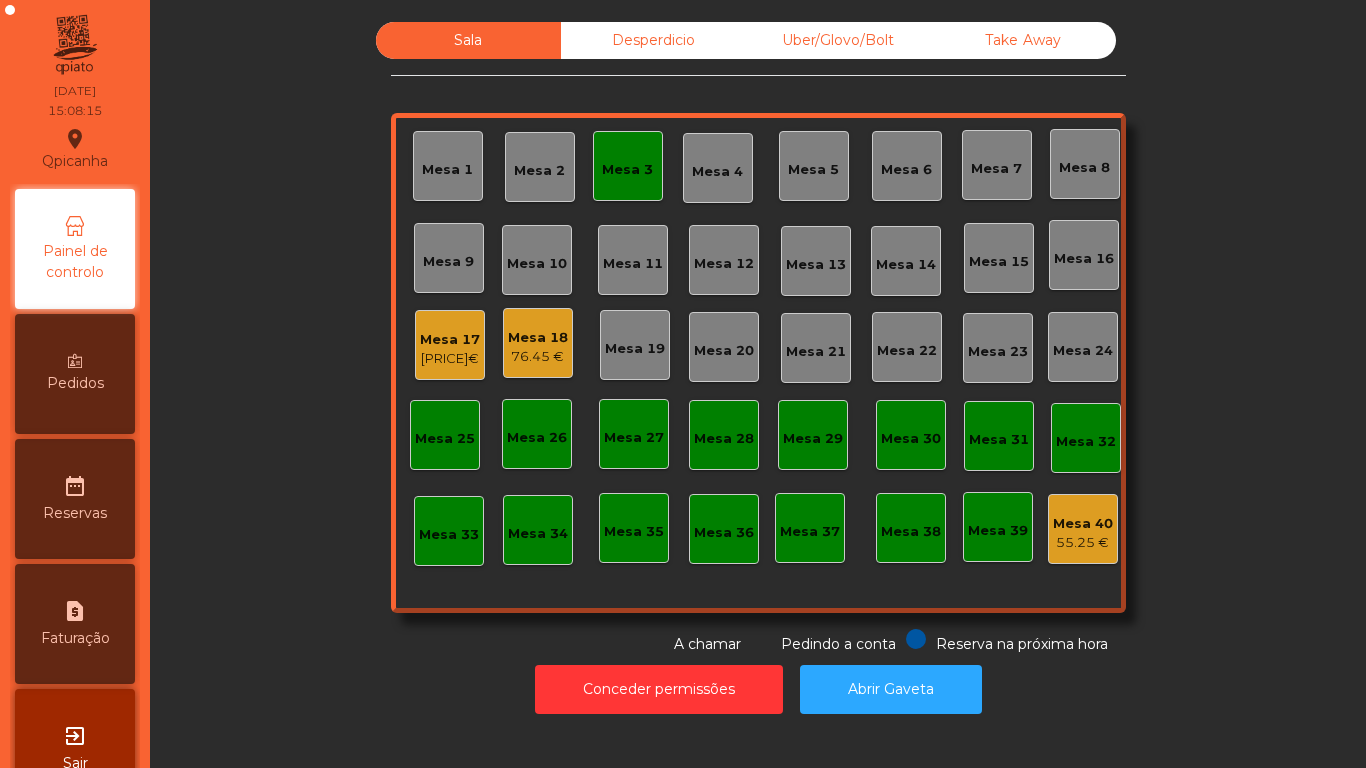 click on "Mesa 3" 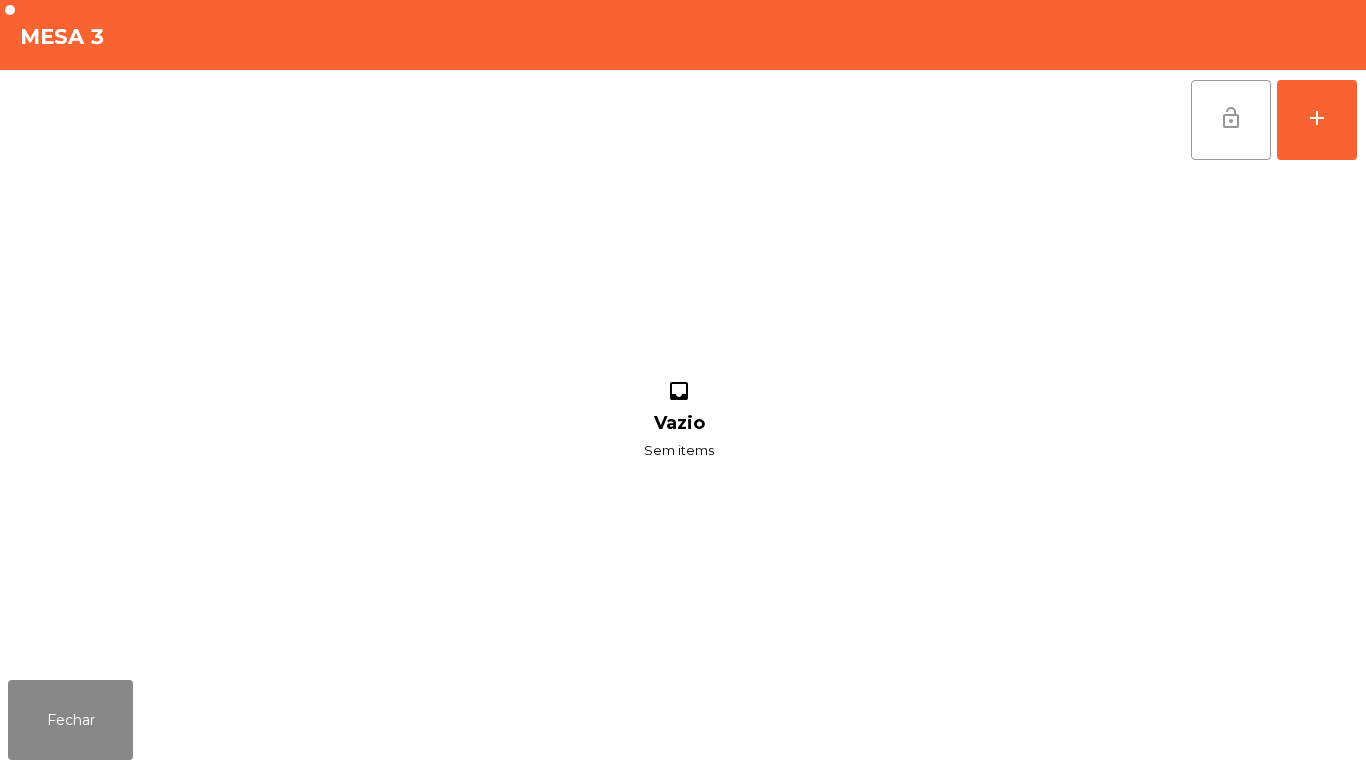 click on "lock_open" 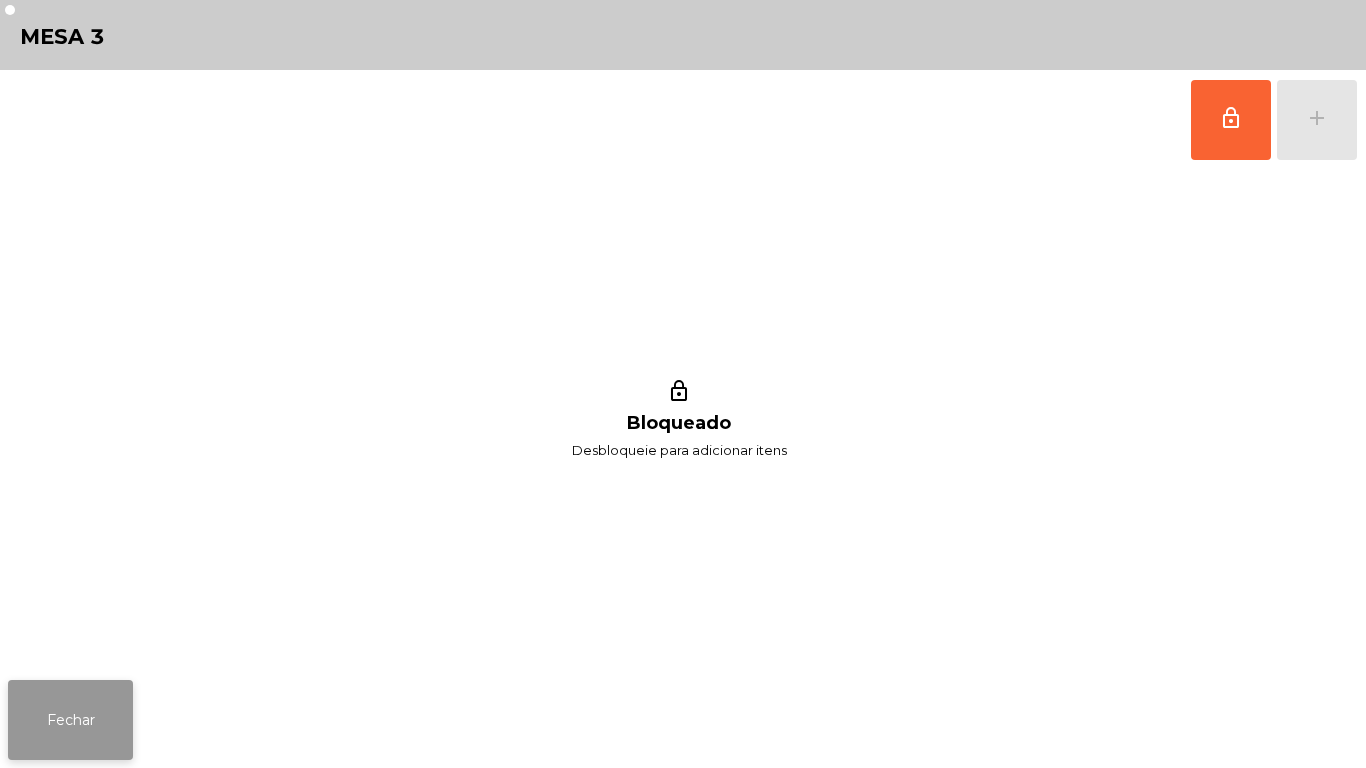 click on "Fechar" 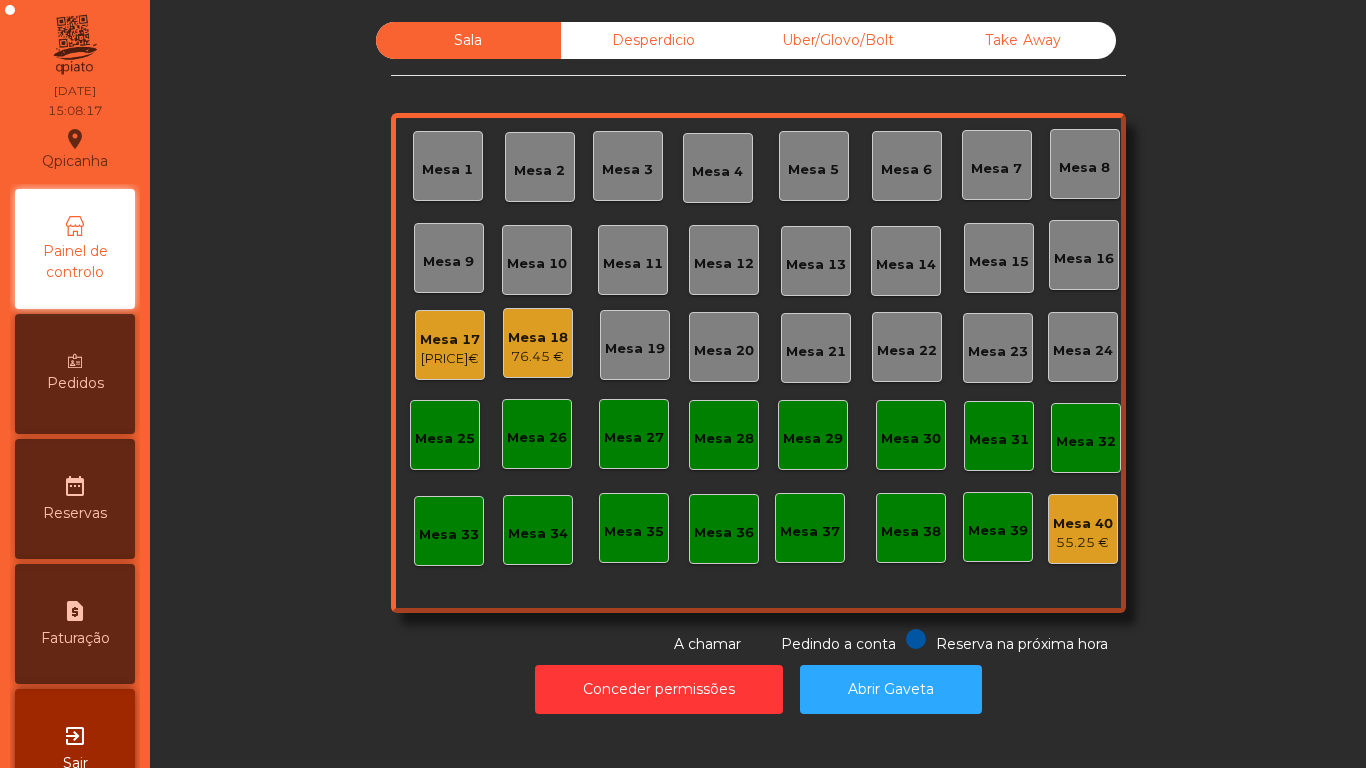 click on "76.45 €" 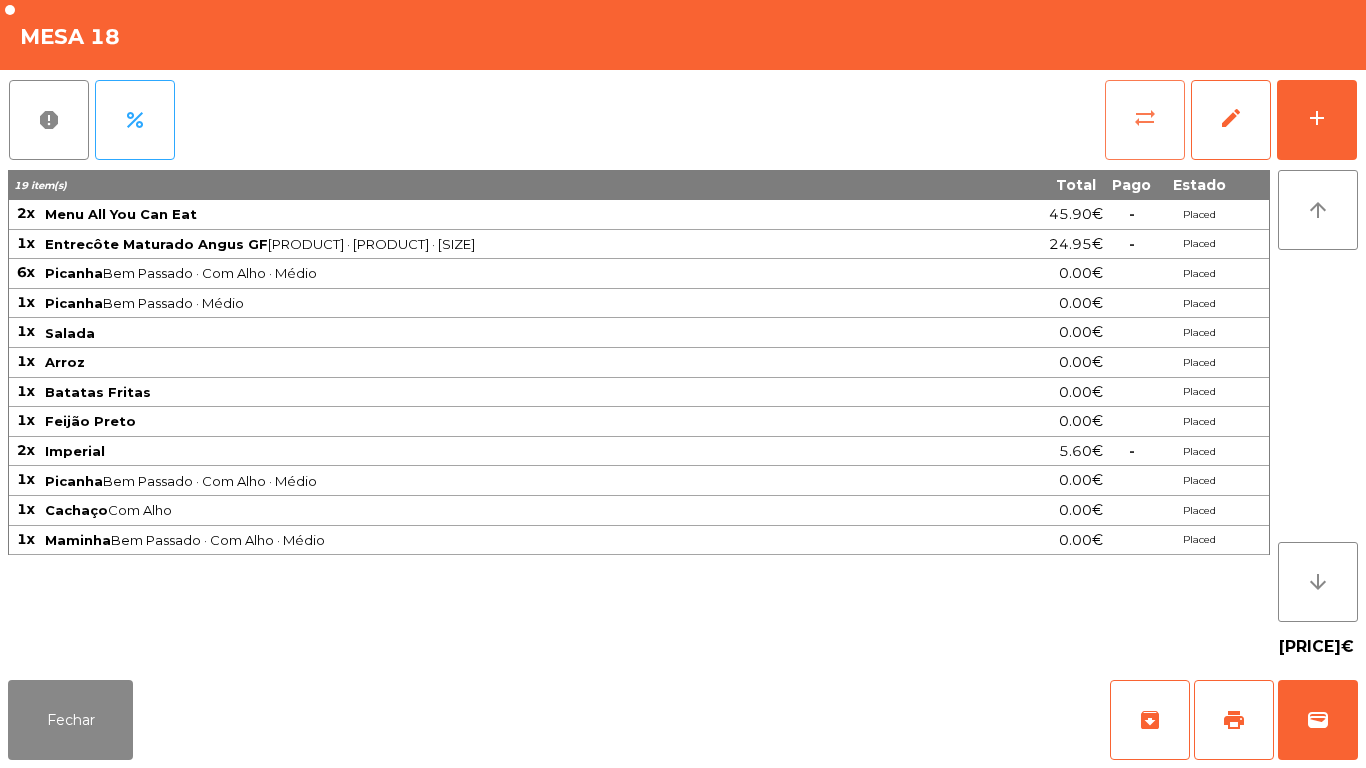 click on "sync_alt" 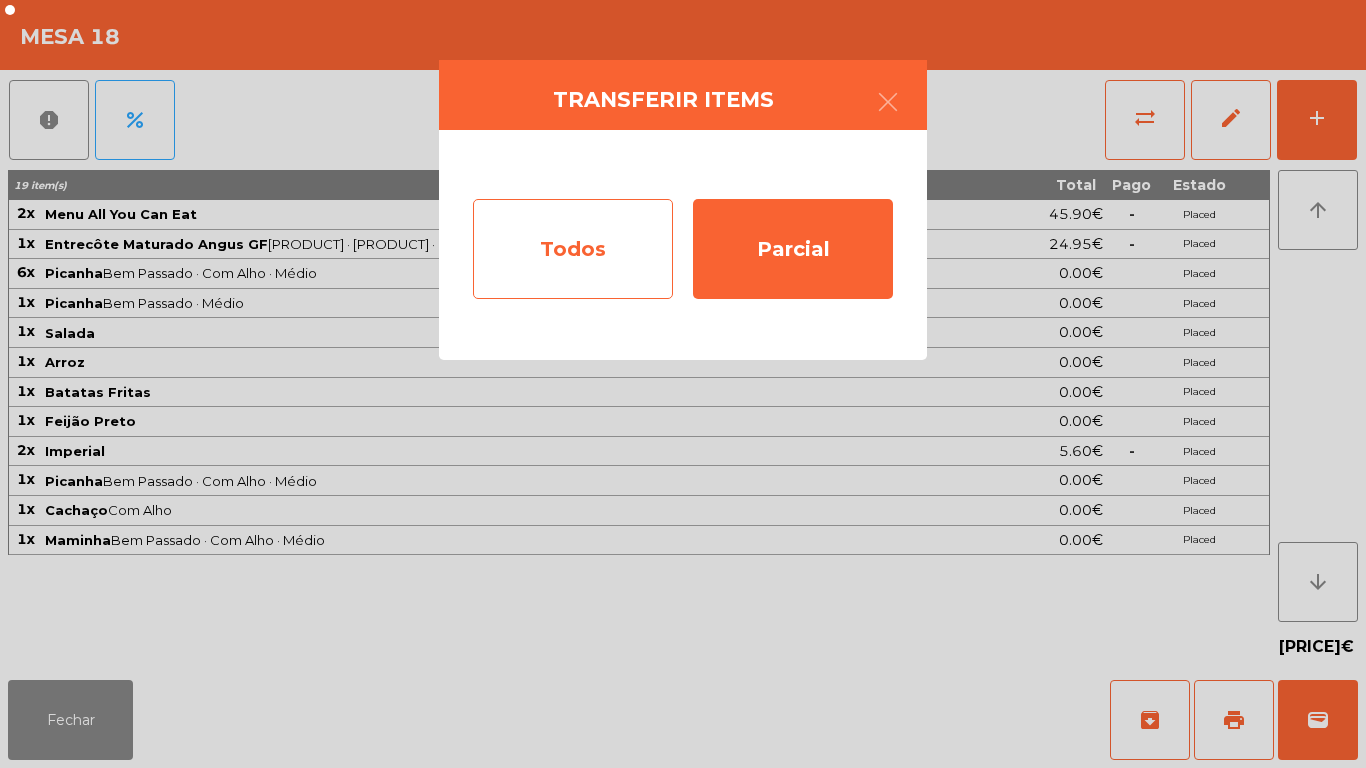 click on "Todos" 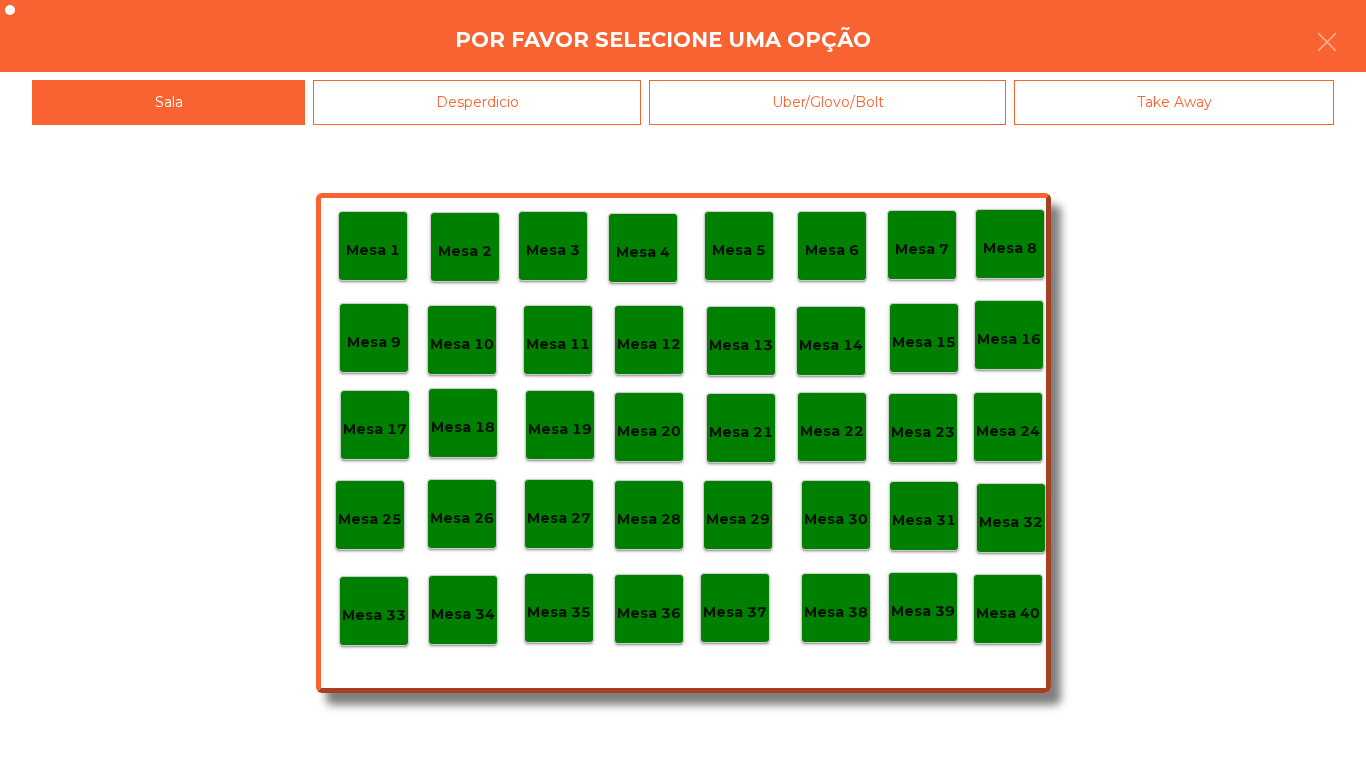 click on "Mesa 40" 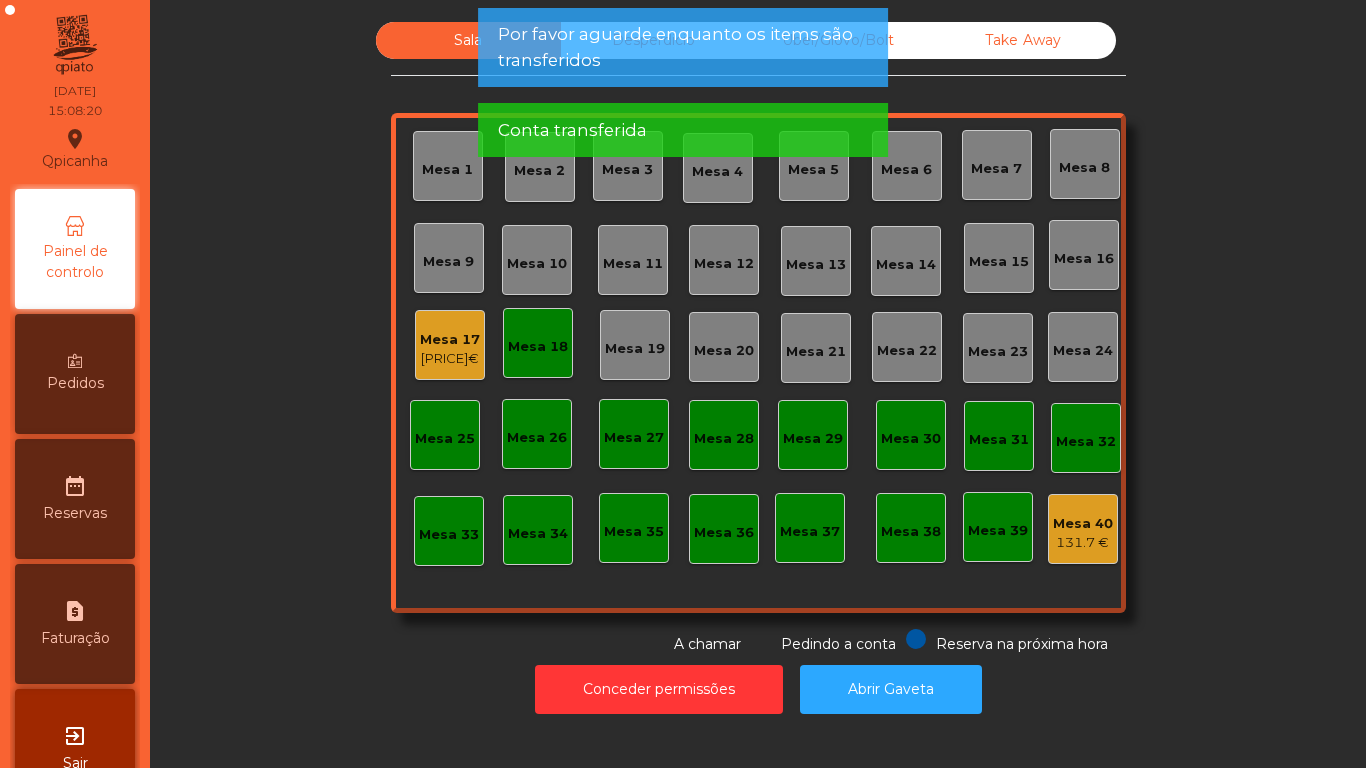 click on "Mesa 18" 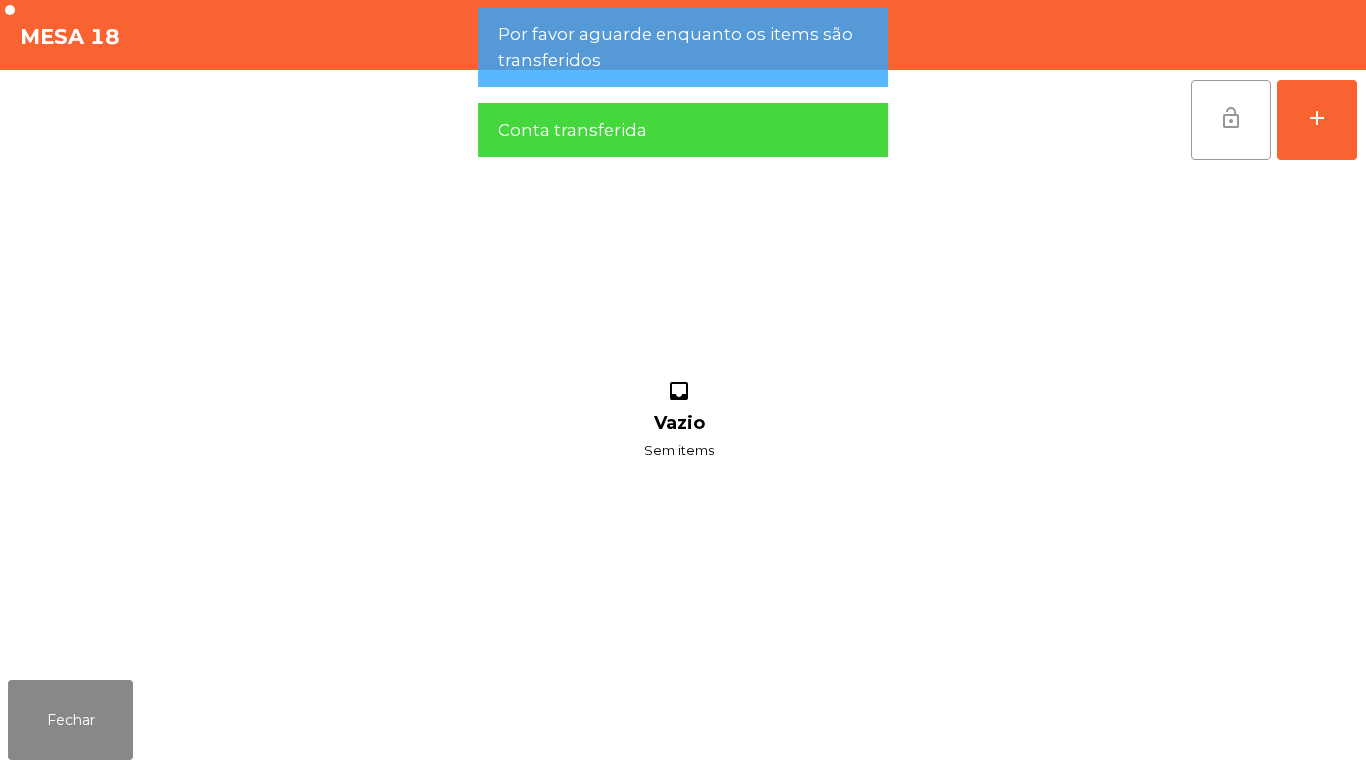 click on "lock_open" 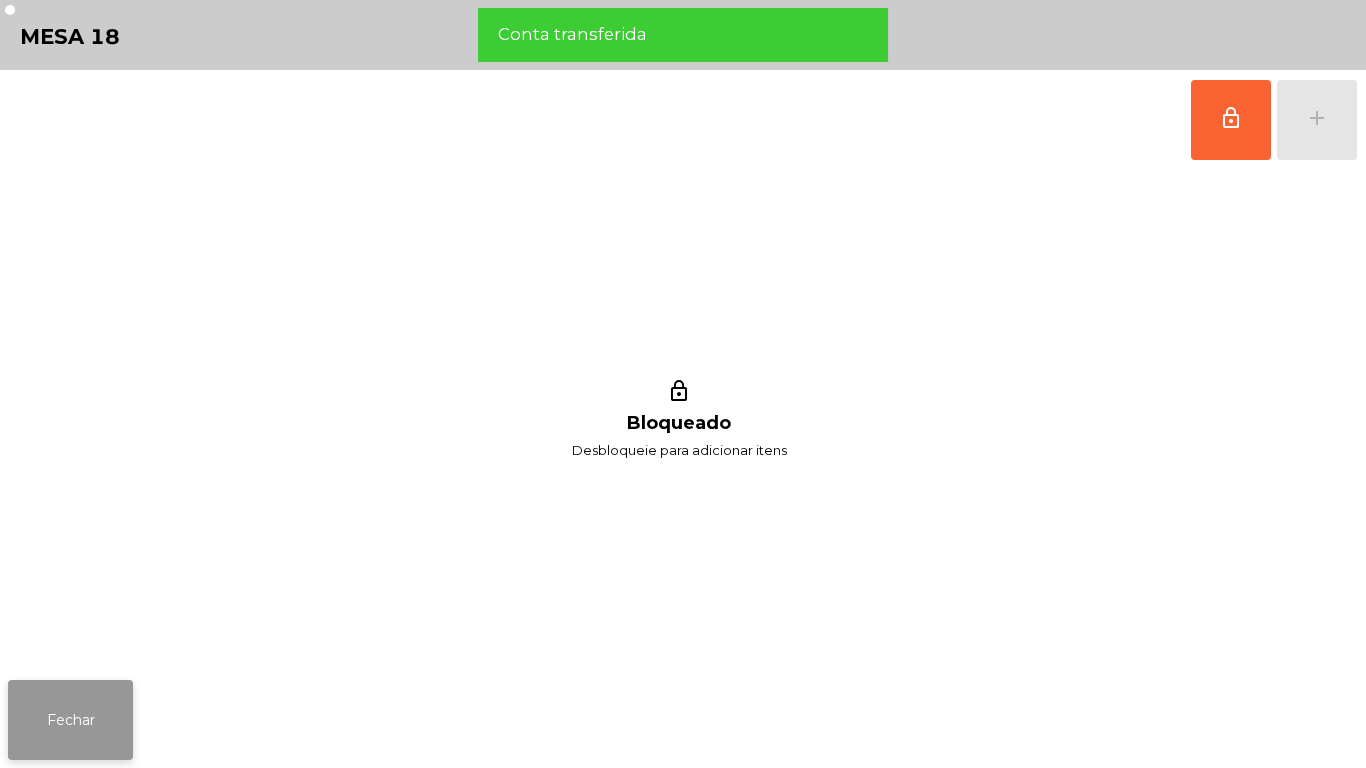 click on "Fechar" 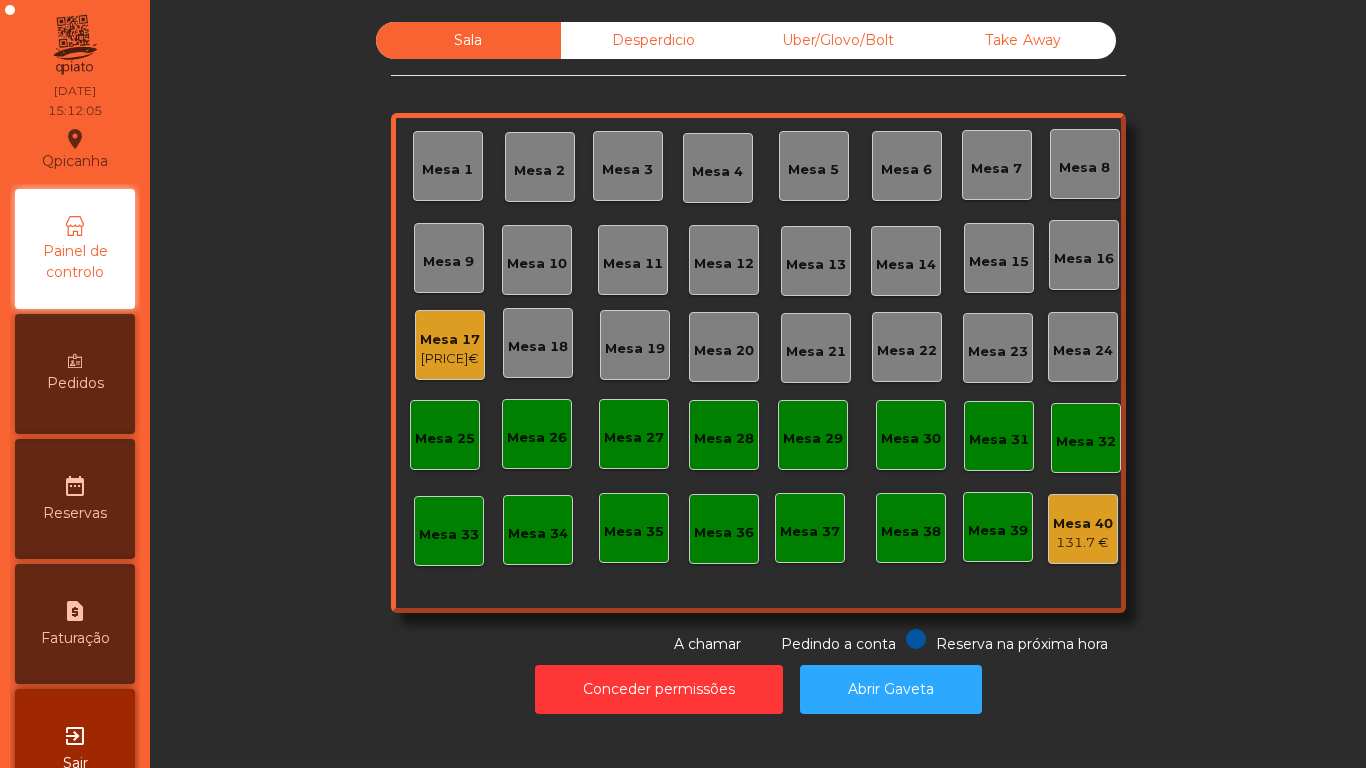 click on "Pedidos" at bounding box center [75, 374] 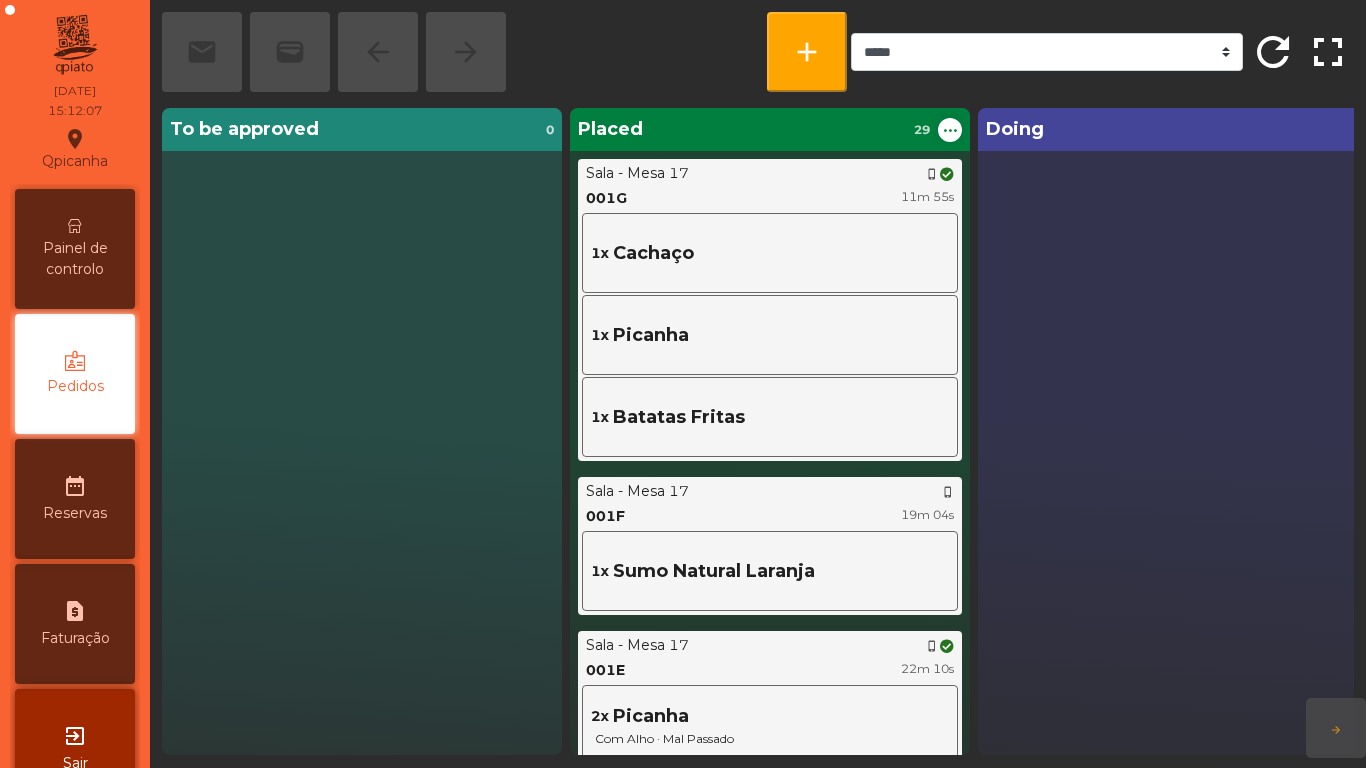 click at bounding box center [75, 226] 